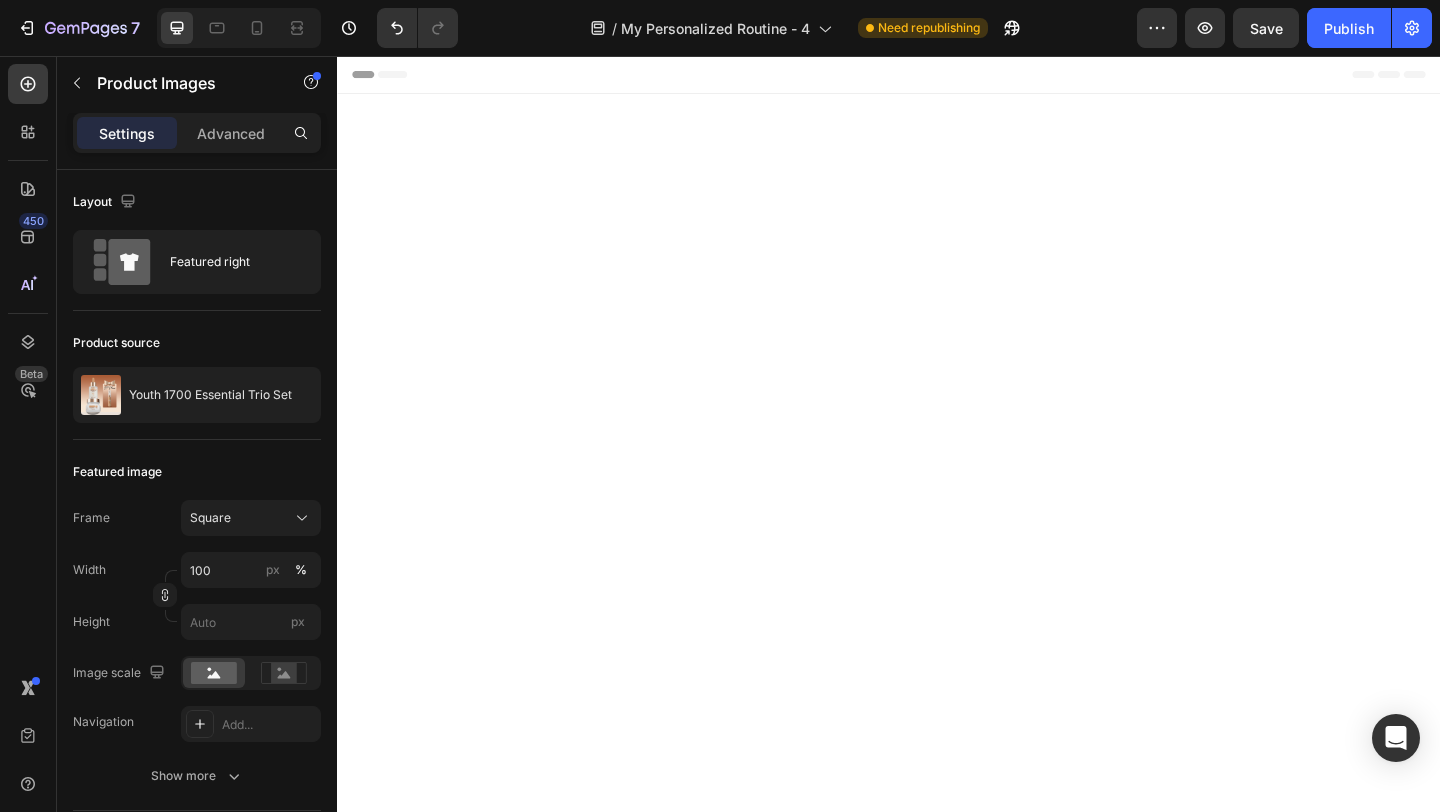 scroll, scrollTop: 3112, scrollLeft: 0, axis: vertical 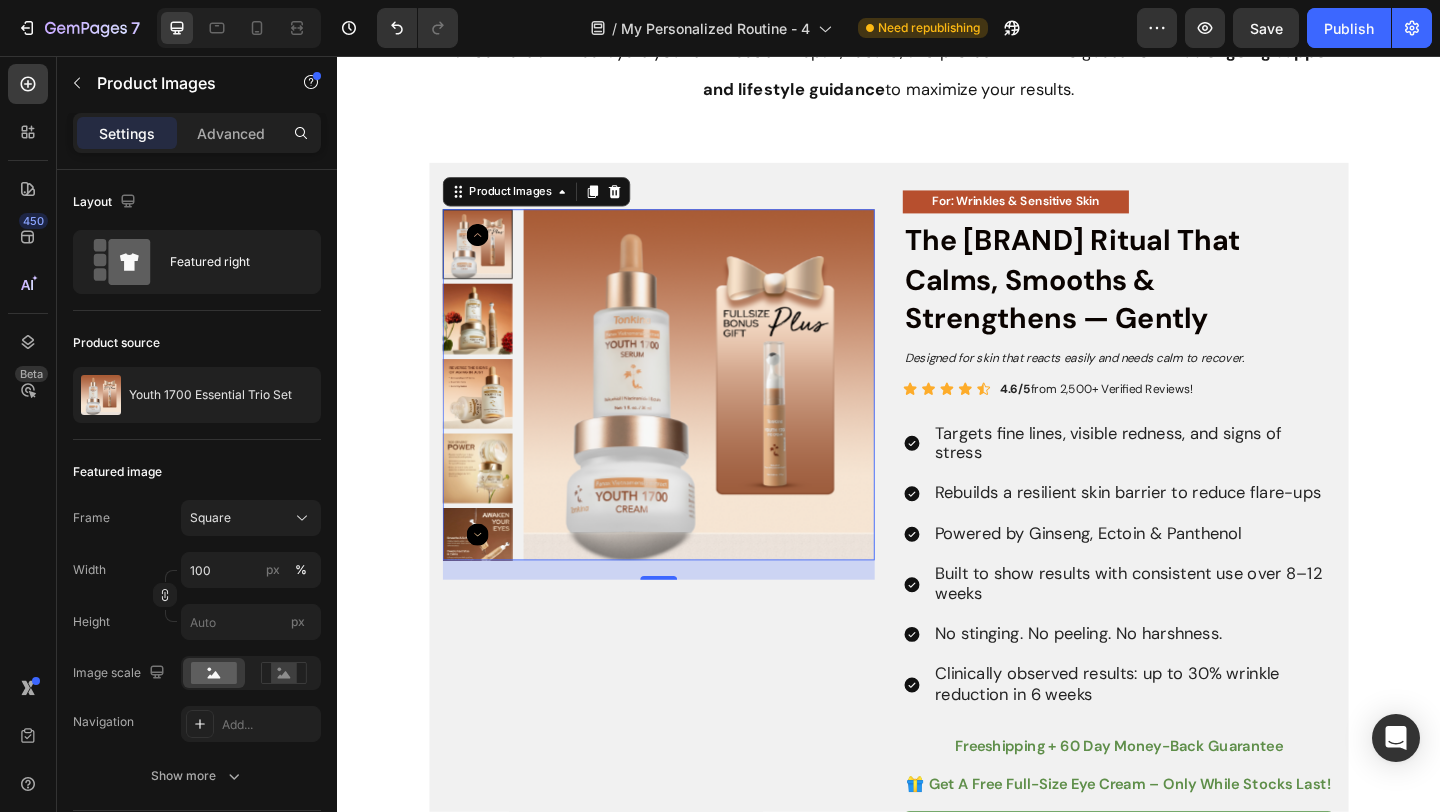 click on "If you're wondering how to start putting these steps together, the  Youth 1700 Ritual  makes it easier - 3-step system that delivers all three layers your skin needs — repair, rebuild, and protect — with no guesswork.  Plus ongoing support and lifestyle guidance  to maximize your results. Text Block Section 9
Product Images   21 For: Wrinkles & Sensitive Skin Text Block The Youth 1700 Ritual That Calms, Smooths & Strengthens — Gently Text Block Designed for skin that reacts easily and needs calm to recover. Text Block Icon Icon Icon Icon Icon Icon List 4.6/5  from 2,500+ Verified Reviews! Text Block Row Targets fine lines, visible redness, and signs of stress Rebuilds a resilient skin barrier to reduce flare-ups Powered by Ginseng, Ectoin & Panthenol Built to show results with consistent use over 8–12 weeks No stinging. No peeling. No harshness. Clinically observed results: up to 30% wrinkle reduction in 6 weeks Item List freeshipping + 60 day money-back guarantee   Text Block" at bounding box center [937, 1717] 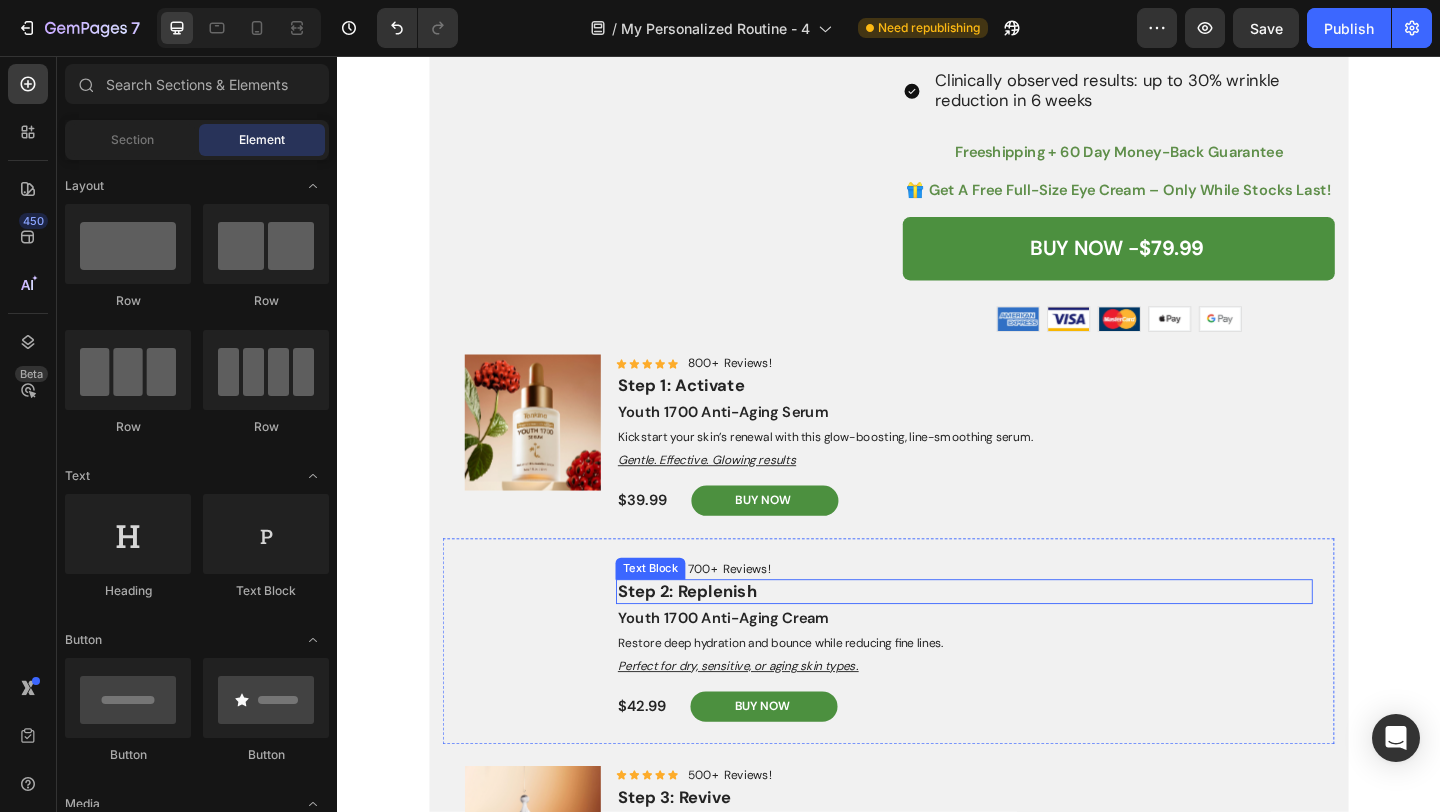 scroll, scrollTop: 3806, scrollLeft: 0, axis: vertical 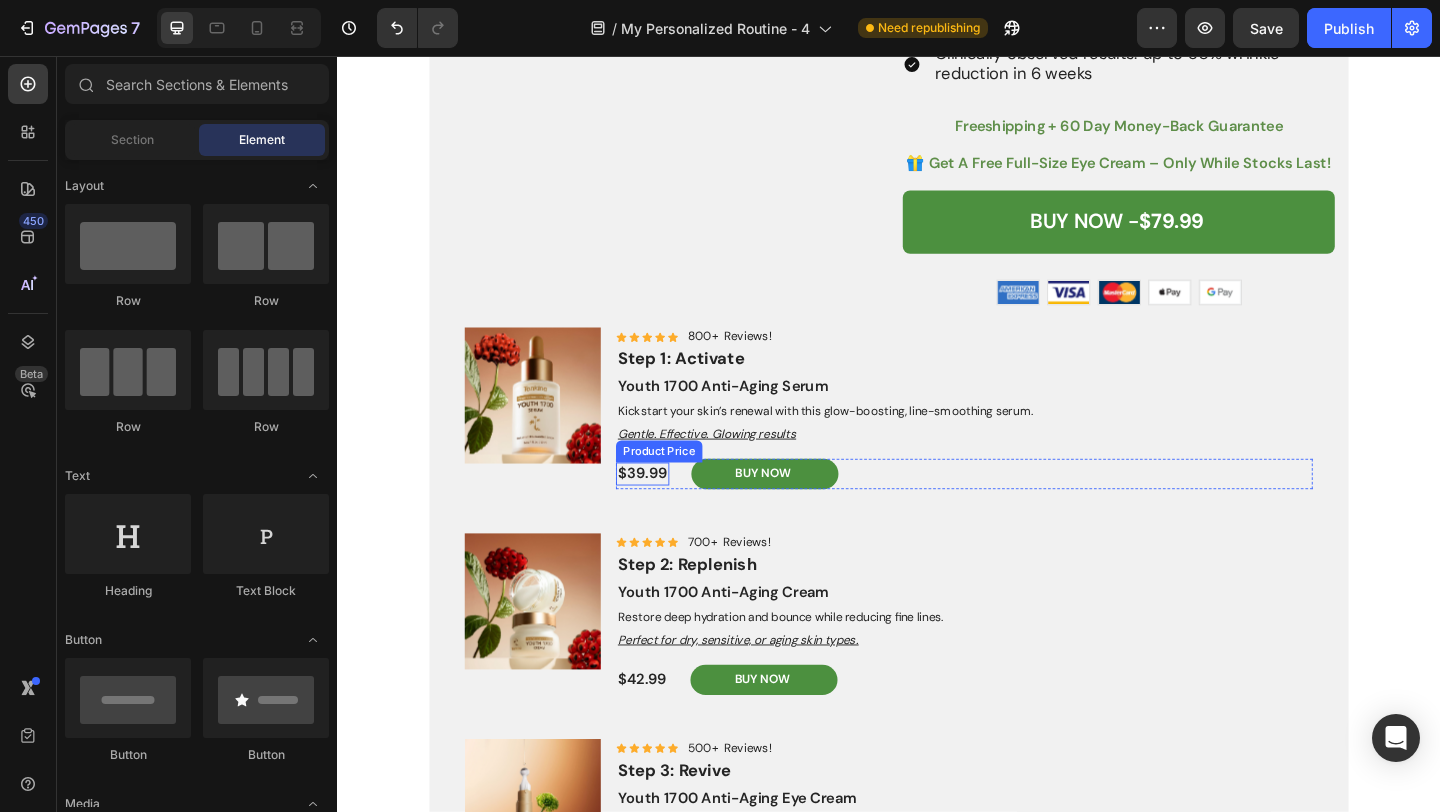 click on "$39.99" at bounding box center [669, 510] 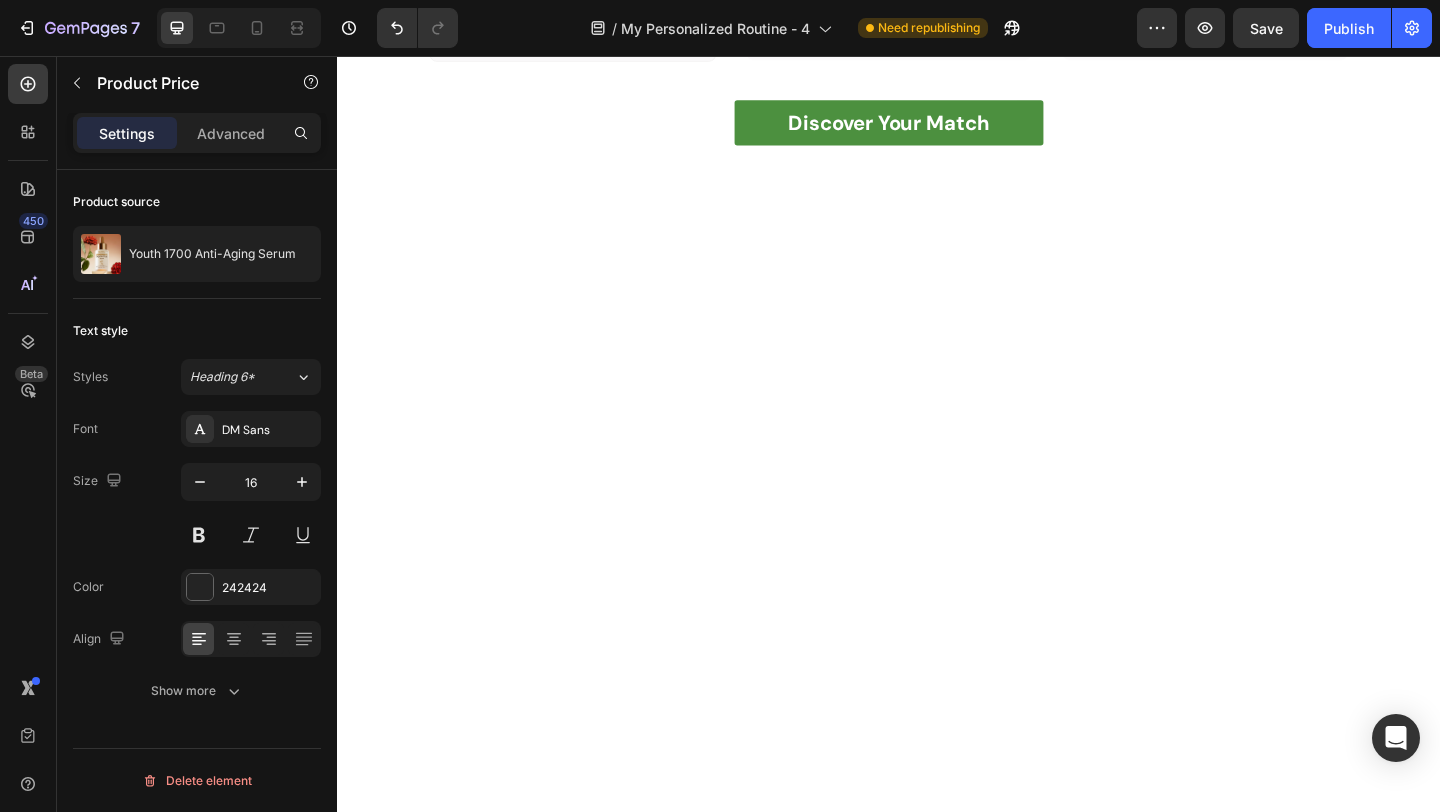 scroll, scrollTop: 1441, scrollLeft: 0, axis: vertical 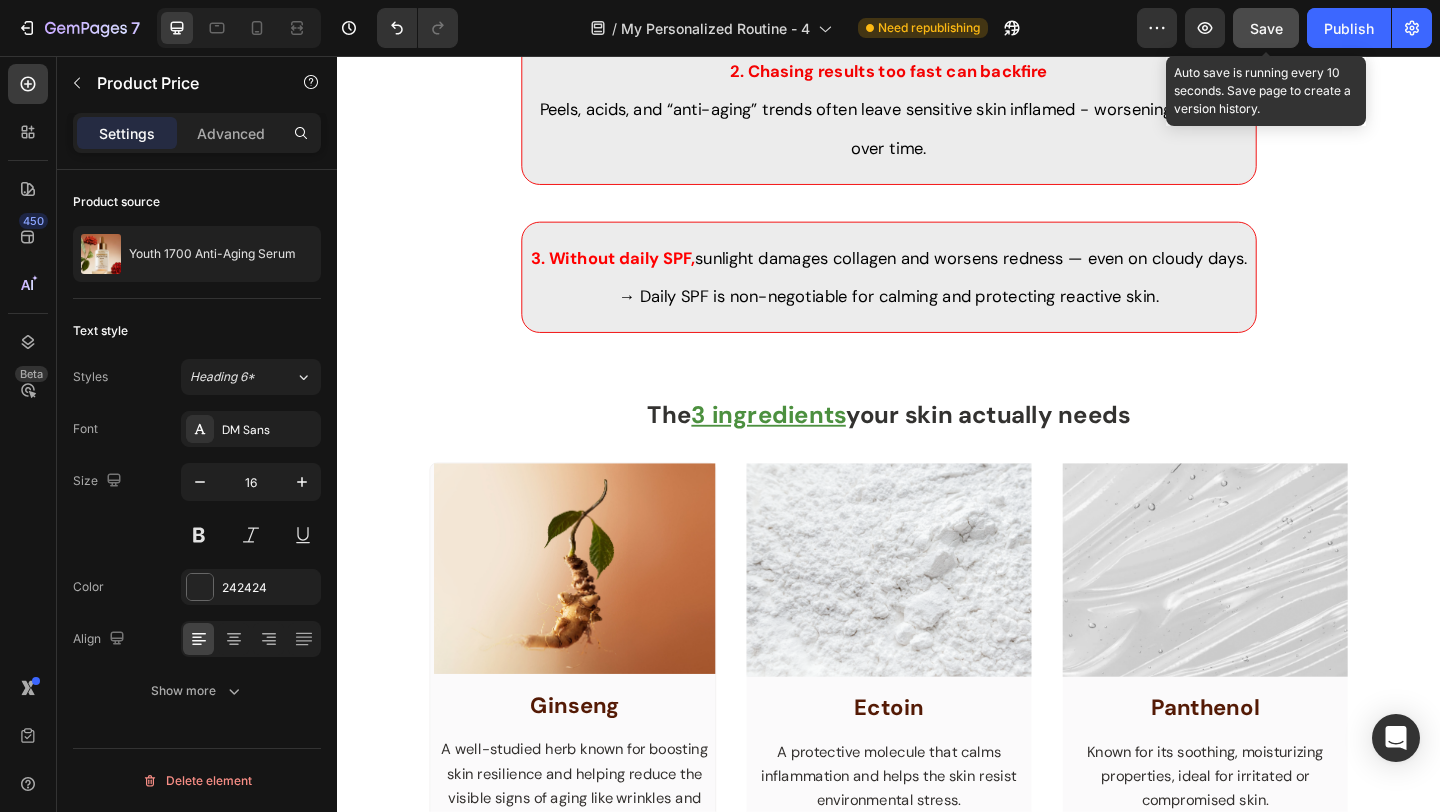 click on "Save" at bounding box center (1266, 28) 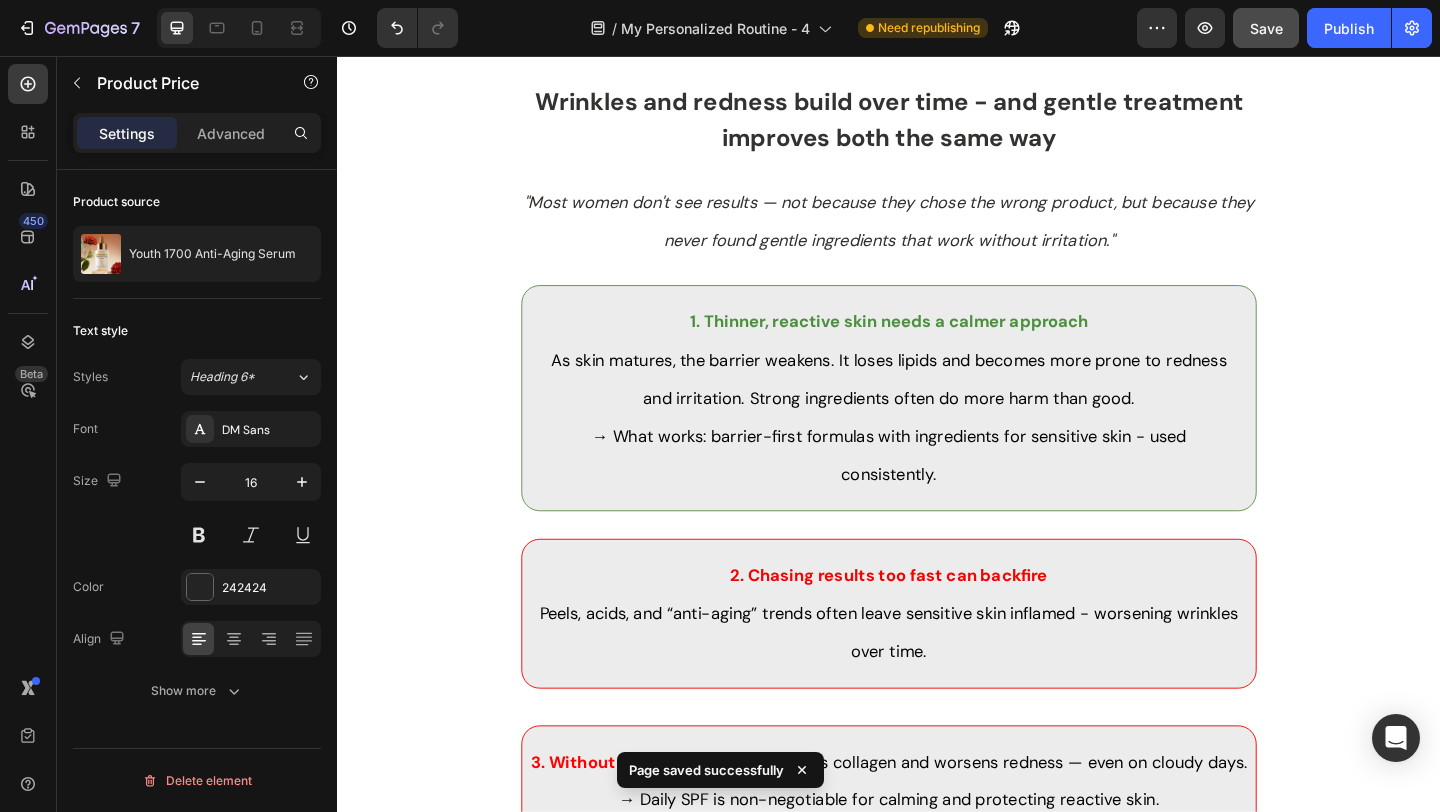 scroll, scrollTop: 943, scrollLeft: 0, axis: vertical 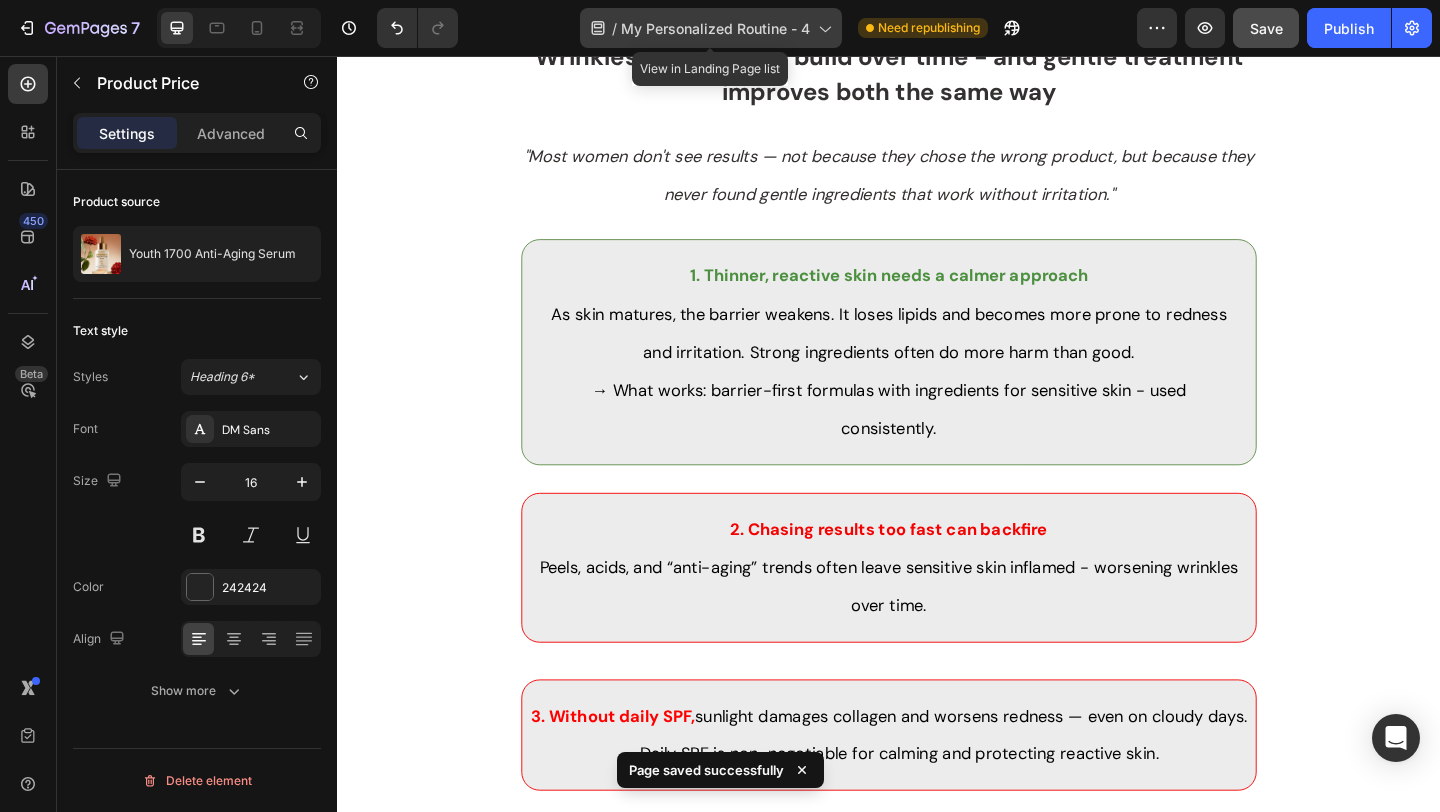 click on "My Personalized Routine - 4" at bounding box center (715, 28) 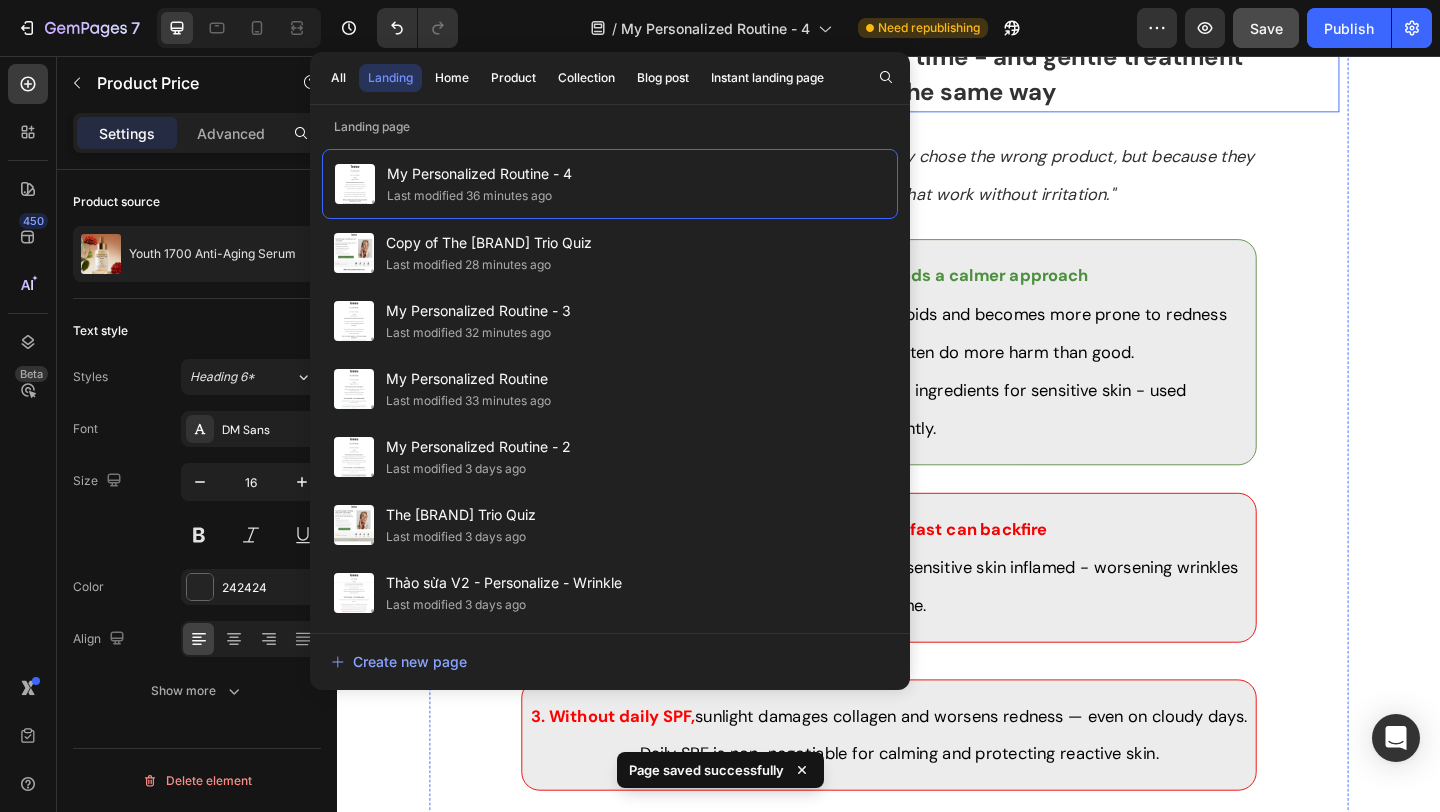 click on "Wrinkles and redness build over time - and gentle treatment improves both the same way" at bounding box center [937, 76] 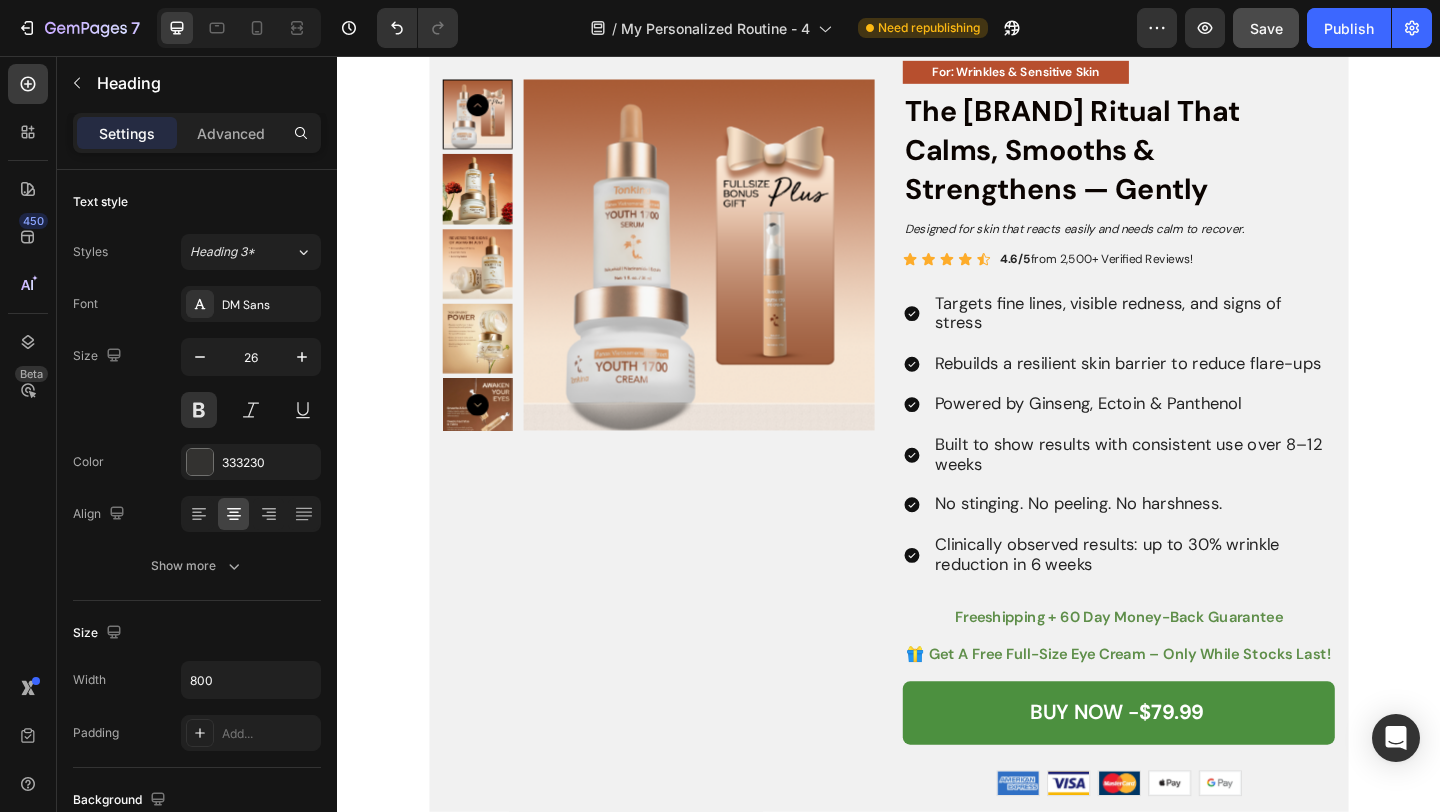 scroll, scrollTop: 3261, scrollLeft: 0, axis: vertical 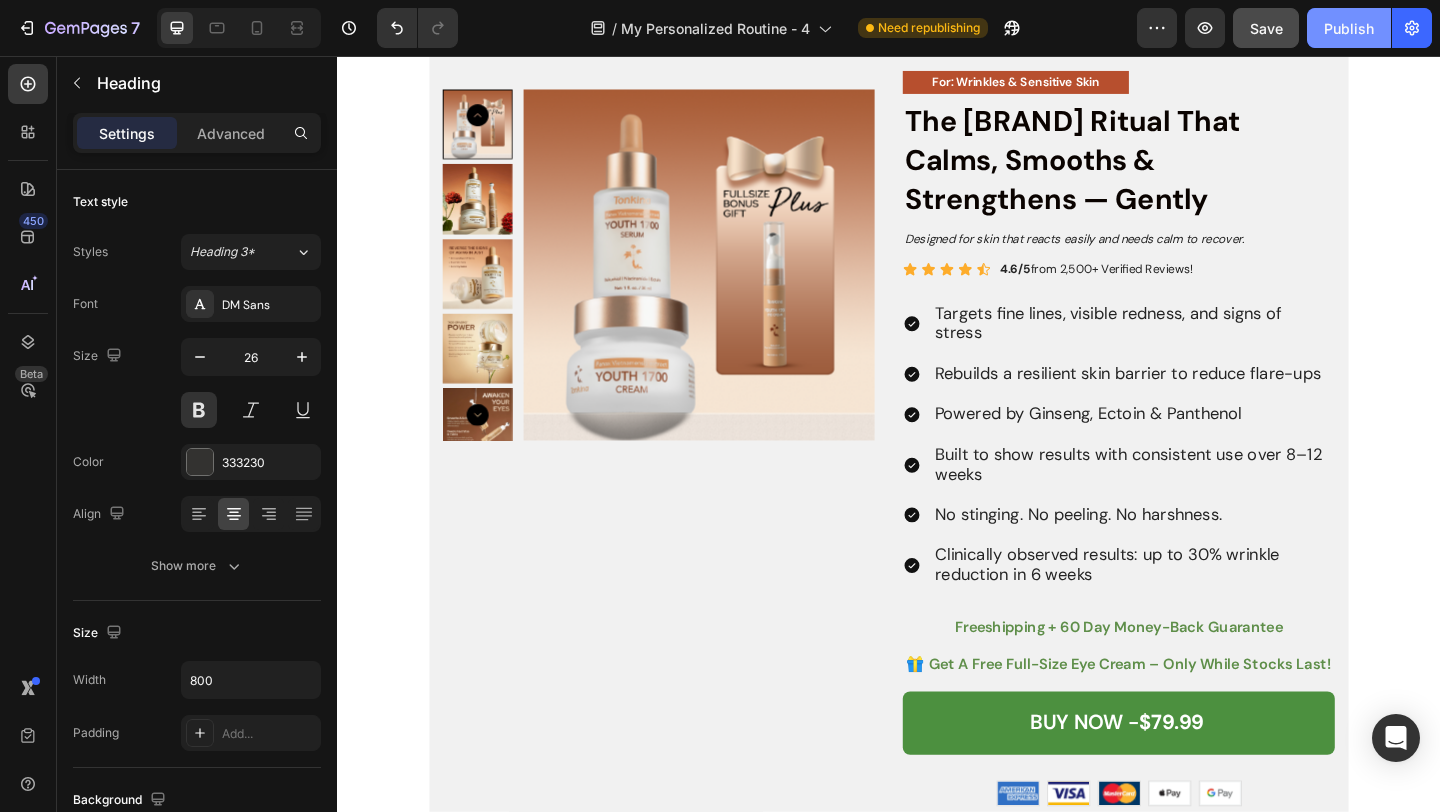 click on "Publish" at bounding box center [1349, 28] 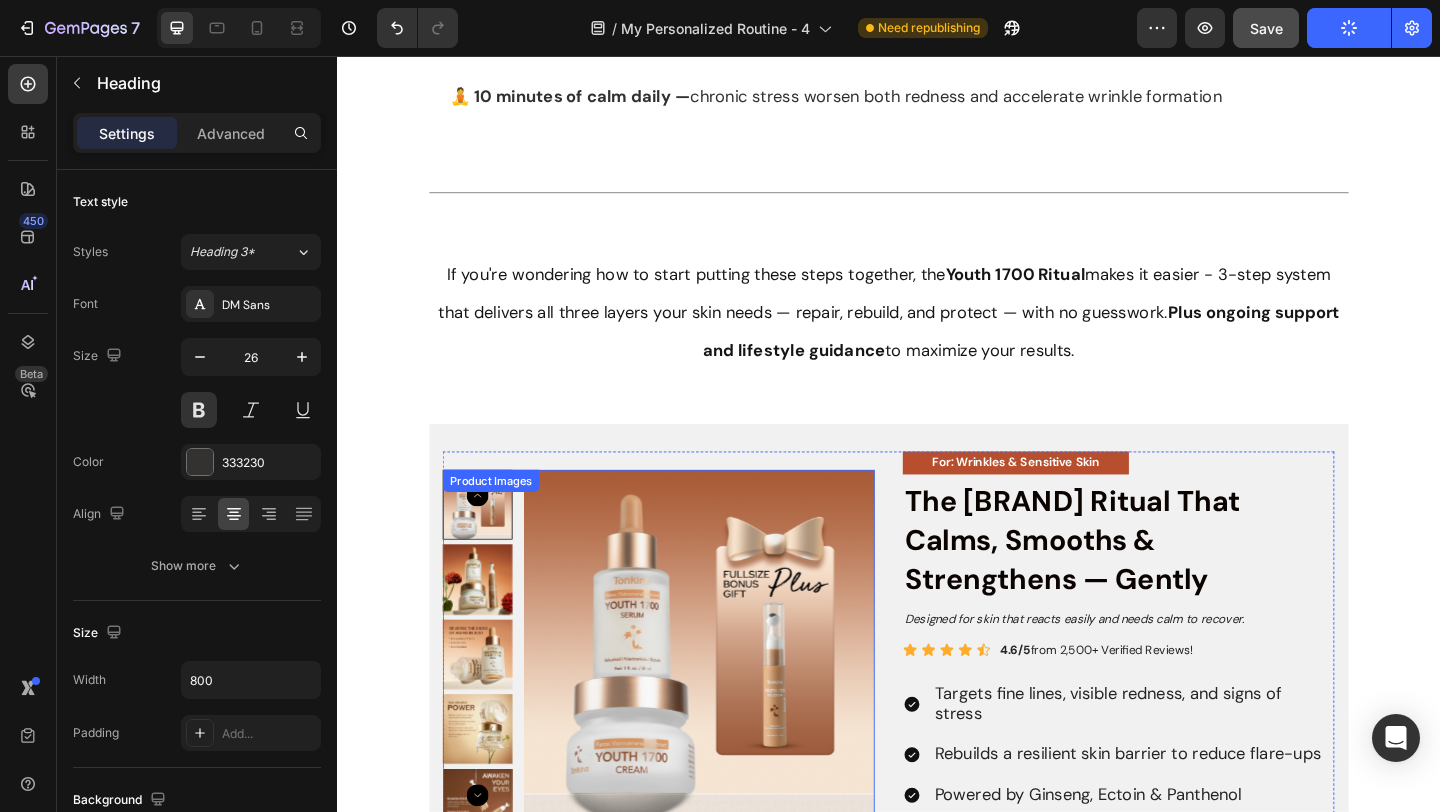 scroll, scrollTop: 2864, scrollLeft: 0, axis: vertical 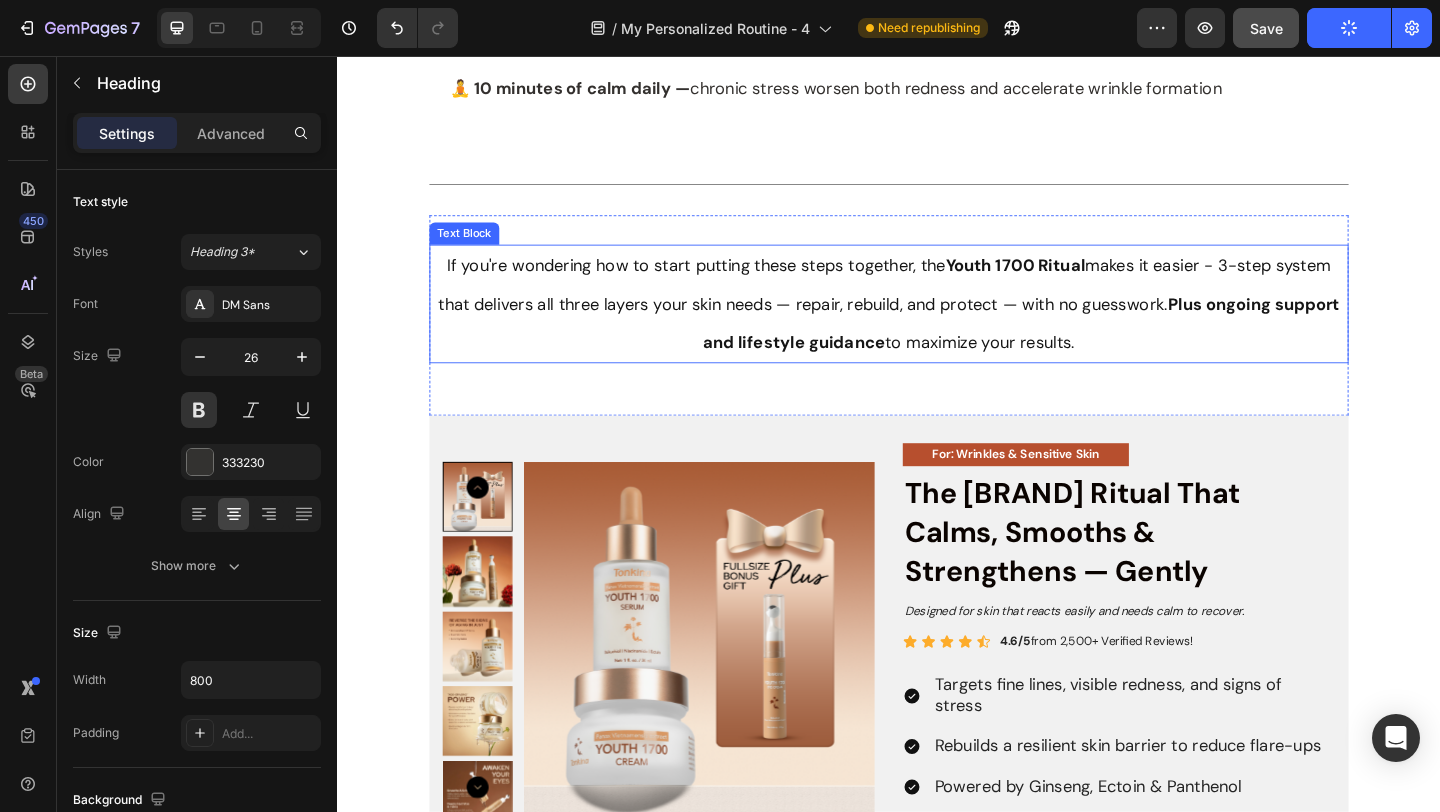 click on "If you're wondering how to start putting these steps together, the  Youth 1700 Ritual  makes it easier - 3-step system that delivers all three layers your skin needs — repair, rebuild, and protect — with no guesswork.  Plus ongoing support and lifestyle guidance  to maximize your results." at bounding box center [937, 325] 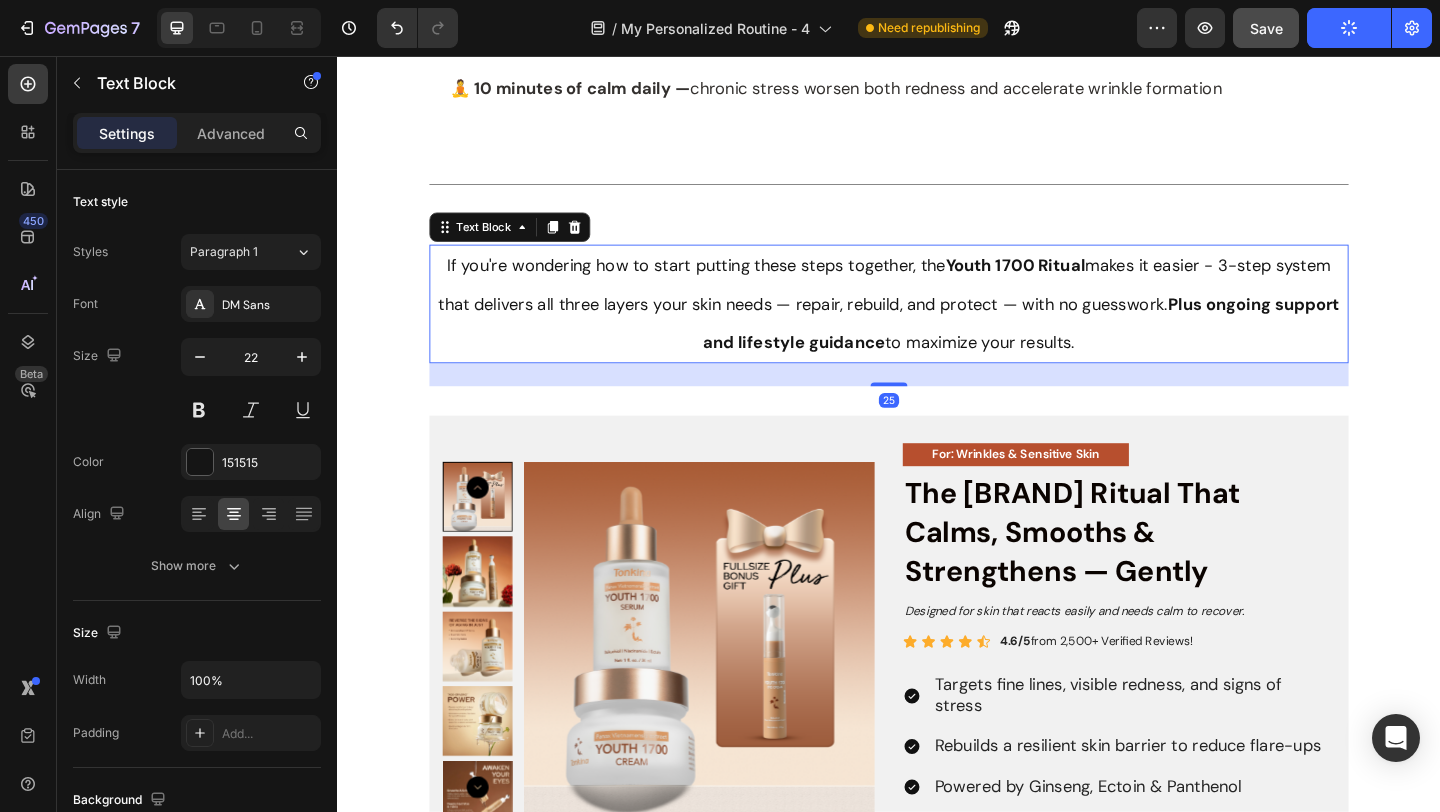 click on "If you're wondering how to start putting these steps together, the  Youth 1700 Ritual  makes it easier - 3-step system that delivers all three layers your skin needs — repair, rebuild, and protect — with no guesswork.  Plus ongoing support and lifestyle guidance  to maximize your results." at bounding box center [937, 325] 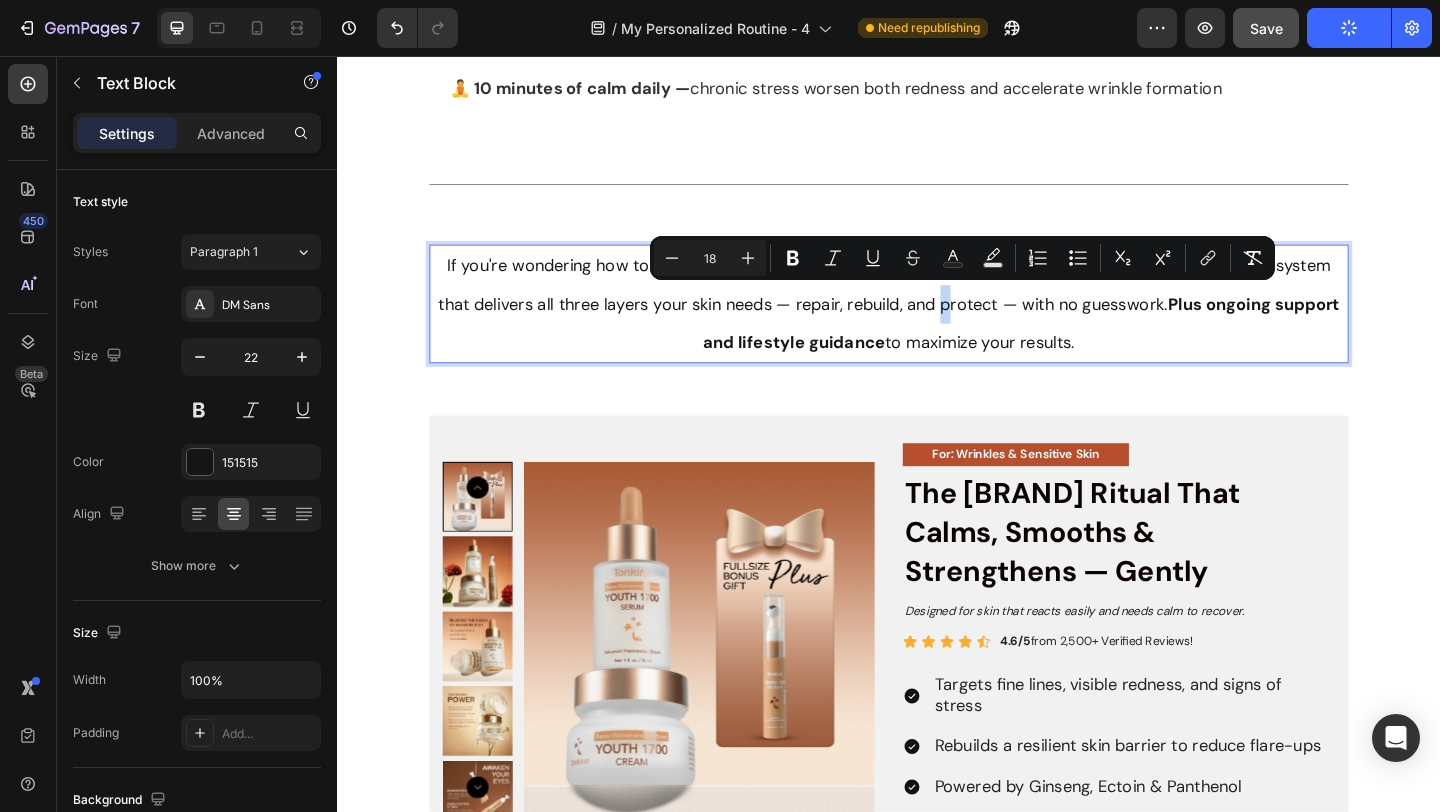 click on "If you're wondering how to start putting these steps together, the  Youth 1700 Ritual  makes it easier - 3-step system that delivers all three layers your skin needs — repair, rebuild, and protect — with no guesswork.  Plus ongoing support and lifestyle guidance  to maximize your results." at bounding box center [937, 325] 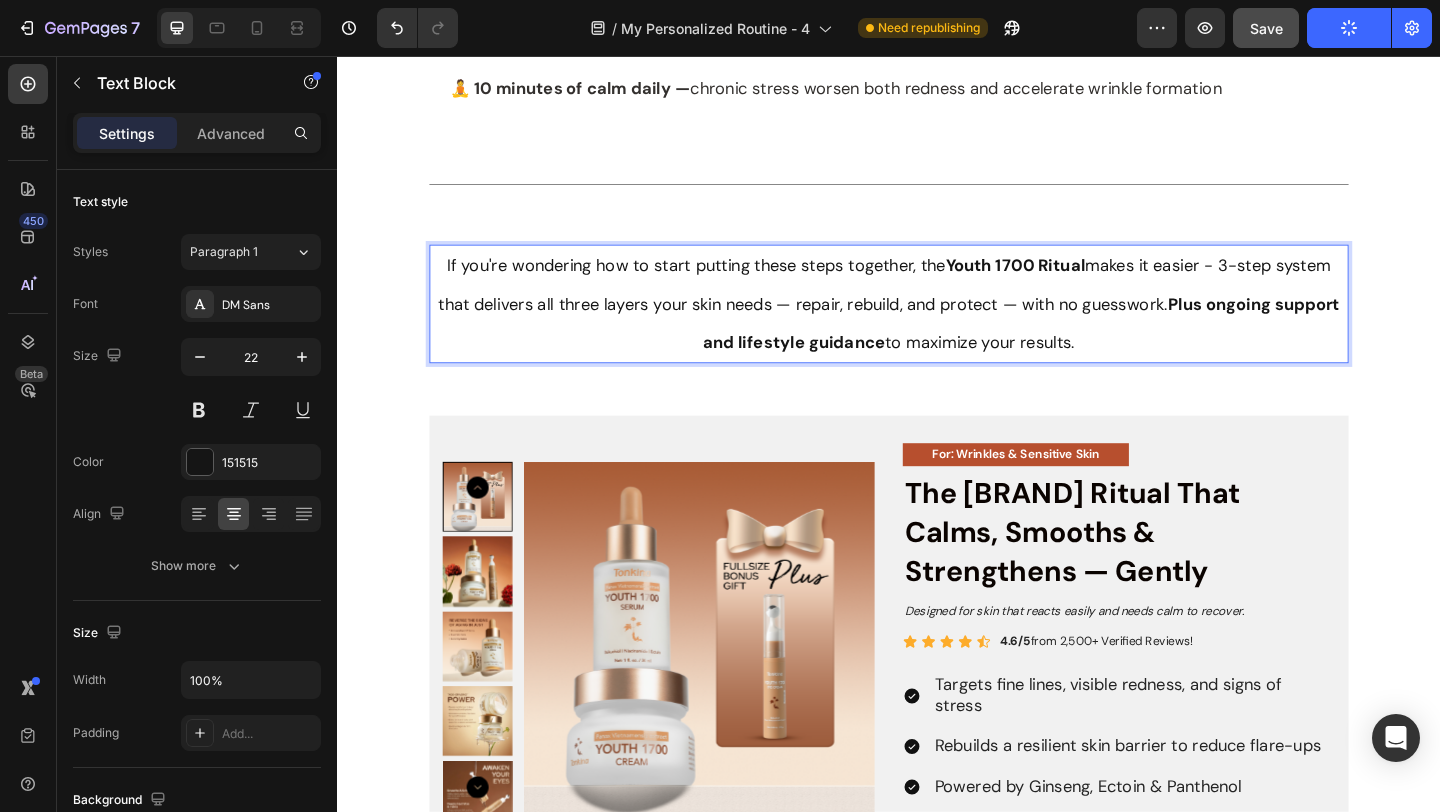 click on "If you're wondering how to start putting these steps together, the  Youth 1700 Ritual  makes it easier - 3-step system that delivers all three layers your skin needs — repair, rebuild, and protect — with no guesswork.  Plus ongoing support and lifestyle guidance  to maximize your results." at bounding box center [937, 325] 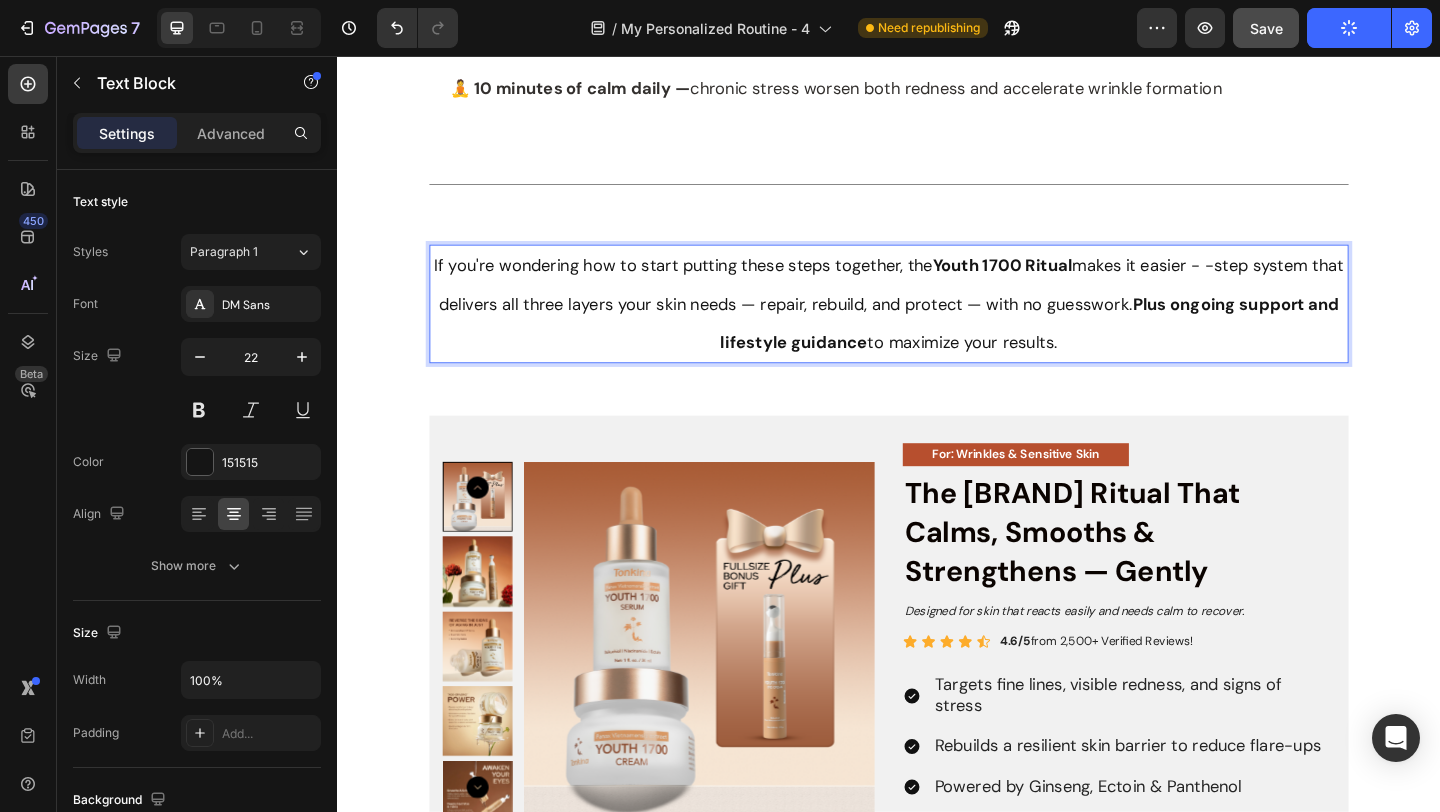 click on "If you're wondering how to start putting these steps together, the  Youth 1700 Ritual  makes it easier - -step system that delivers all three layers your skin needs — repair, rebuild, and protect — with no guesswork.  Plus ongoing support and lifestyle guidance  to maximize your results." at bounding box center (937, 325) 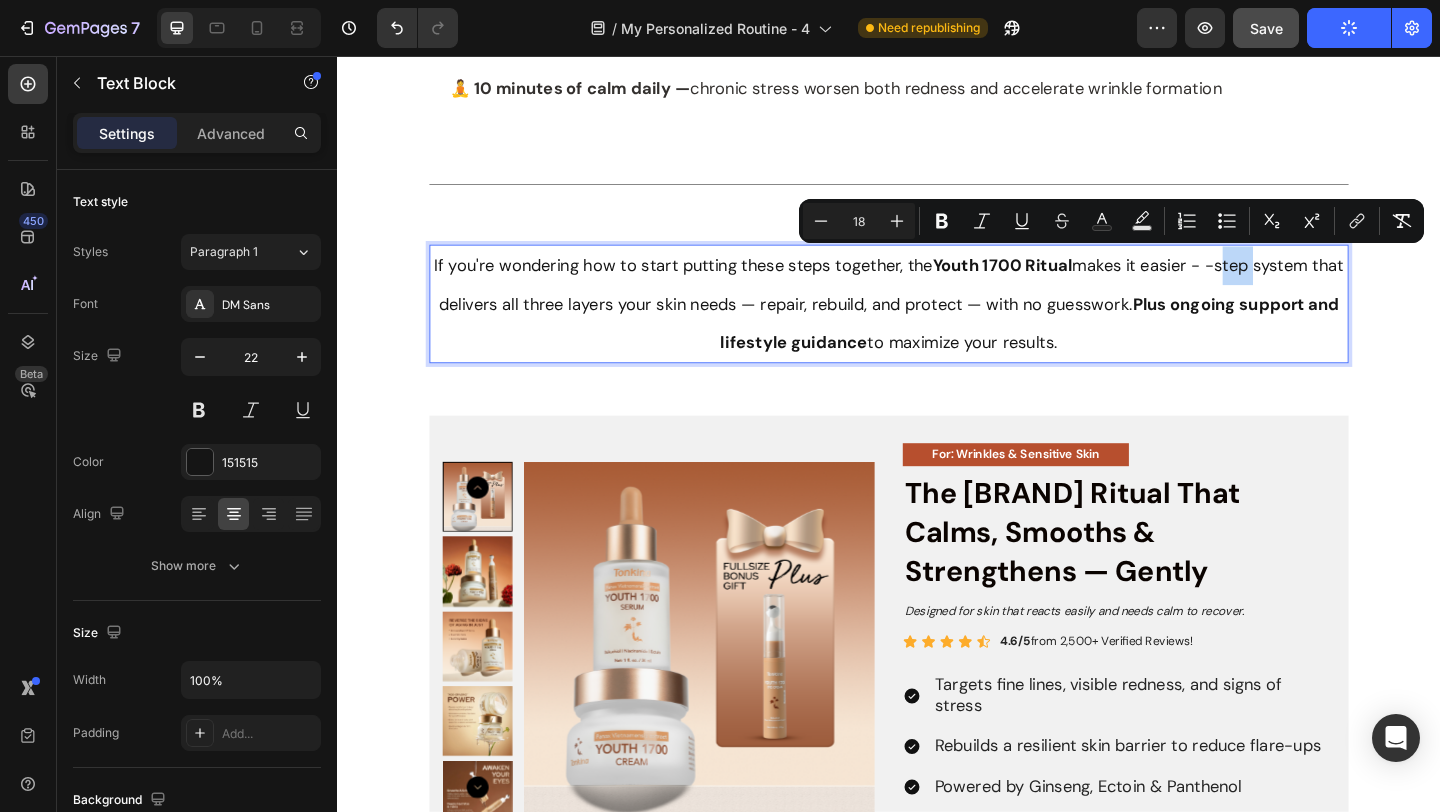 drag, startPoint x: 1292, startPoint y: 283, endPoint x: 1320, endPoint y: 284, distance: 28.01785 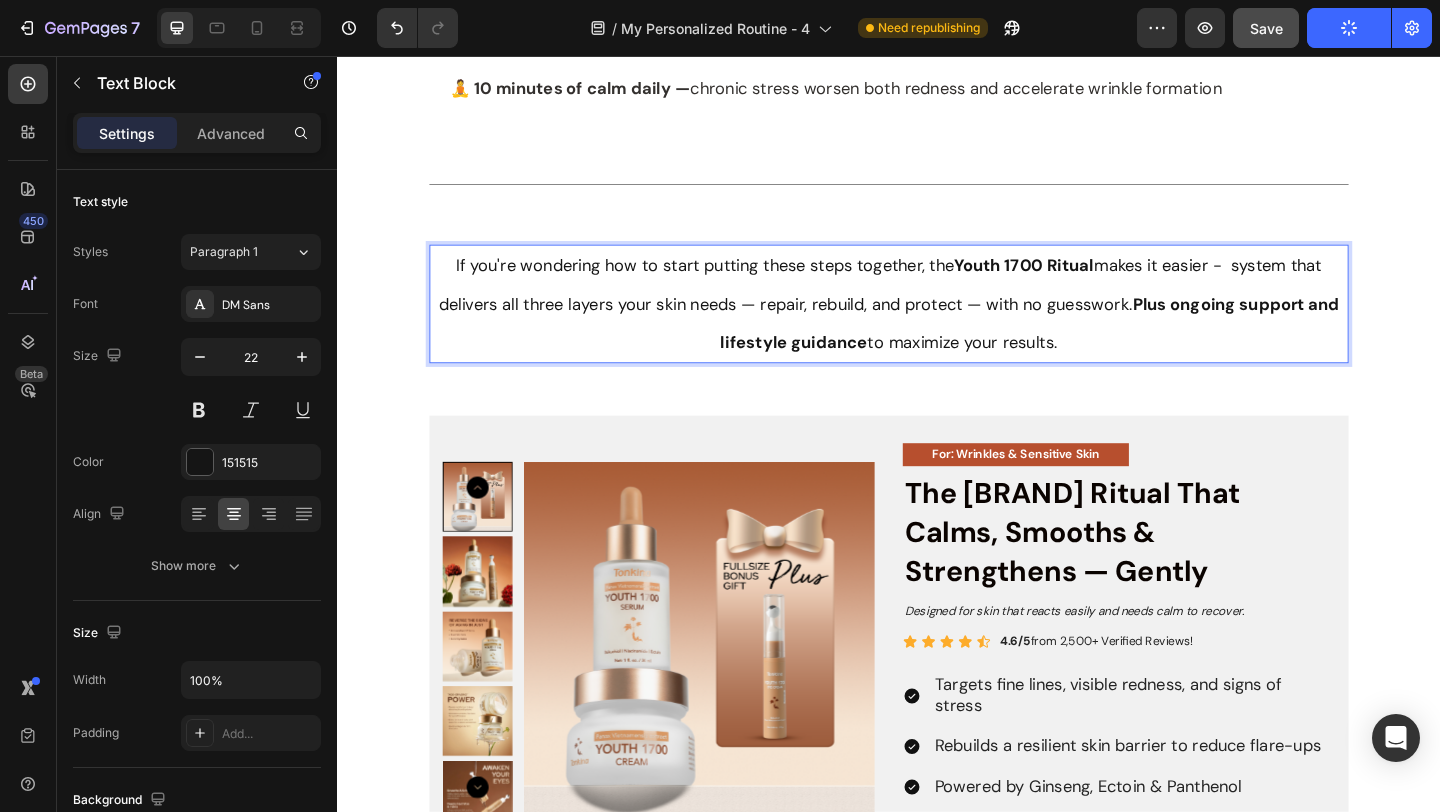 type 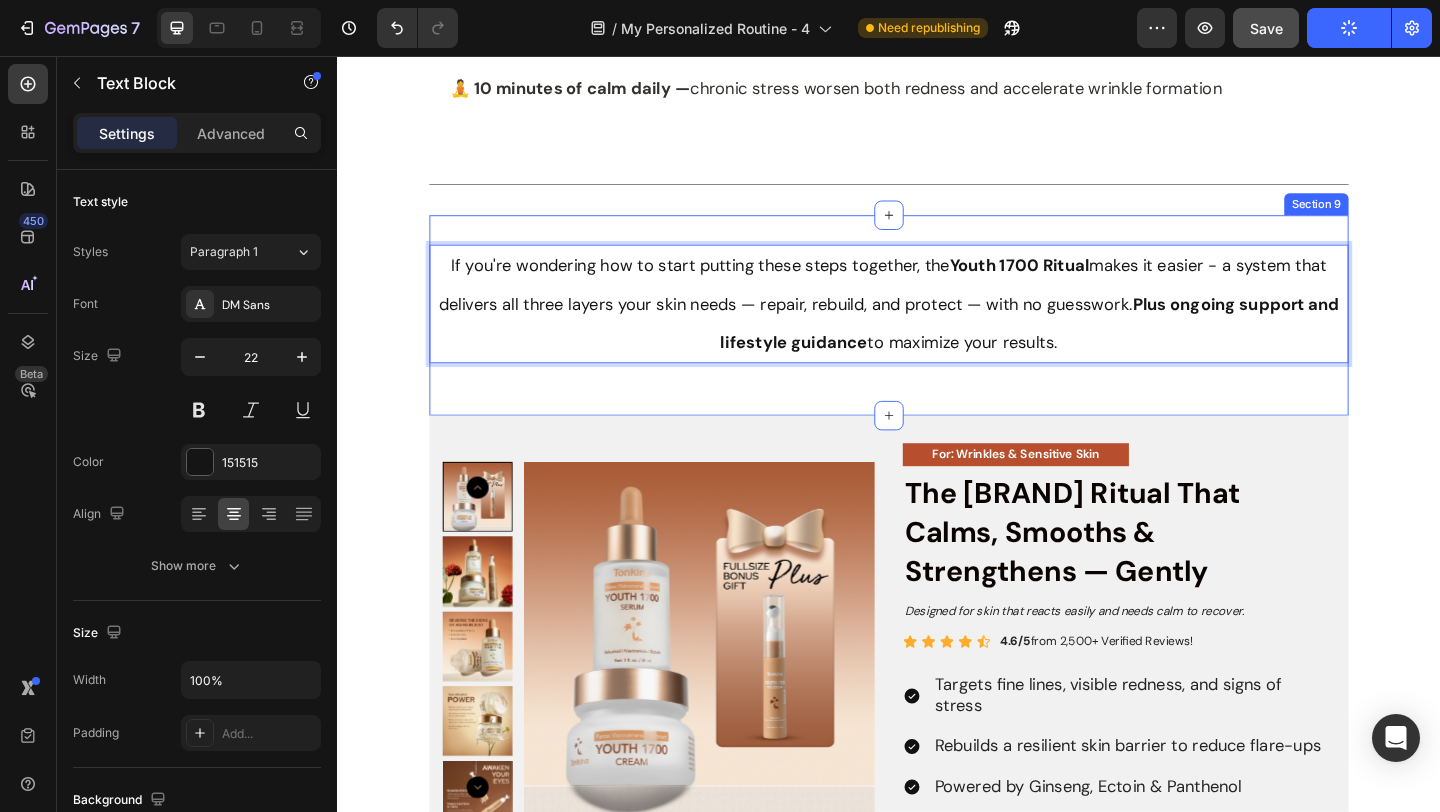 click on "Section 9" at bounding box center (1402, 217) 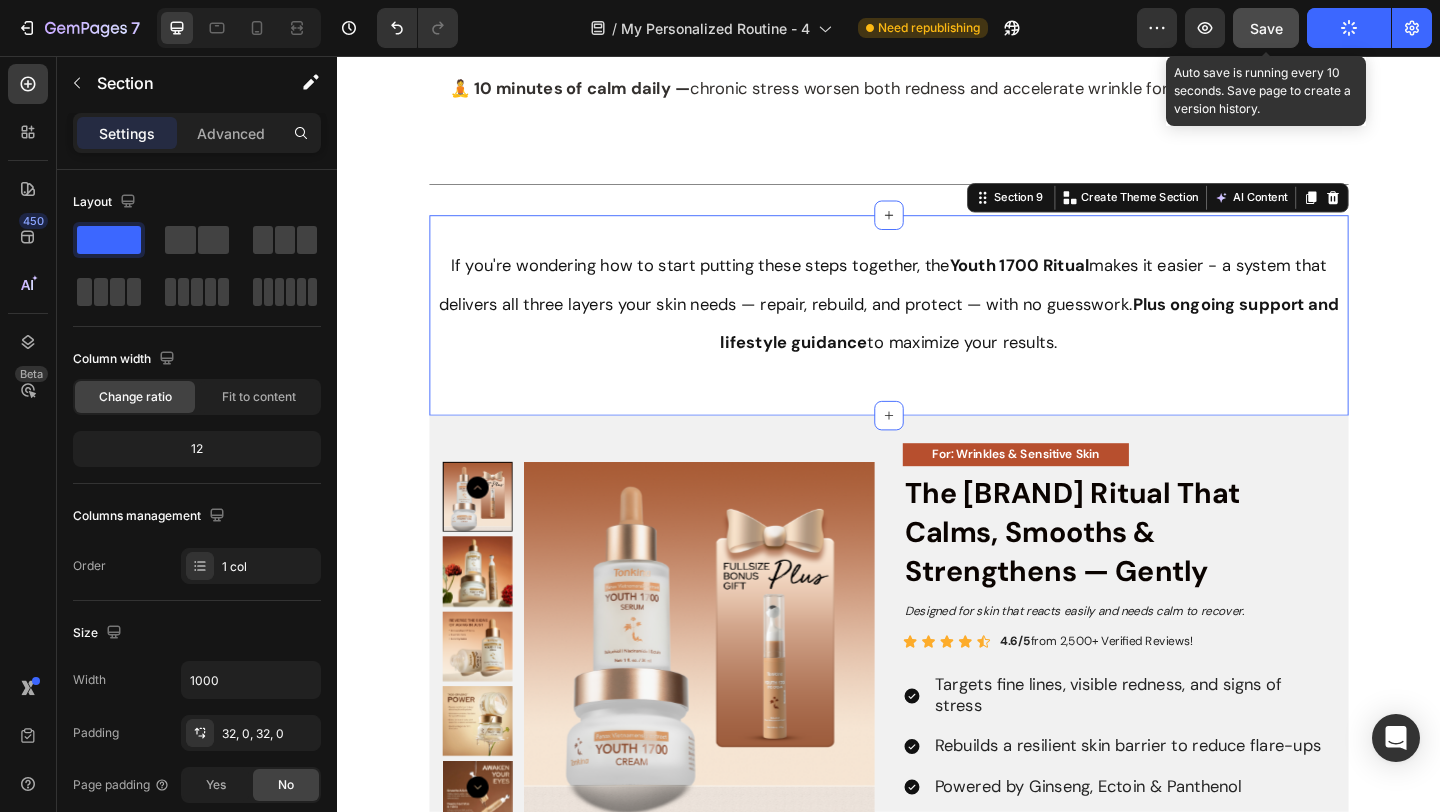 click on "Save" at bounding box center (1266, 28) 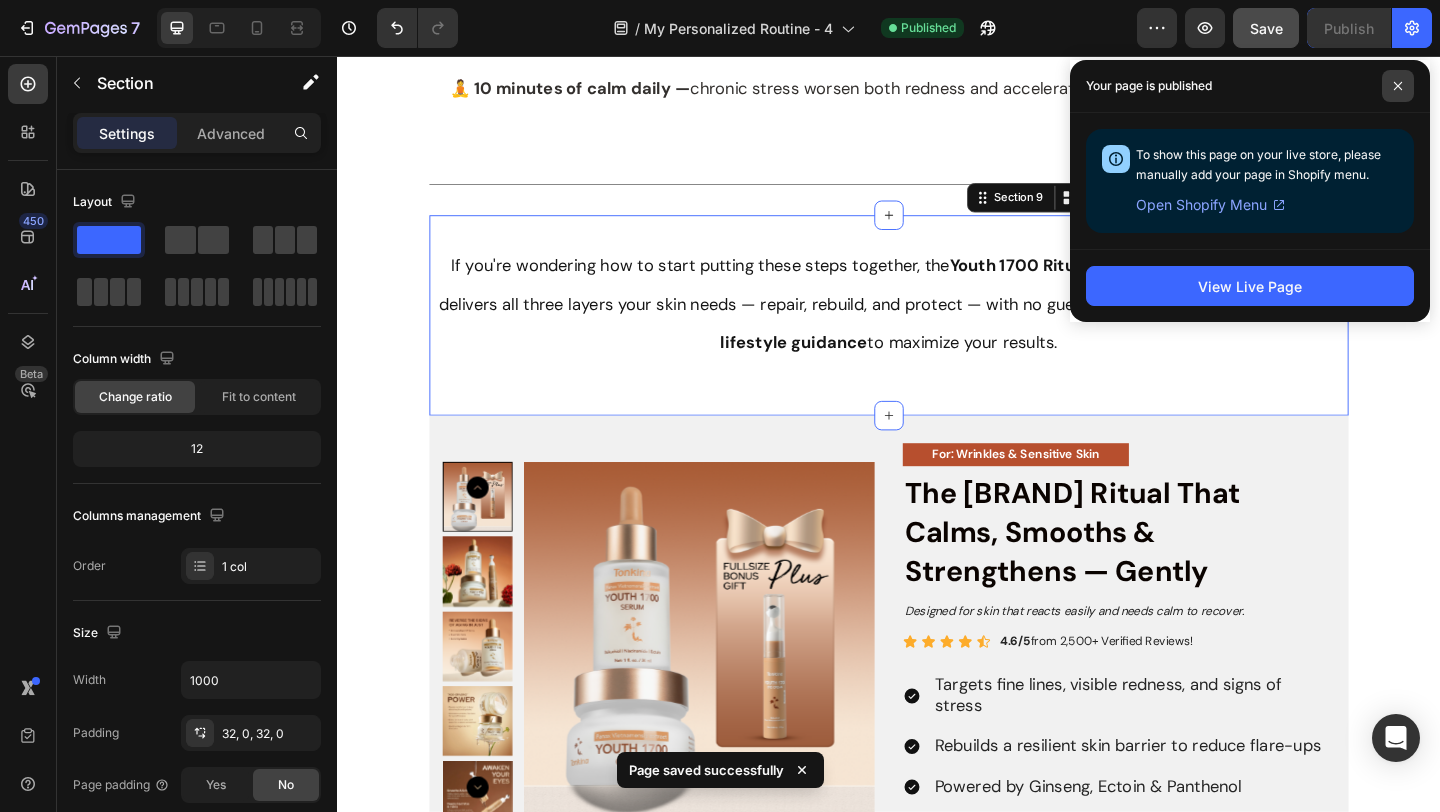 click 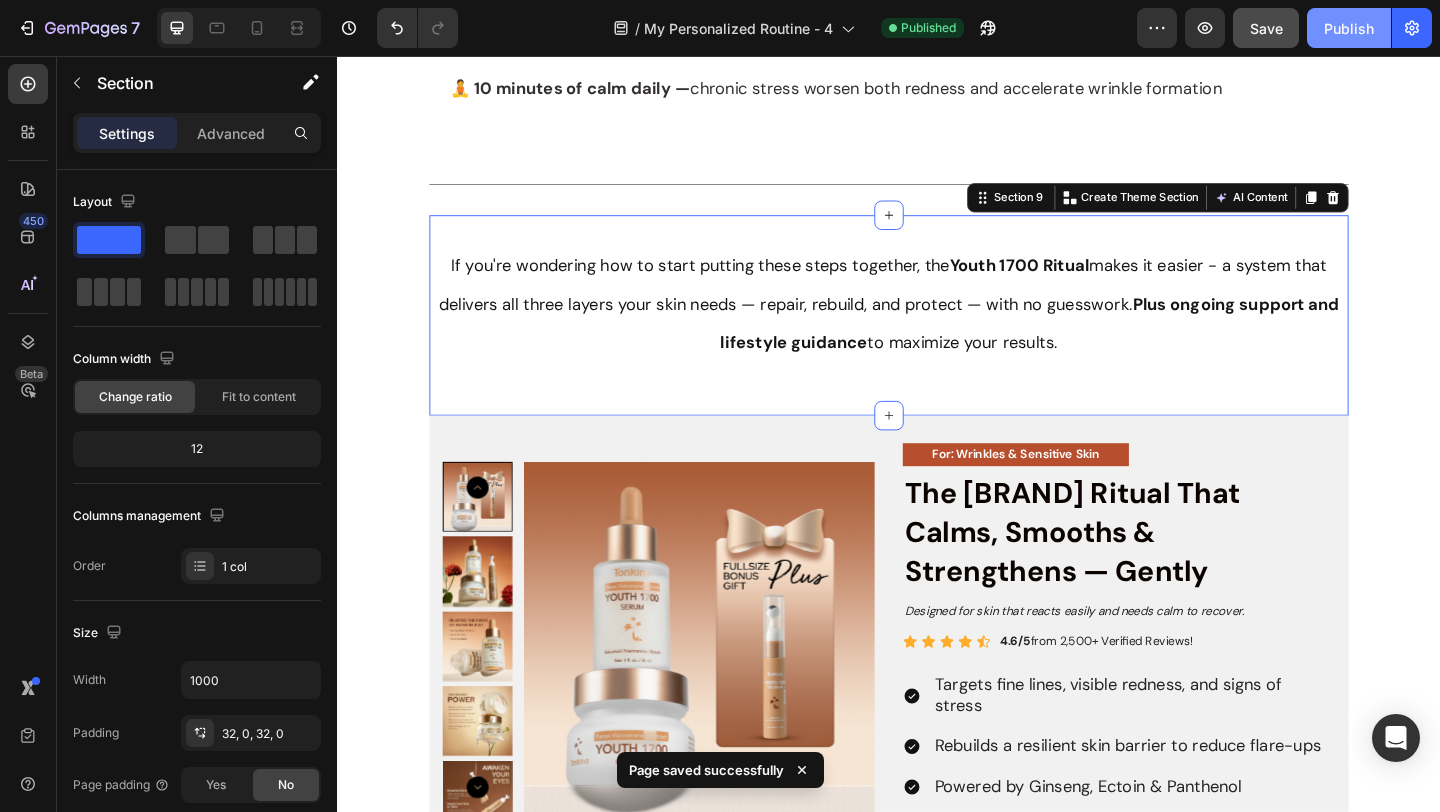 click on "Publish" 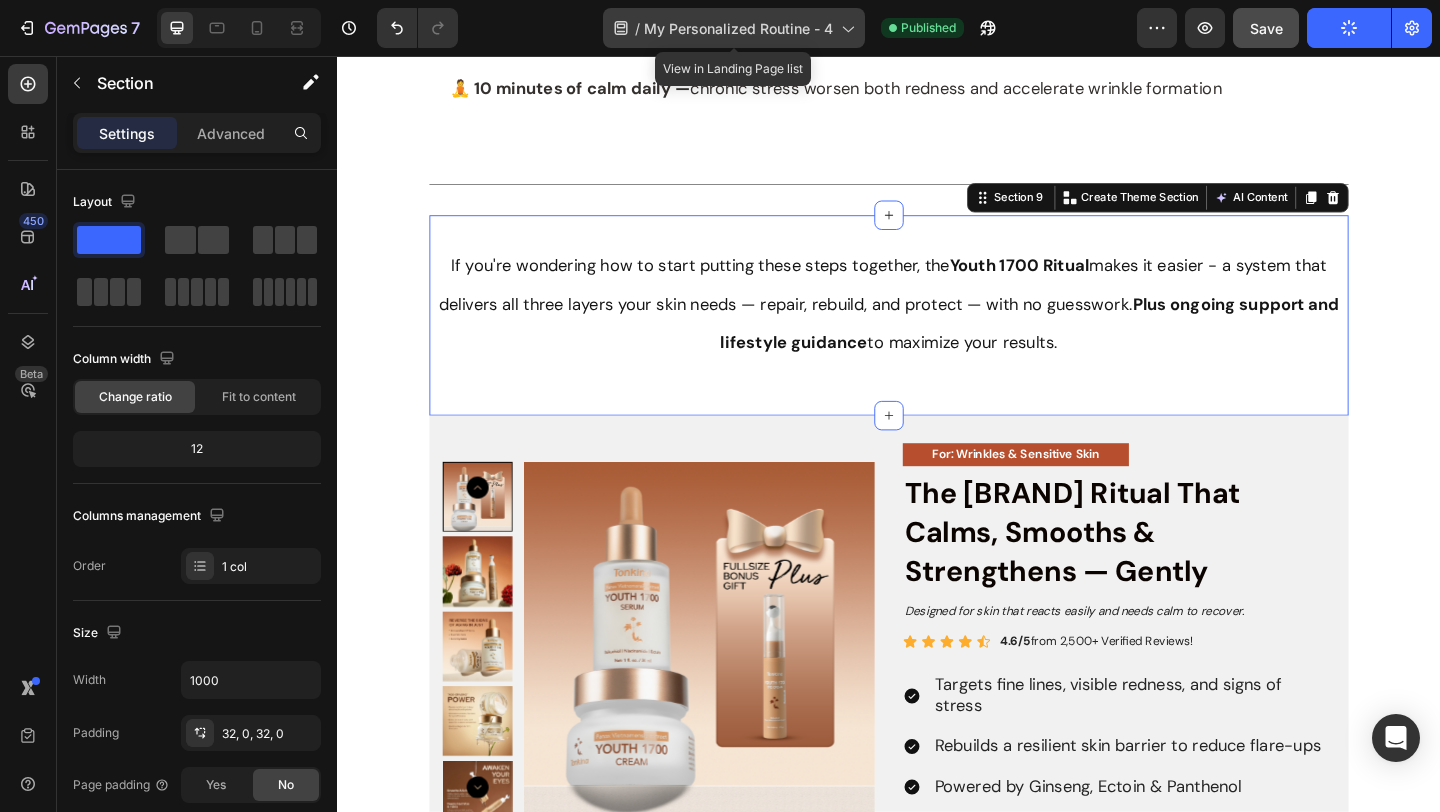 click on "My Personalized Routine - 4" at bounding box center [738, 28] 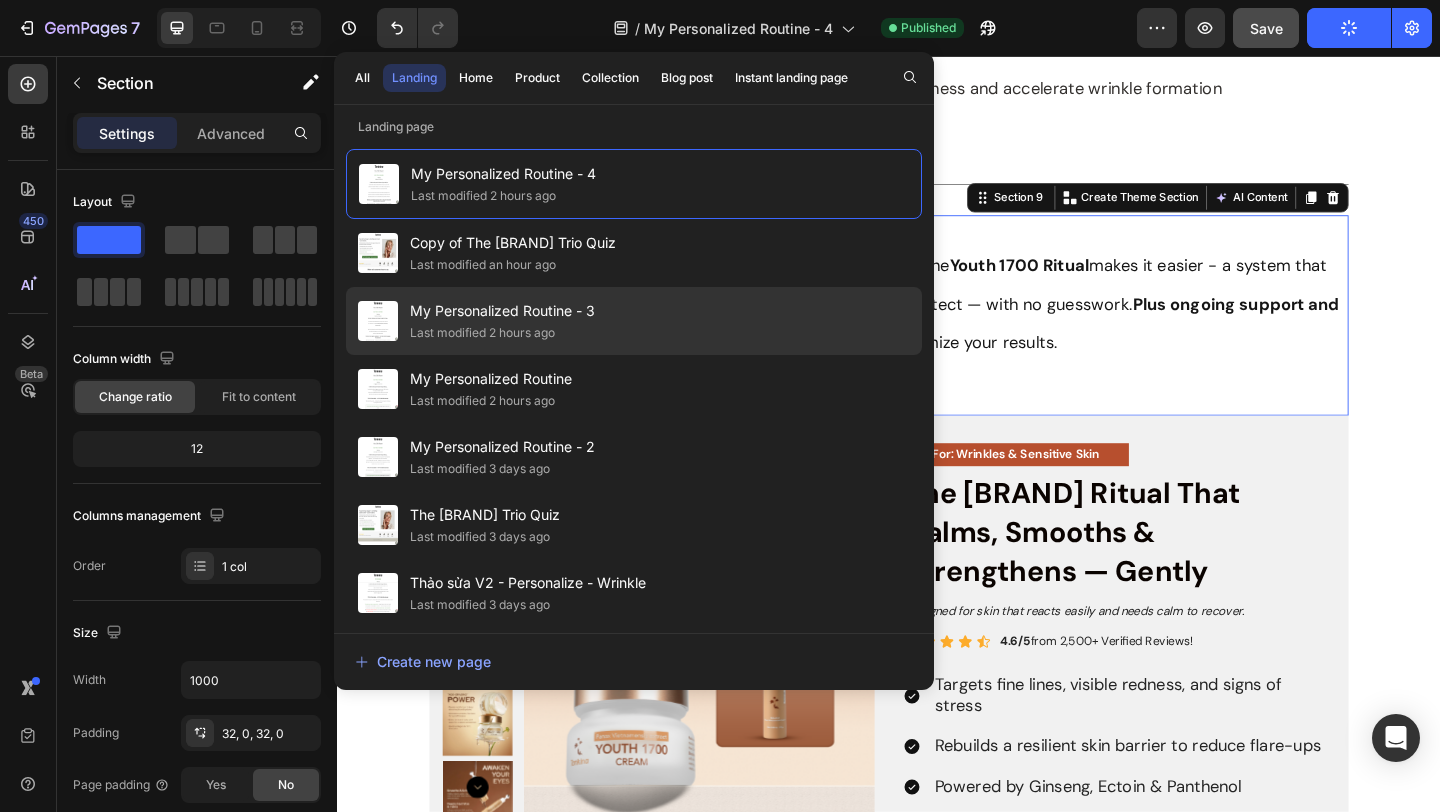 click on "My Personalized Routine - 3" at bounding box center (502, 311) 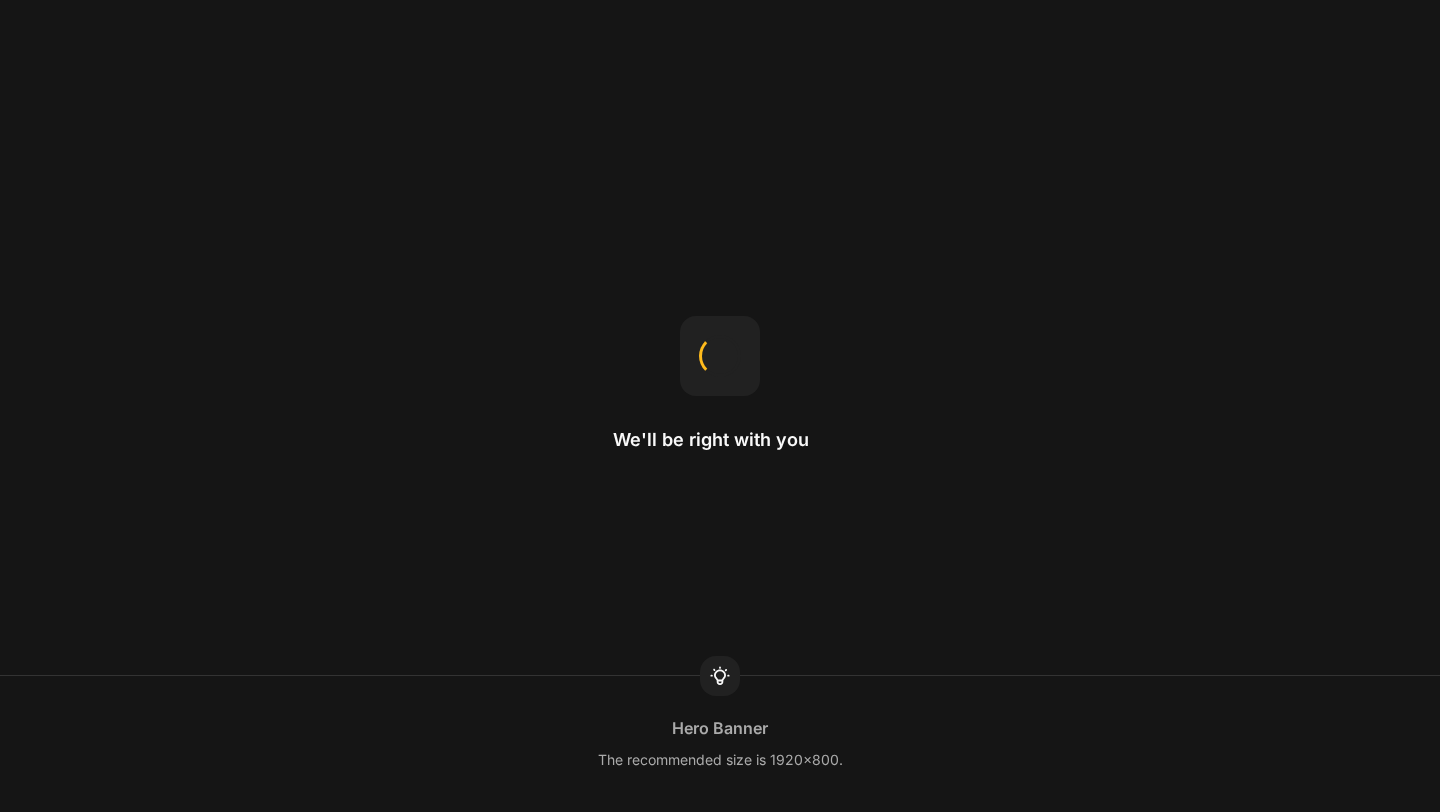 scroll, scrollTop: 0, scrollLeft: 0, axis: both 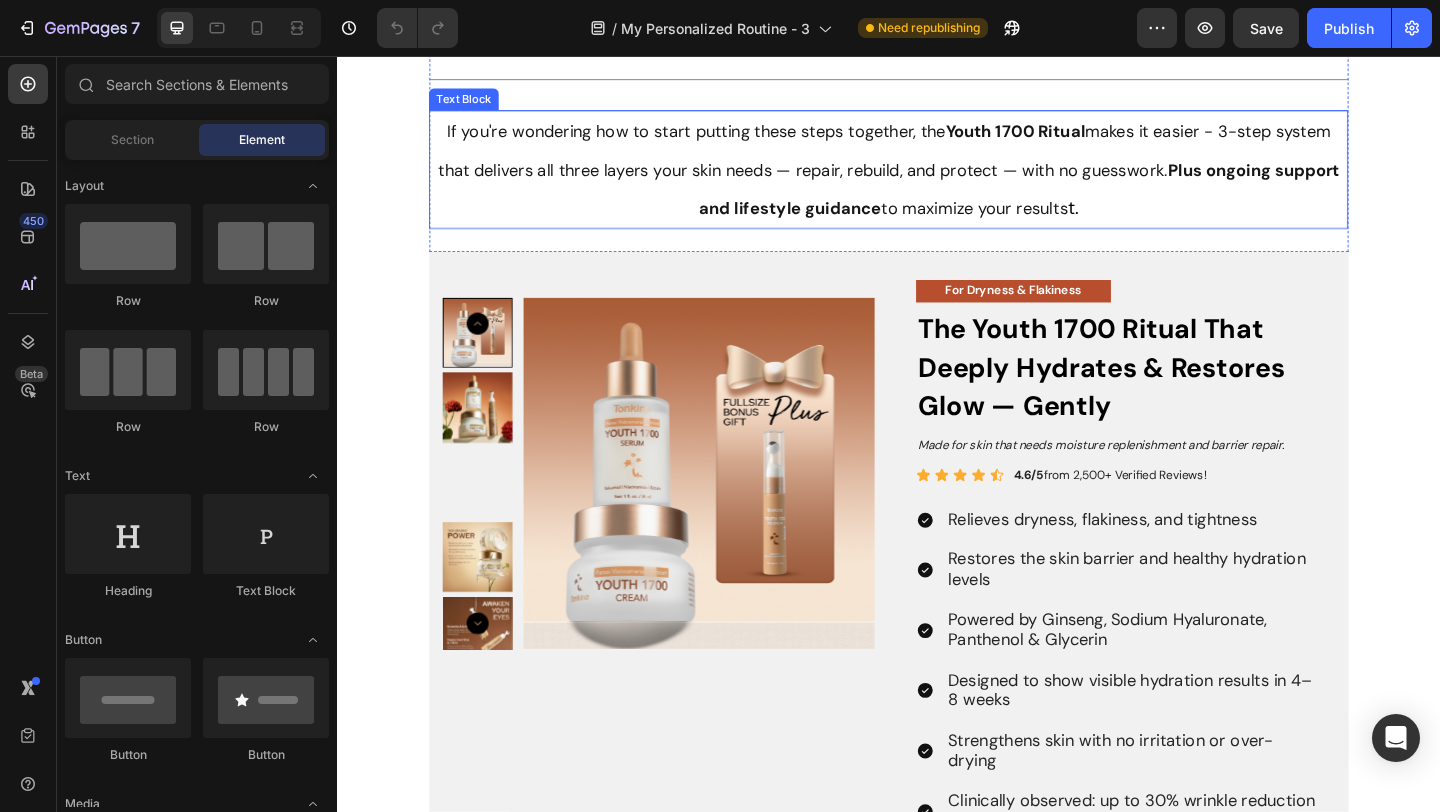 click on "Youth 1700 Ritual" at bounding box center [1075, 138] 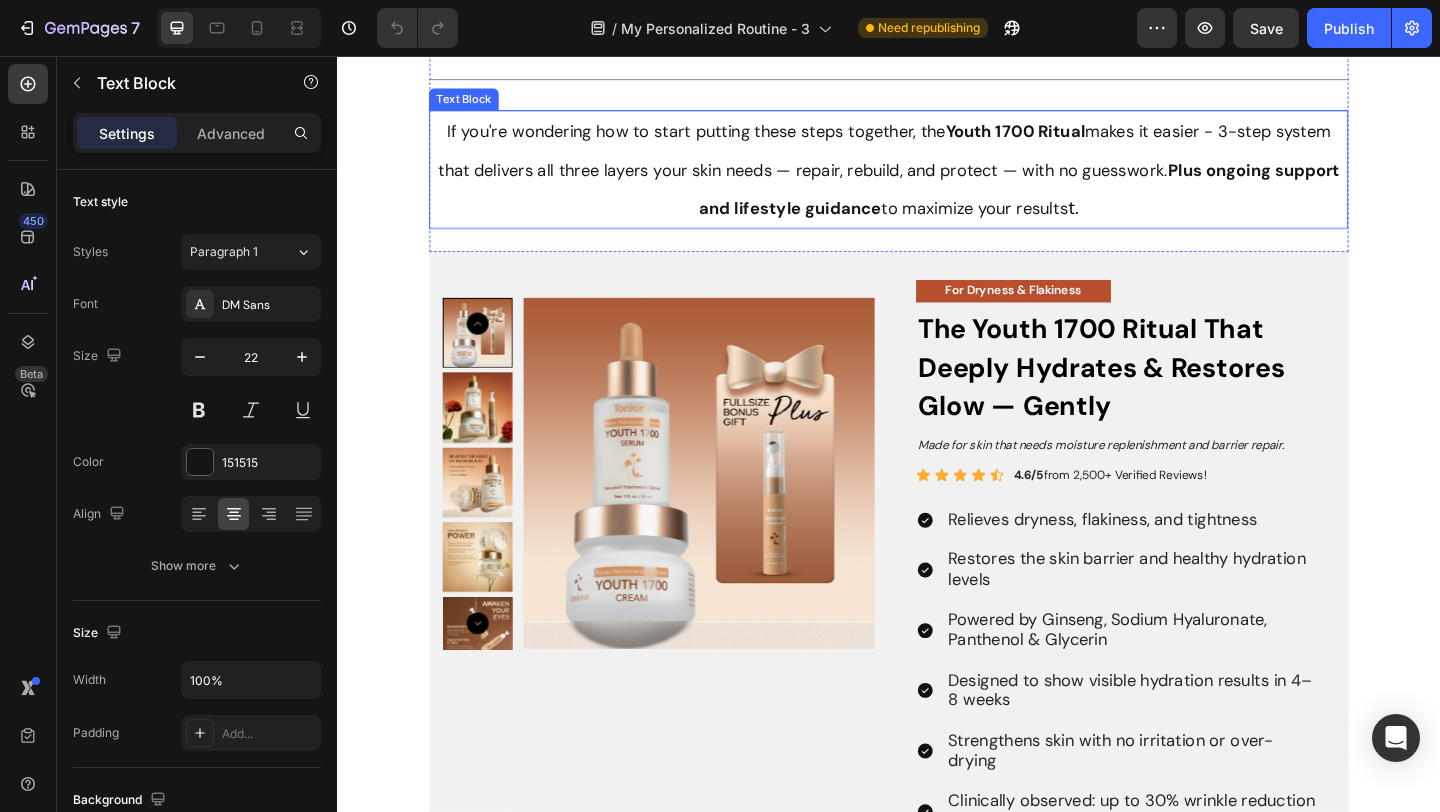 click on "Youth 1700 Ritual" at bounding box center (1075, 138) 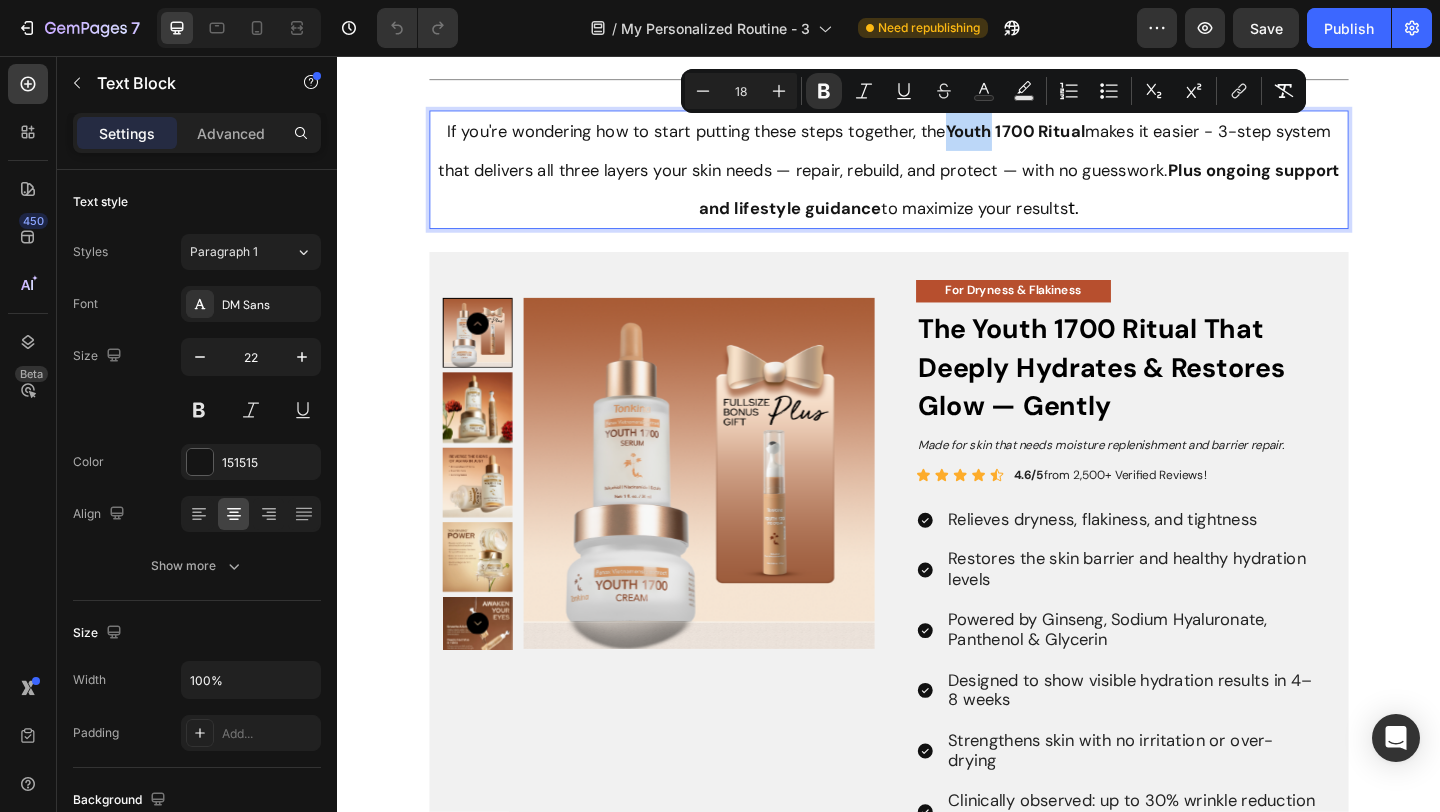 click on "If you're wondering how to start putting these steps together, the  Youth 1700 Ritual  makes it easier - 3-step system that delivers all three layers your skin needs — repair, rebuild, and protect — with no guesswork.  Plus ongoing support and lifestyle guidance  to maximize your results" at bounding box center [937, 179] 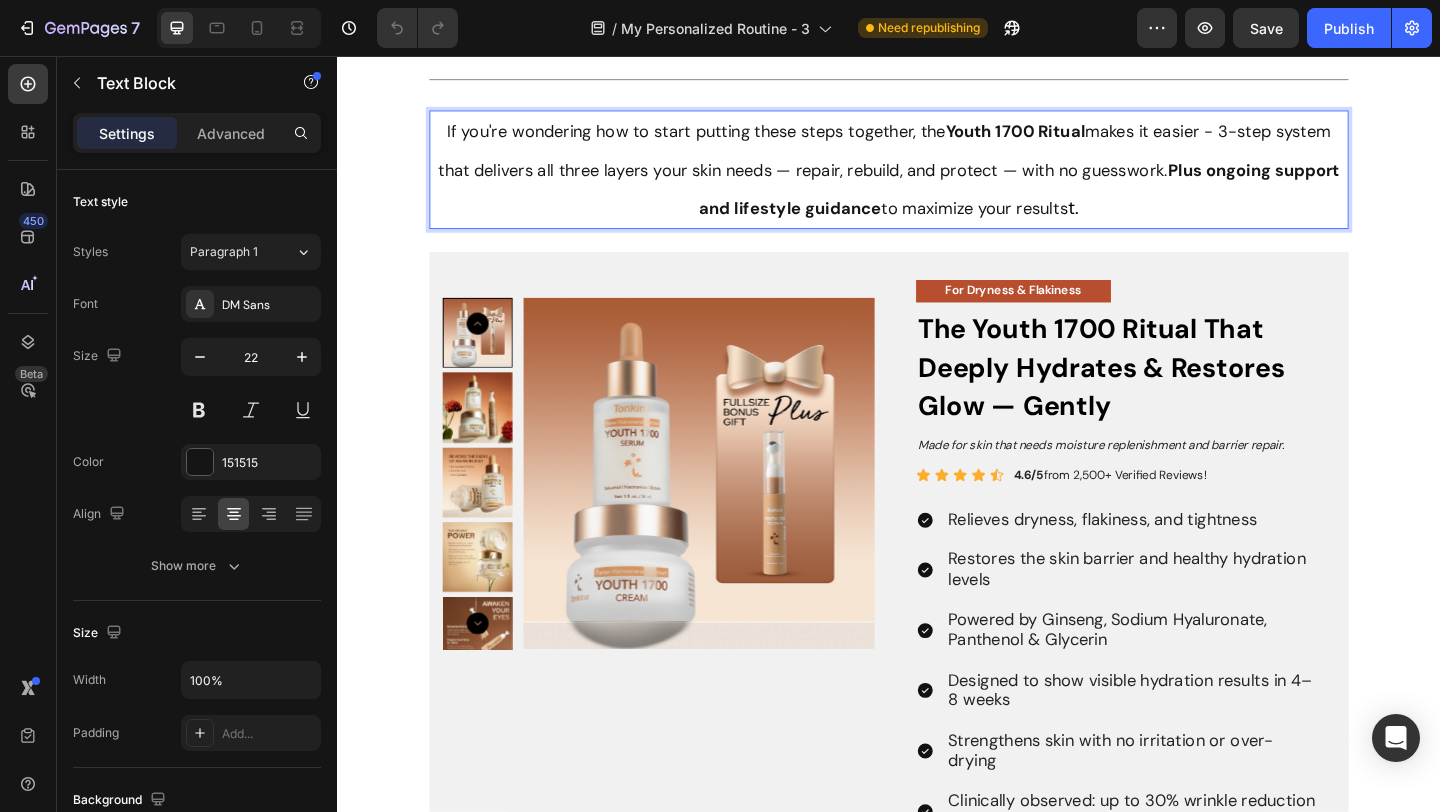 click on "If you're wondering how to start putting these steps together, the  Youth 1700 Ritual  makes it easier - 3-step system that delivers all three layers your skin needs — repair, rebuild, and protect — with no guesswork.  Plus ongoing support and lifestyle guidance  to maximize your results" at bounding box center (937, 179) 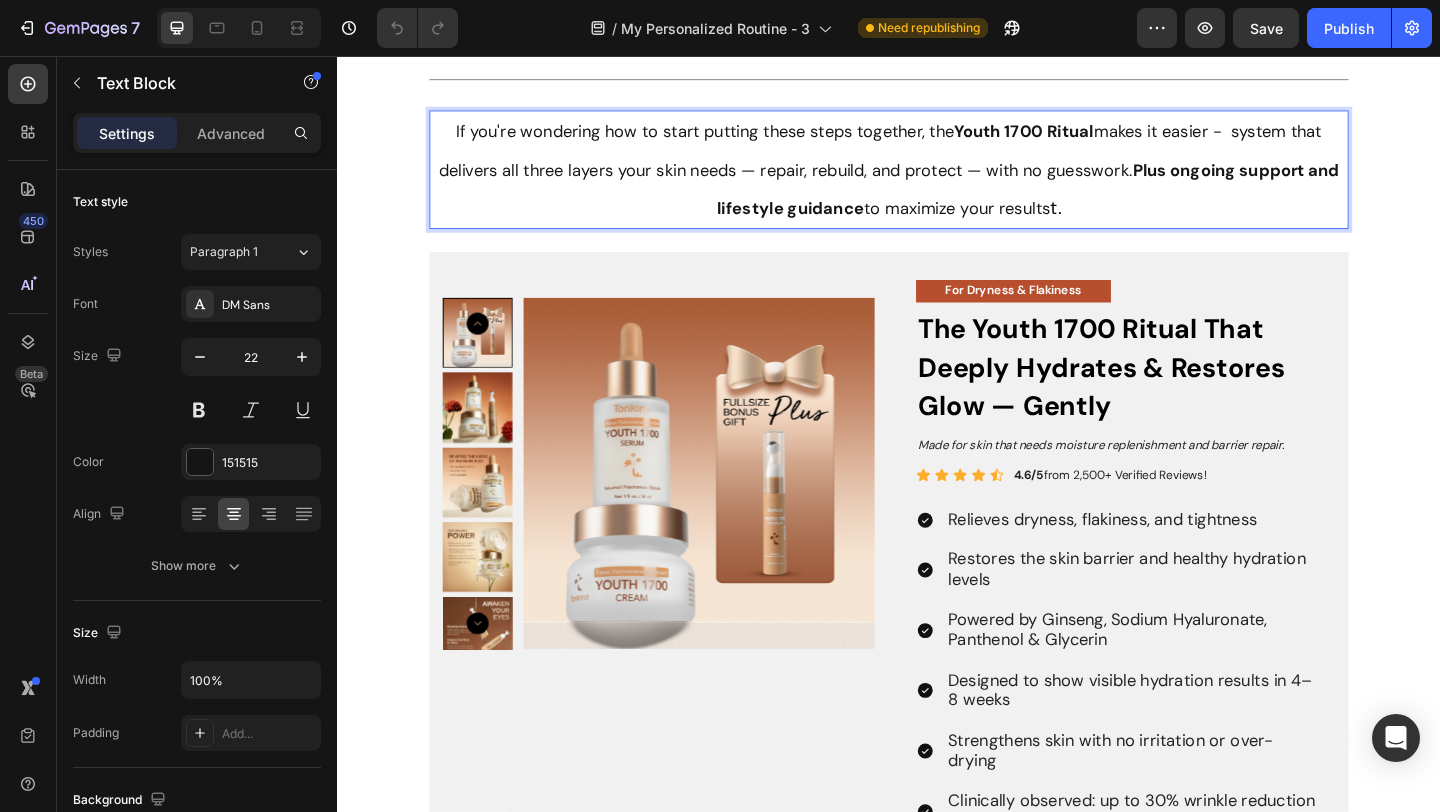 drag, startPoint x: 1299, startPoint y: 138, endPoint x: 1349, endPoint y: 143, distance: 50.24938 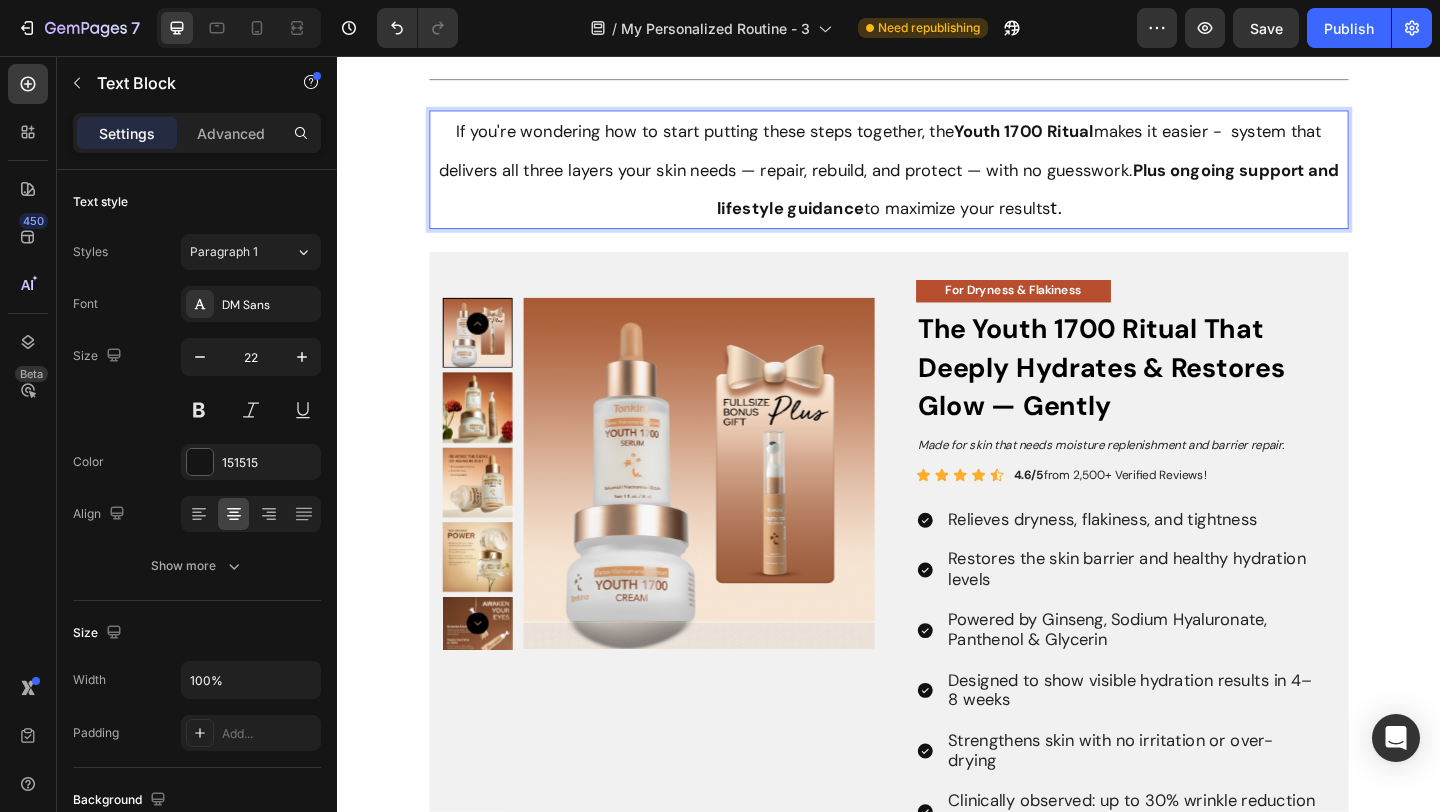 click on "If you're wondering how to start putting these steps together, the  Youth 1700 Ritual  makes it easier -  system that delivers all three layers your skin needs — repair, rebuild, and protect — with no guesswork.  Plus ongoing support and lifestyle guidance  to maximize your results" at bounding box center [937, 179] 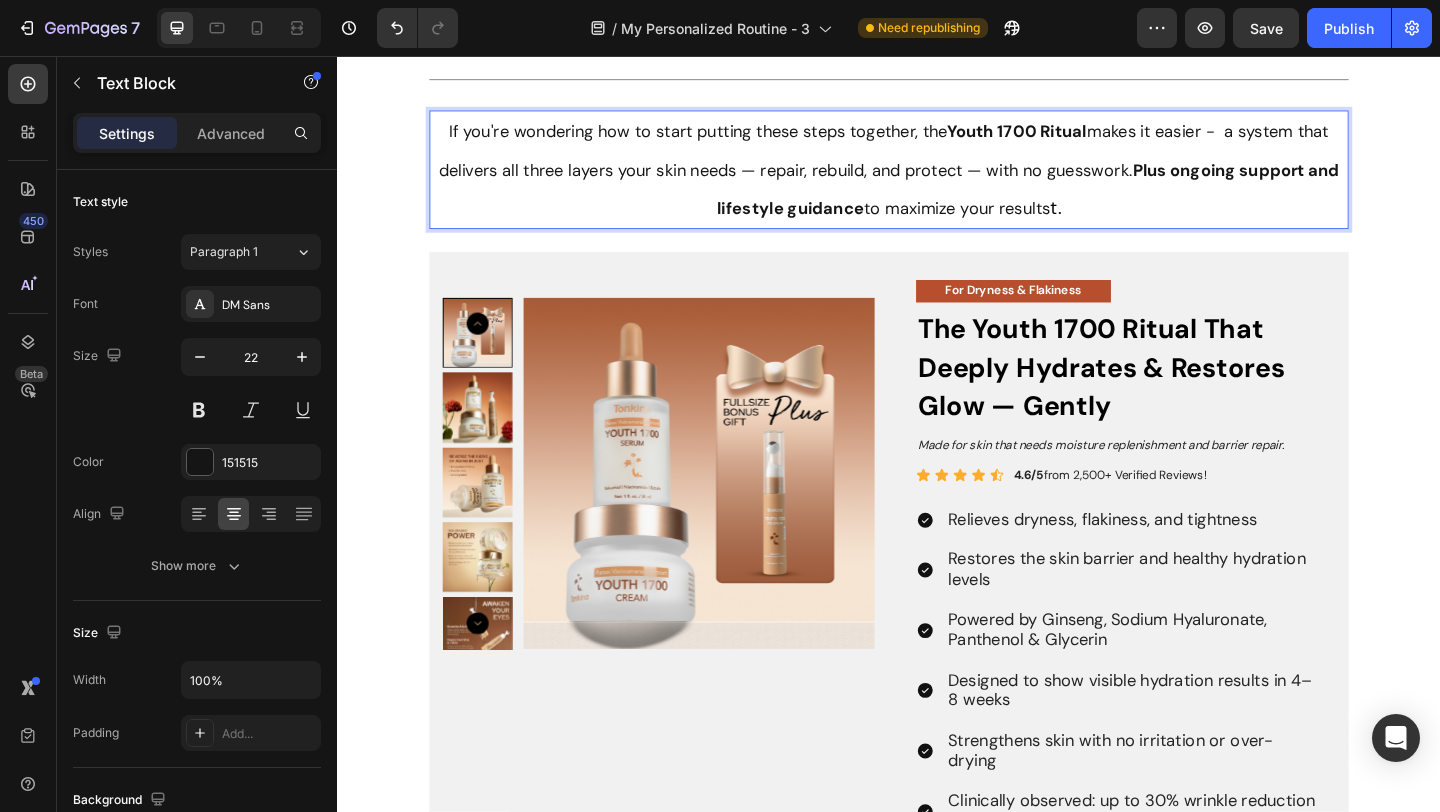 click on "If you're wondering how to start putting these steps together, the  Youth 1700 Ritual  makes it easier -  a system that delivers all three layers your skin needs — repair, rebuild, and protect — with no guesswork.  Plus ongoing support and lifestyle guidance  to maximize your results" at bounding box center (937, 179) 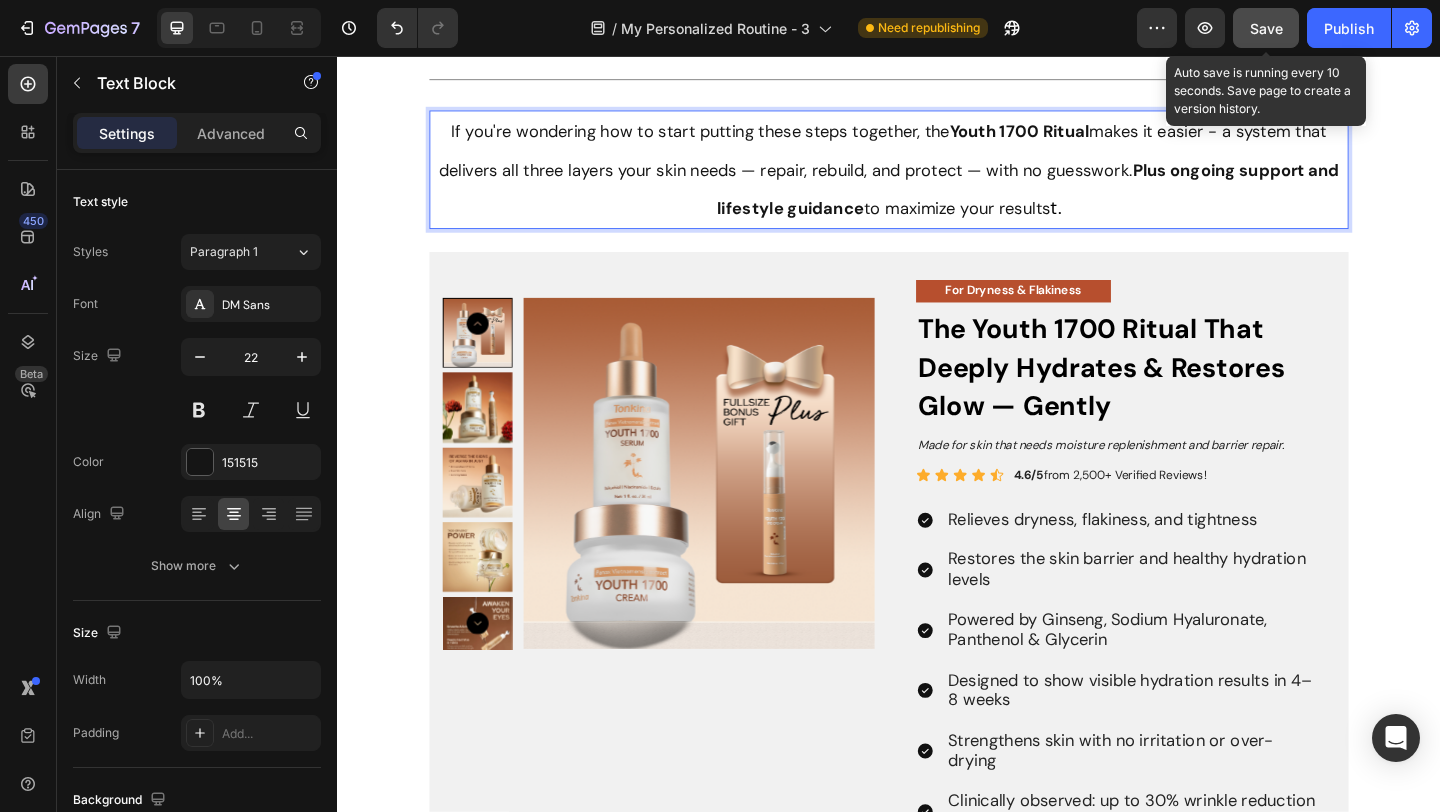 click on "Save" 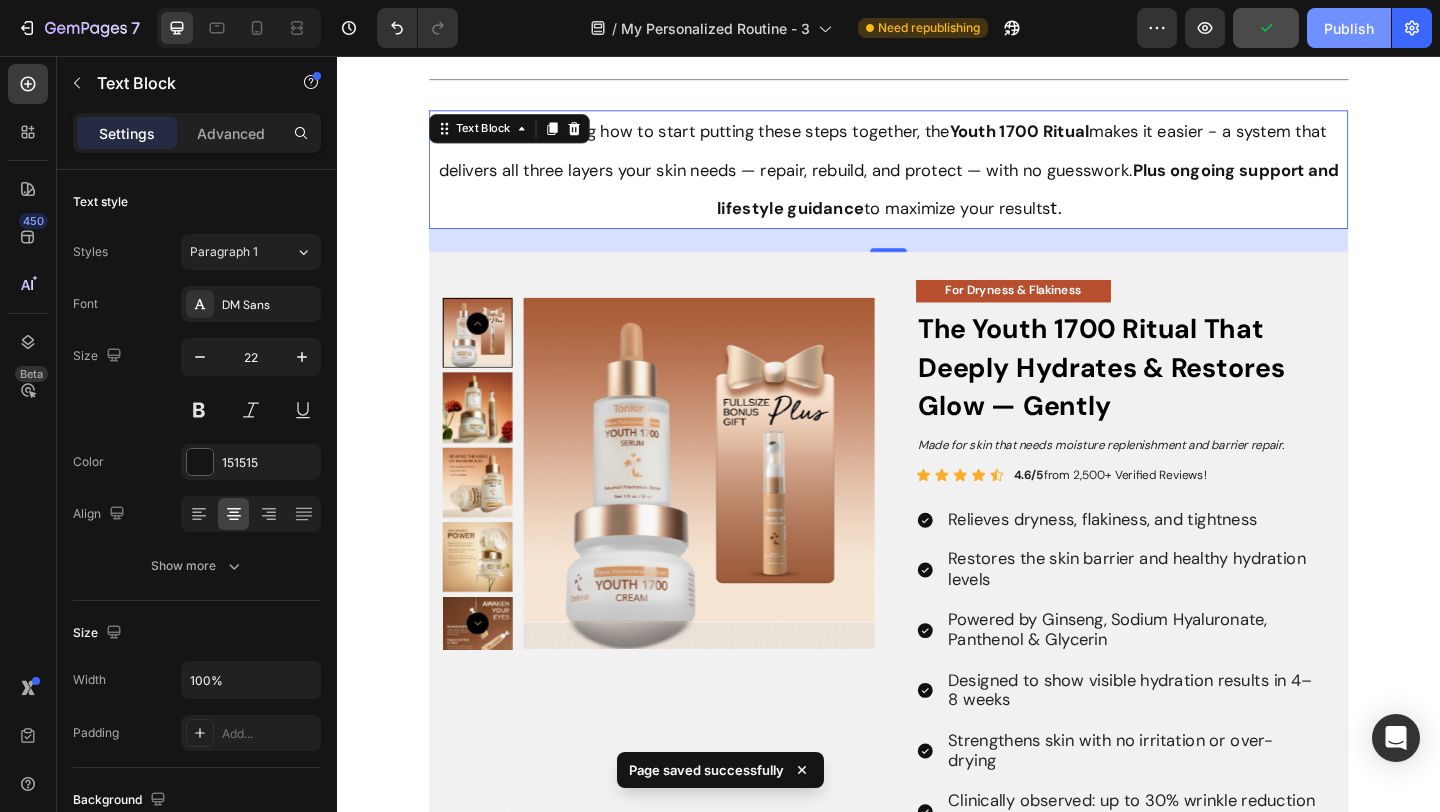 click on "Publish" at bounding box center (1349, 28) 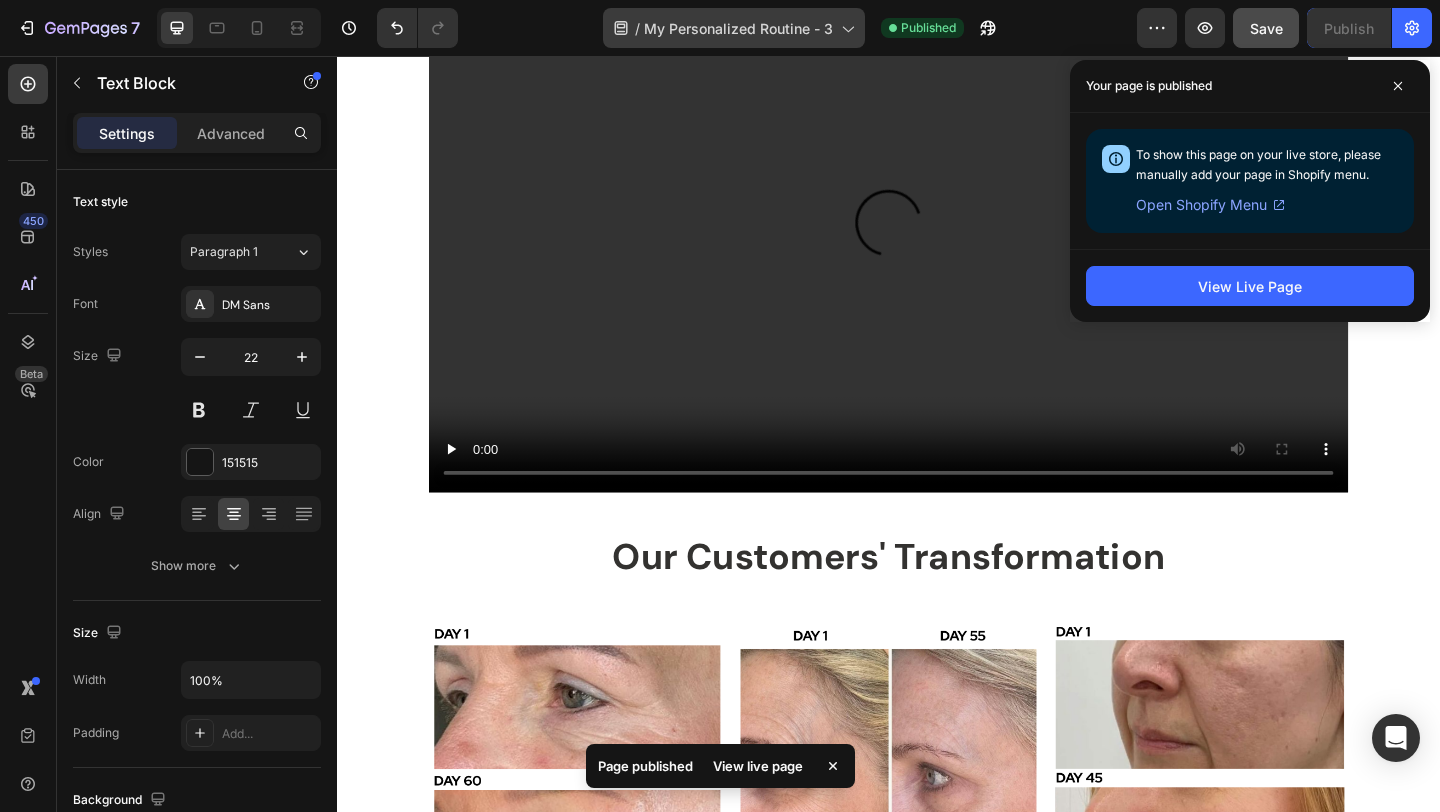 scroll, scrollTop: 3737, scrollLeft: 0, axis: vertical 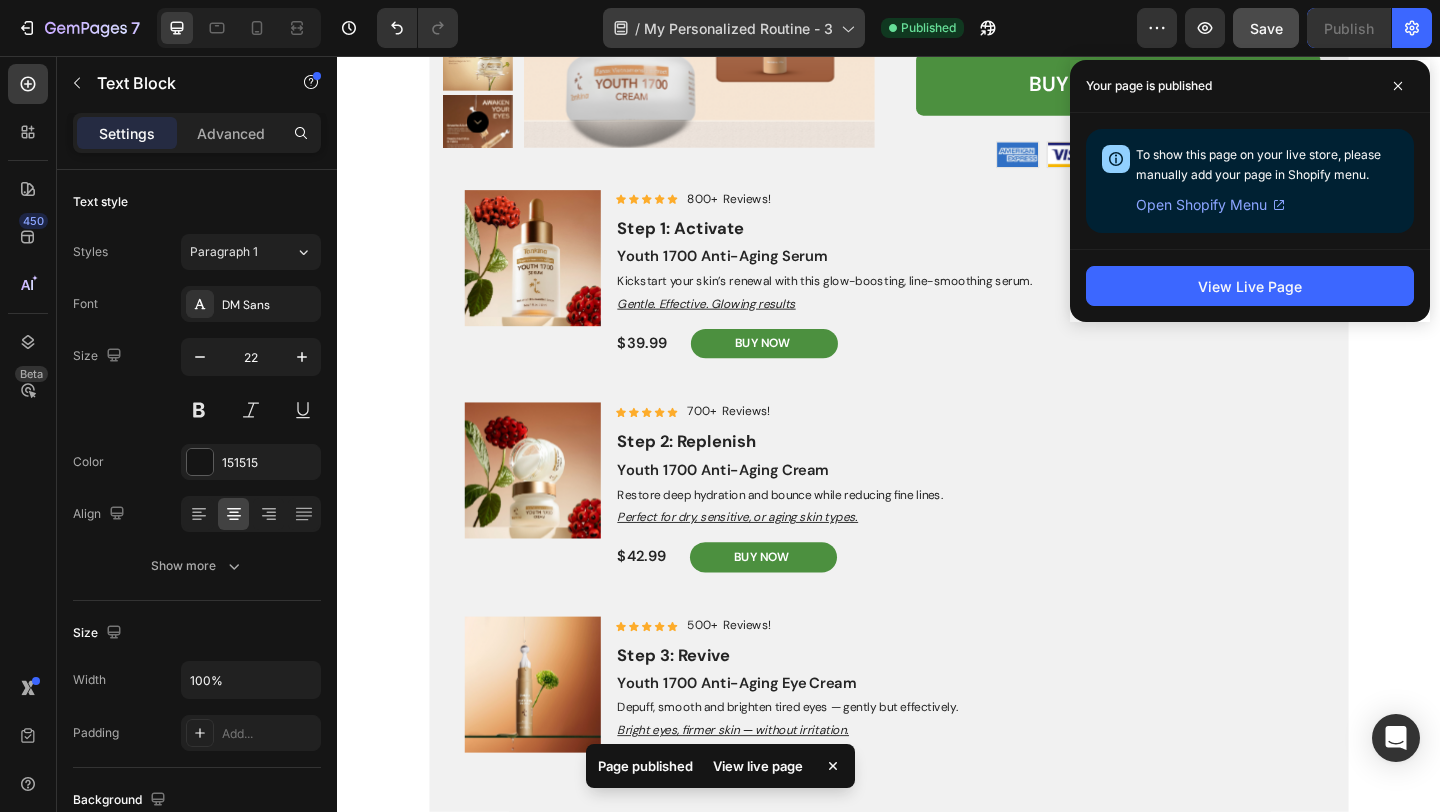 click on "My Personalized Routine - 3" at bounding box center [738, 28] 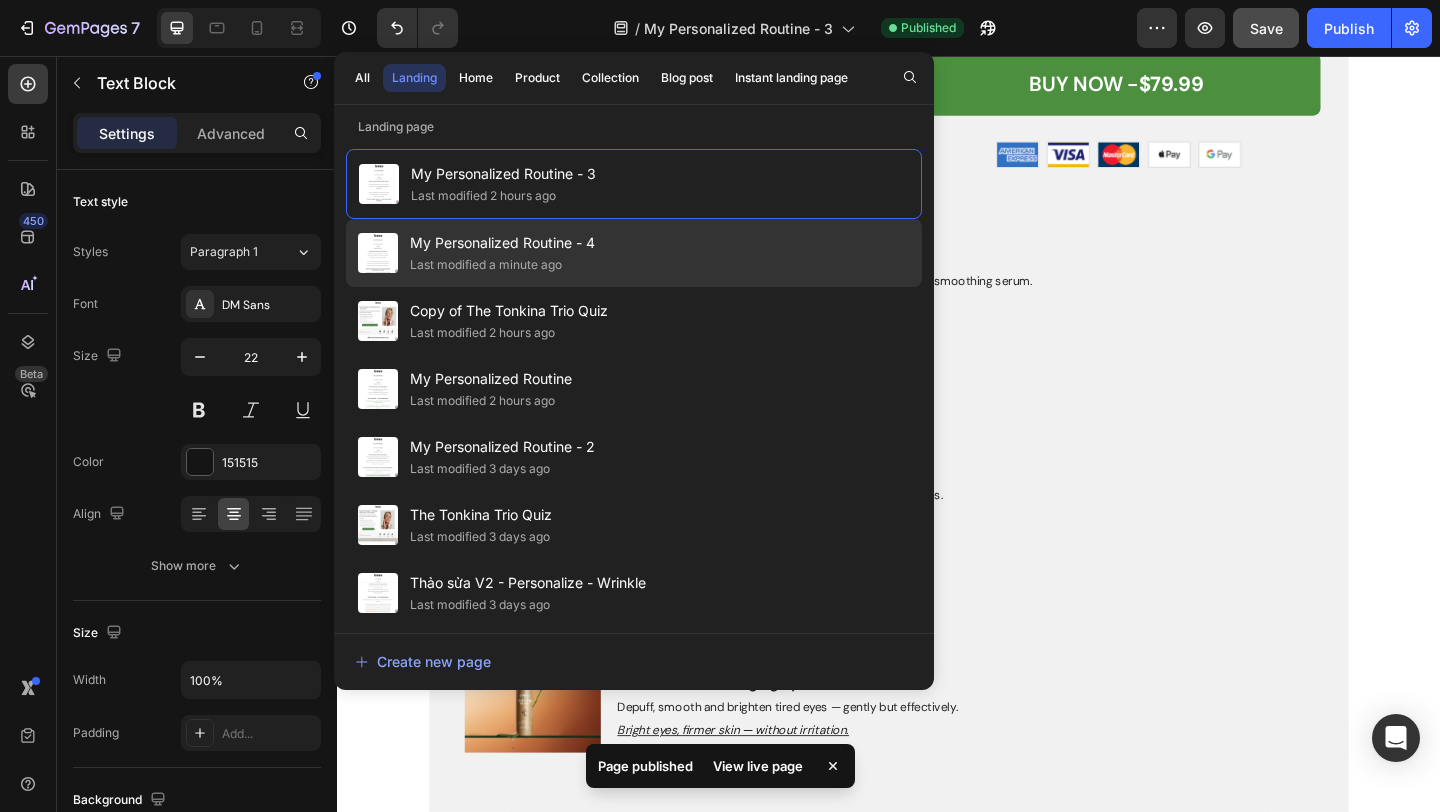 click on "My Personalized Routine - 4 Last modified a minute ago" 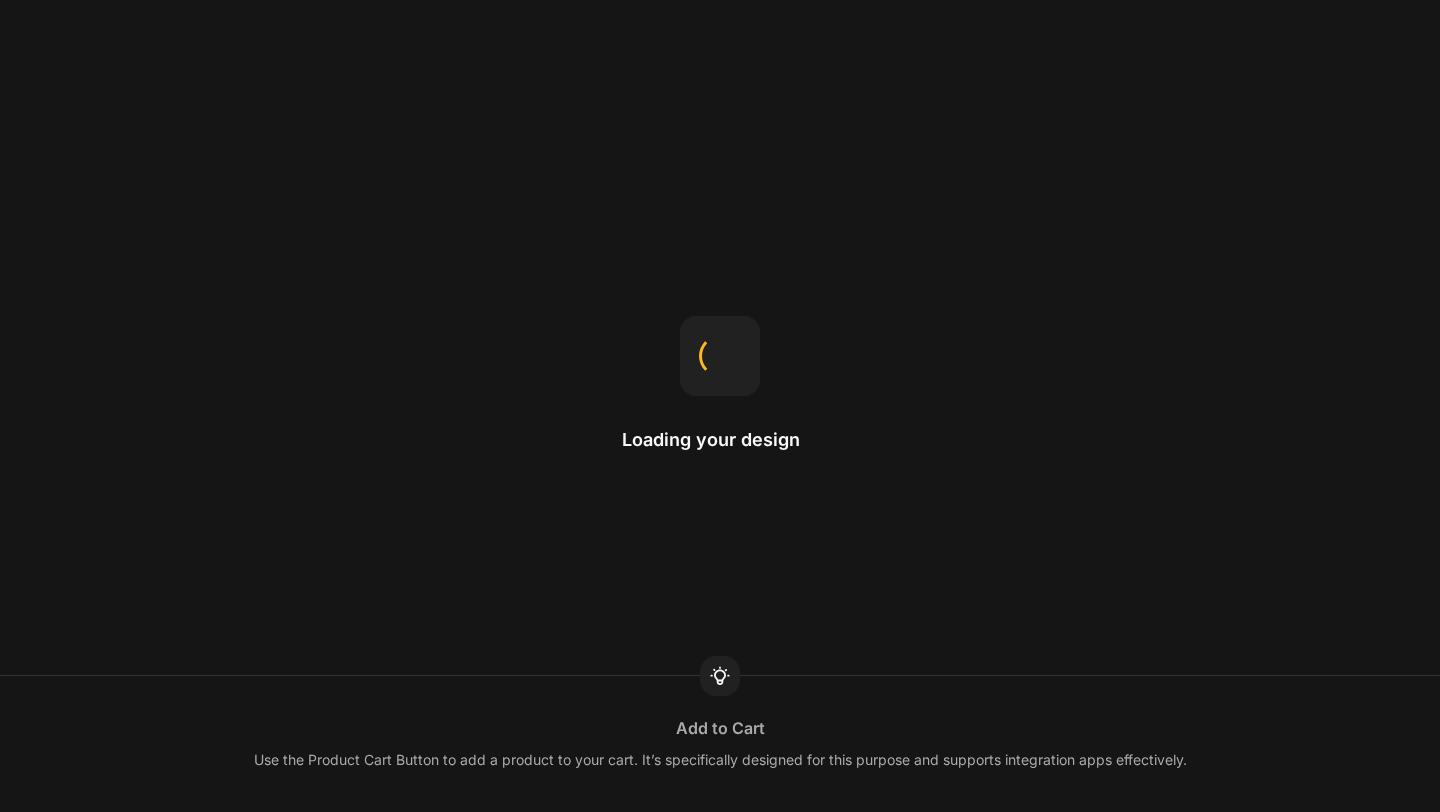scroll, scrollTop: 0, scrollLeft: 0, axis: both 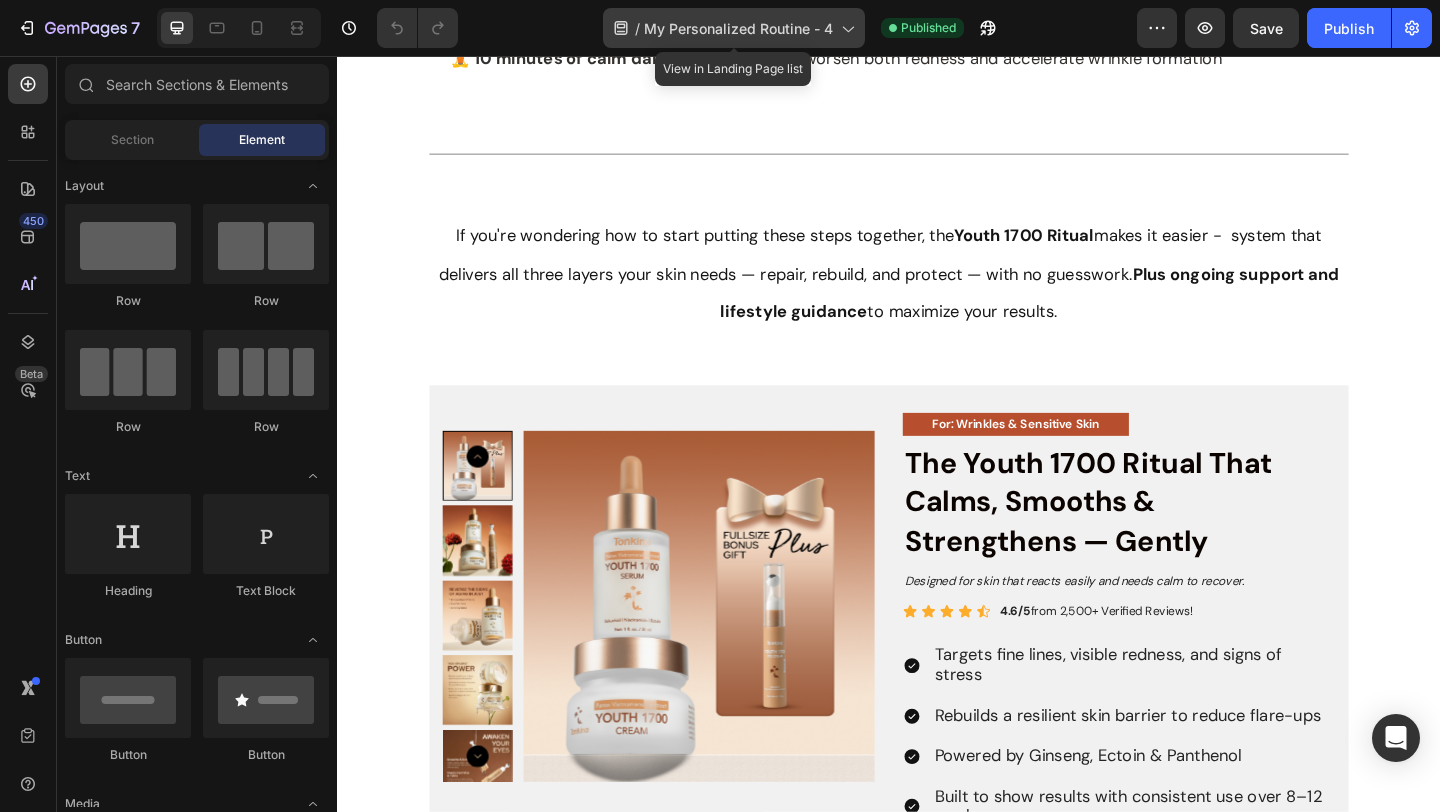 click on "My Personalized Routine - 4" at bounding box center (738, 28) 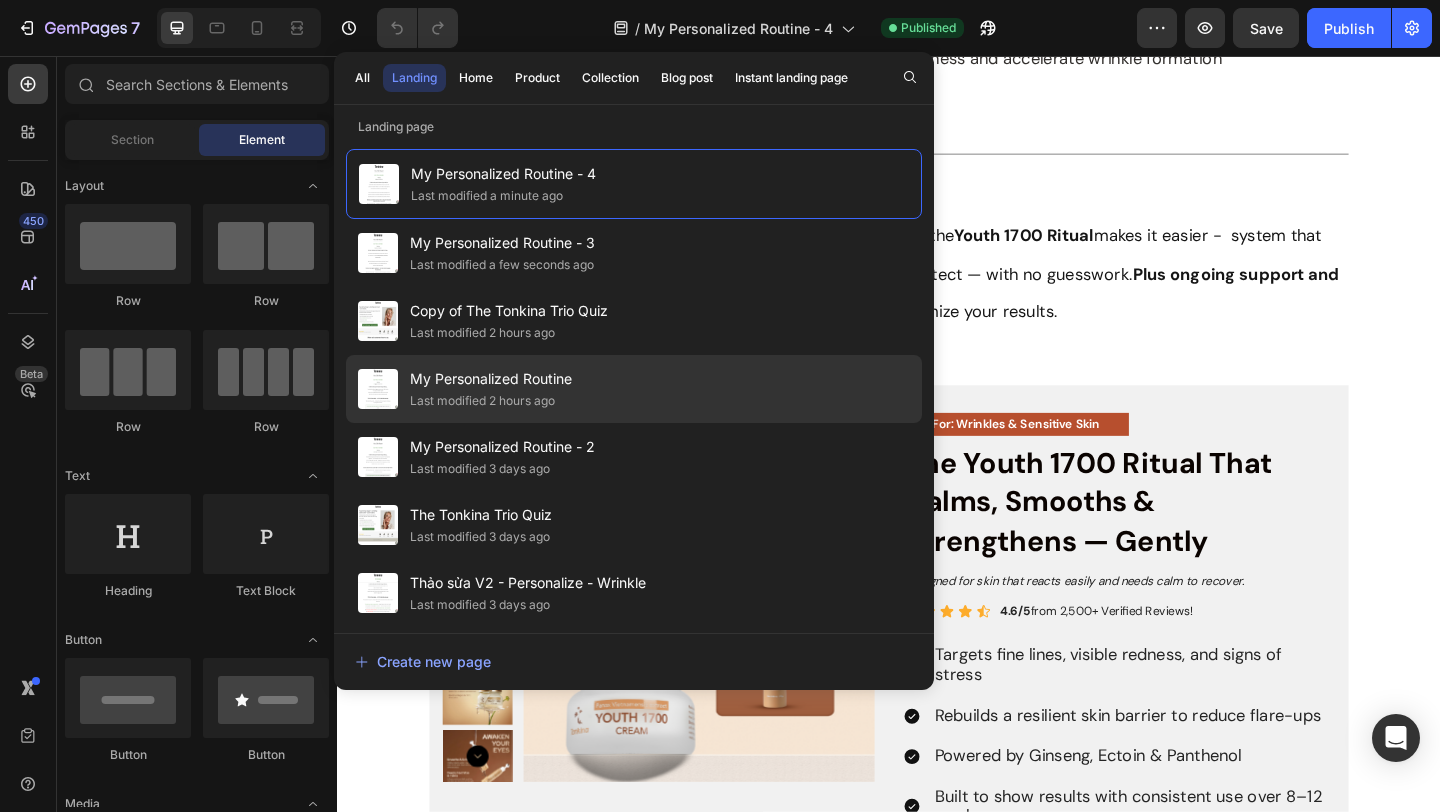 click on "My Personalized Routine Last modified 2 hours ago" 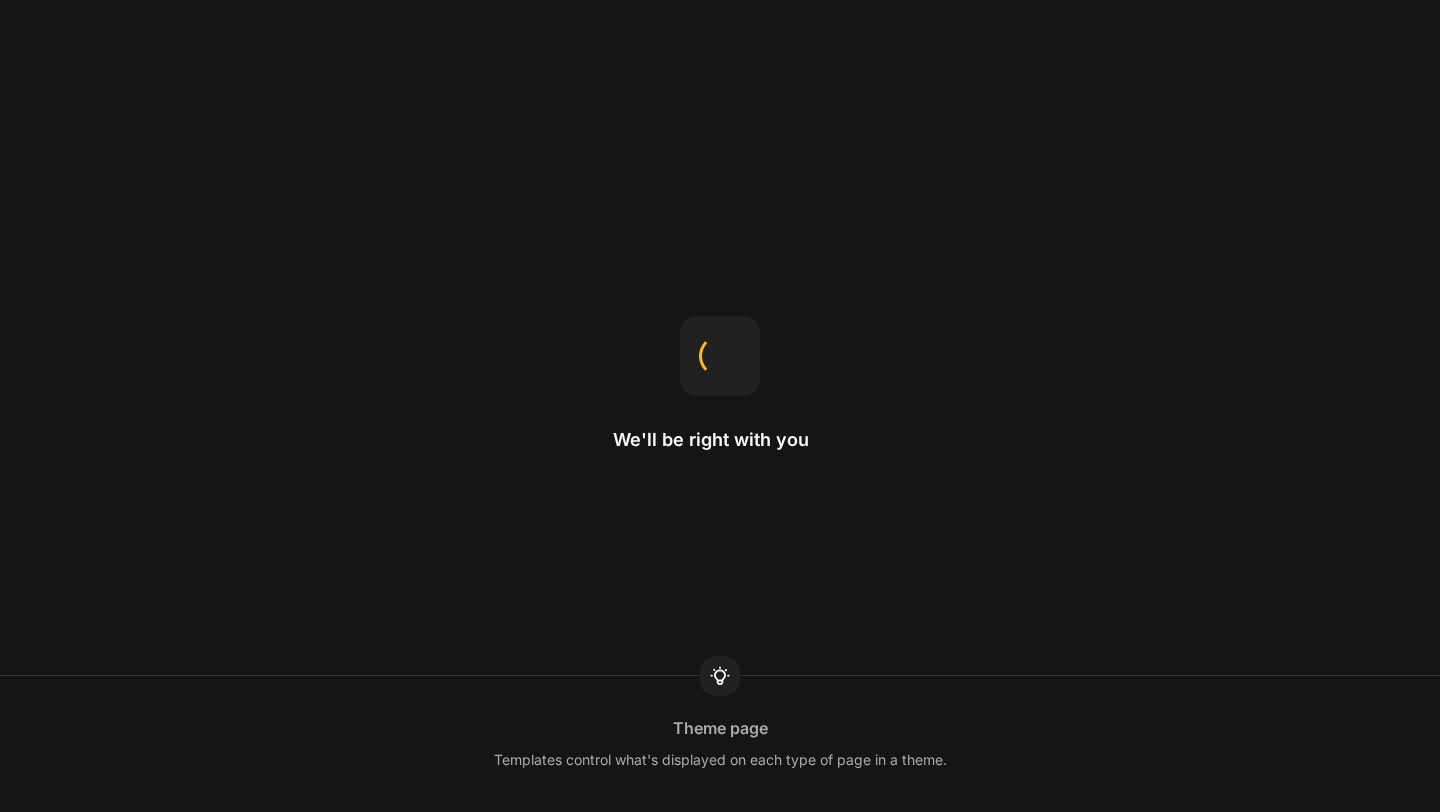 scroll, scrollTop: 0, scrollLeft: 0, axis: both 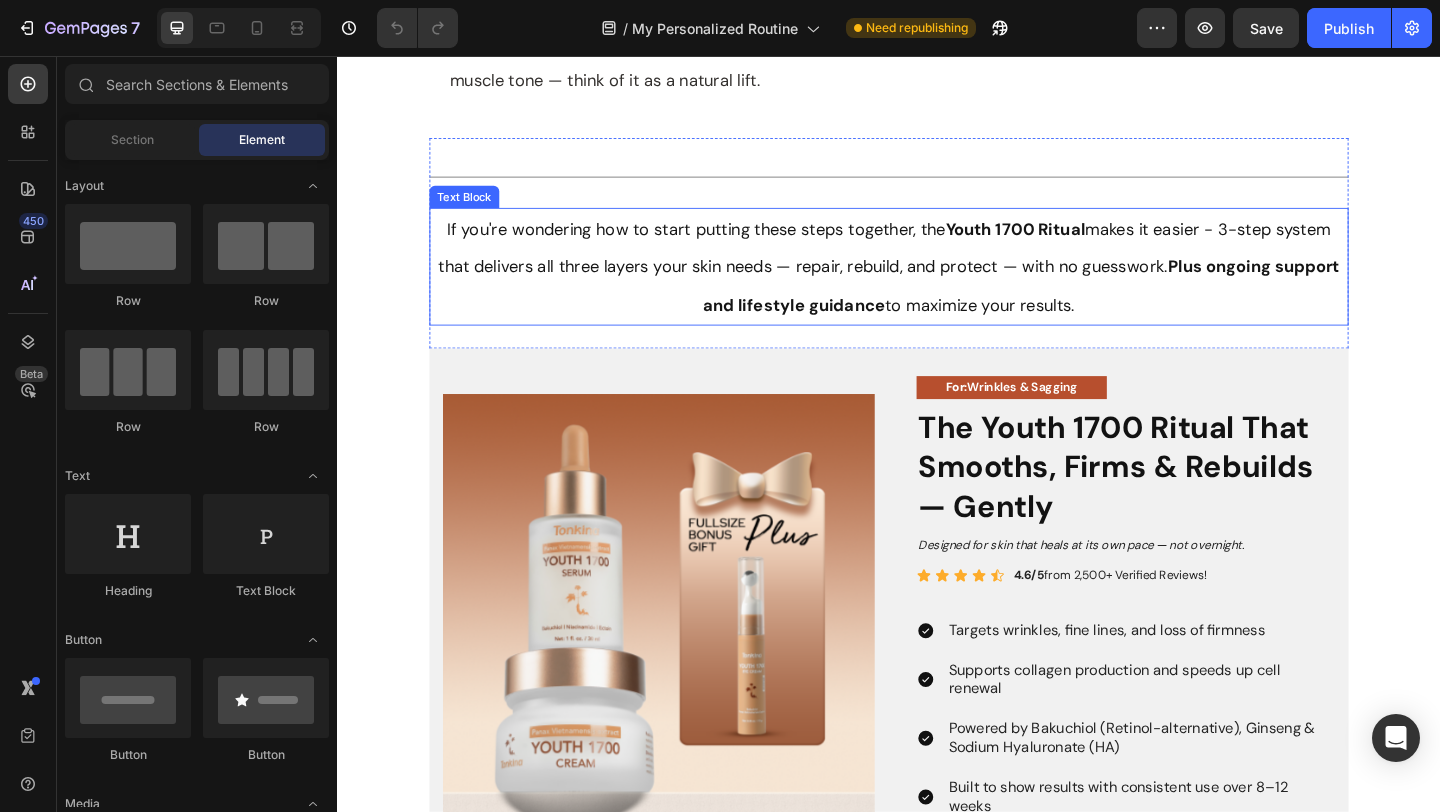 click on "If you're wondering how to start putting these steps together, the Youth 1700 Ritual makes it easier - 3-step system that delivers all three layers your skin needs — repair, rebuild, and protect — with no guesswork. Plus ongoing support and lifestyle guidance to maximize your results." at bounding box center [937, 285] 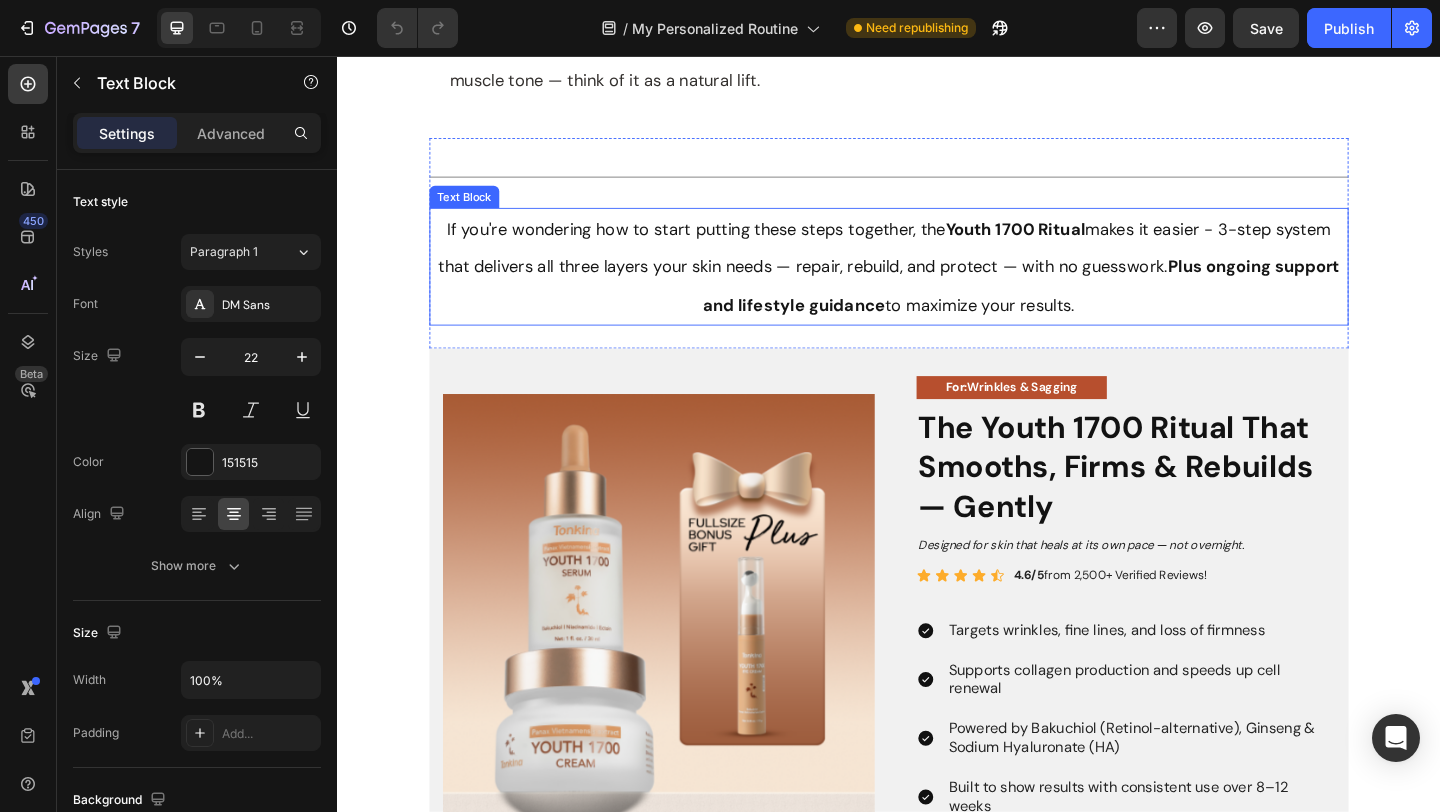 click on "If you're wondering how to start putting these steps together, the  Youth 1700 Ritual  makes it easier - 3-step system that delivers all three layers your skin needs — repair, rebuild, and protect — with no guesswork.  Plus ongoing support and lifestyle guidance  to maximize your results." at bounding box center (937, 285) 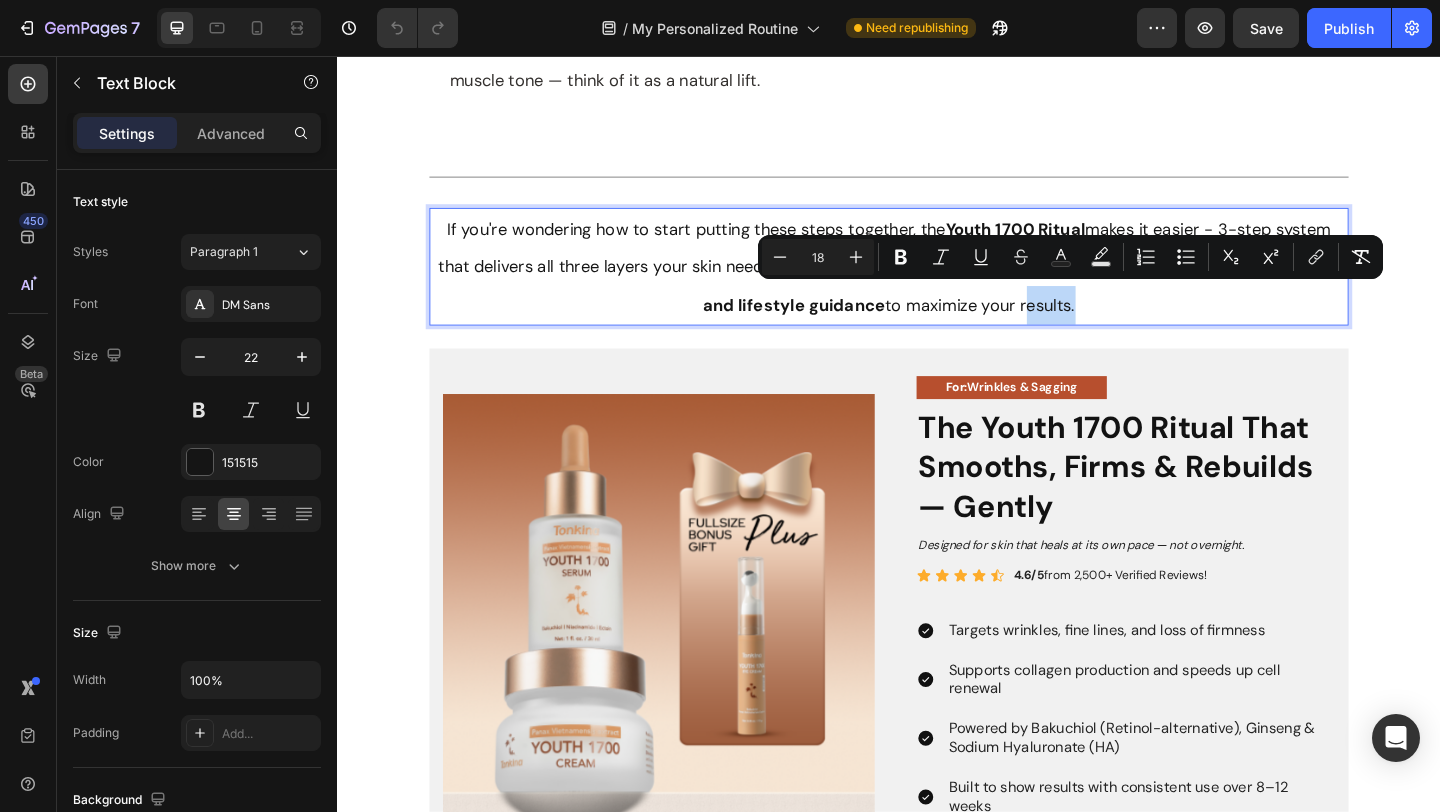 click on "If you're wondering how to start putting these steps together, the  Youth 1700 Ritual  makes it easier - 3-step system that delivers all three layers your skin needs — repair, rebuild, and protect — with no guesswork.  Plus ongoing support and lifestyle guidance  to maximize your results." at bounding box center (937, 285) 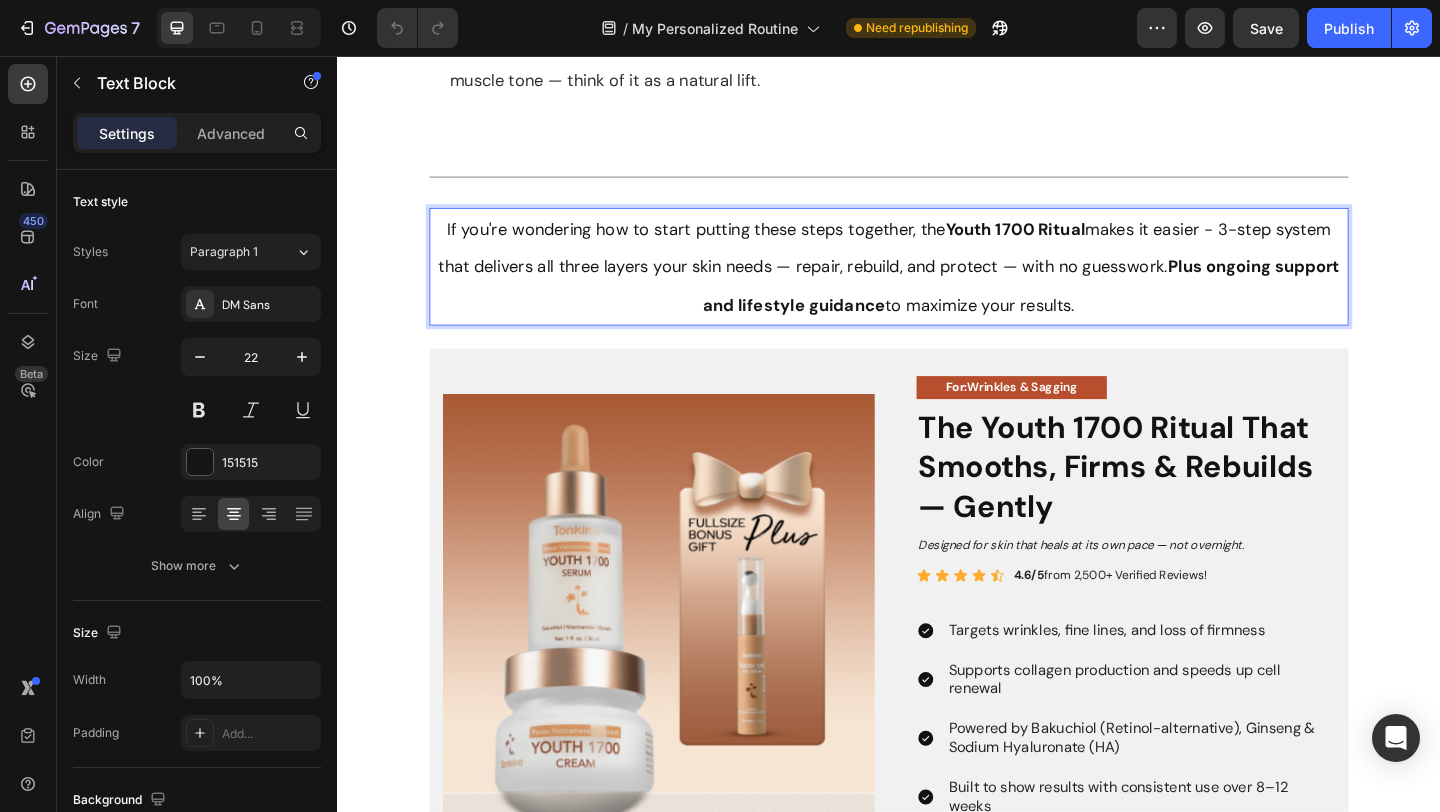 click on "If you're wondering how to start putting these steps together, the  Youth 1700 Ritual  makes it easier - 3-step system that delivers all three layers your skin needs — repair, rebuild, and protect — with no guesswork.  Plus ongoing support and lifestyle guidance  to maximize your results." at bounding box center (937, 285) 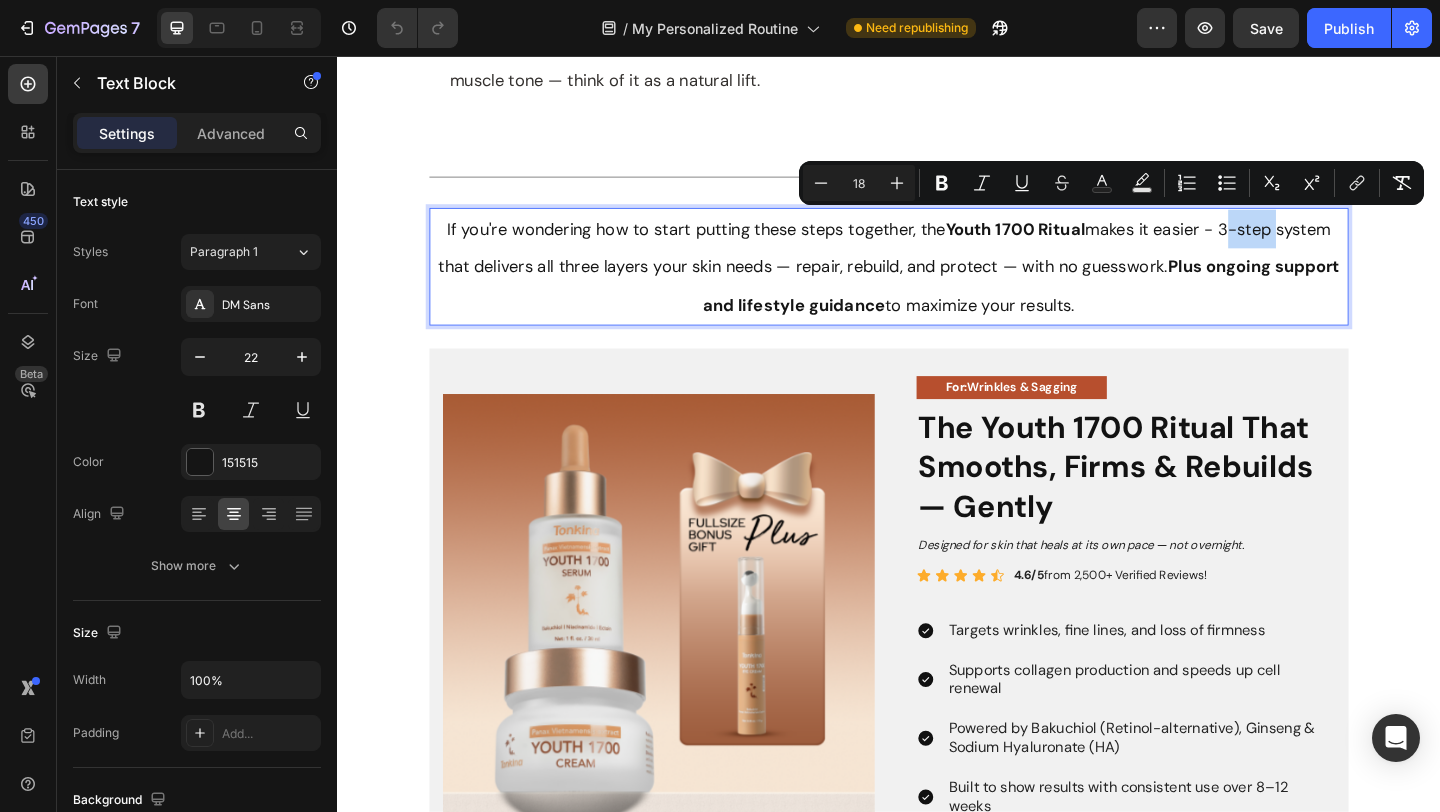 type 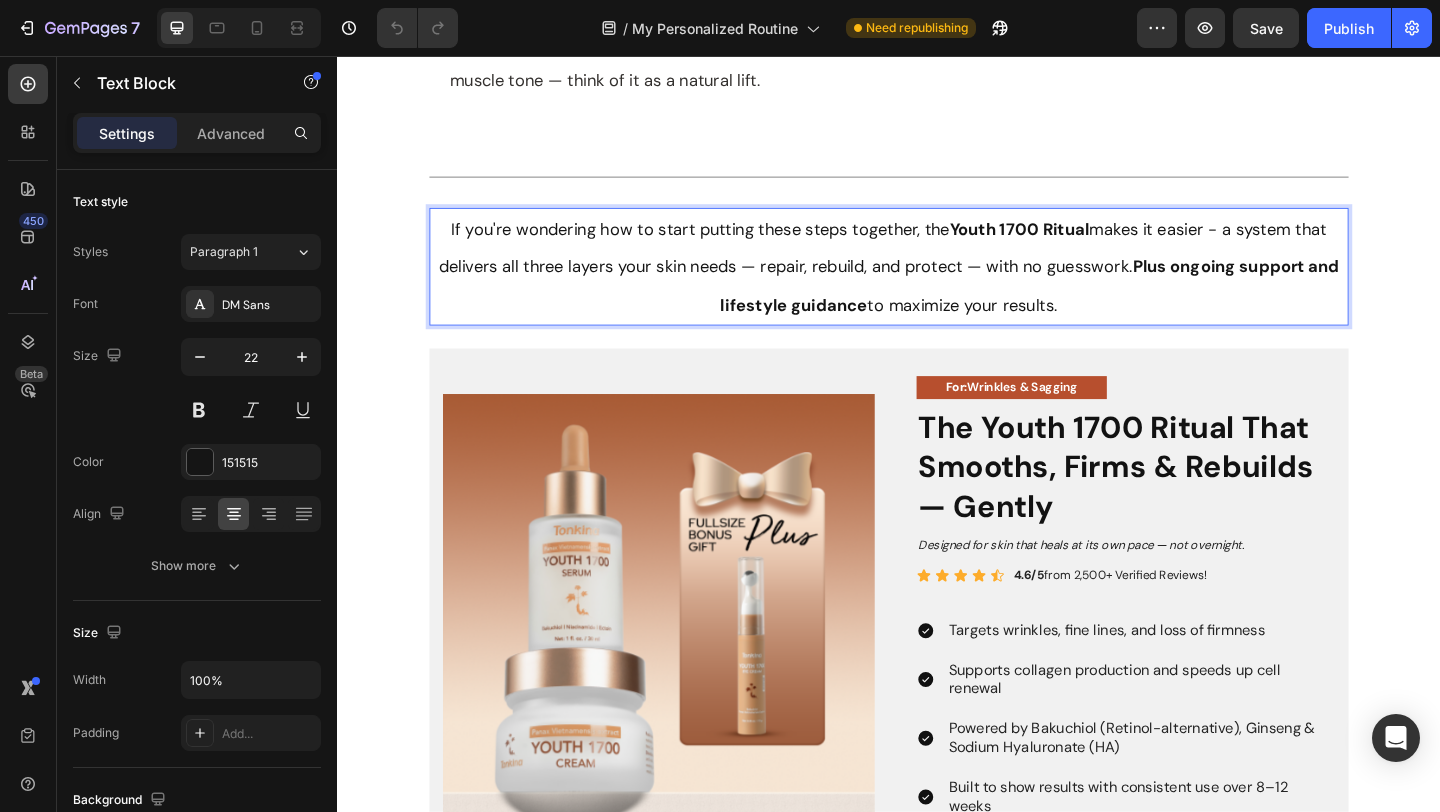 drag, startPoint x: 1300, startPoint y: 235, endPoint x: 1330, endPoint y: 244, distance: 31.320919 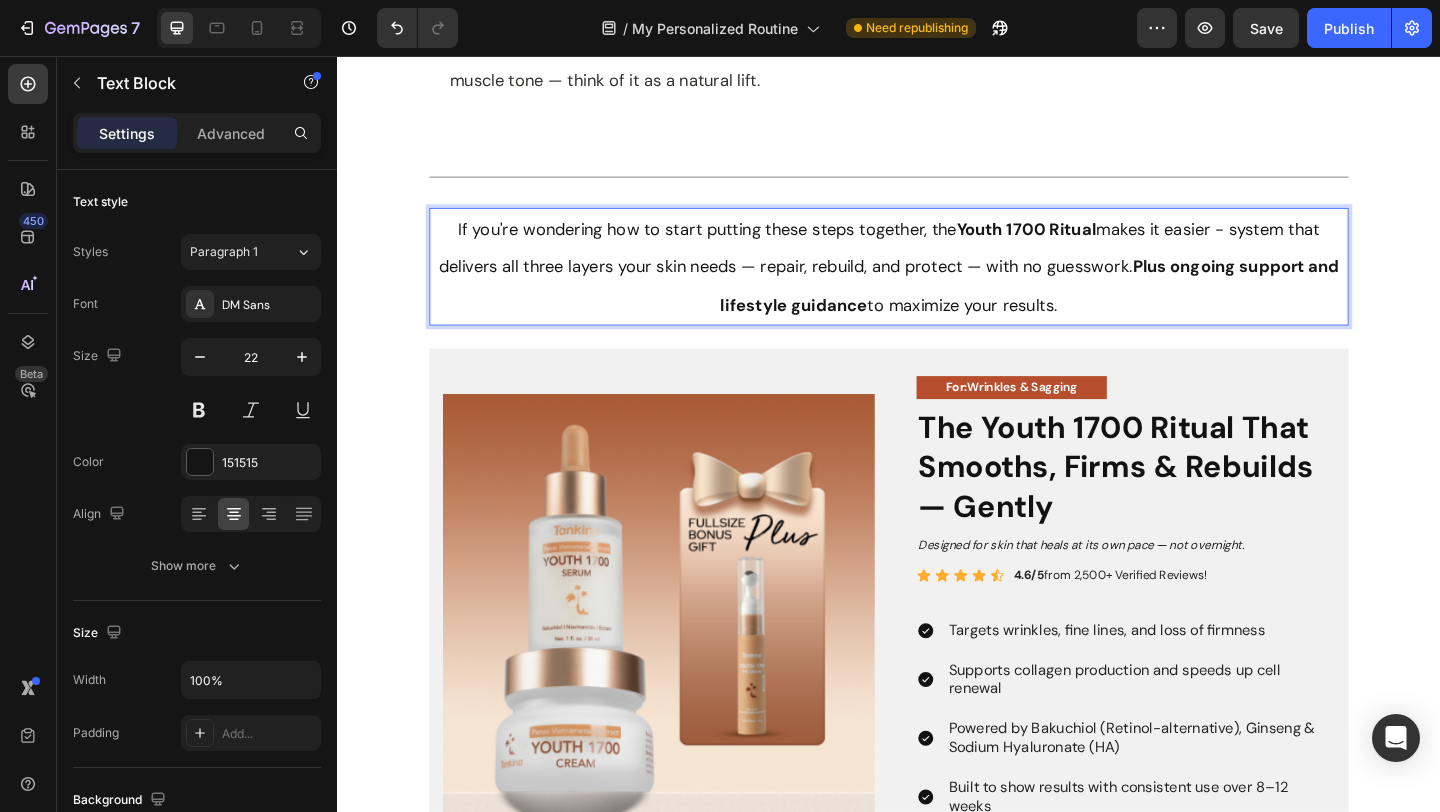 click on "If you're wondering how to start putting these steps together, the  Youth 1700 Ritual  makes it easier -  system that delivers all three layers your skin needs — repair, rebuild, and protect — with no guesswork.  Plus ongoing support and lifestyle guidance  to maximize your results." at bounding box center (937, 285) 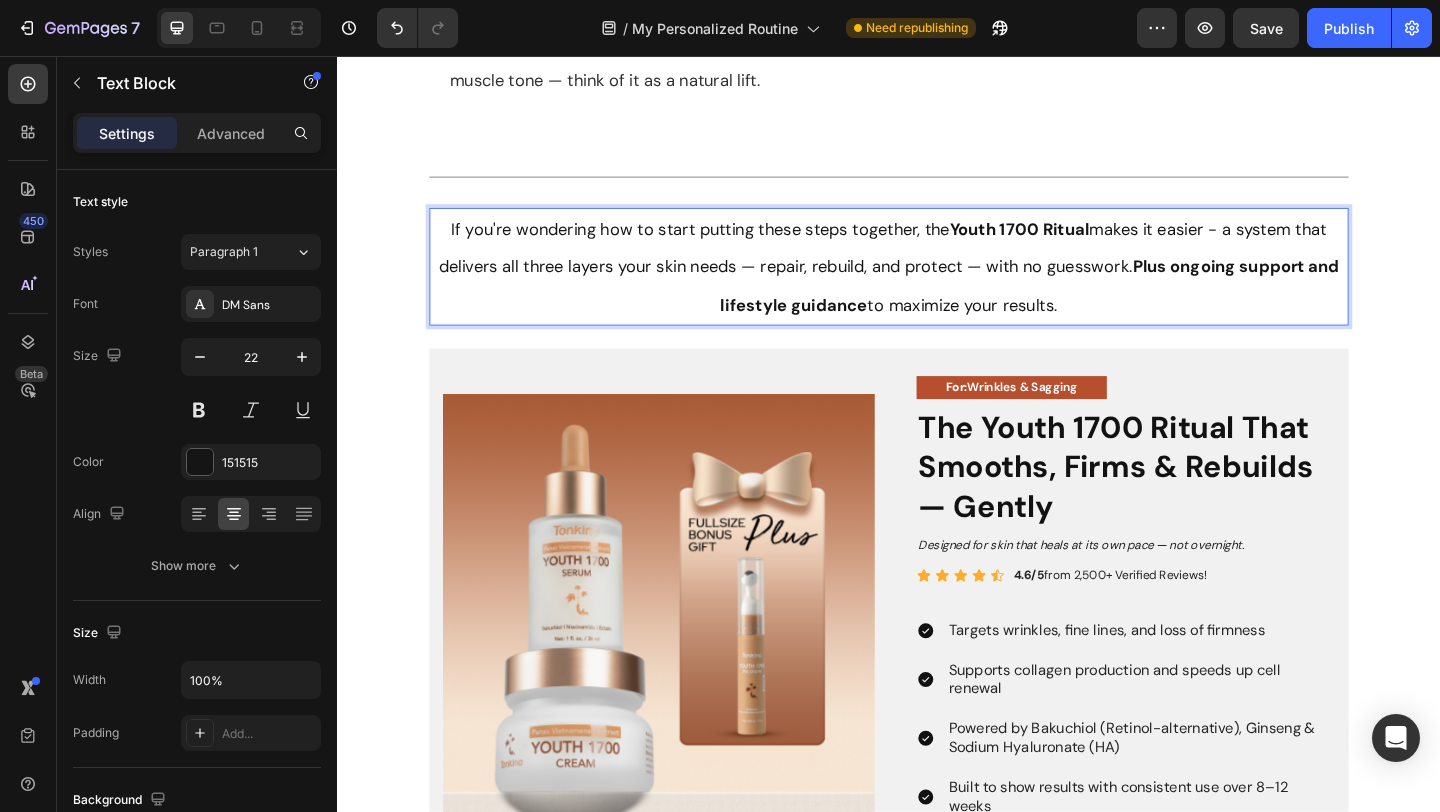 click on "If you're wondering how to start putting these steps together, the  Youth 1700 Ritual  makes it easier - a system that delivers all three layers your skin needs — repair, rebuild, and protect — with no guesswork.  Plus ongoing support and lifestyle guidance  to maximize your results." at bounding box center (937, 285) 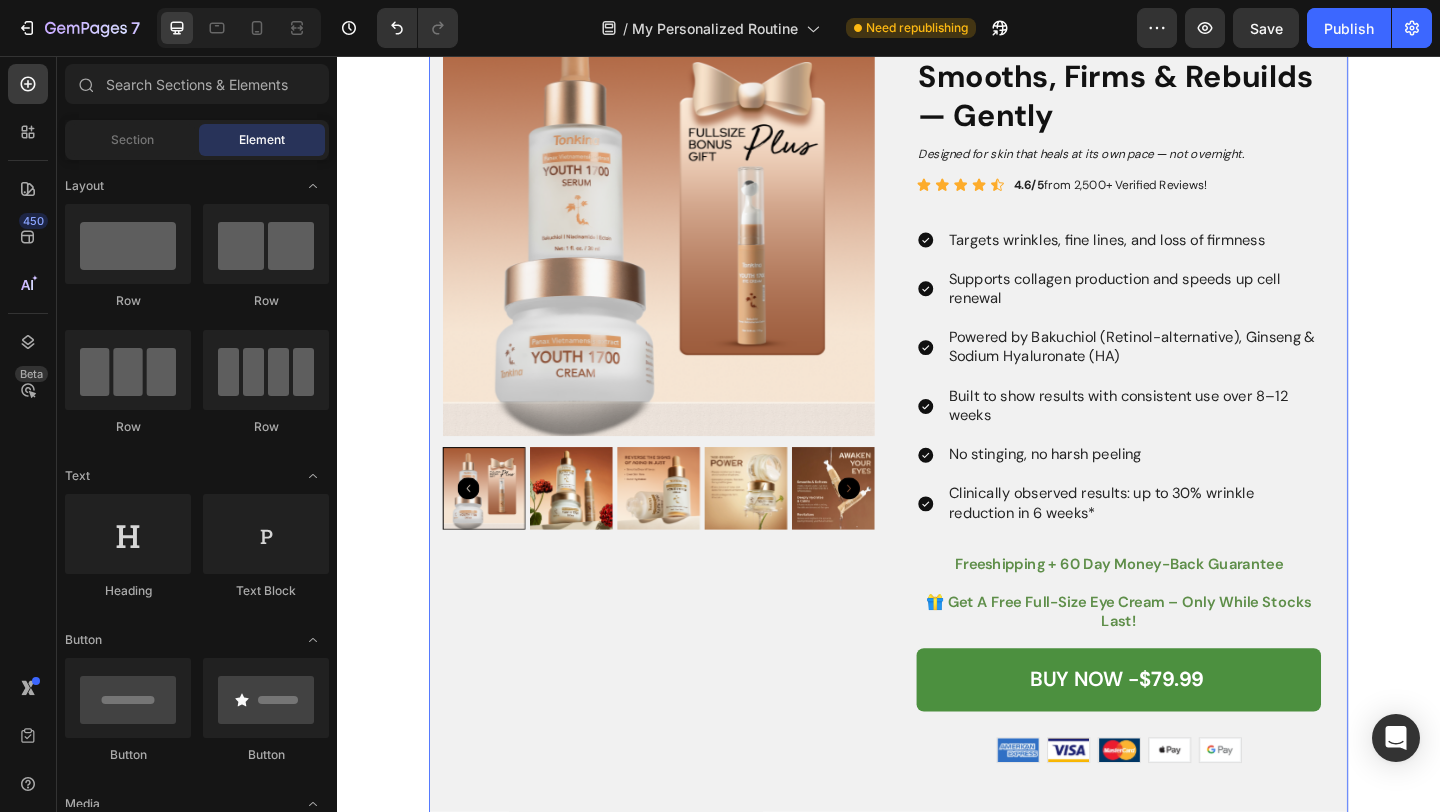 scroll, scrollTop: 3020, scrollLeft: 0, axis: vertical 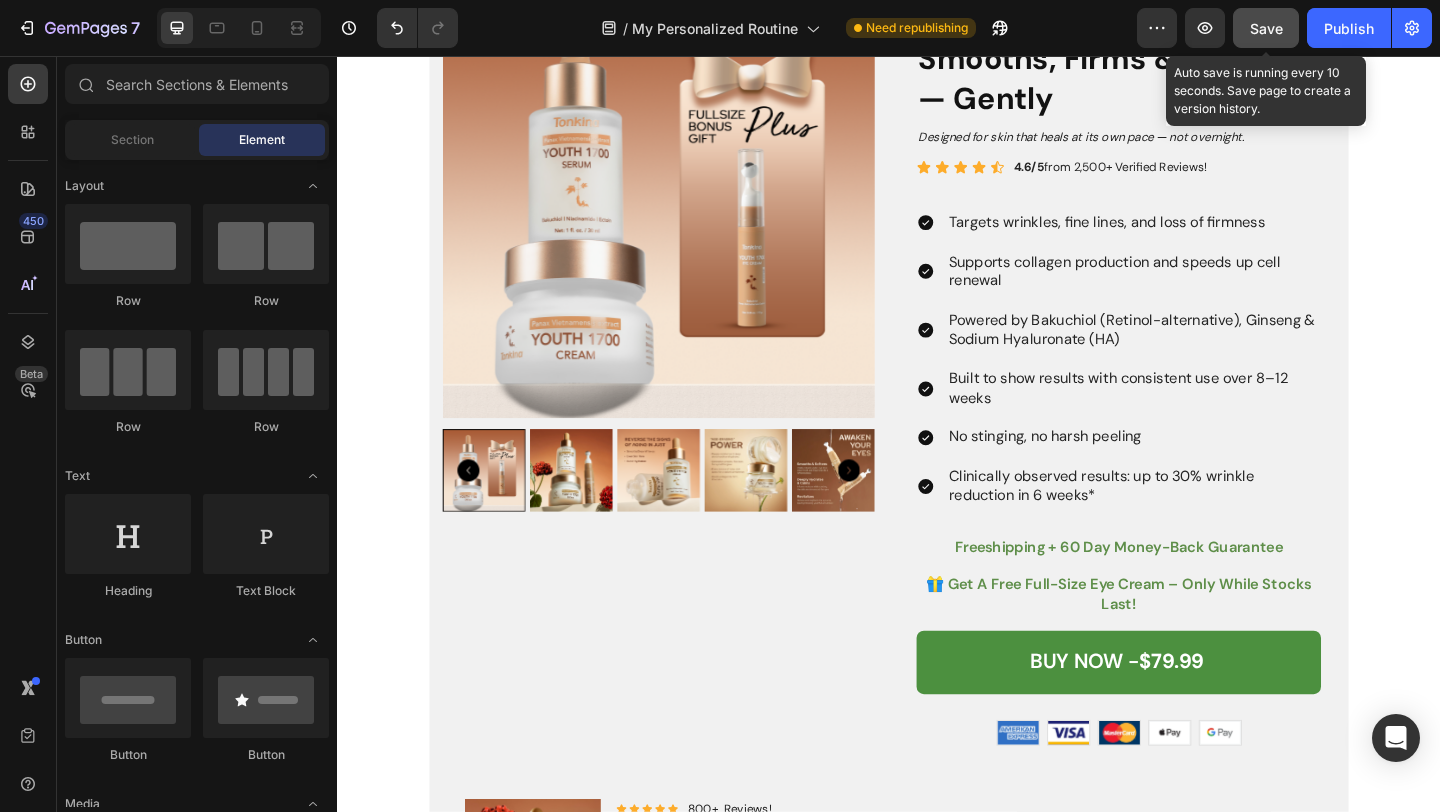 click on "Save" 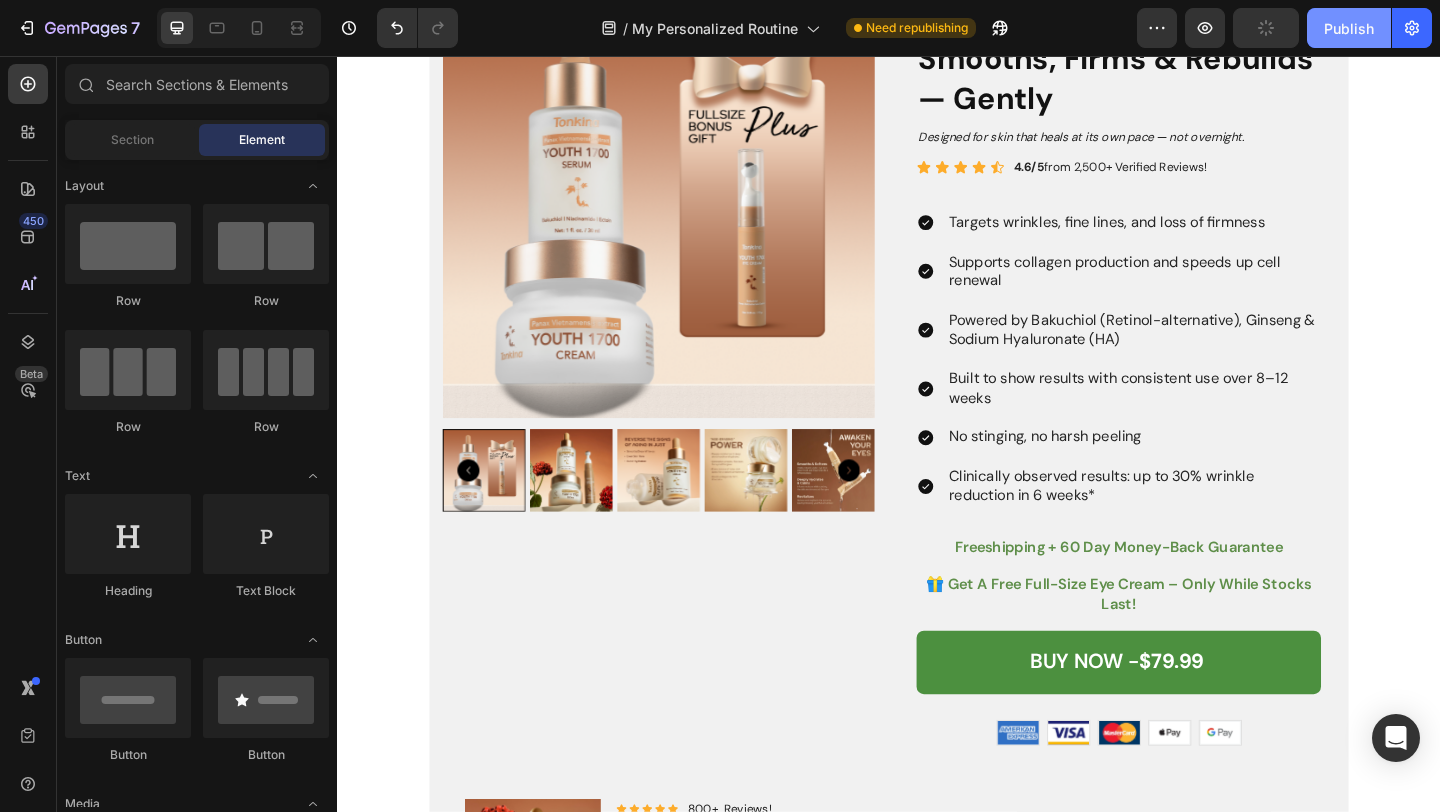 click on "Publish" at bounding box center [1349, 28] 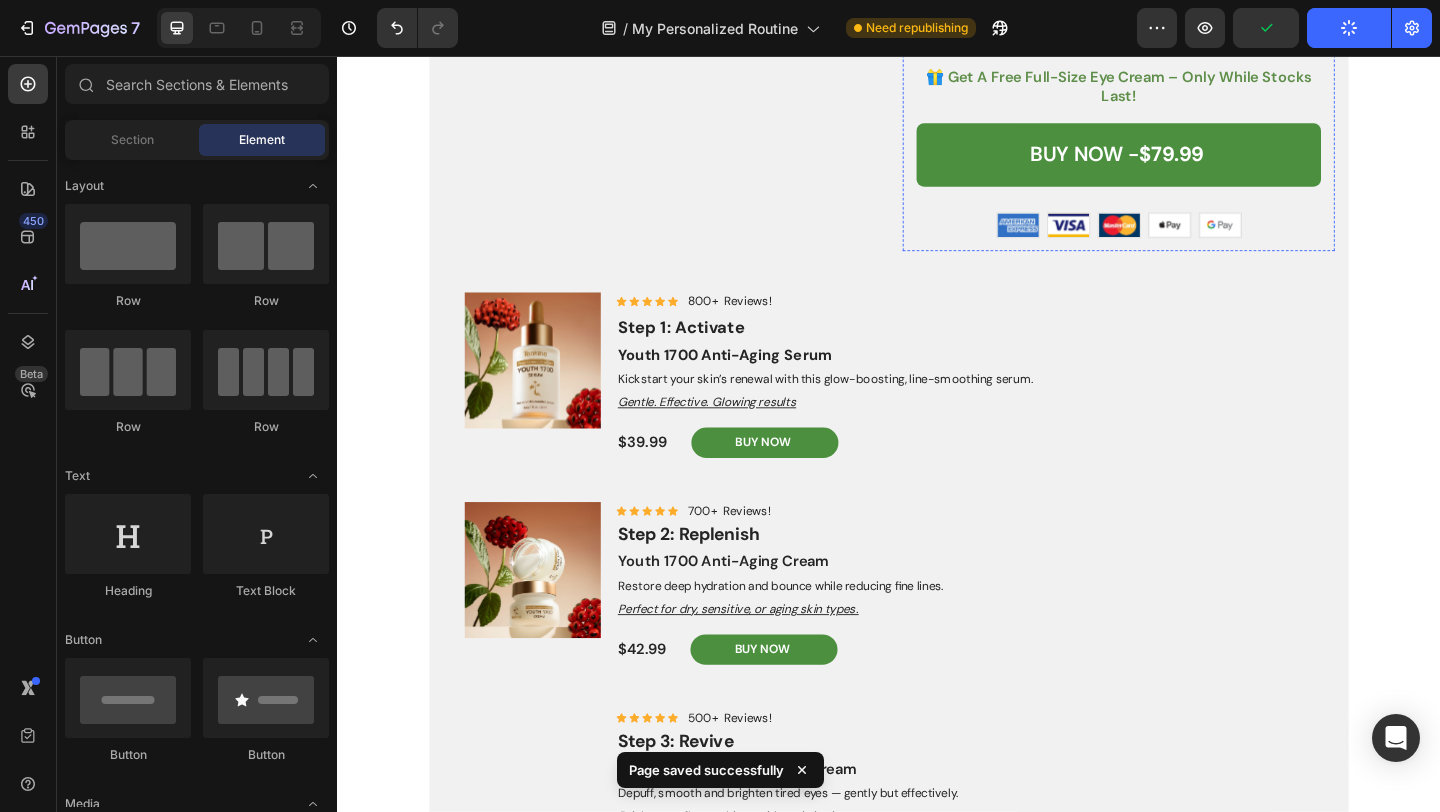 scroll, scrollTop: 3574, scrollLeft: 0, axis: vertical 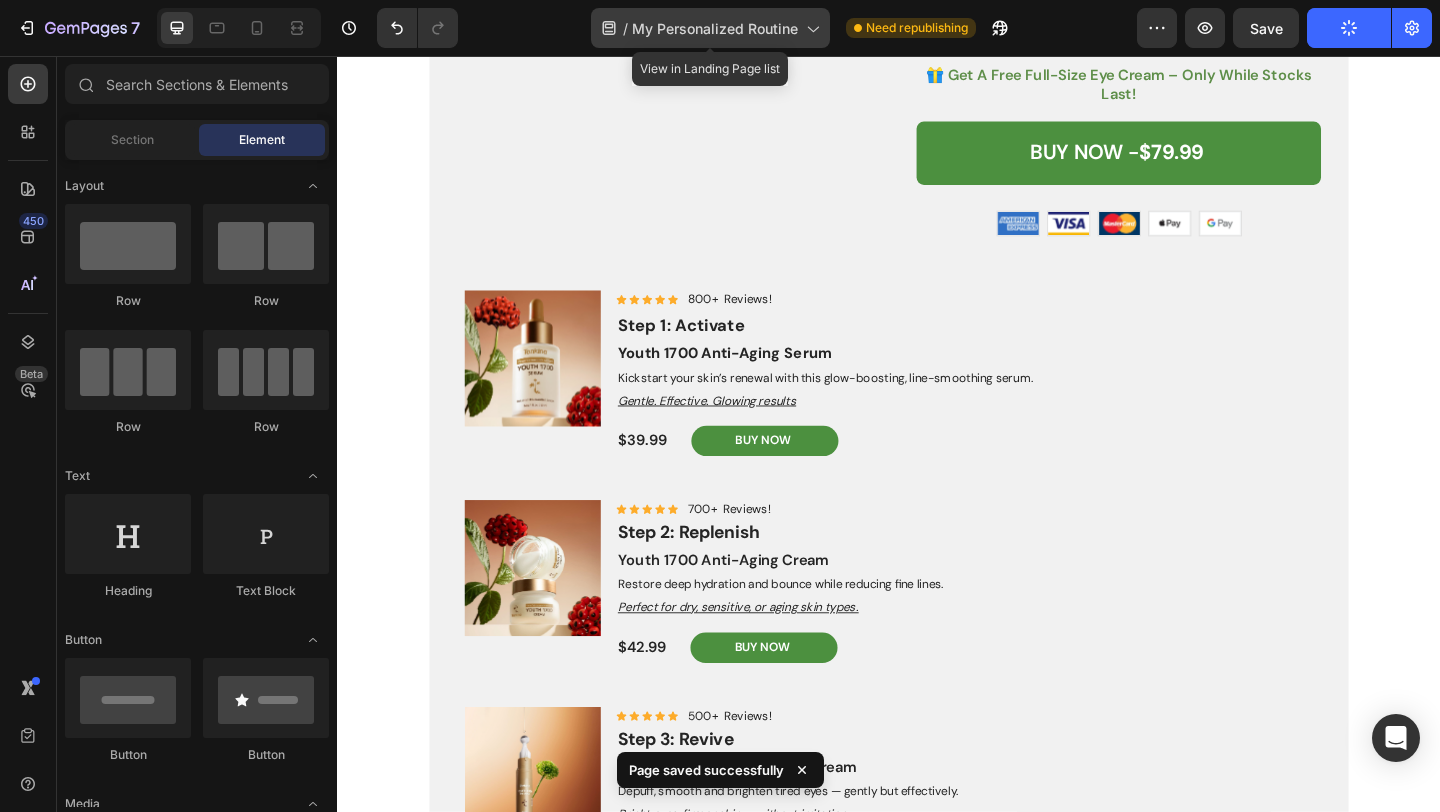 click on "/  My Personalized Routine" 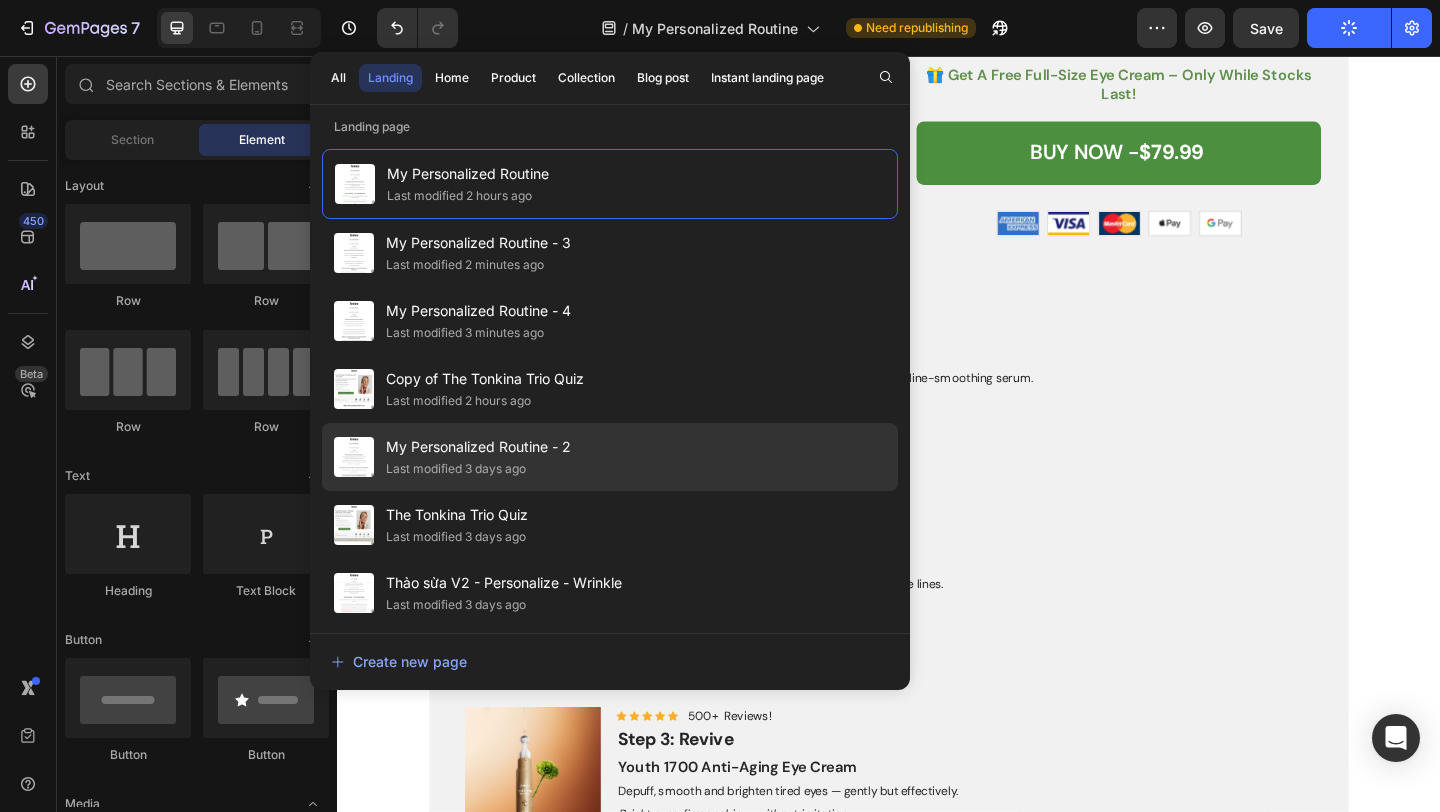 click on "My Personalized Routine - 2 Last modified 3 days ago" 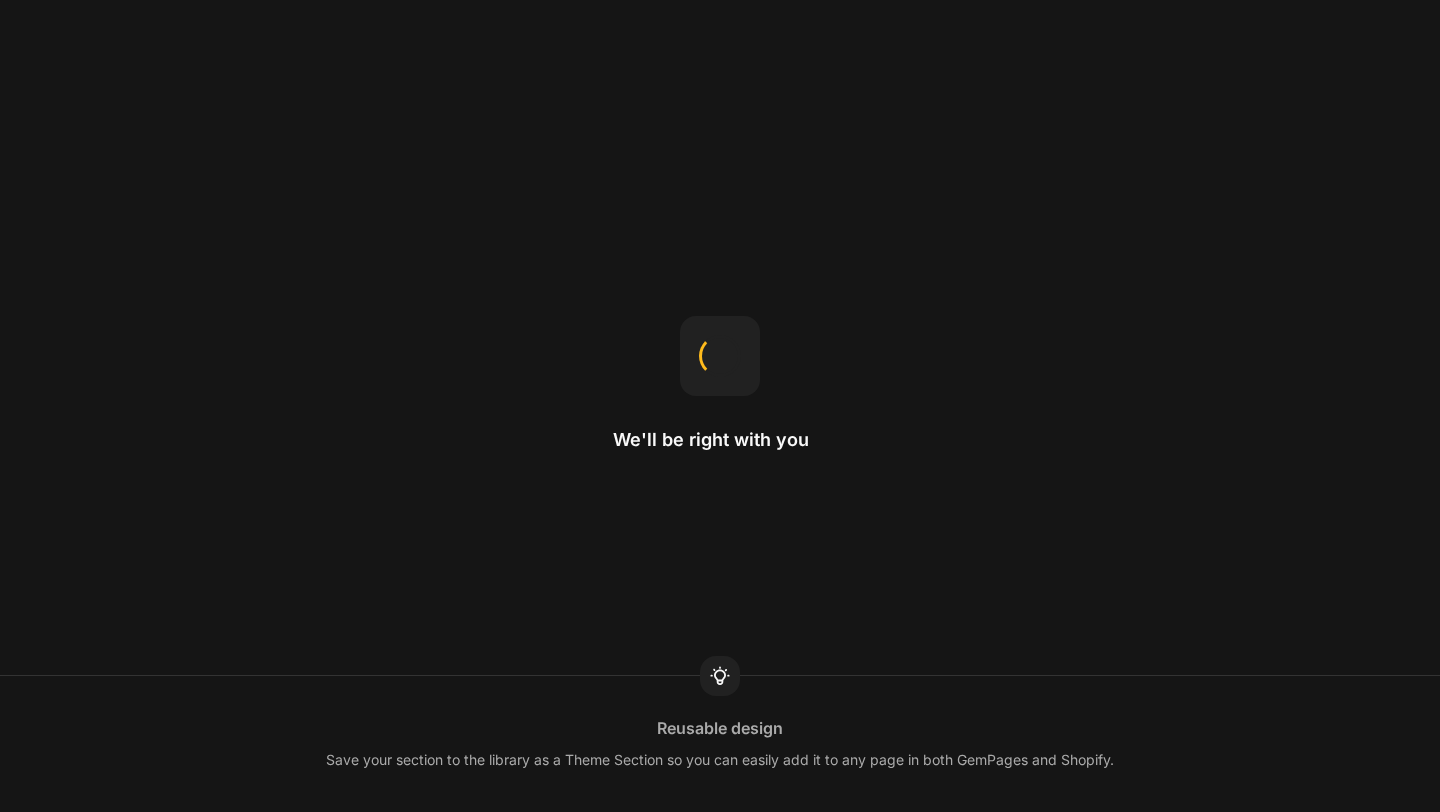 scroll, scrollTop: 0, scrollLeft: 0, axis: both 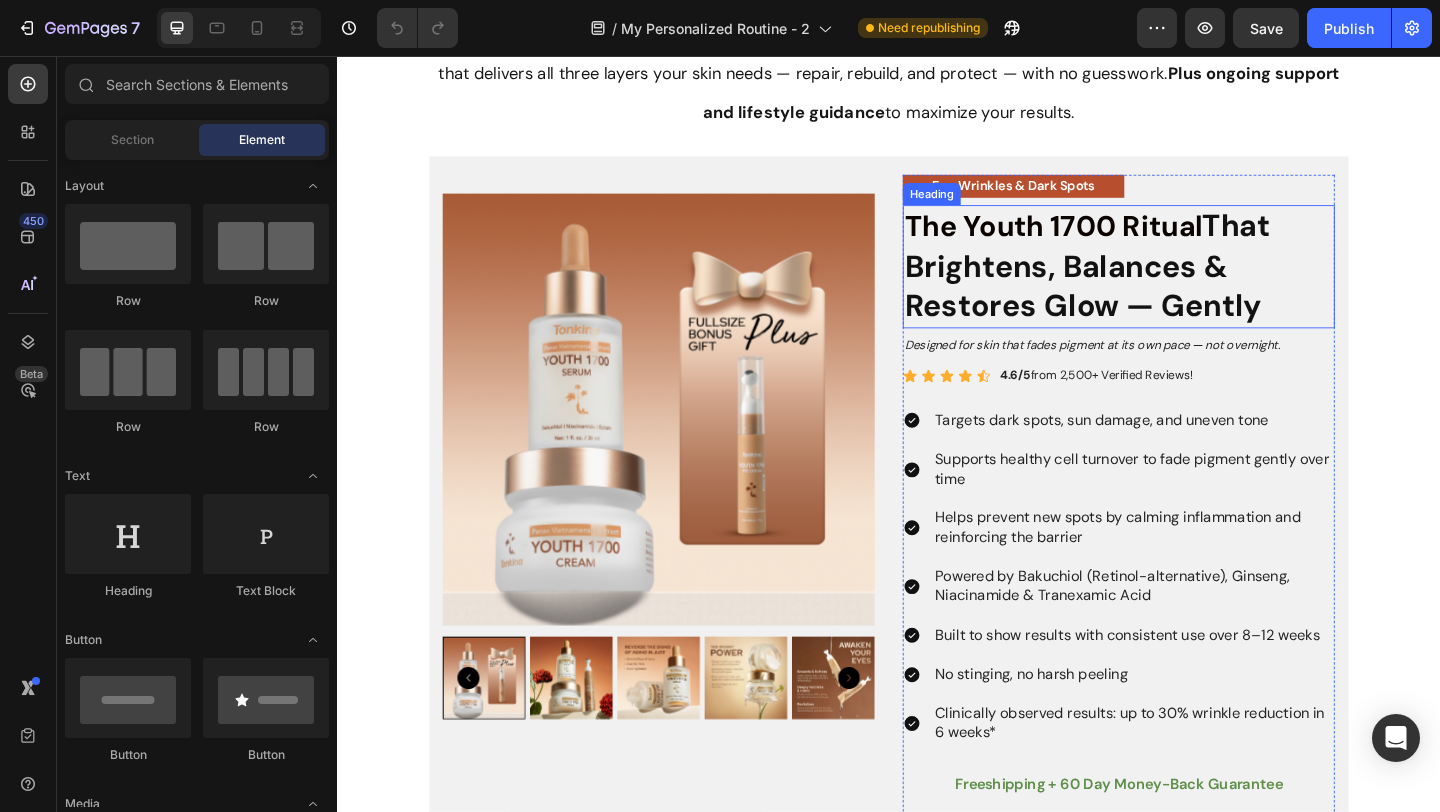 click on "That Brightens, Balances & Restores Glow — Gently" at bounding box center [1152, 284] 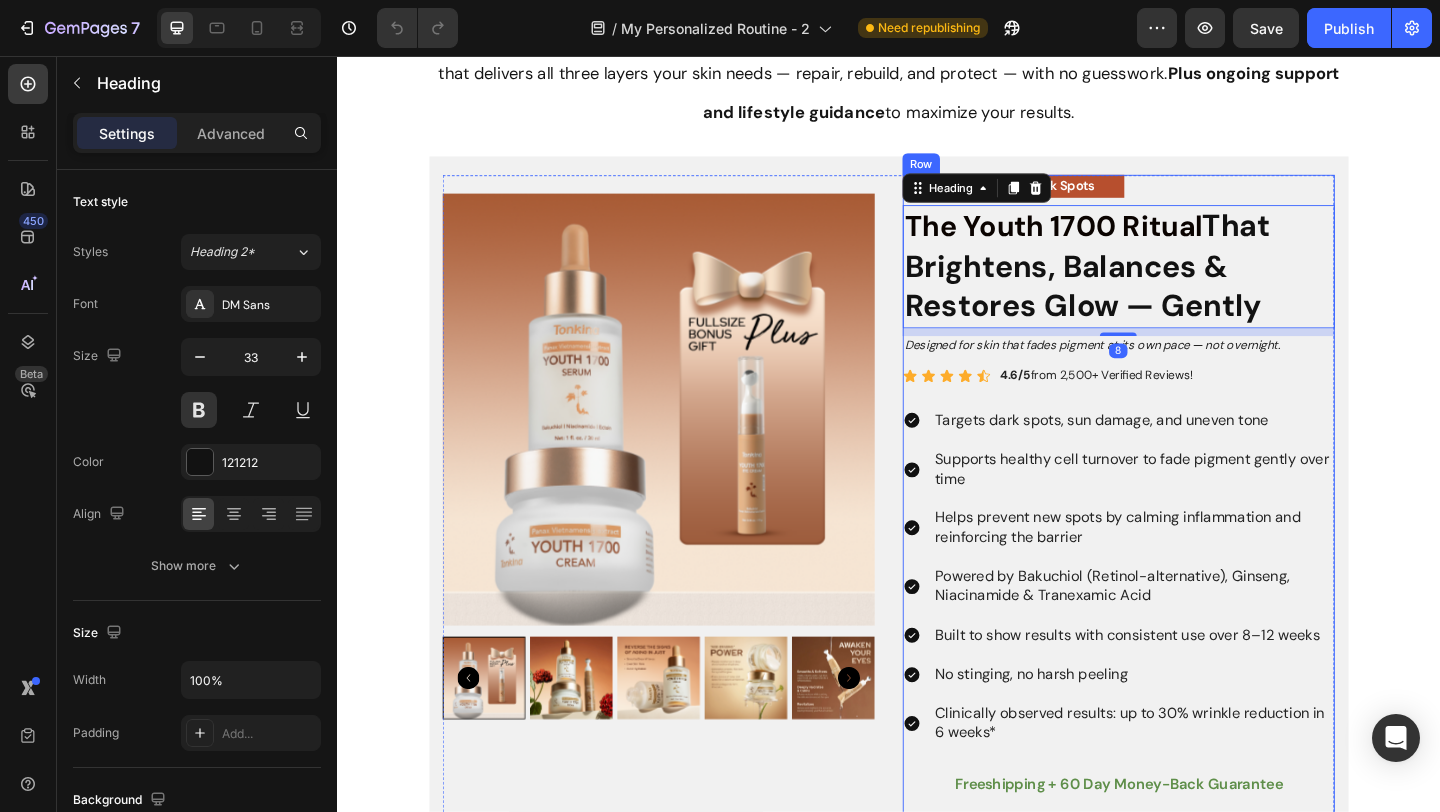 click on "For: Wrinkles & Dark Spots Text Block The Youth 1700 Ritual  That Brightens, Balances & Restores Glow — Gently Heading   8 Designed for skin that fades pigment at its own pace — not overnight. Text Block Icon Icon Icon Icon Icon Icon List 4.6/5  from 2,500+ Verified Reviews! Text Block Row Targets dark spots, sun damage, and uneven tone Supports healthy cell turnover to fade pigment gently over time Helps prevent new spots by calming inflammation and reinforcing the barrier Powered by Bakuchiol (Retinol-alternative), Ginseng, Niacinamide & Tranexamic Acid Built to show results with consistent use over 8–12 weeks No stinging, no harsh peeling Clinically observed results: up to 30% wrinkle reduction in 6 weeks* Item List freeshipping + 60 day money-back guarantee   🎁 get a free full-size eye cream – only while stocks last! Text Block BUY NOW-  $79.99 Add to Cart Image Image Image Image Image Row" at bounding box center (1187, 619) 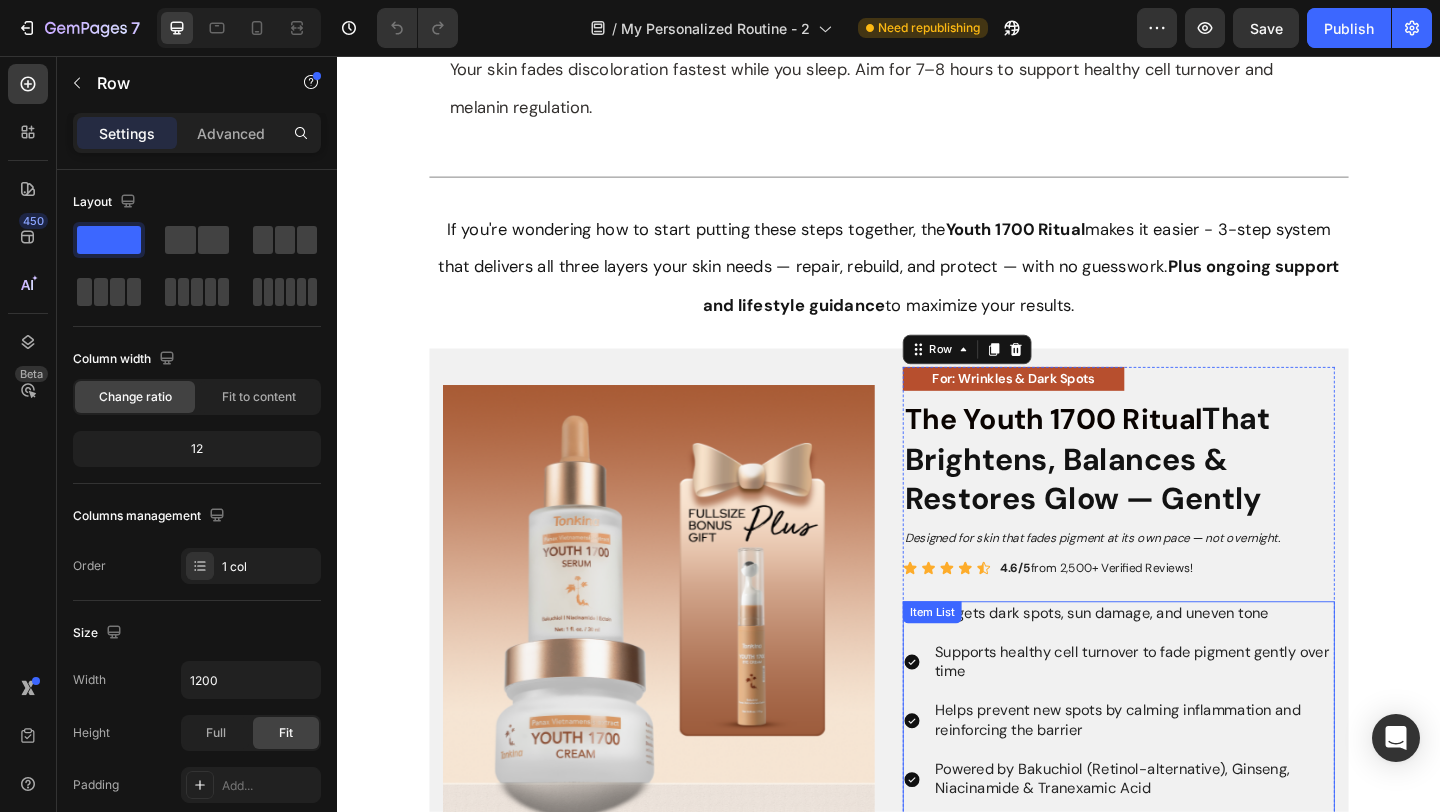 scroll, scrollTop: 2754, scrollLeft: 0, axis: vertical 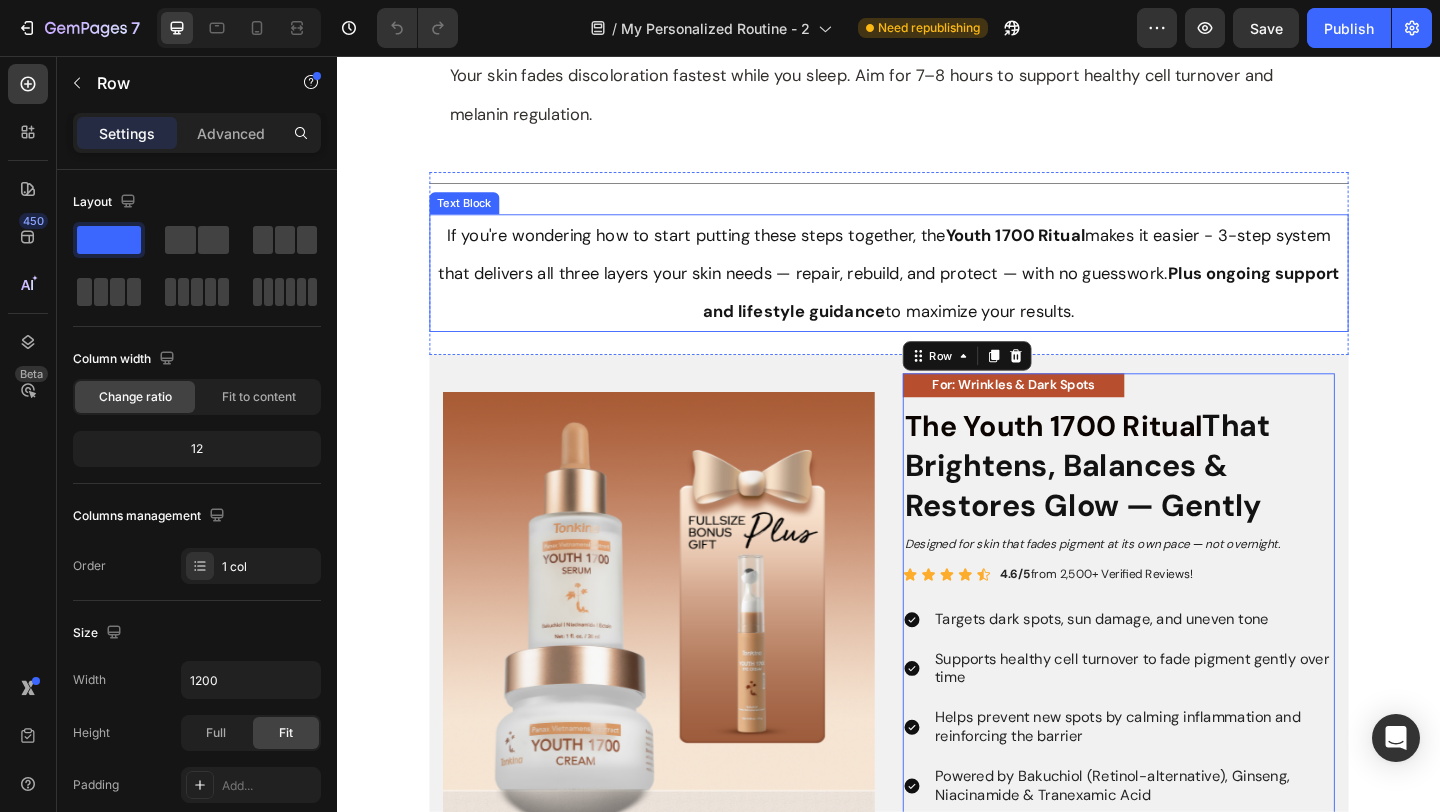 click on "If you're wondering how to start putting these steps together, the  Youth 1700 Ritual  makes it easier - 3-step system that delivers all three layers your skin needs — repair, rebuild, and protect — with no guesswork.  Plus ongoing support and lifestyle guidance  to maximize your results." at bounding box center [937, 292] 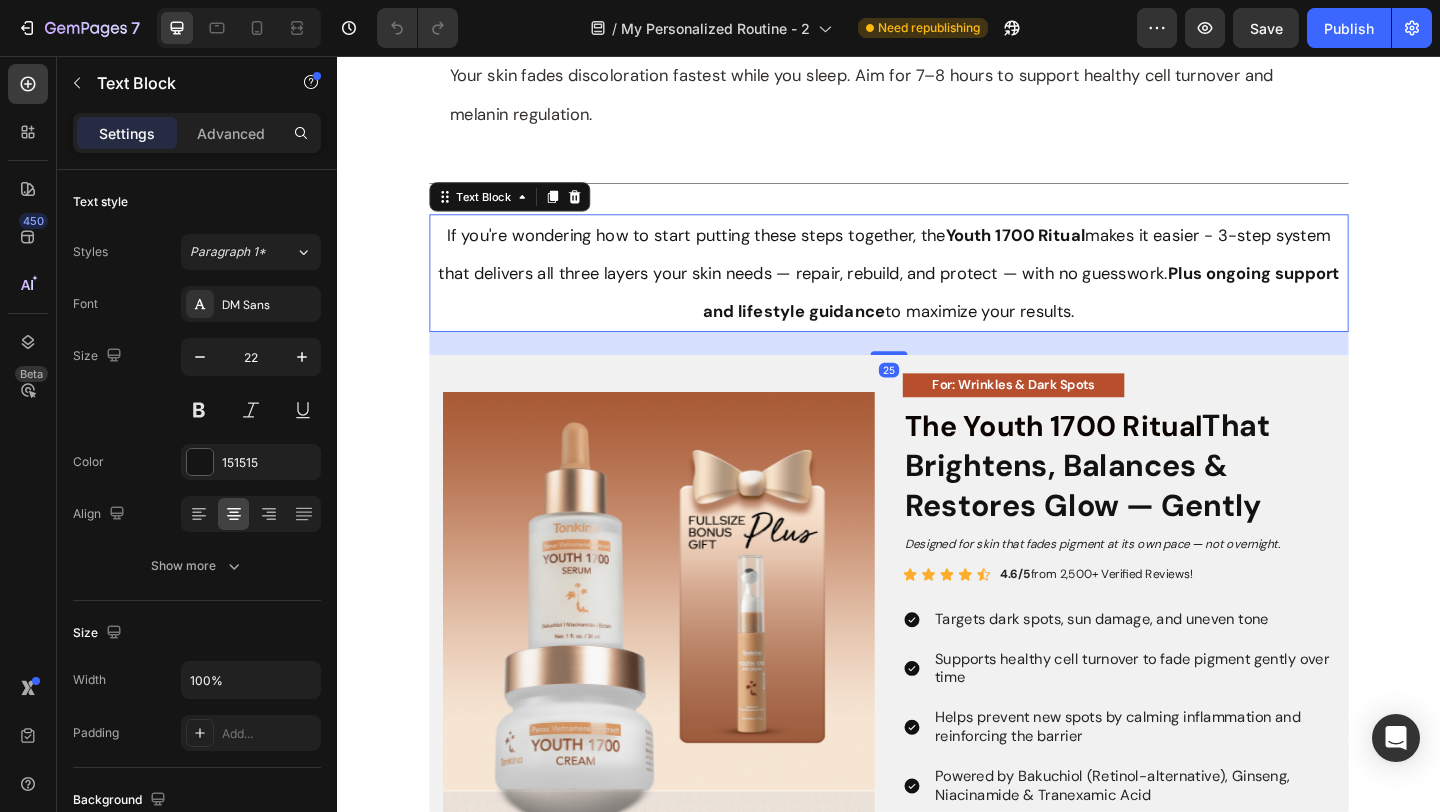 click on "If you're wondering how to start putting these steps together, the  Youth 1700 Ritual  makes it easier - 3-step system that delivers all three layers your skin needs — repair, rebuild, and protect — with no guesswork.  Plus ongoing support and lifestyle guidance  to maximize your results." at bounding box center [937, 292] 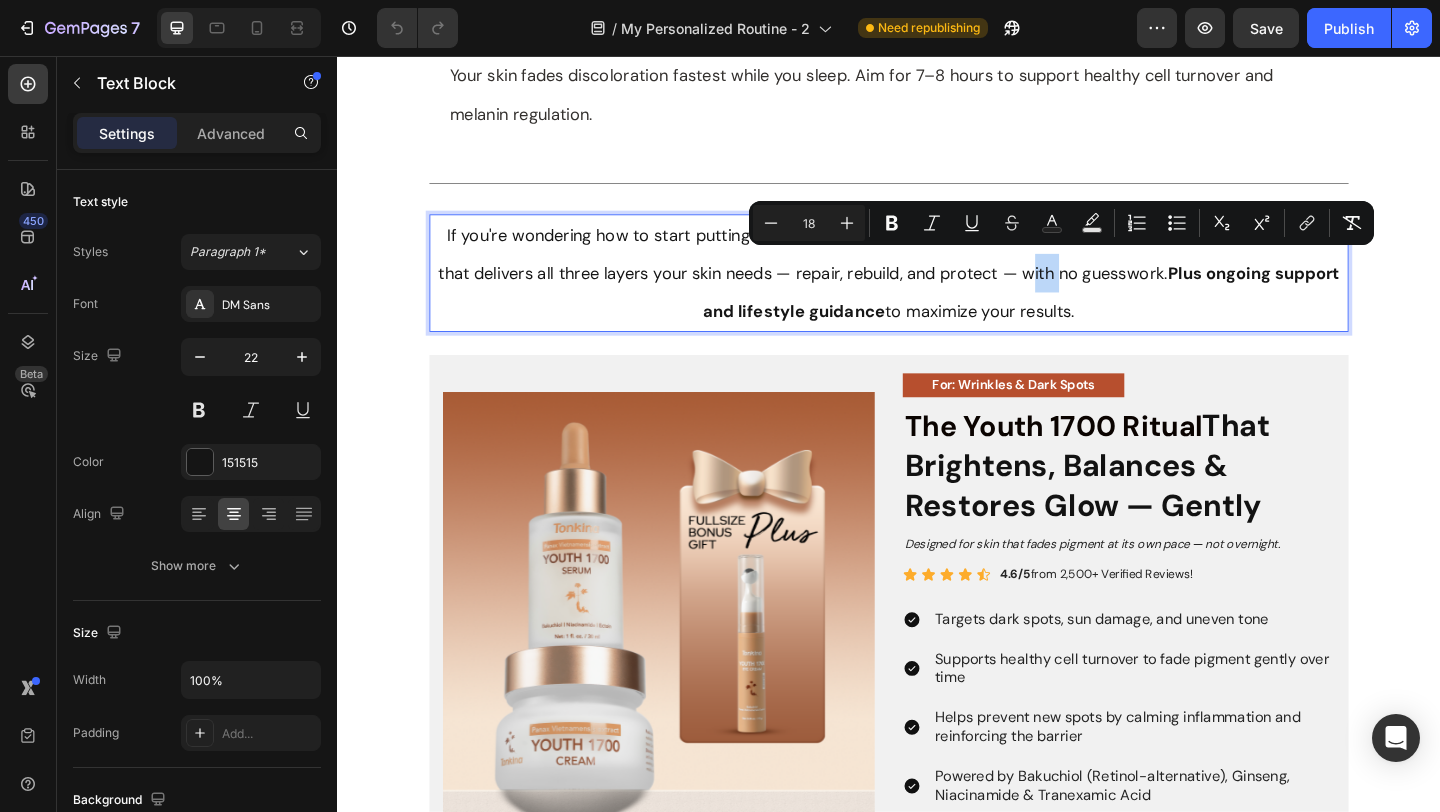 click on "If you're wondering how to start putting these steps together, the  Youth 1700 Ritual  makes it easier - 3-step system that delivers all three layers your skin needs — repair, rebuild, and protect — with no guesswork.  Plus ongoing support and lifestyle guidance  to maximize your results." at bounding box center (937, 292) 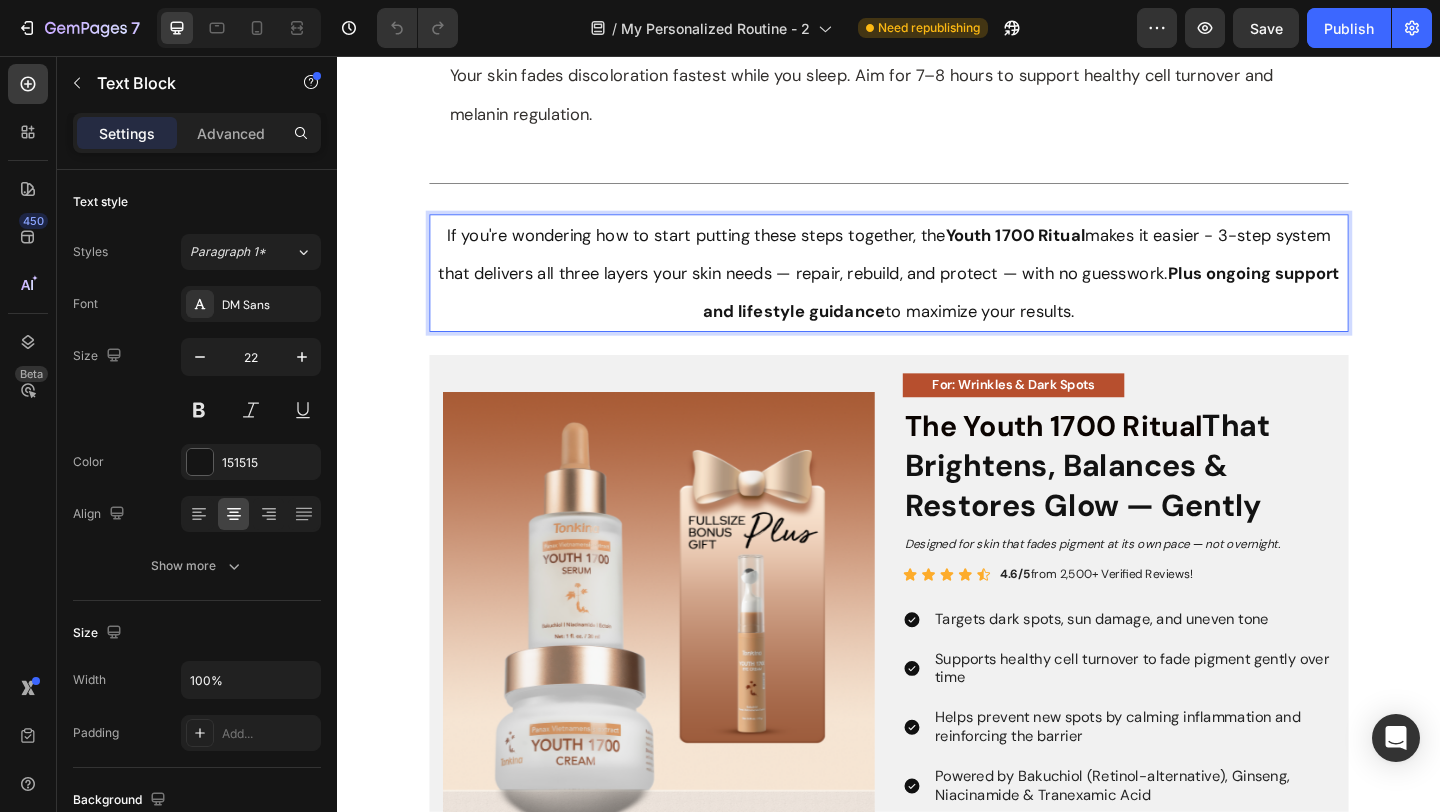 click on "If you're wondering how to start putting these steps together, the  Youth 1700 Ritual  makes it easier - 3-step system that delivers all three layers your skin needs — repair, rebuild, and protect — with no guesswork.  Plus ongoing support and lifestyle guidance  to maximize your results." at bounding box center (937, 292) 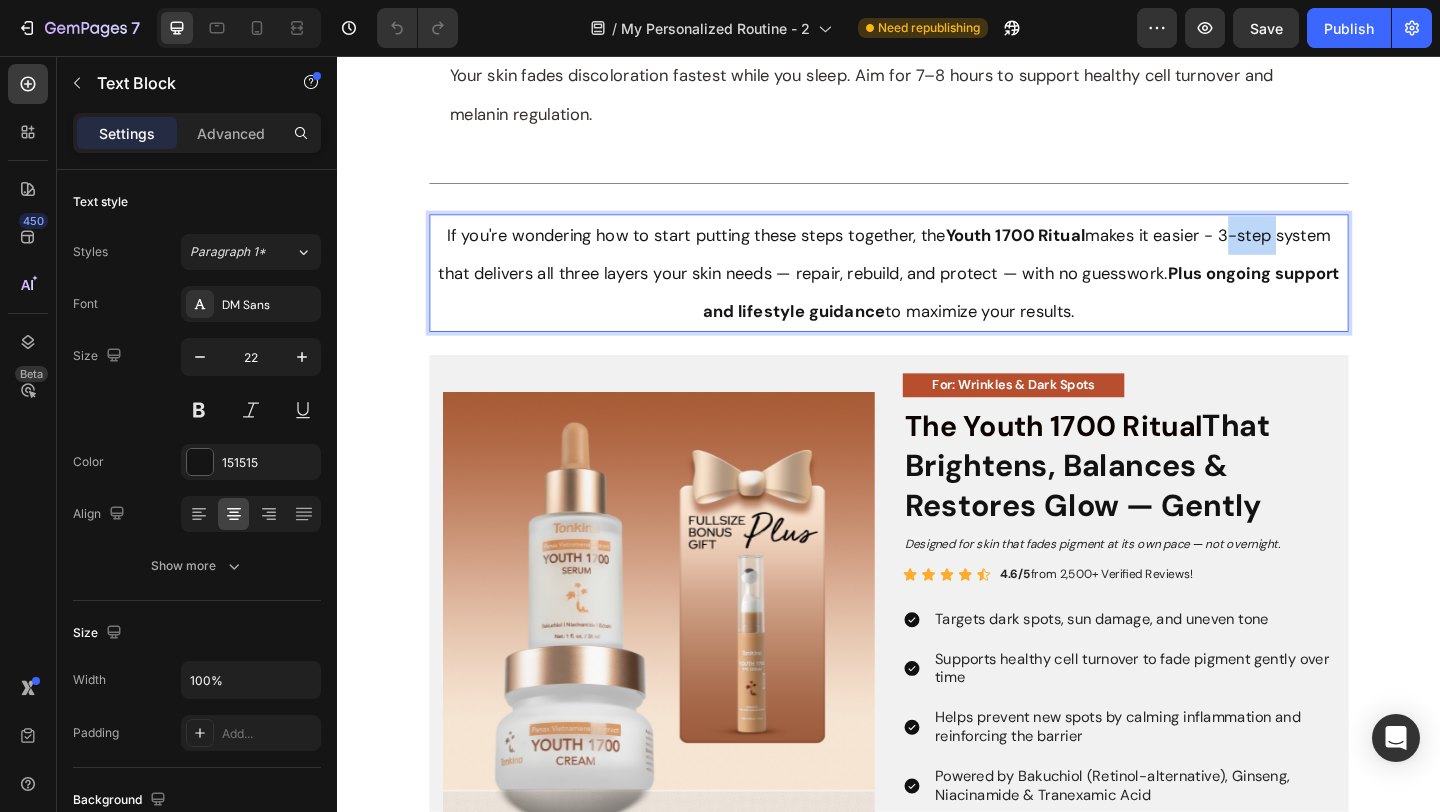 type 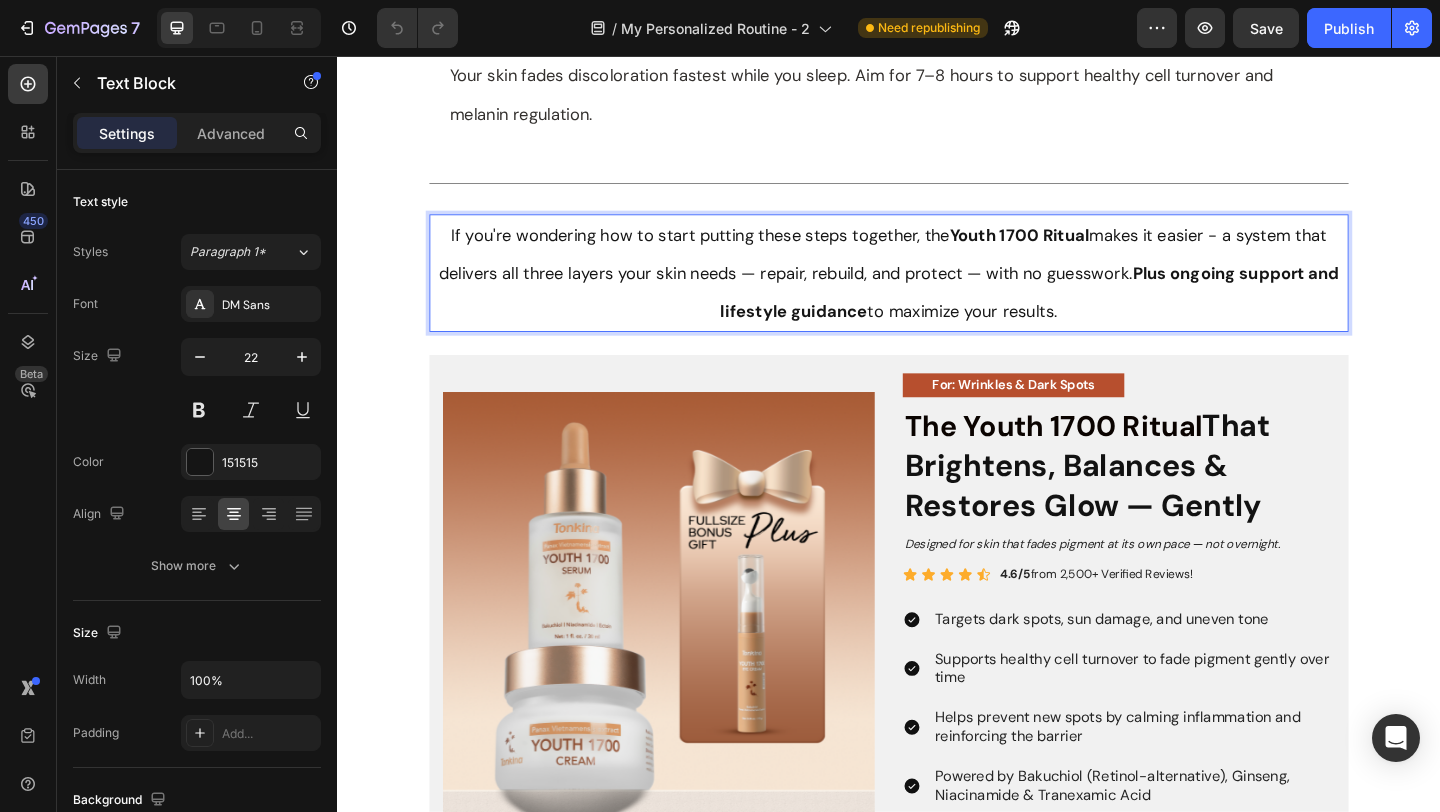 drag, startPoint x: 1303, startPoint y: 239, endPoint x: 1347, endPoint y: 248, distance: 44.911022 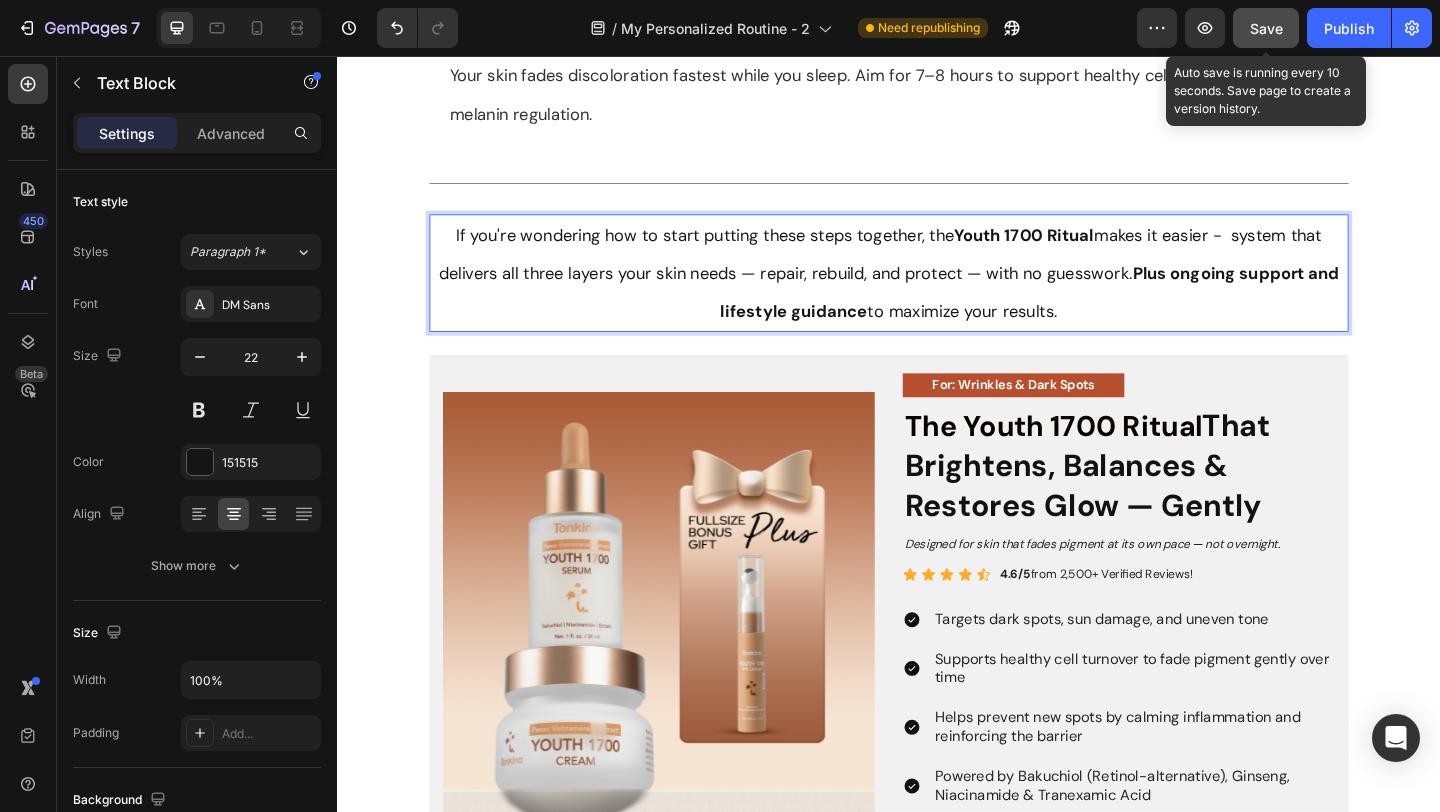 click on "Save" 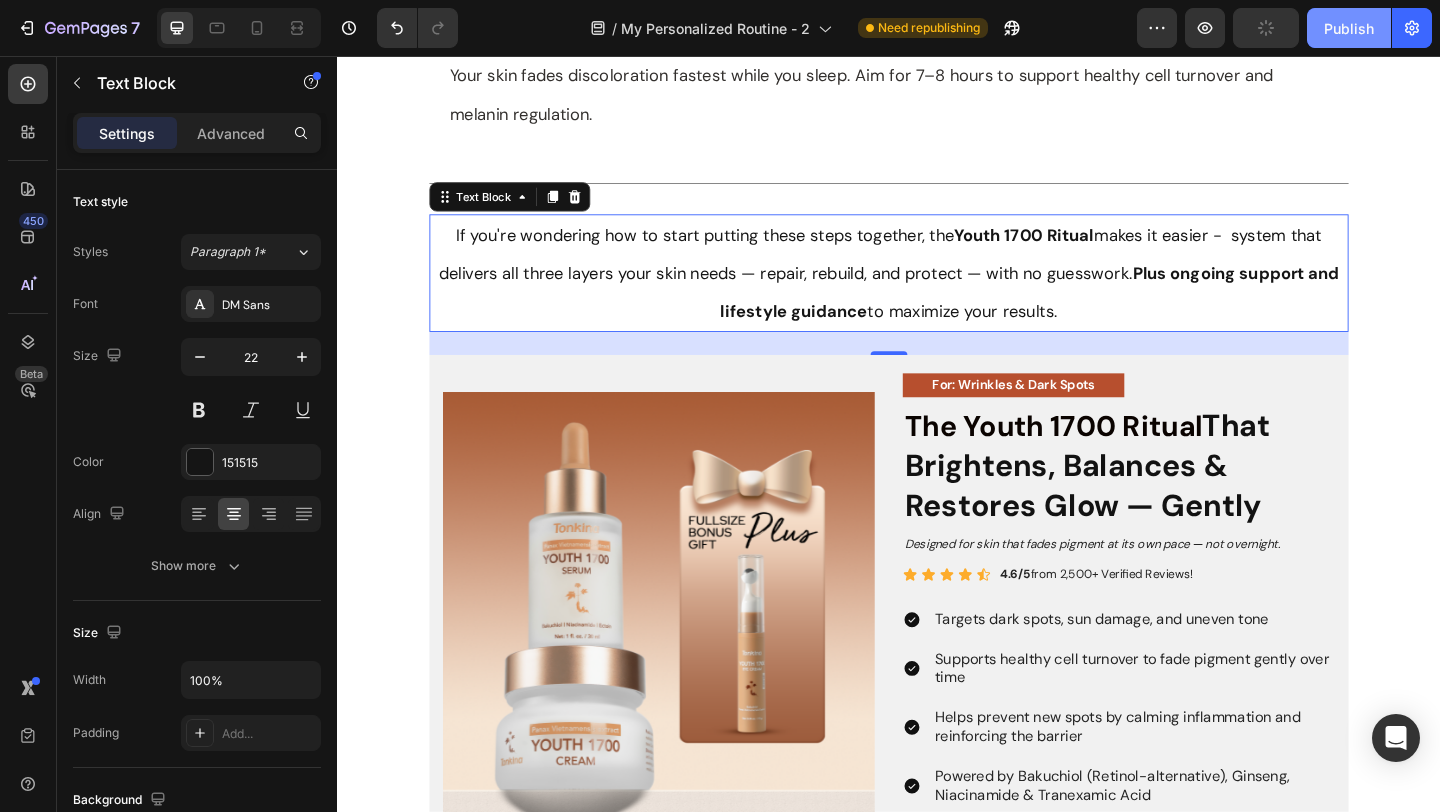click on "Publish" at bounding box center [1349, 28] 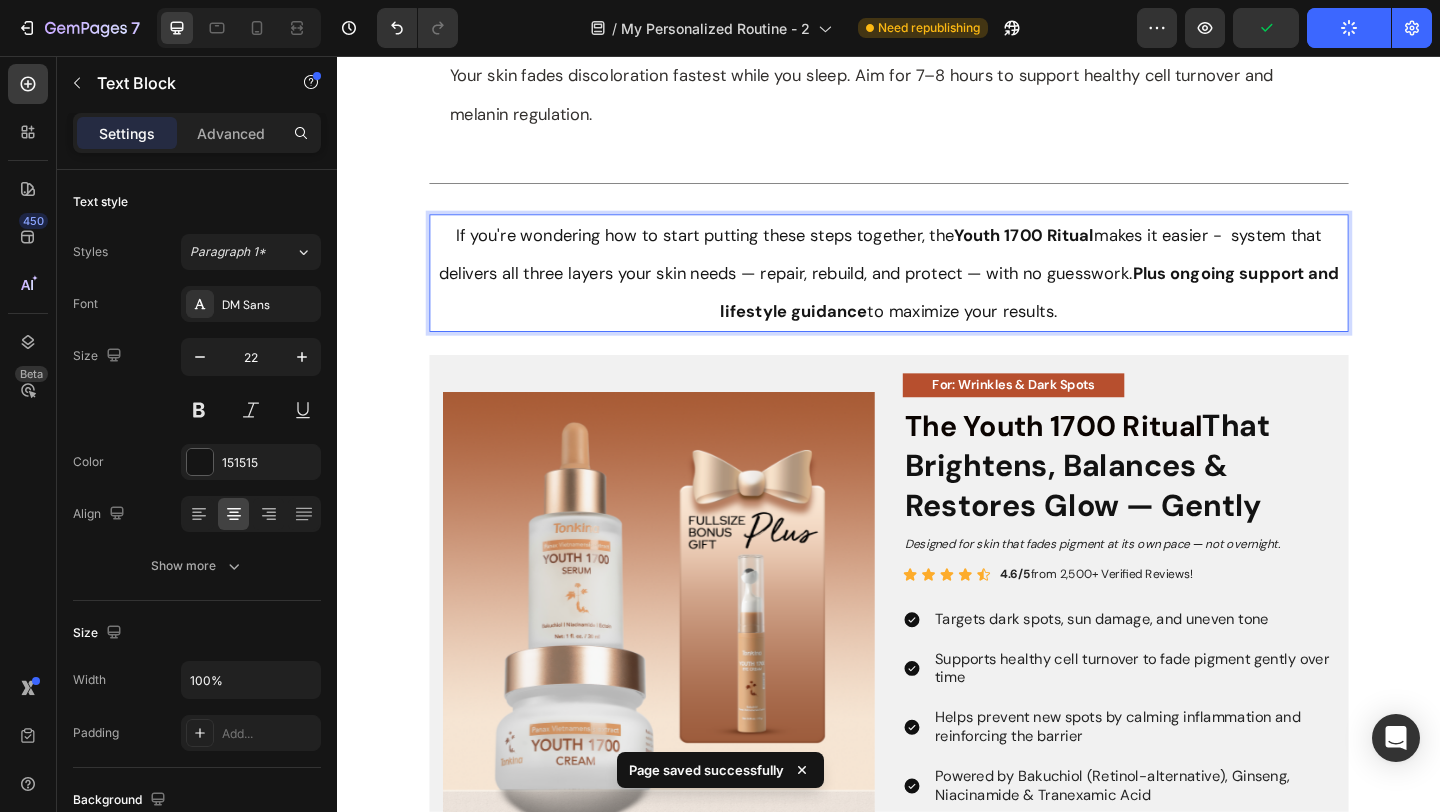 click on "If you're wondering how to start putting these steps together, the  Youth 1700 Ritual  makes it easier -  system that delivers all three layers your skin needs — repair, rebuild, and protect — with no guesswork.  Plus ongoing support and lifestyle guidance  to maximize your results." at bounding box center [937, 292] 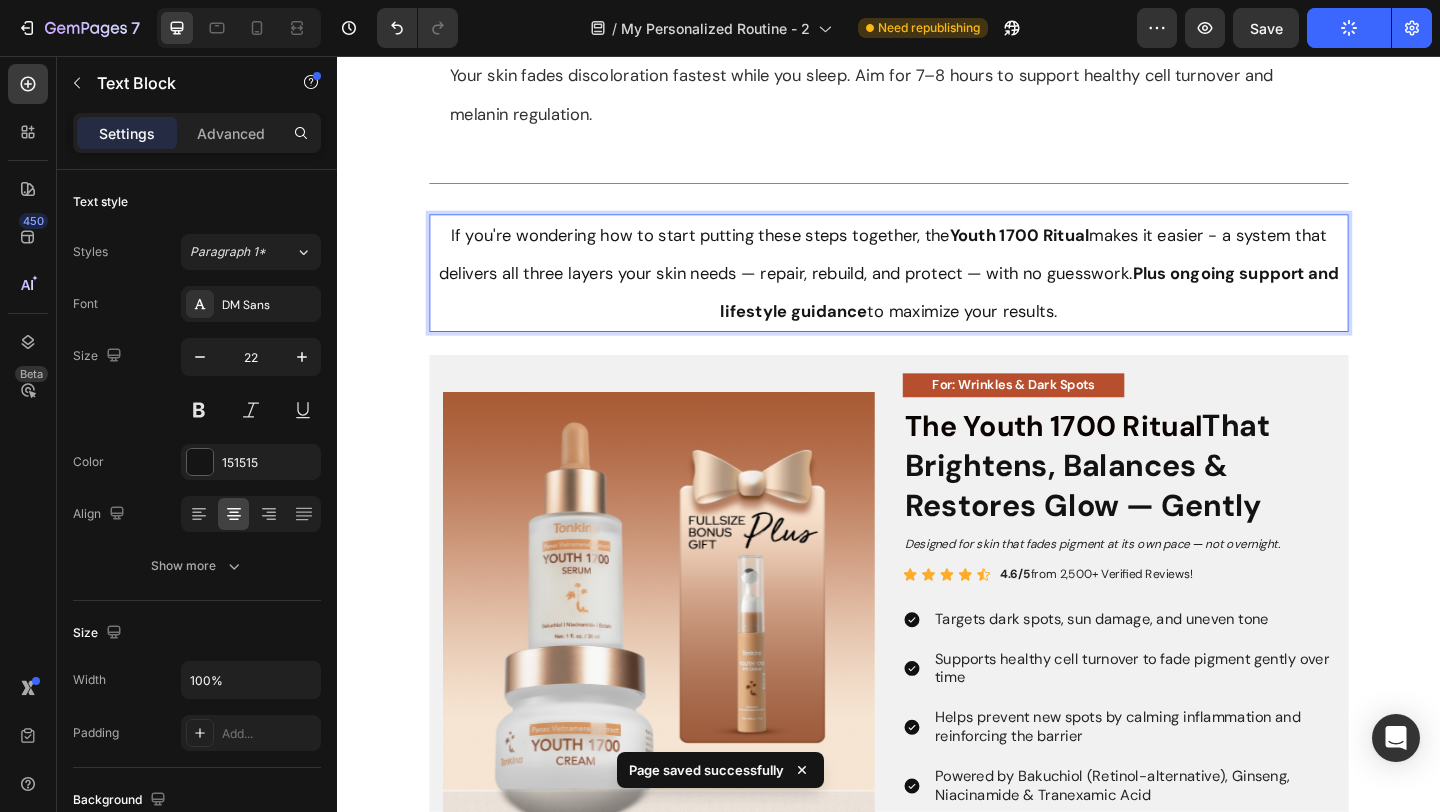 click on "If you're wondering how to start putting these steps together, the  Youth 1700 Ritual  makes it easier - a system that delivers all three layers your skin needs — repair, rebuild, and protect — with no guesswork.  Plus ongoing support and lifestyle guidance  to maximize your results." at bounding box center [937, 292] 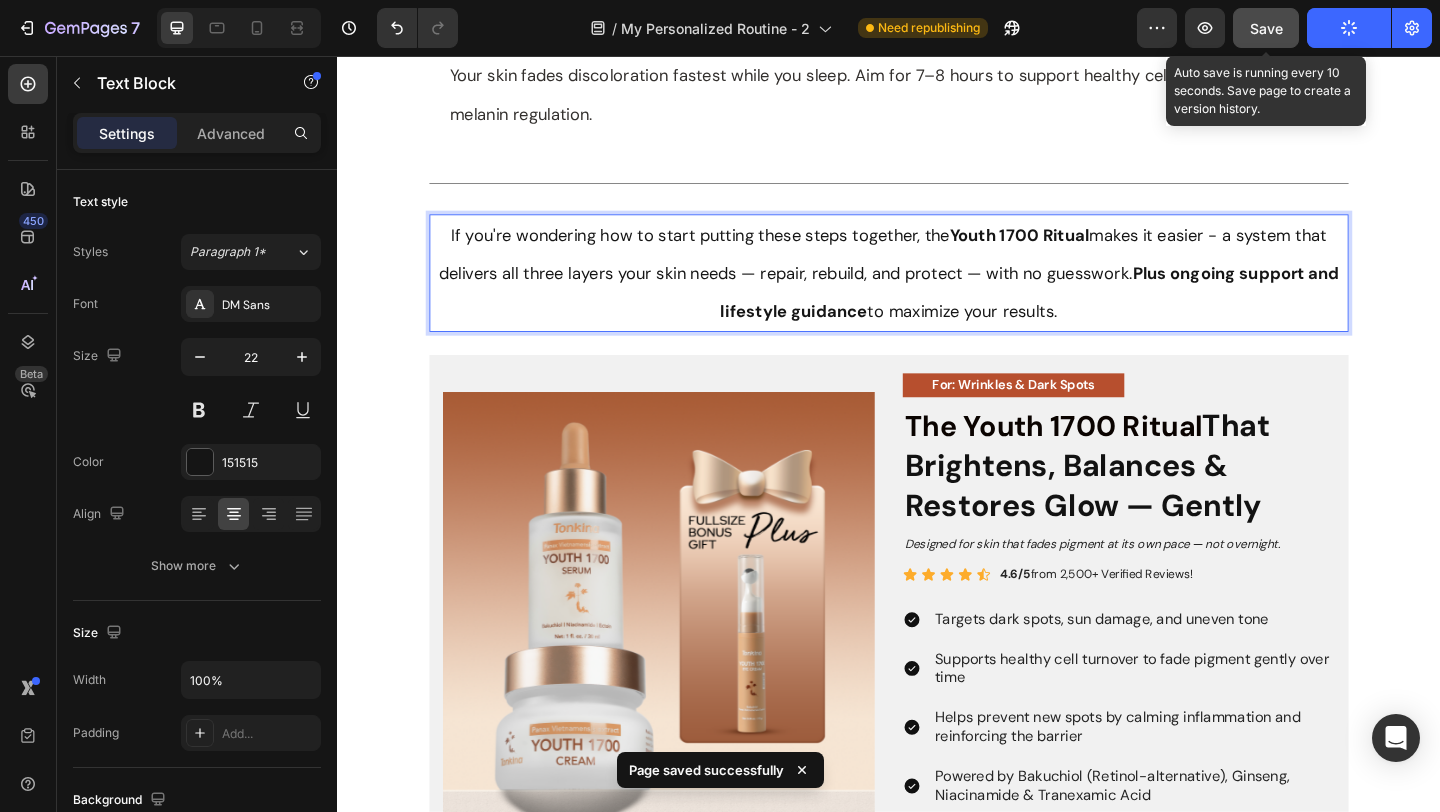click on "Save" 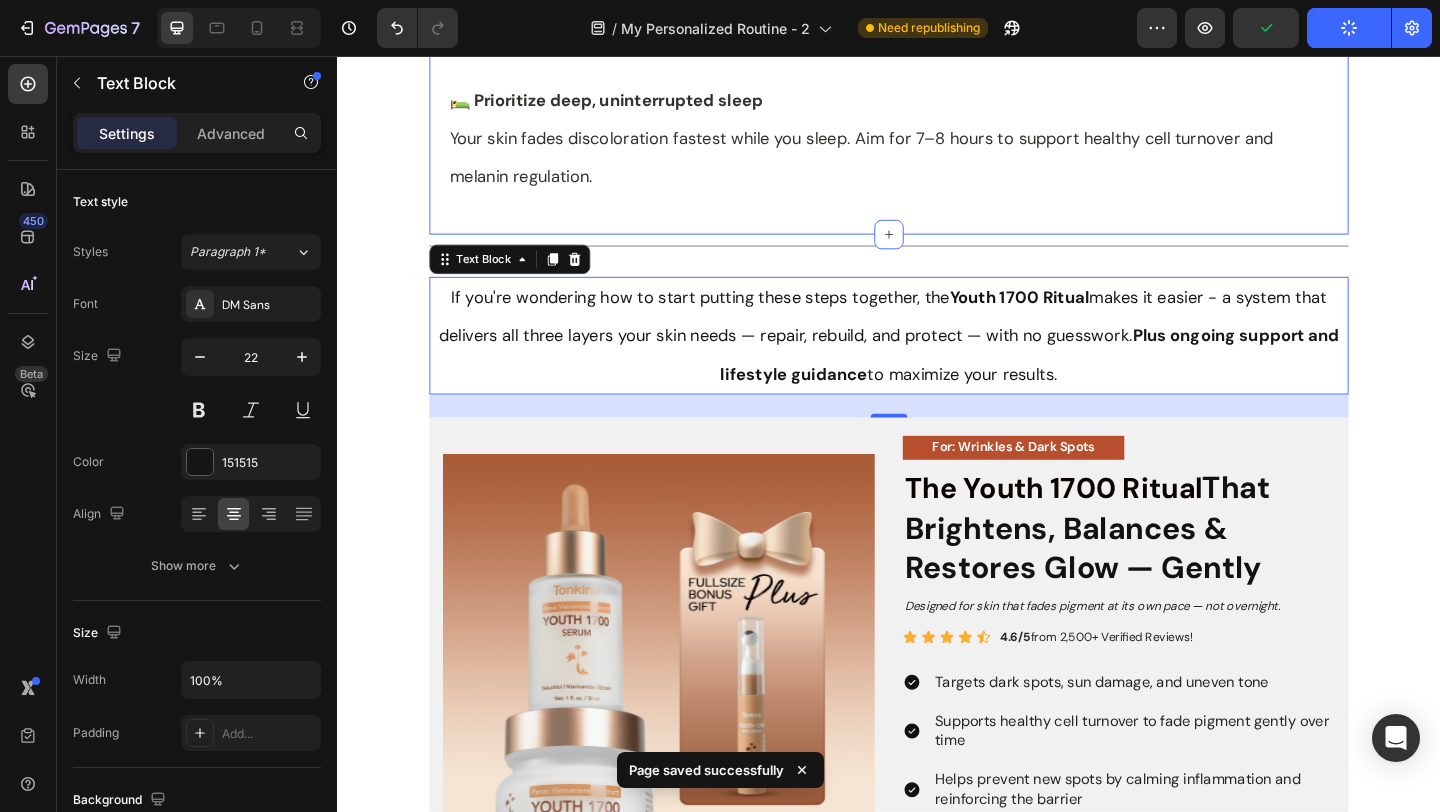 scroll, scrollTop: 2676, scrollLeft: 0, axis: vertical 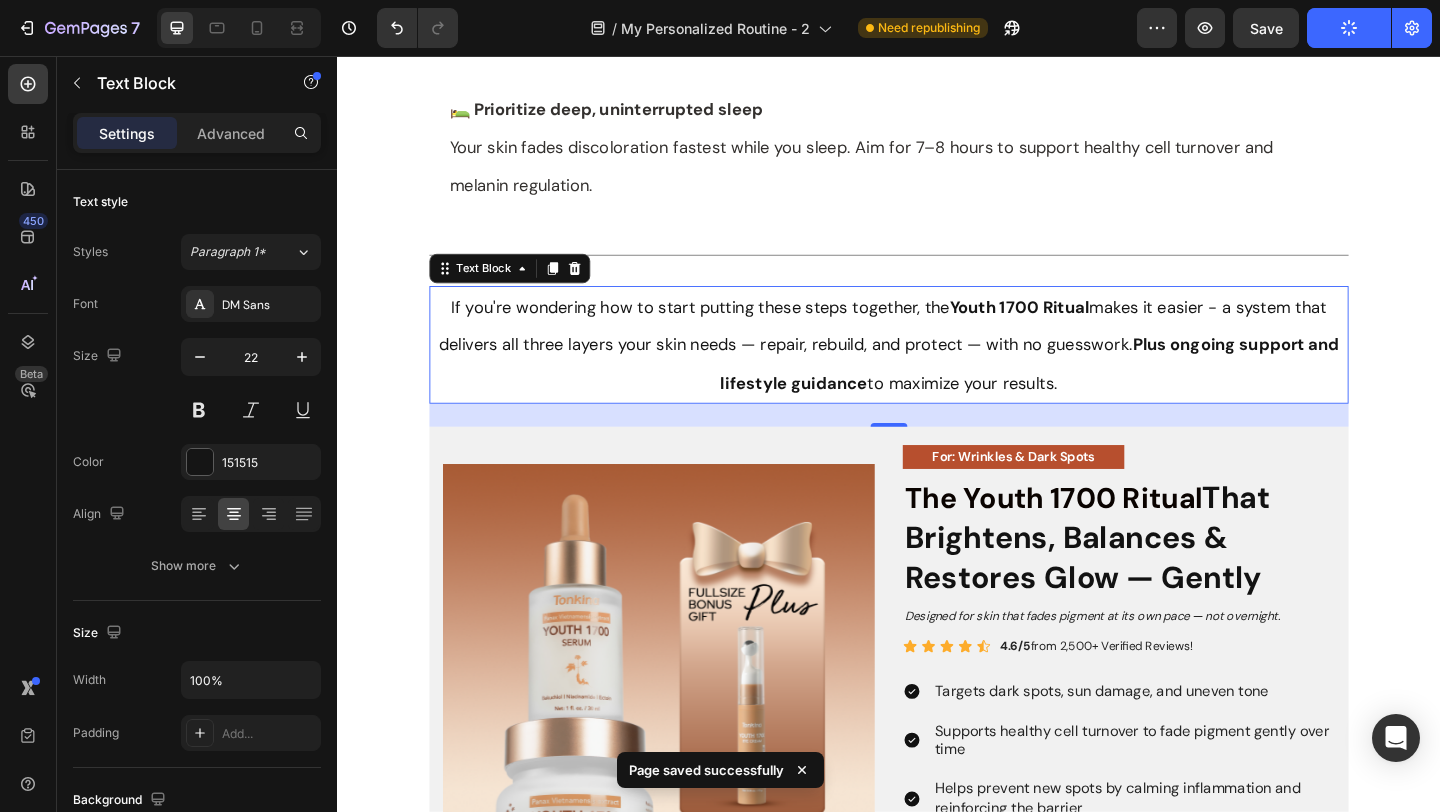 click on "Publish" 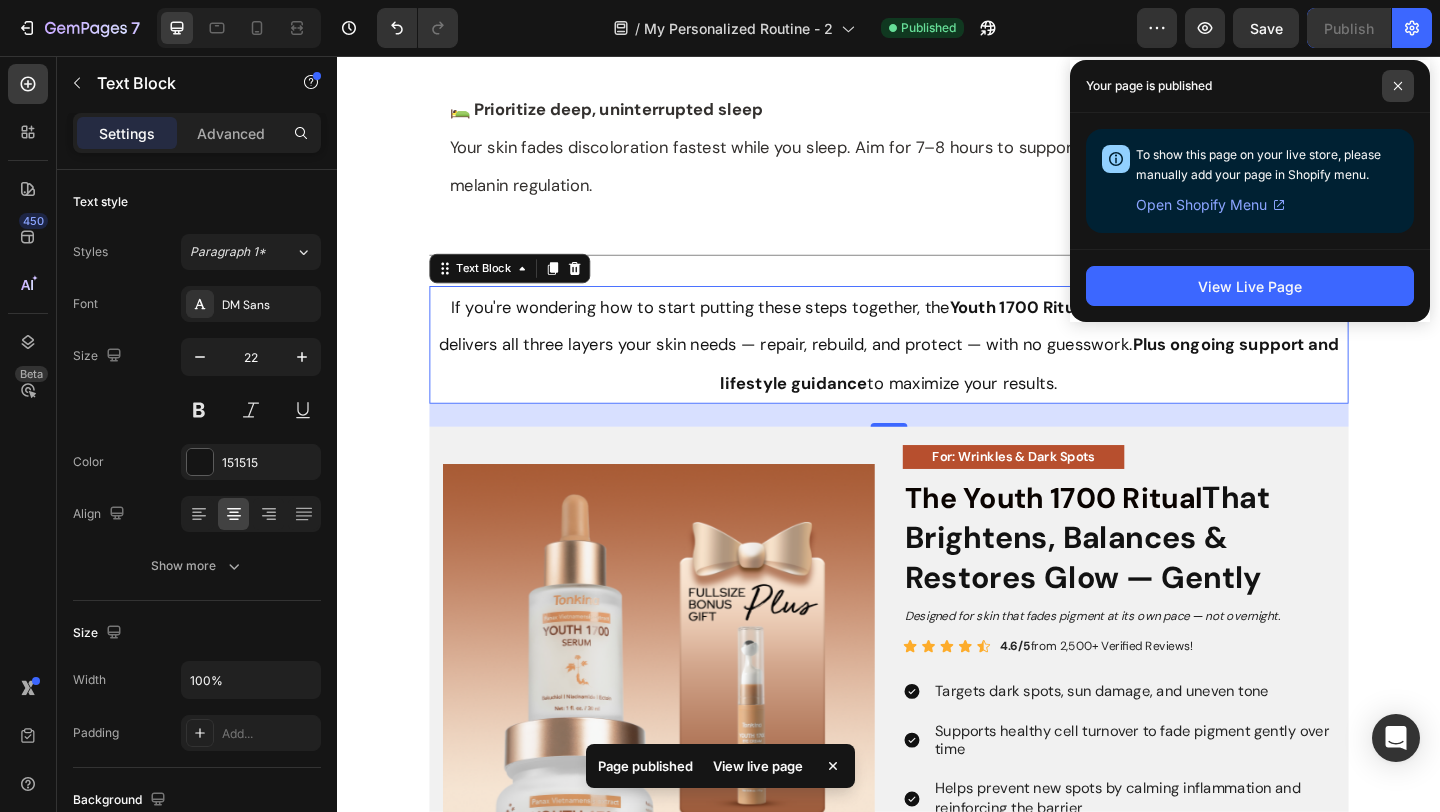 click at bounding box center [1398, 86] 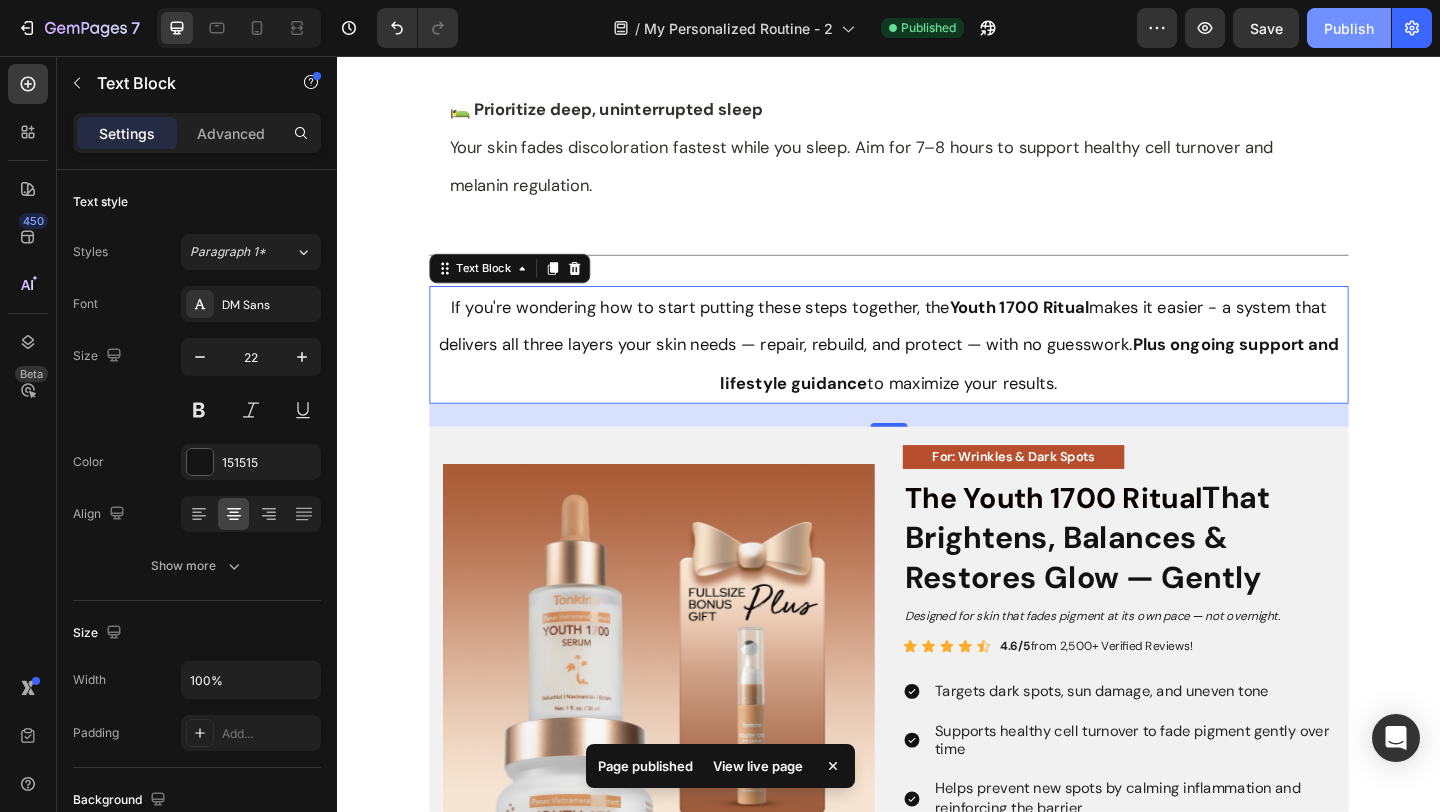 click on "Publish" at bounding box center (1349, 28) 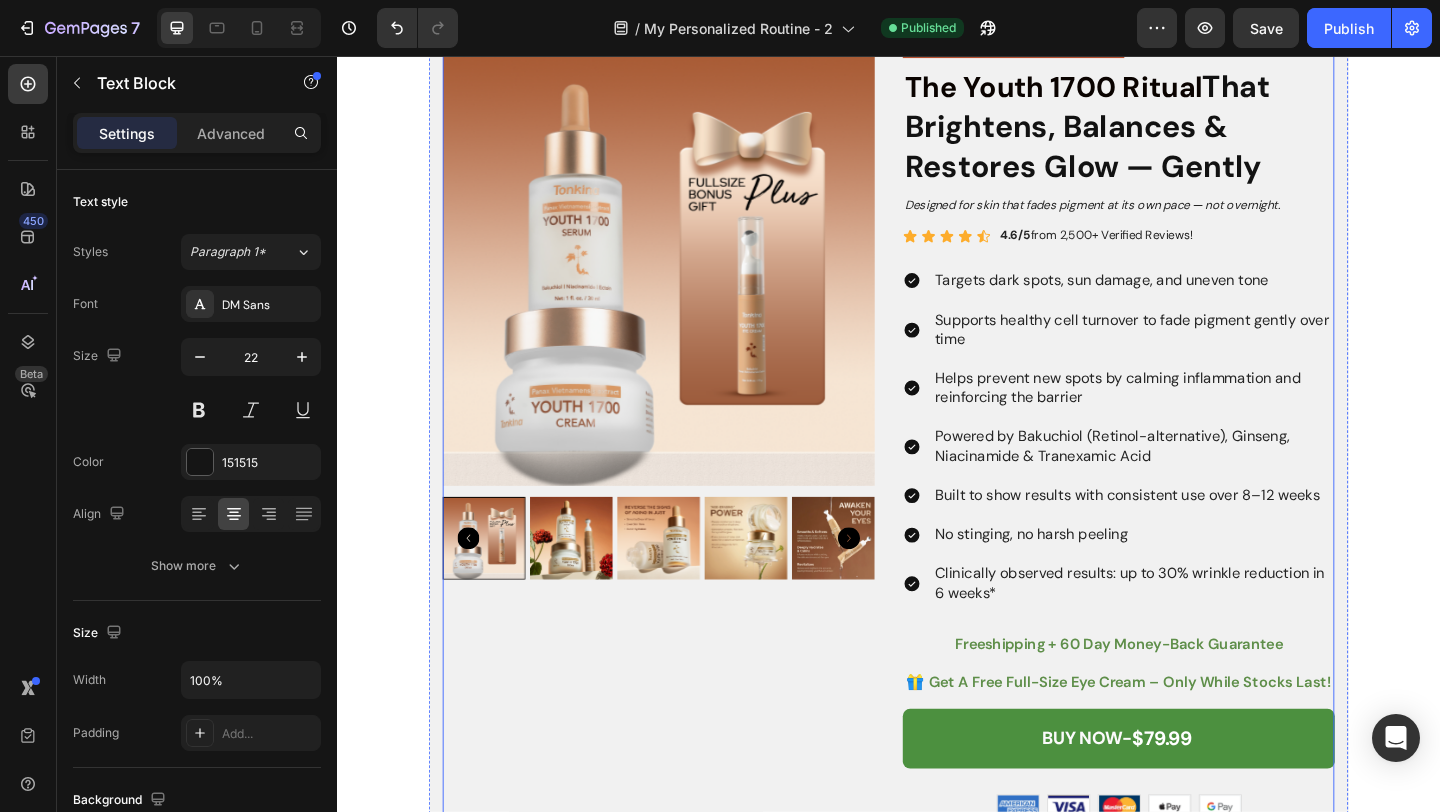 scroll, scrollTop: 3114, scrollLeft: 0, axis: vertical 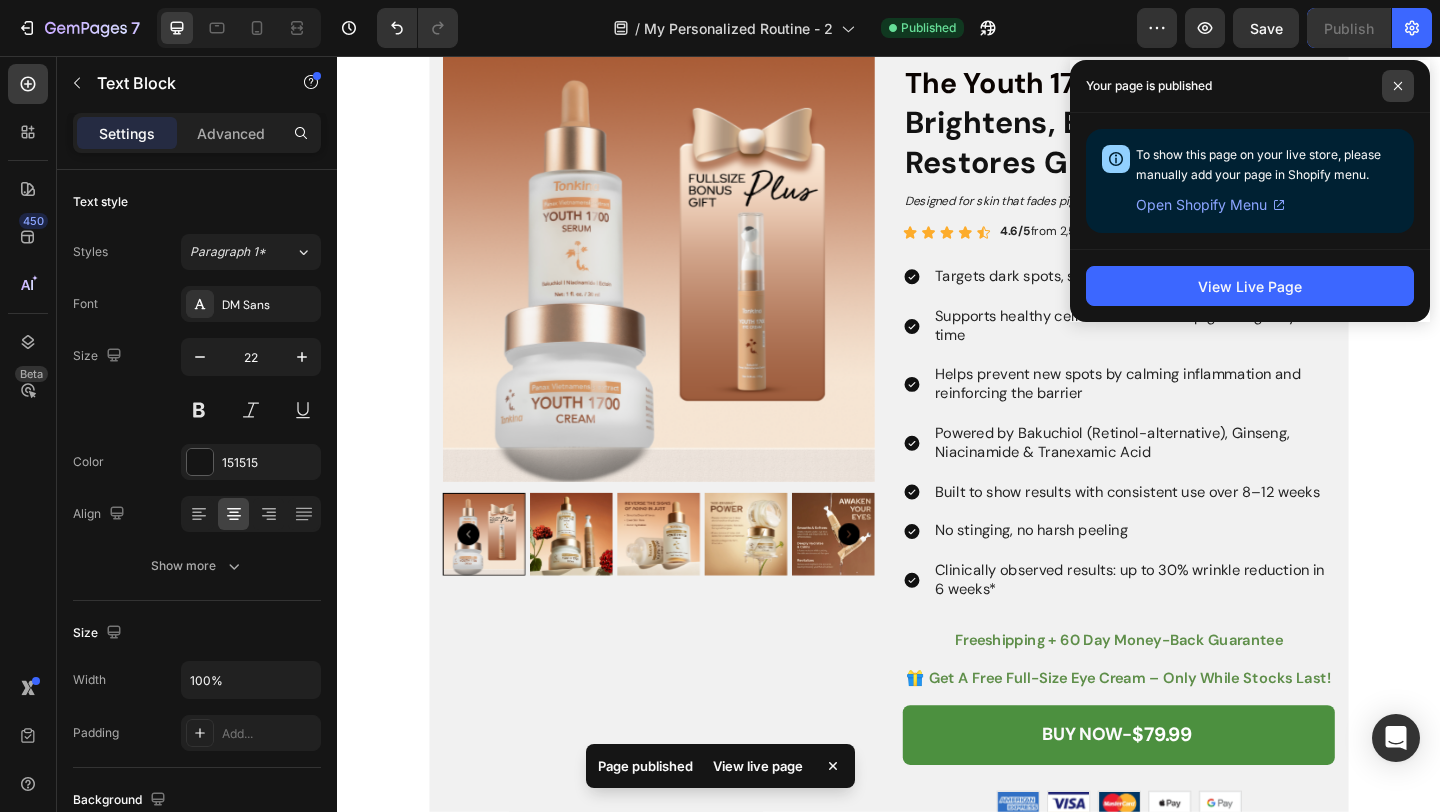 click at bounding box center [1398, 86] 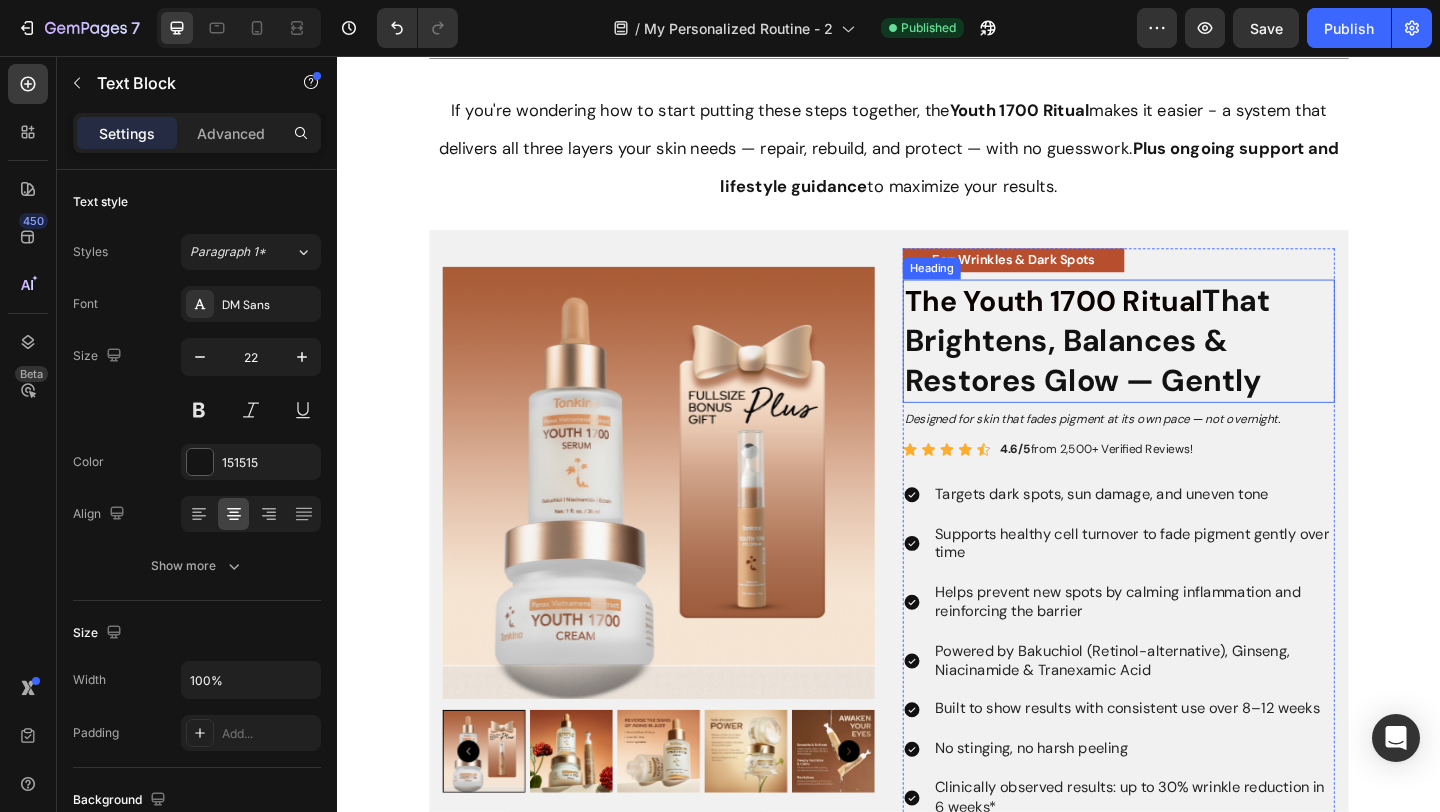 scroll, scrollTop: 2804, scrollLeft: 0, axis: vertical 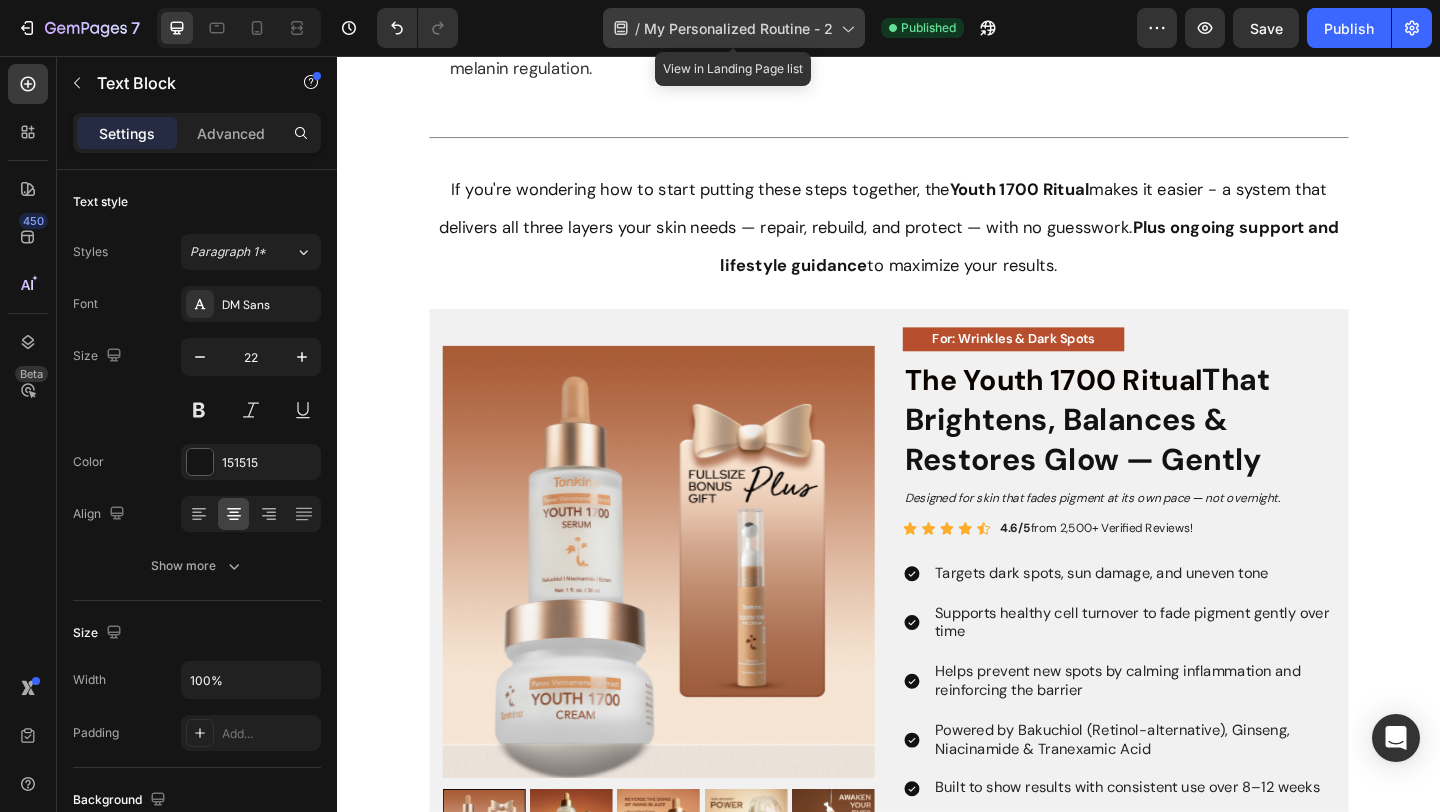 click on "My Personalized Routine - 2" at bounding box center [738, 28] 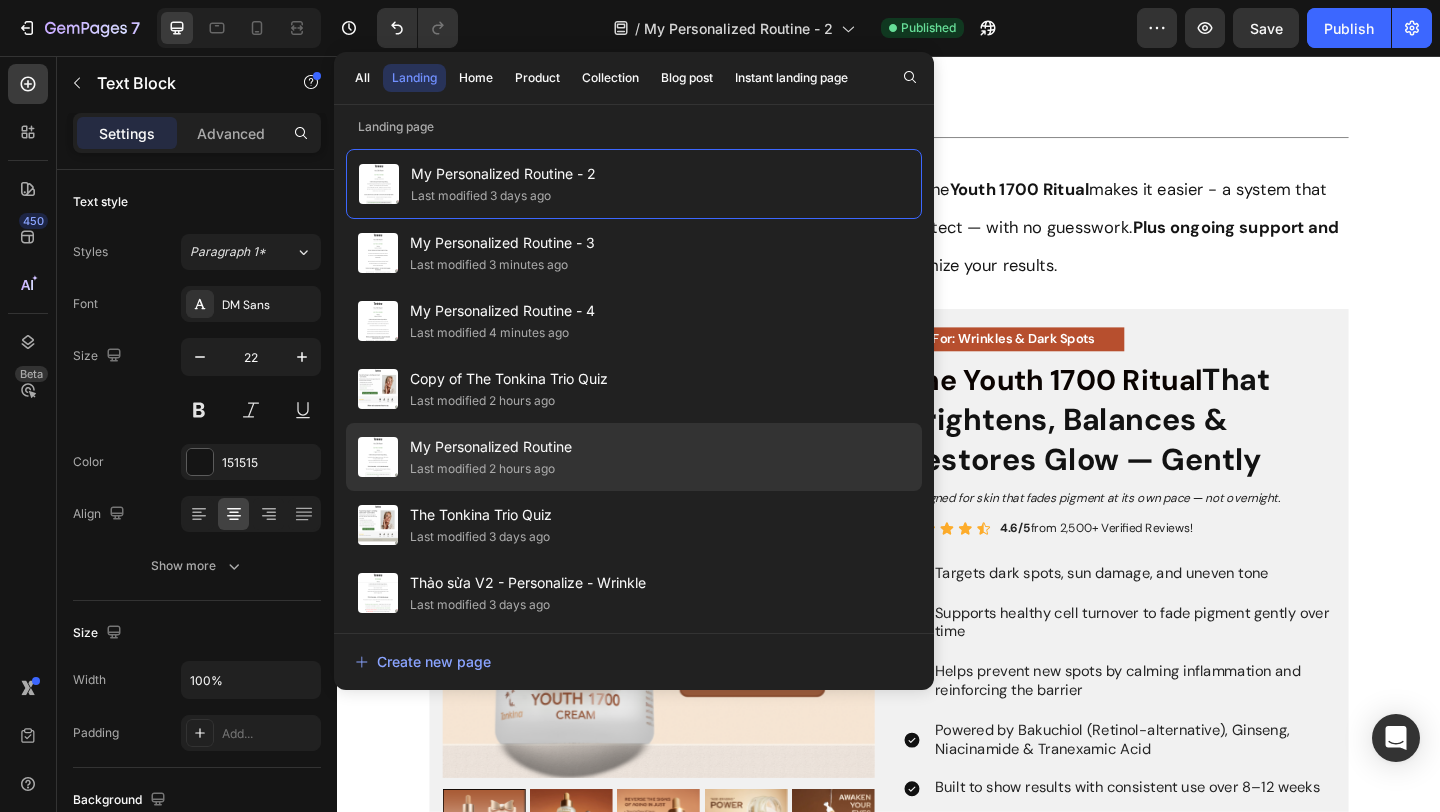 click on "My Personalized Routine Last modified 2 hours ago" 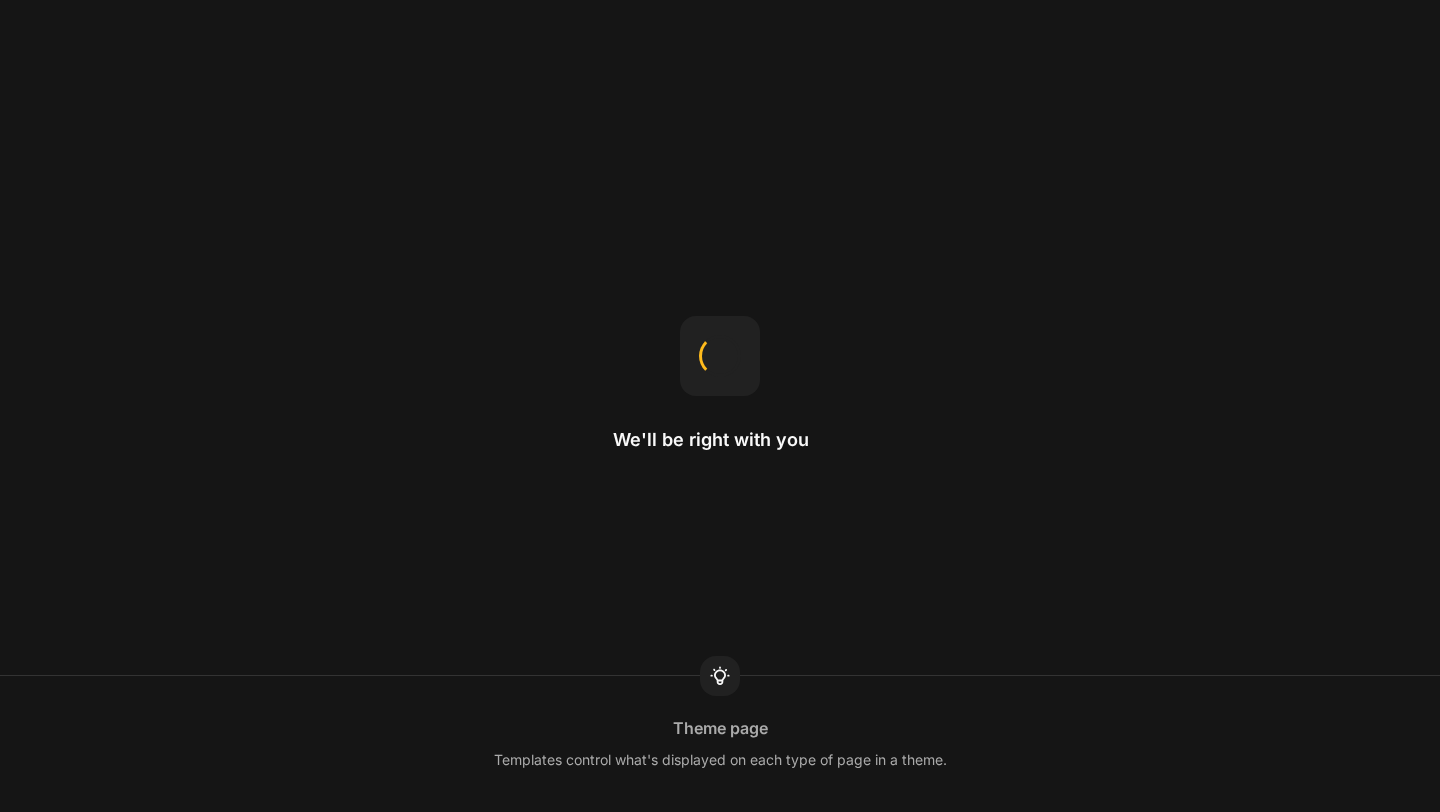scroll, scrollTop: 0, scrollLeft: 0, axis: both 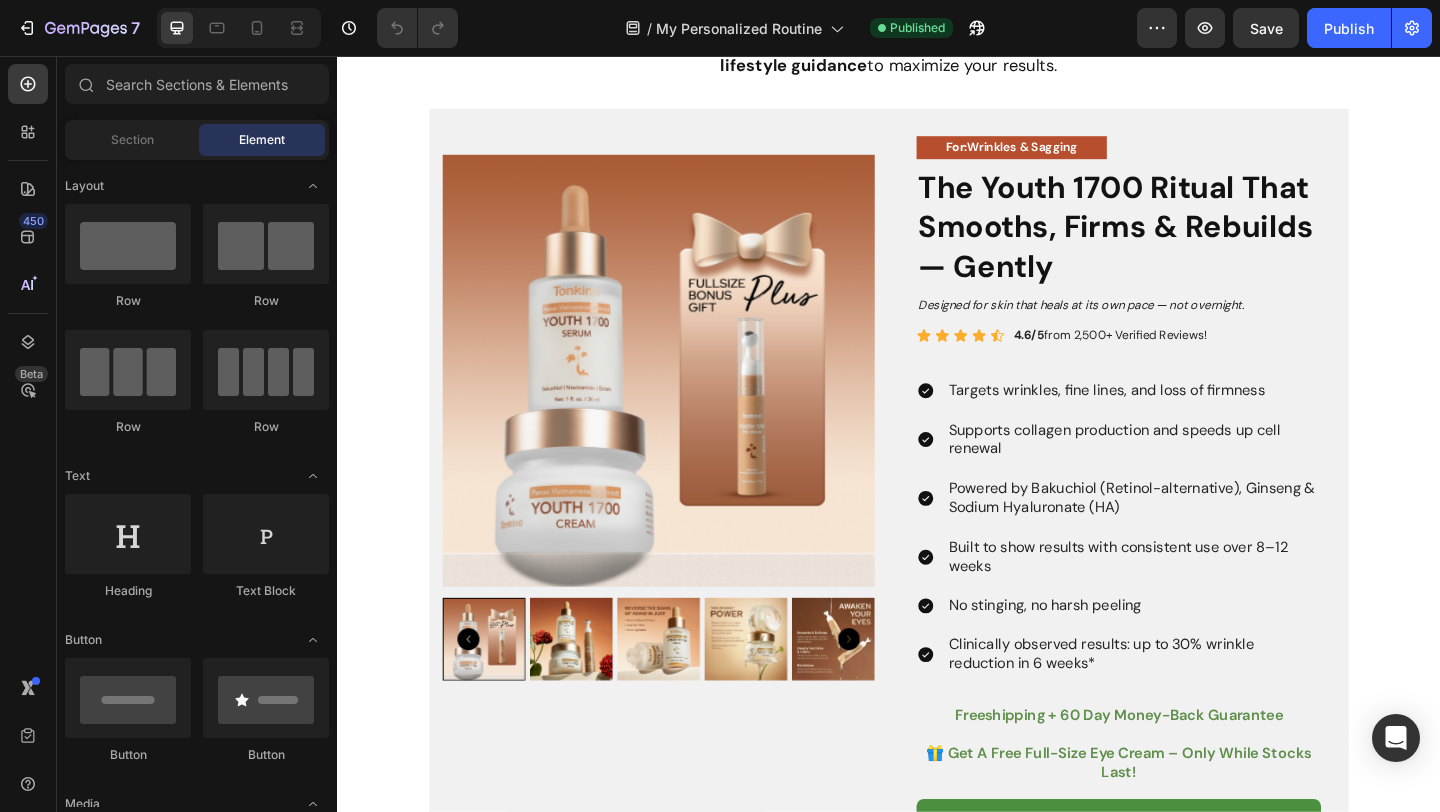 click on "4.6/5  from 2,500+ Verified Reviews!" at bounding box center (1178, 360) 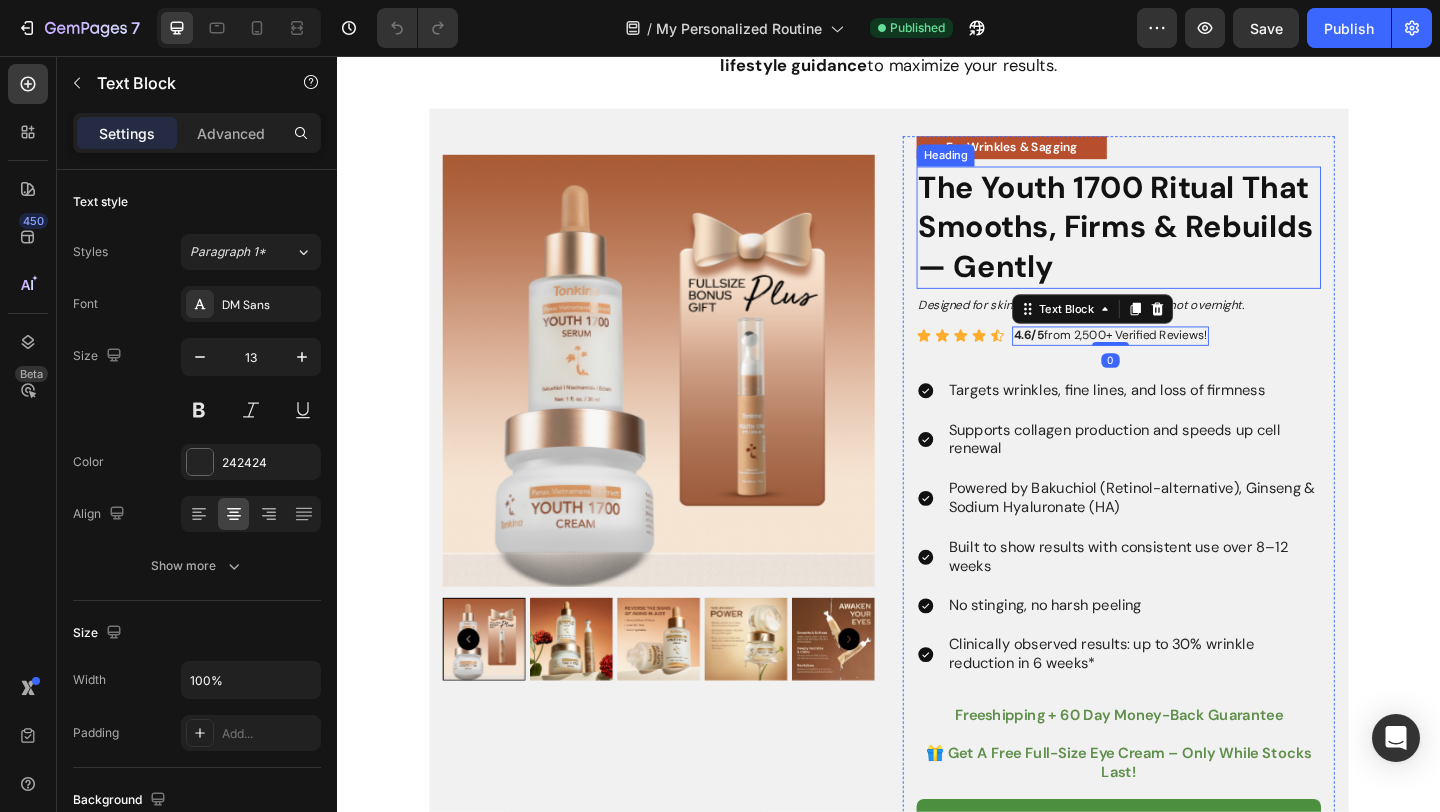 click on "The Youth 1700 Ritual That Smooths, Firms & Rebuilds — Gently" at bounding box center [1184, 241] 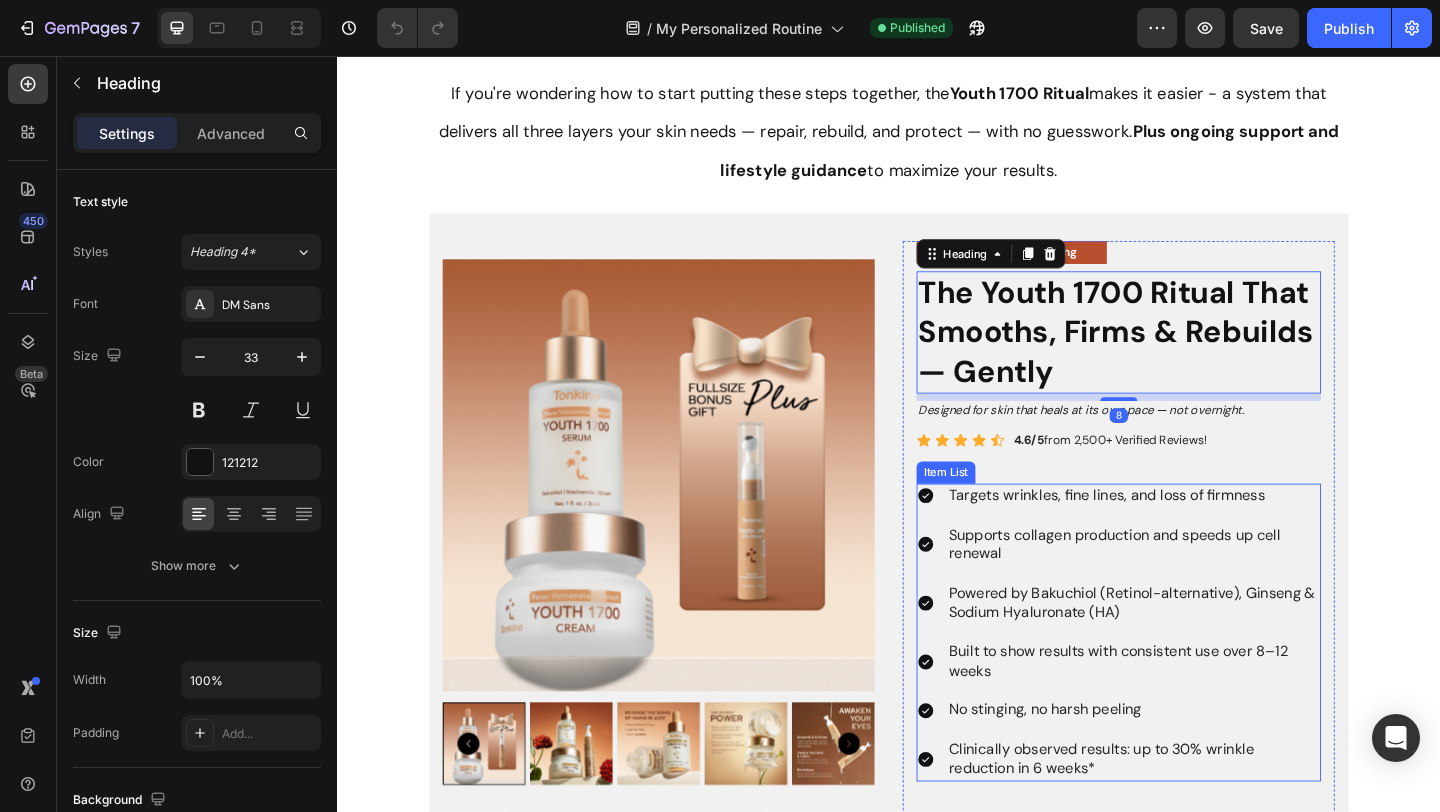 scroll, scrollTop: 2626, scrollLeft: 0, axis: vertical 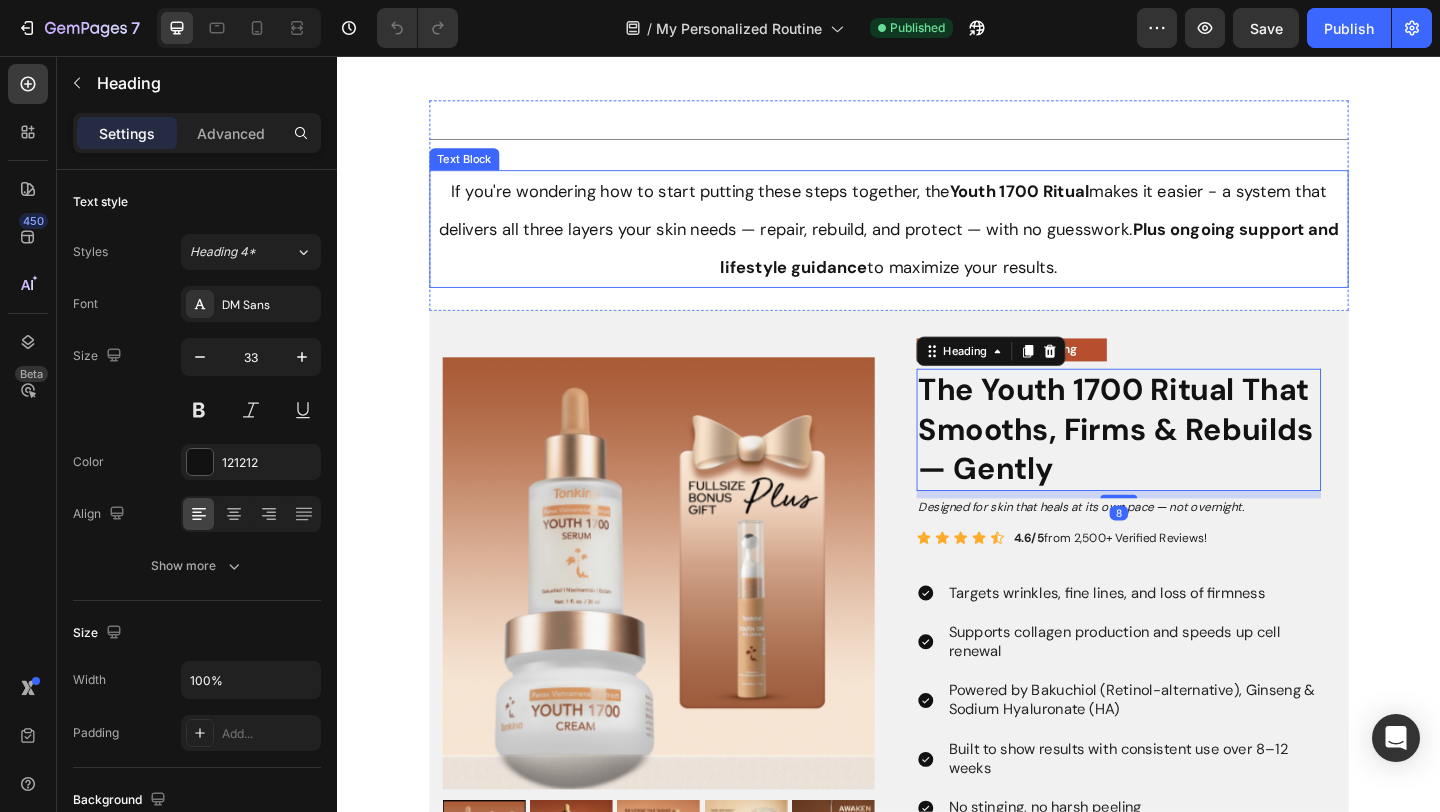 click on "If you're wondering how to start putting these steps together, the  Youth 1700 Ritual  makes it easier - a system that delivers all three layers your skin needs — repair, rebuild, and protect — with no guesswork.  Plus ongoing support and lifestyle guidance  to maximize your results." at bounding box center (937, 244) 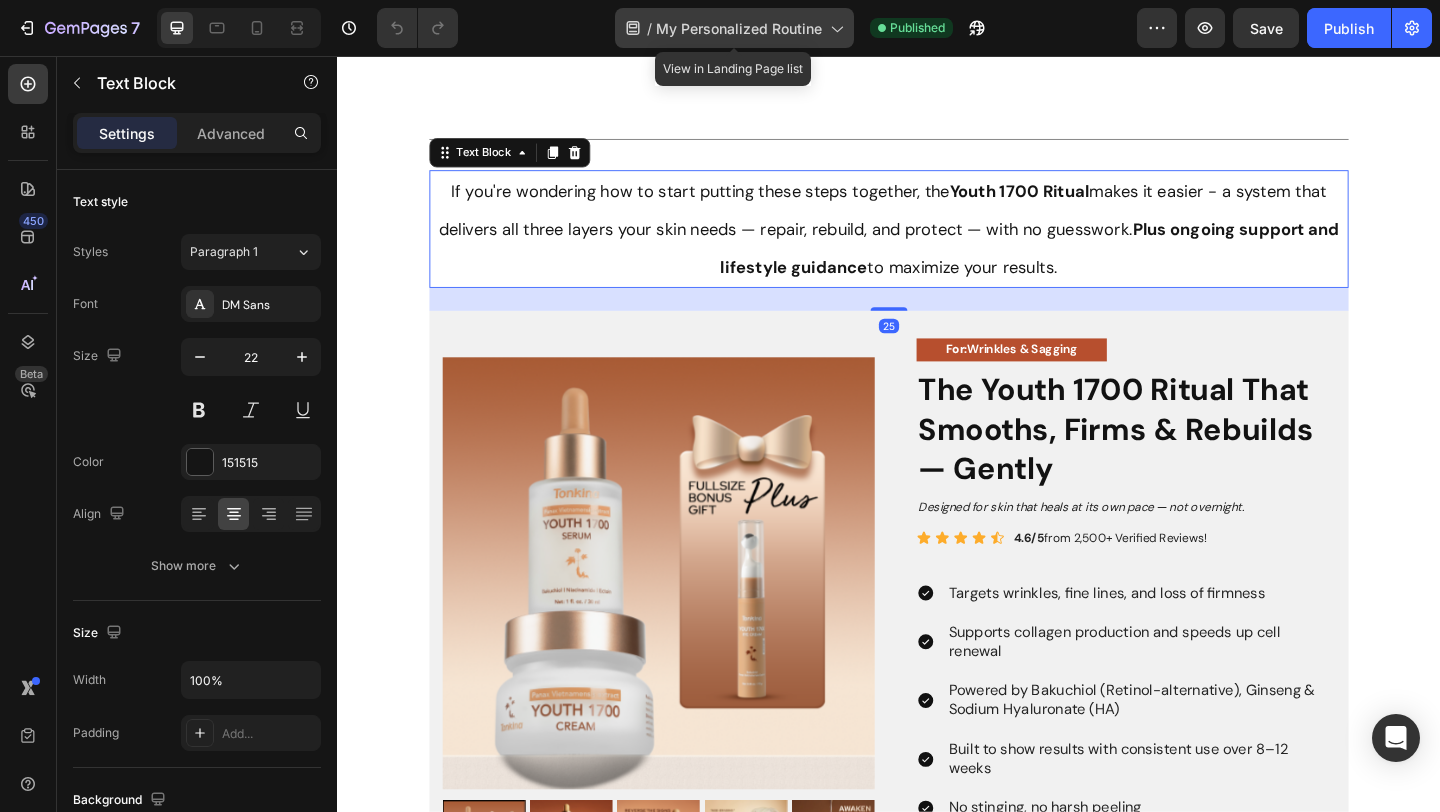click on "My Personalized Routine" at bounding box center [739, 28] 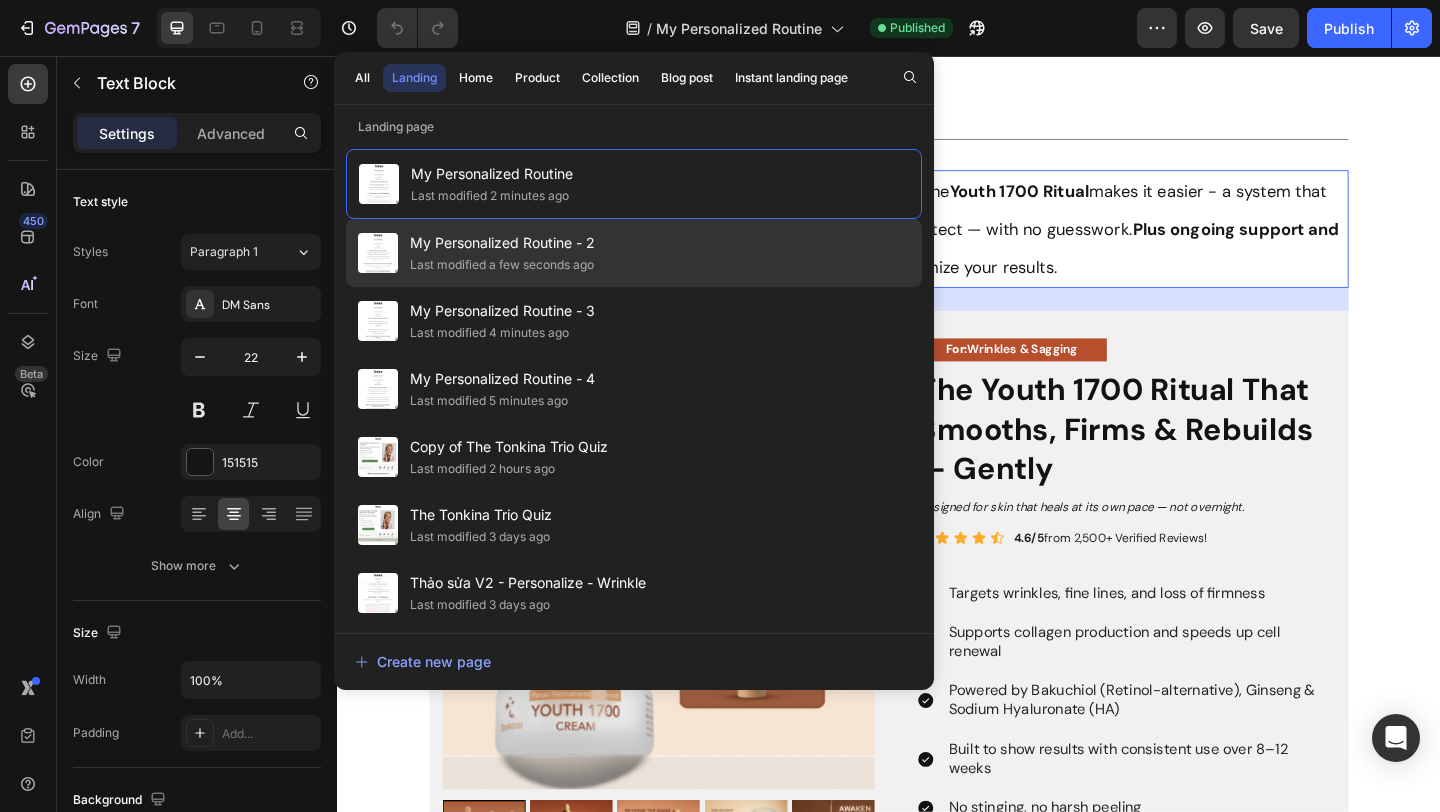 click on "My Personalized Routine - 2 Last modified a few [SECONDS] ago" 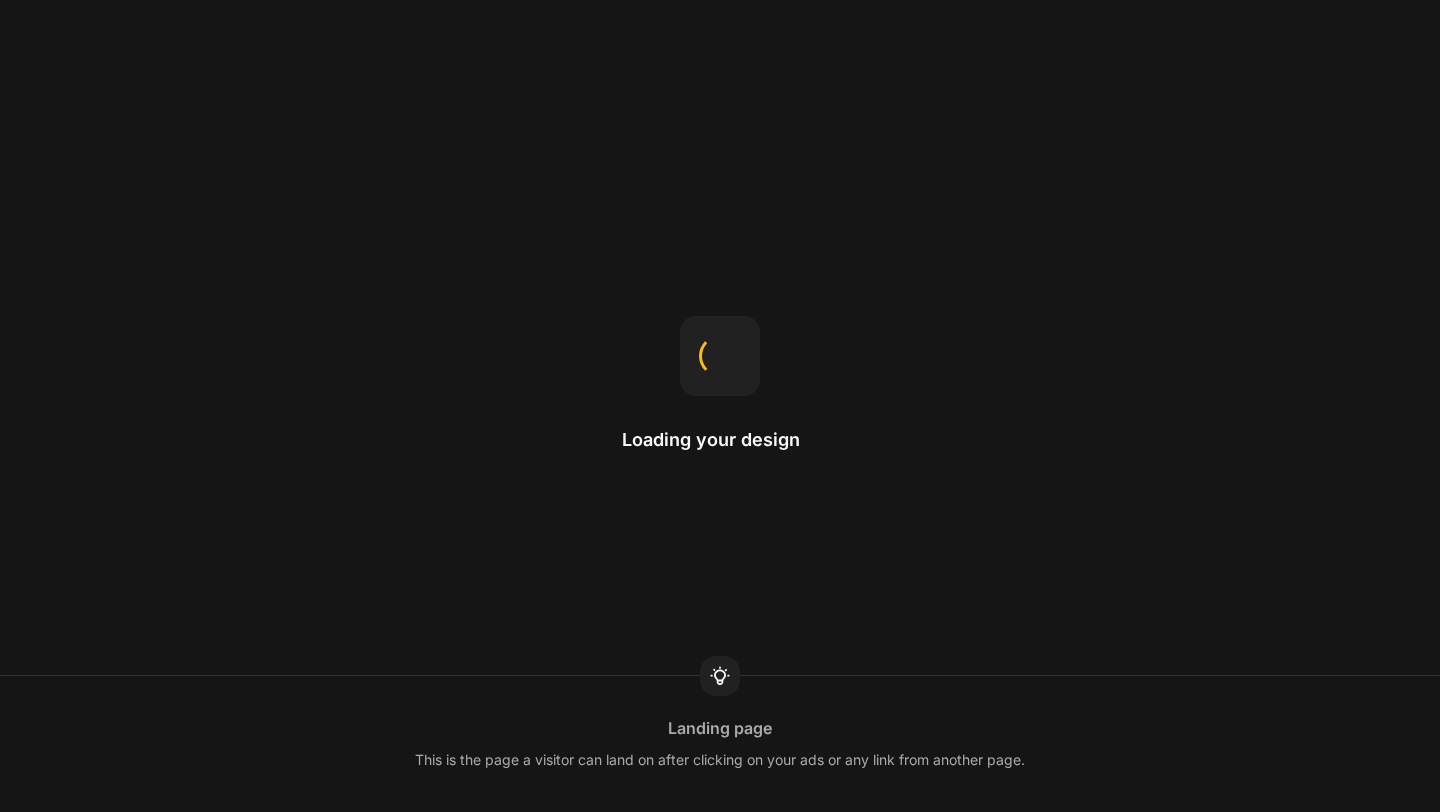 scroll, scrollTop: 0, scrollLeft: 0, axis: both 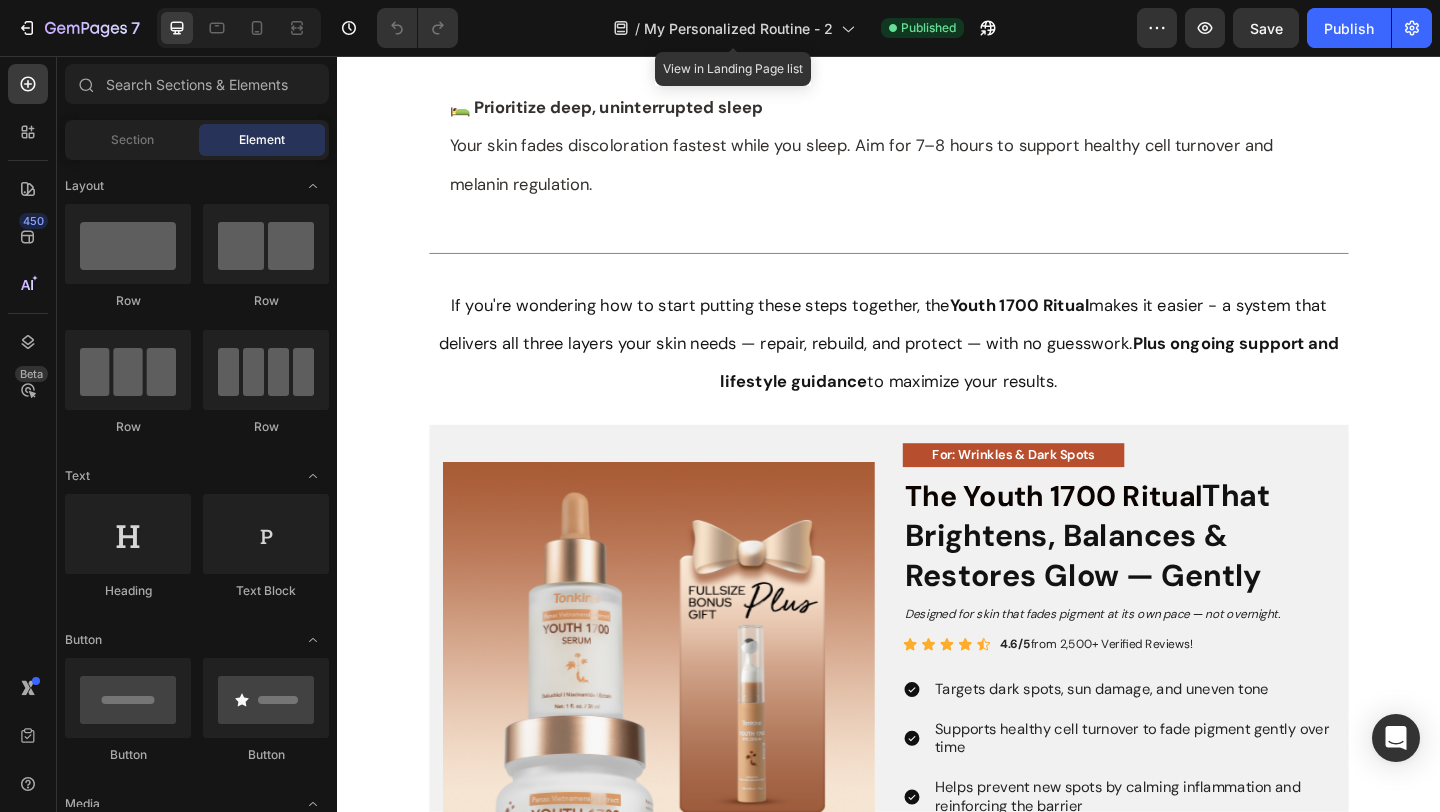 click on "/  My Personalized Routine - 2" 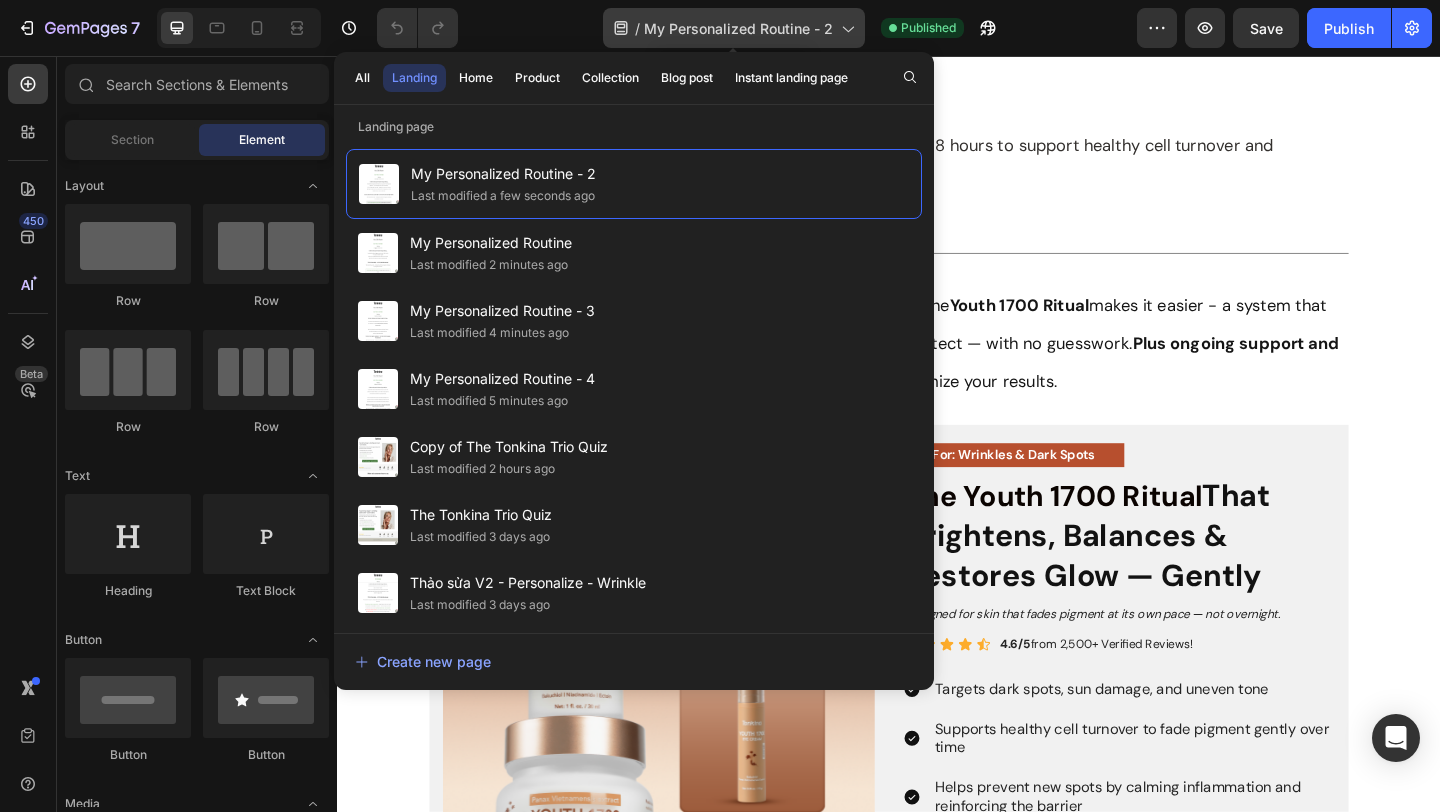 click on "My Personalized Routine - 2" at bounding box center (738, 28) 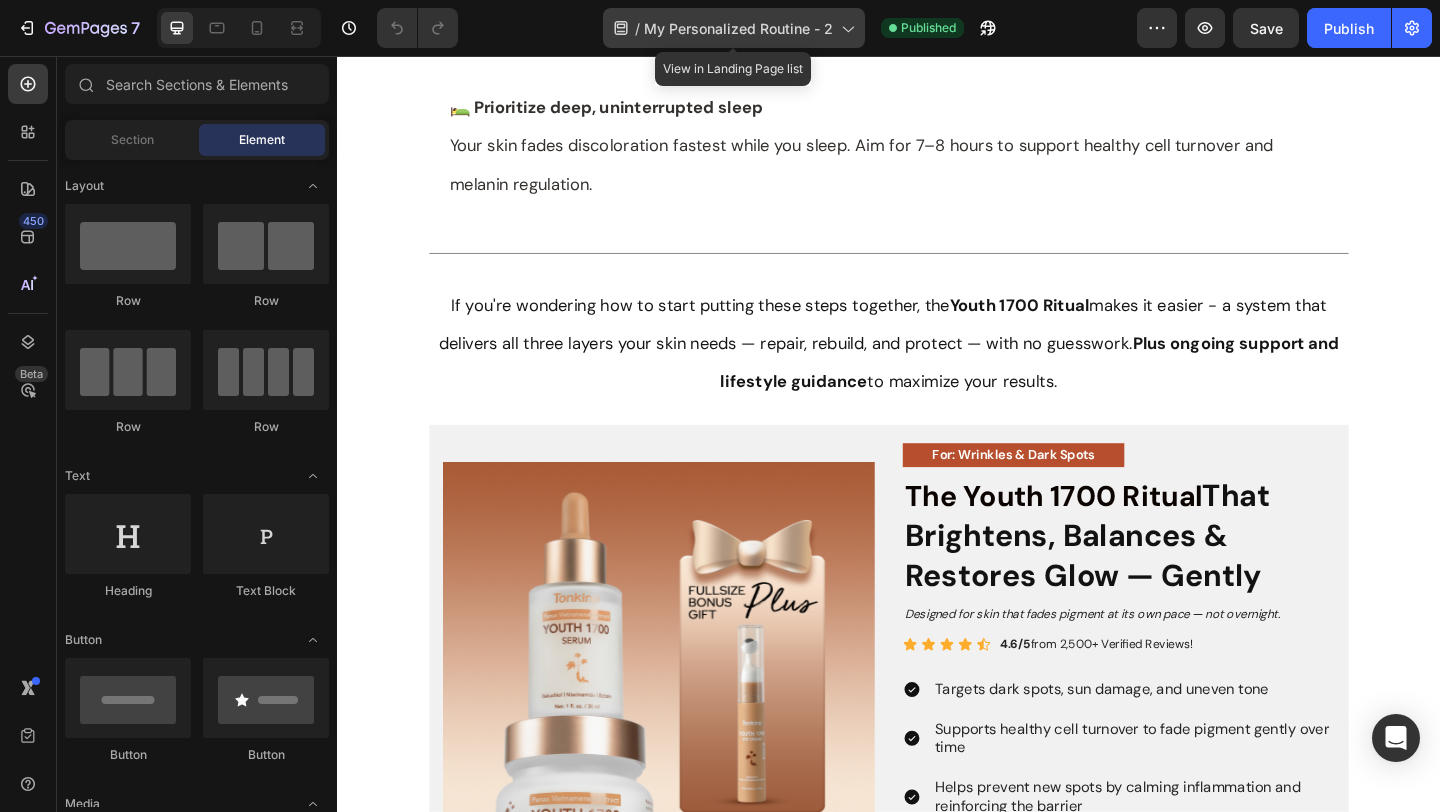 click on "My Personalized Routine - 2" at bounding box center (738, 28) 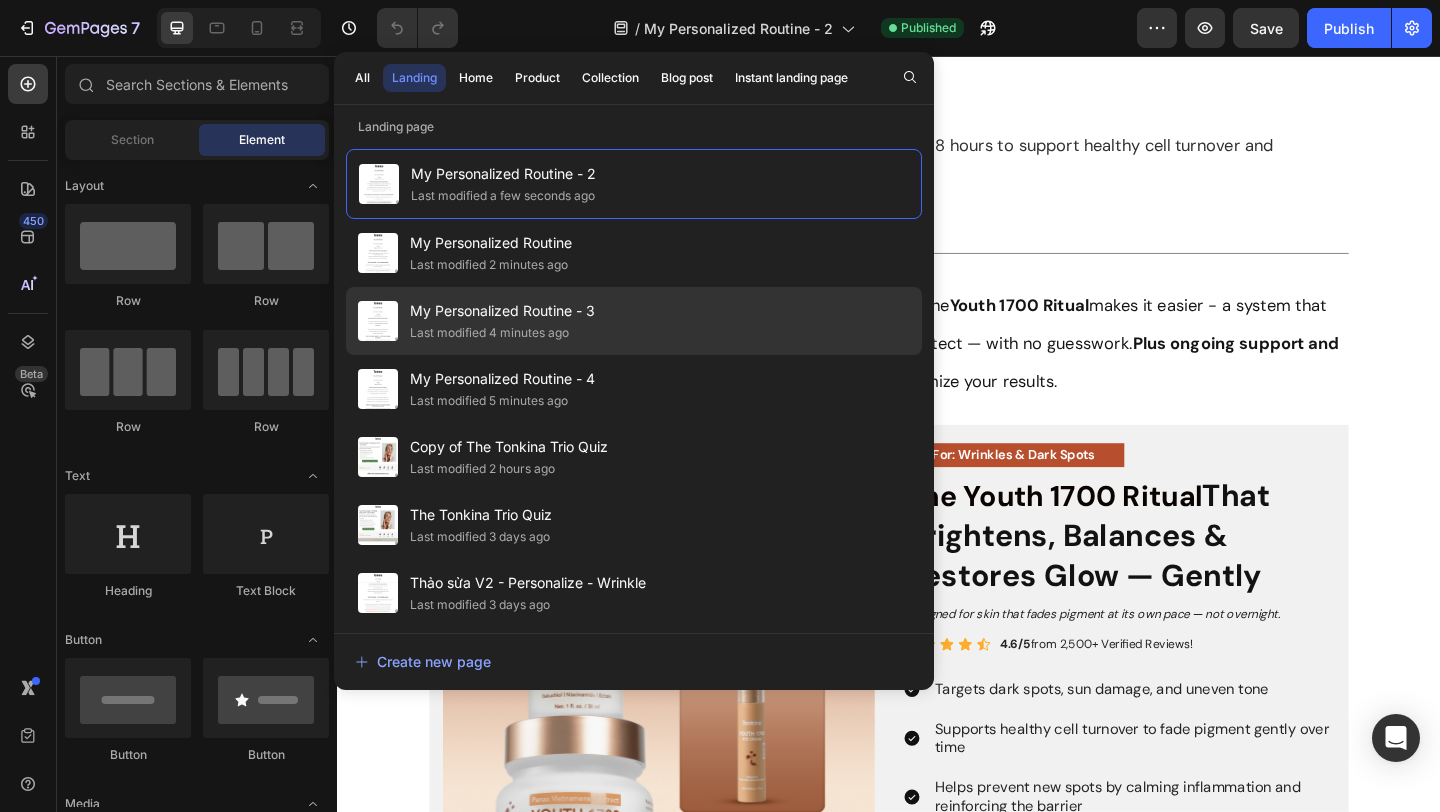 click on "My Personalized Routine - 3 Last modified 4 minutes ago" 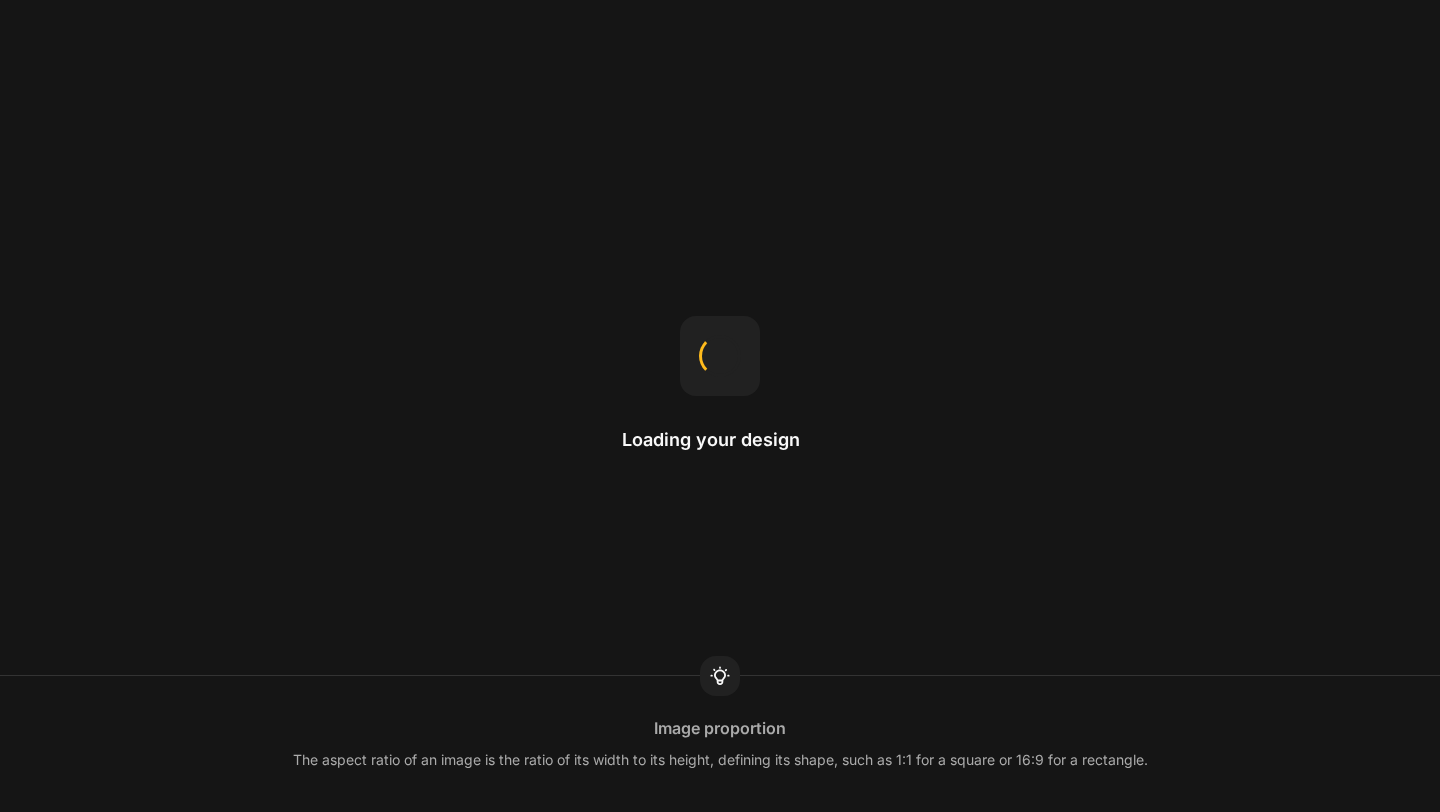 scroll, scrollTop: 0, scrollLeft: 0, axis: both 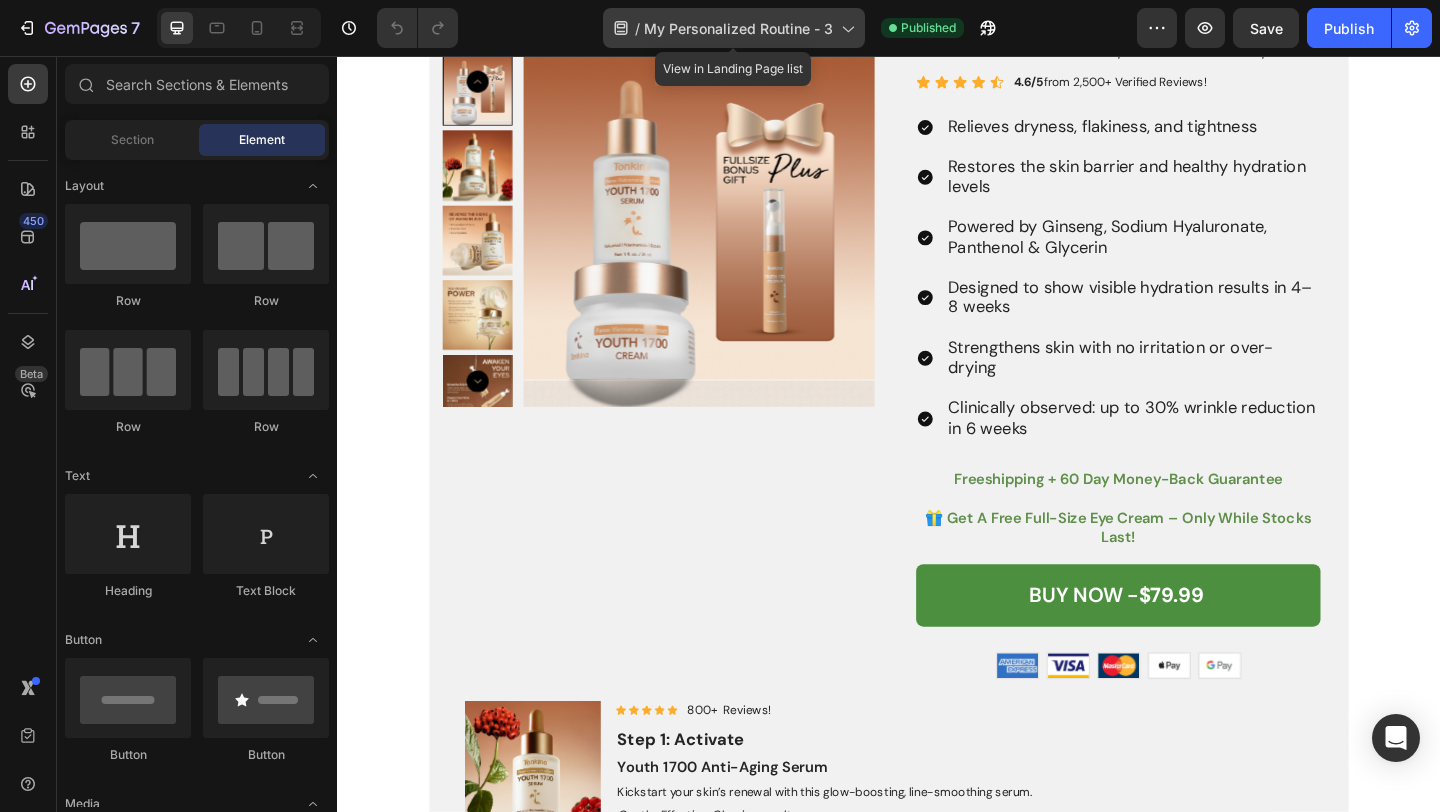 click on "My Personalized Routine - 3" at bounding box center (738, 28) 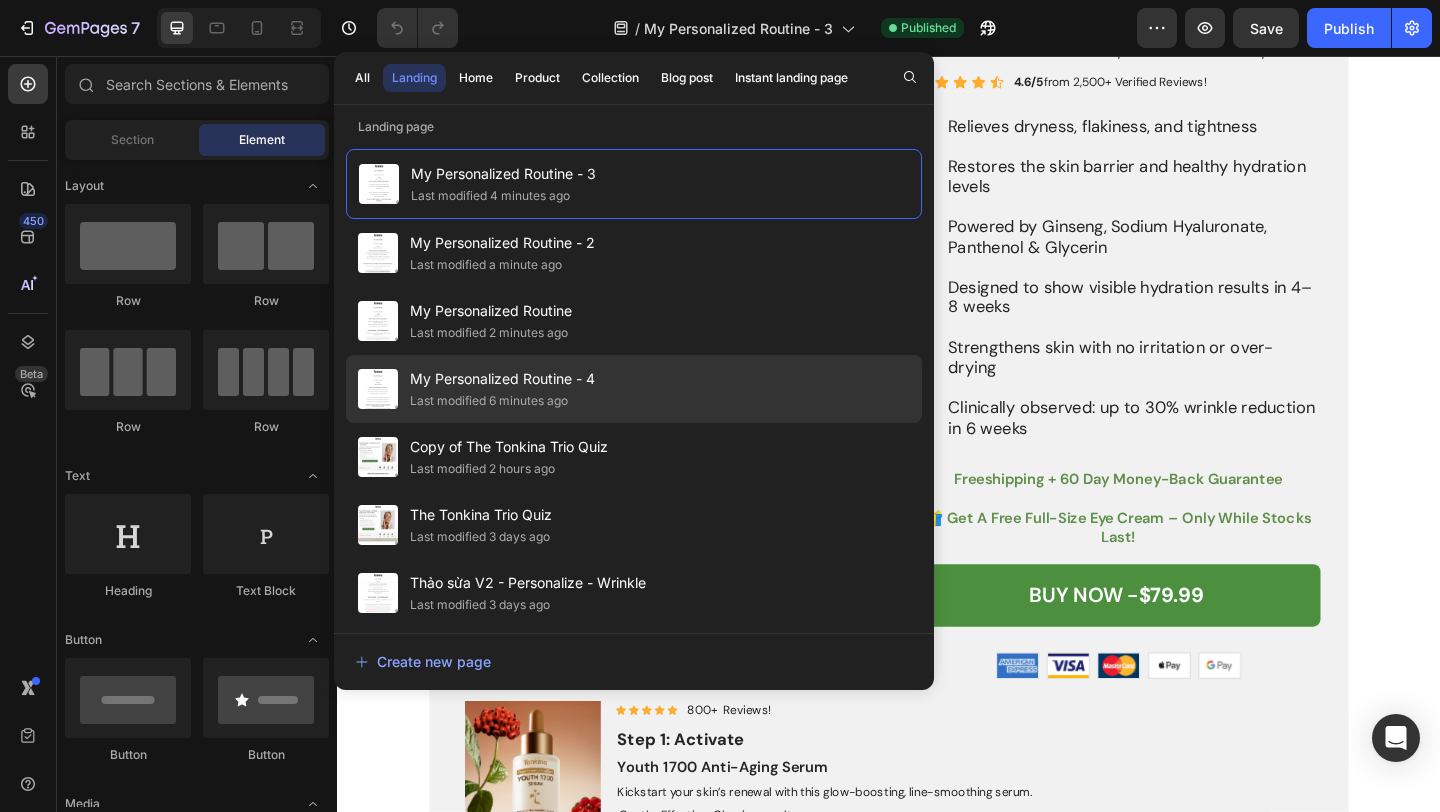 click on "My Personalized Routine - 4 Last modified 6 minutes ago" 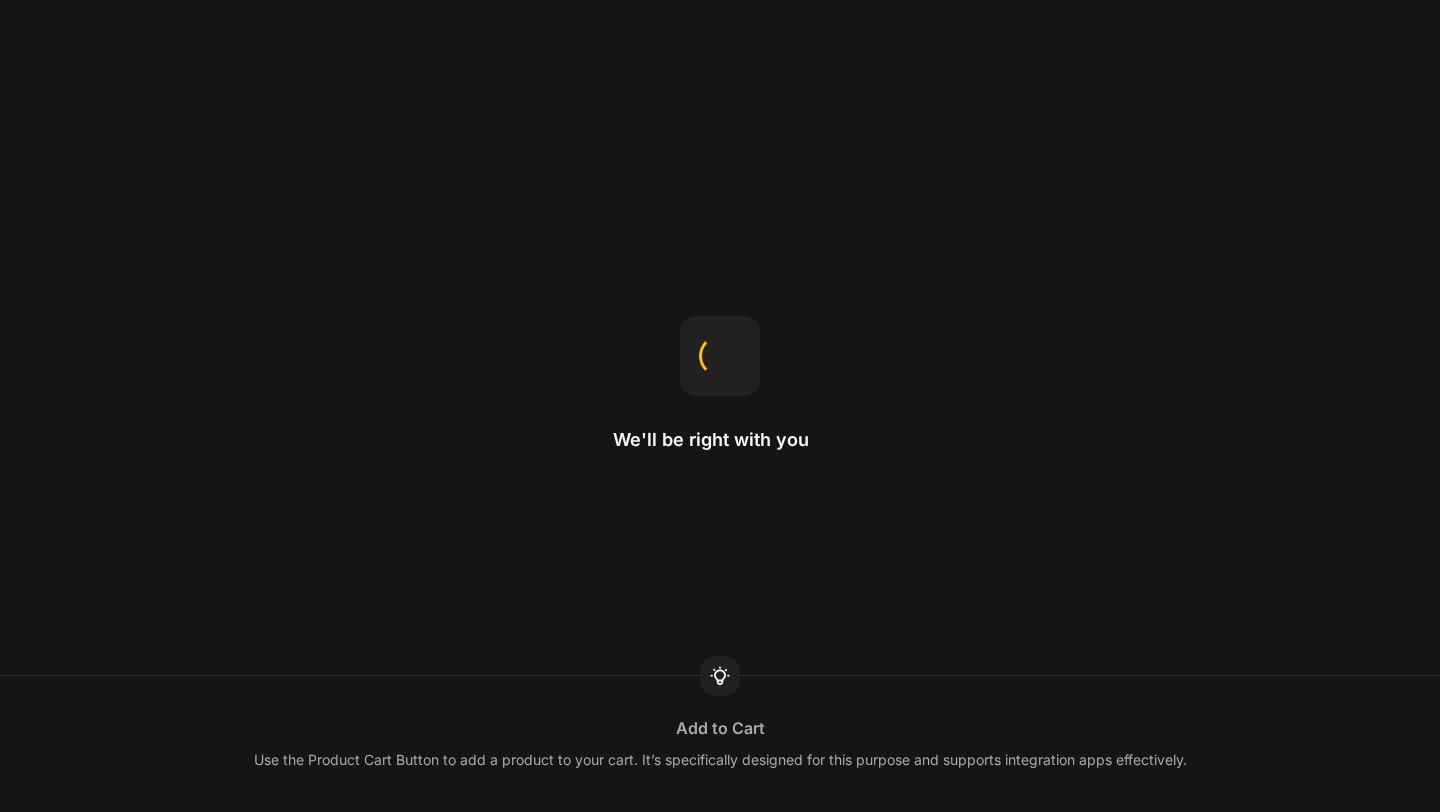 scroll, scrollTop: 0, scrollLeft: 0, axis: both 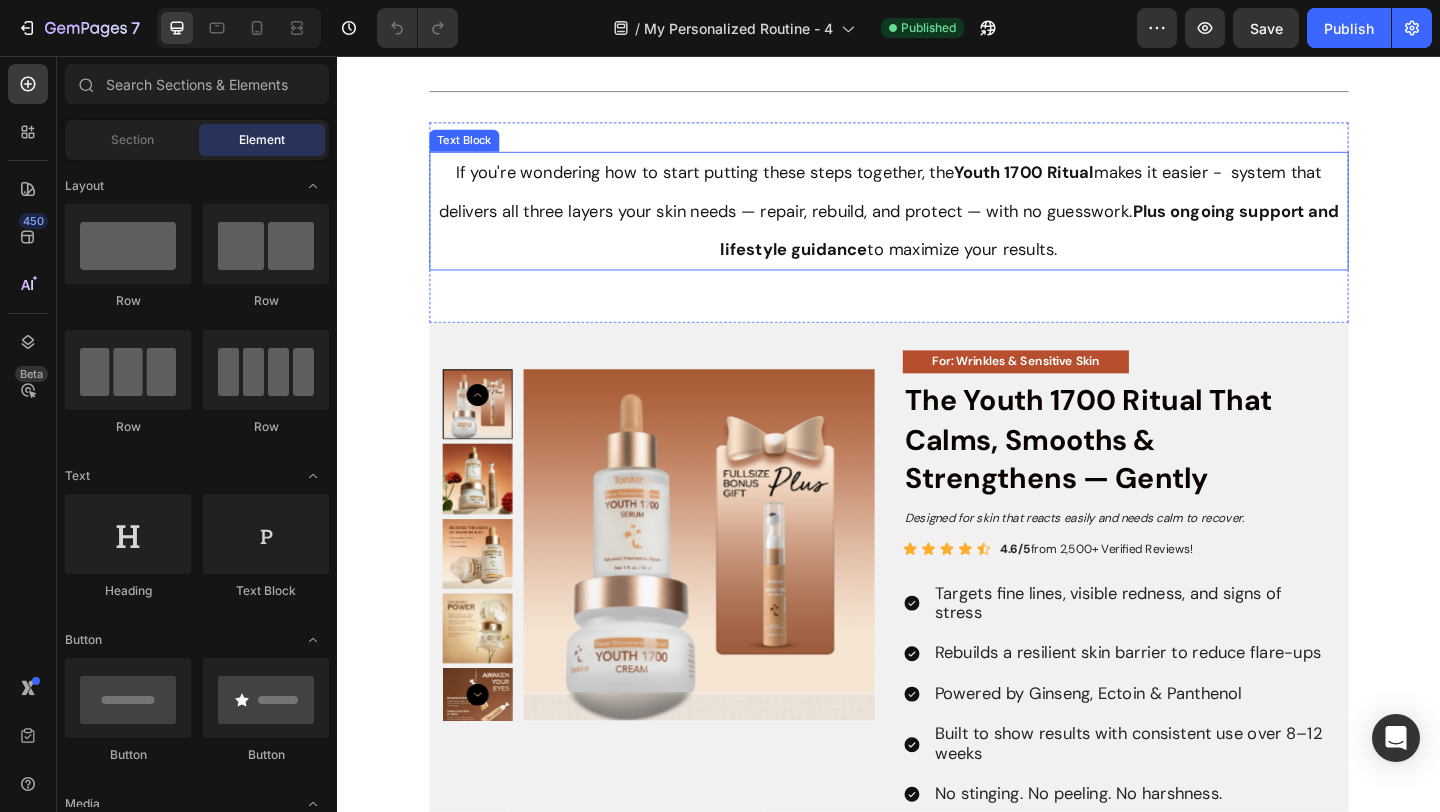 click on "If you're wondering how to start putting these steps together, the  Youth 1700 Ritual  makes it easier -  system that delivers all three layers your skin needs — repair, rebuild, and protect — with no guesswork.  Plus ongoing support and lifestyle guidance  to maximize your results." at bounding box center (937, 224) 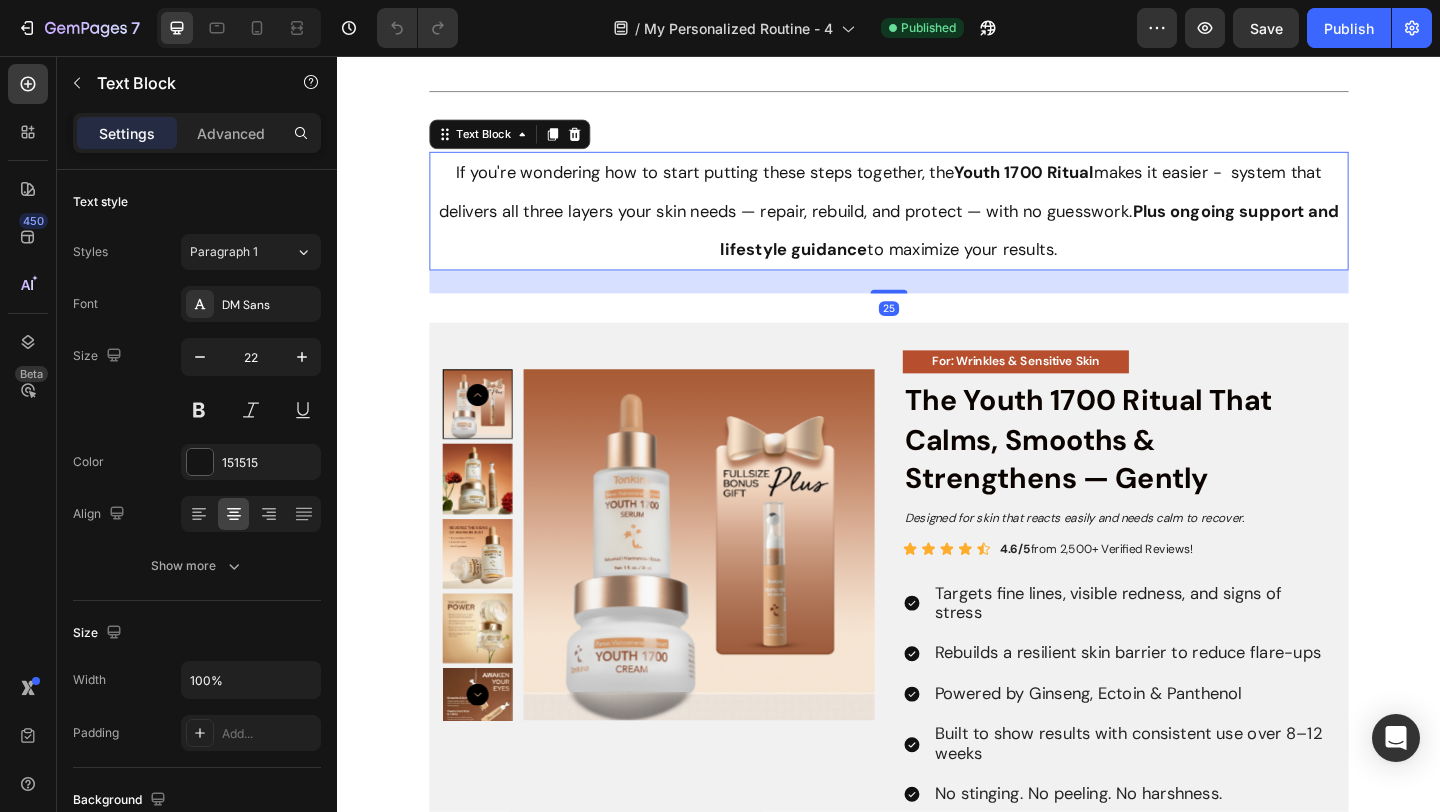 click on "If you're wondering how to start putting these steps together, the  Youth 1700 Ritual  makes it easier -  system that delivers all three layers your skin needs — repair, rebuild, and protect — with no guesswork.  Plus ongoing support and lifestyle guidance  to maximize your results." at bounding box center (937, 224) 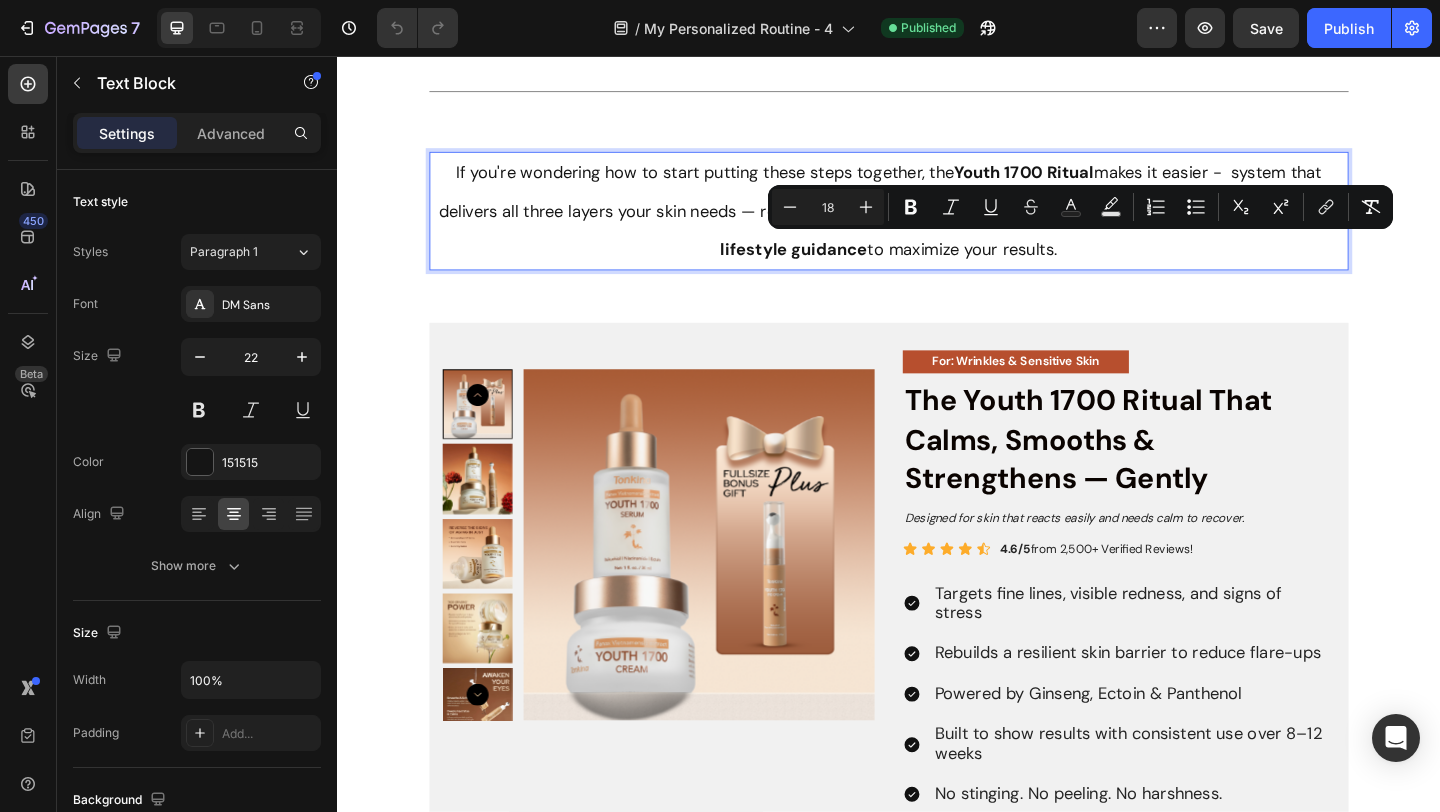 click on "If you're wondering how to start putting these steps together, the  Youth 1700 Ritual  makes it easier -  system that delivers all three layers your skin needs — repair, rebuild, and protect — with no guesswork.  Plus ongoing support and lifestyle guidance  to maximize your results." at bounding box center (937, 224) 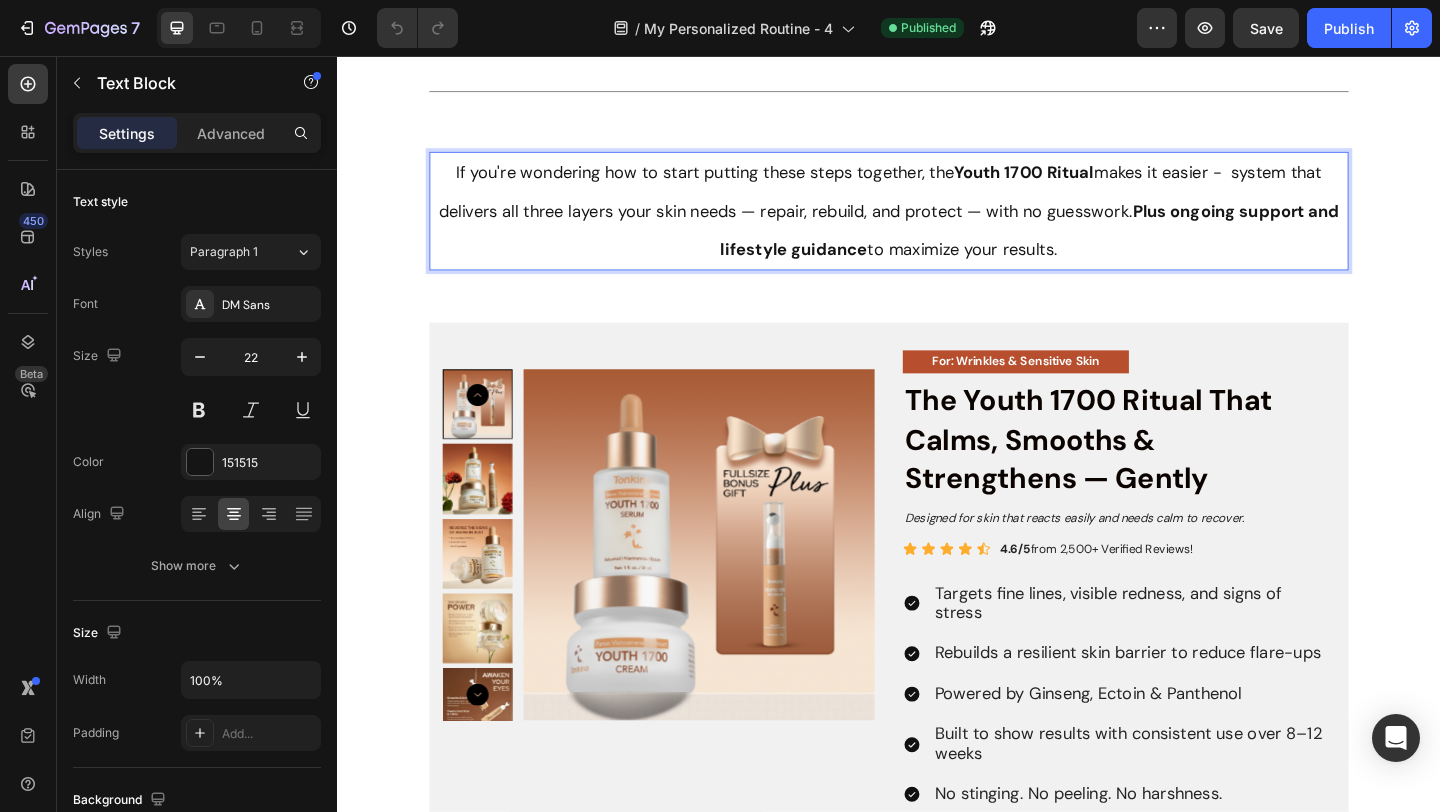 type 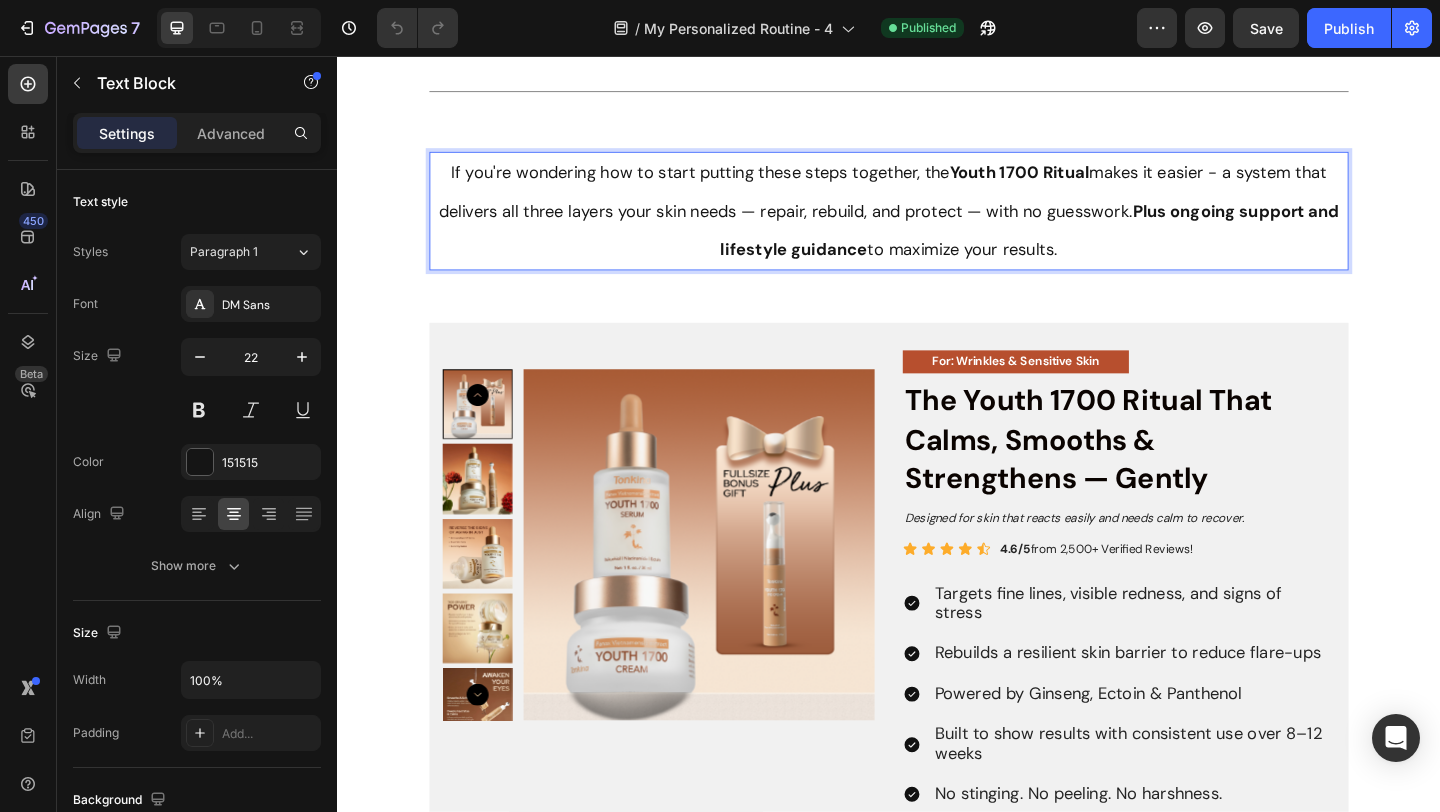click on "Plus ongoing support and lifestyle guidance" at bounding box center [1091, 246] 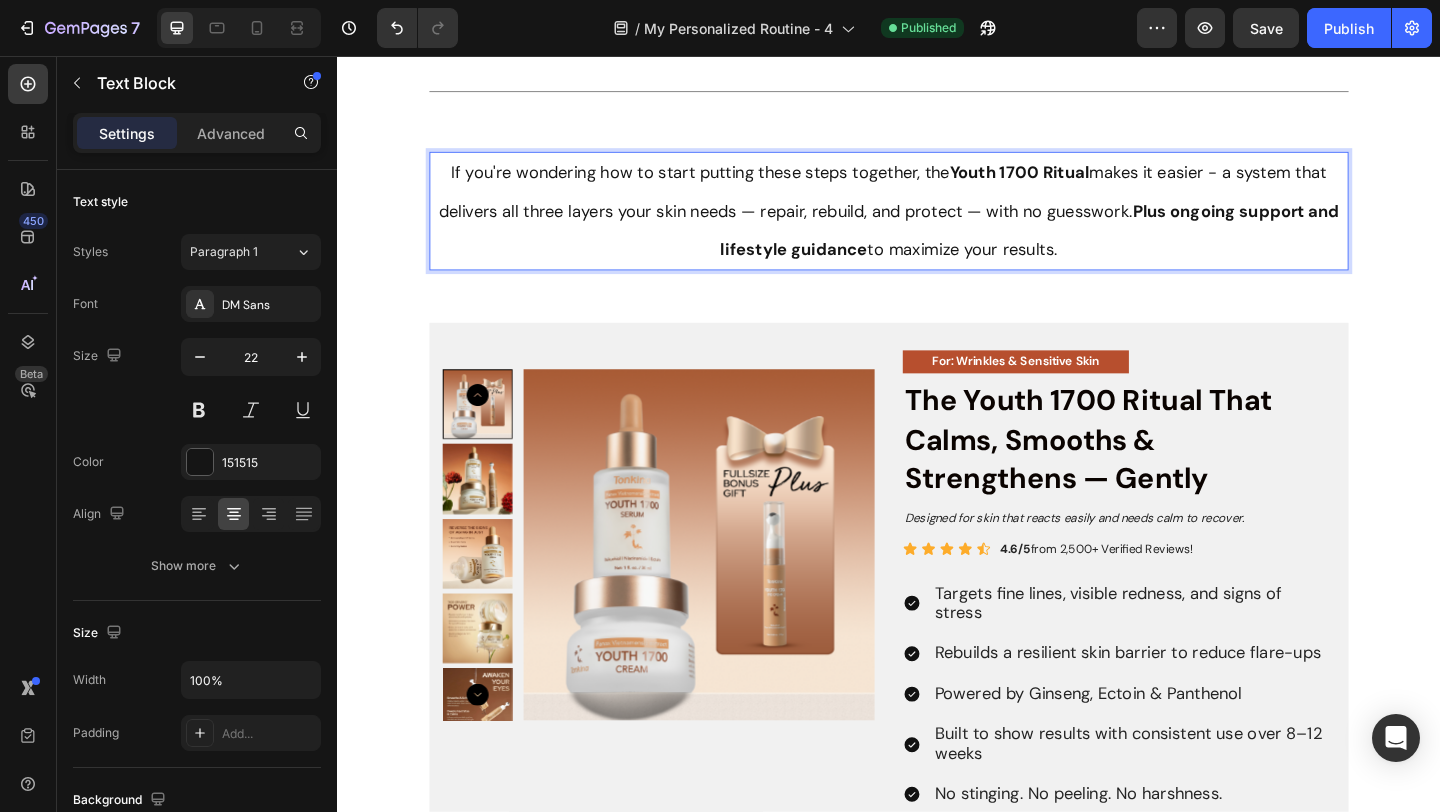 click on "7  Version history  /  My Personalized Routine - 4 Published Preview  Save   Publish" 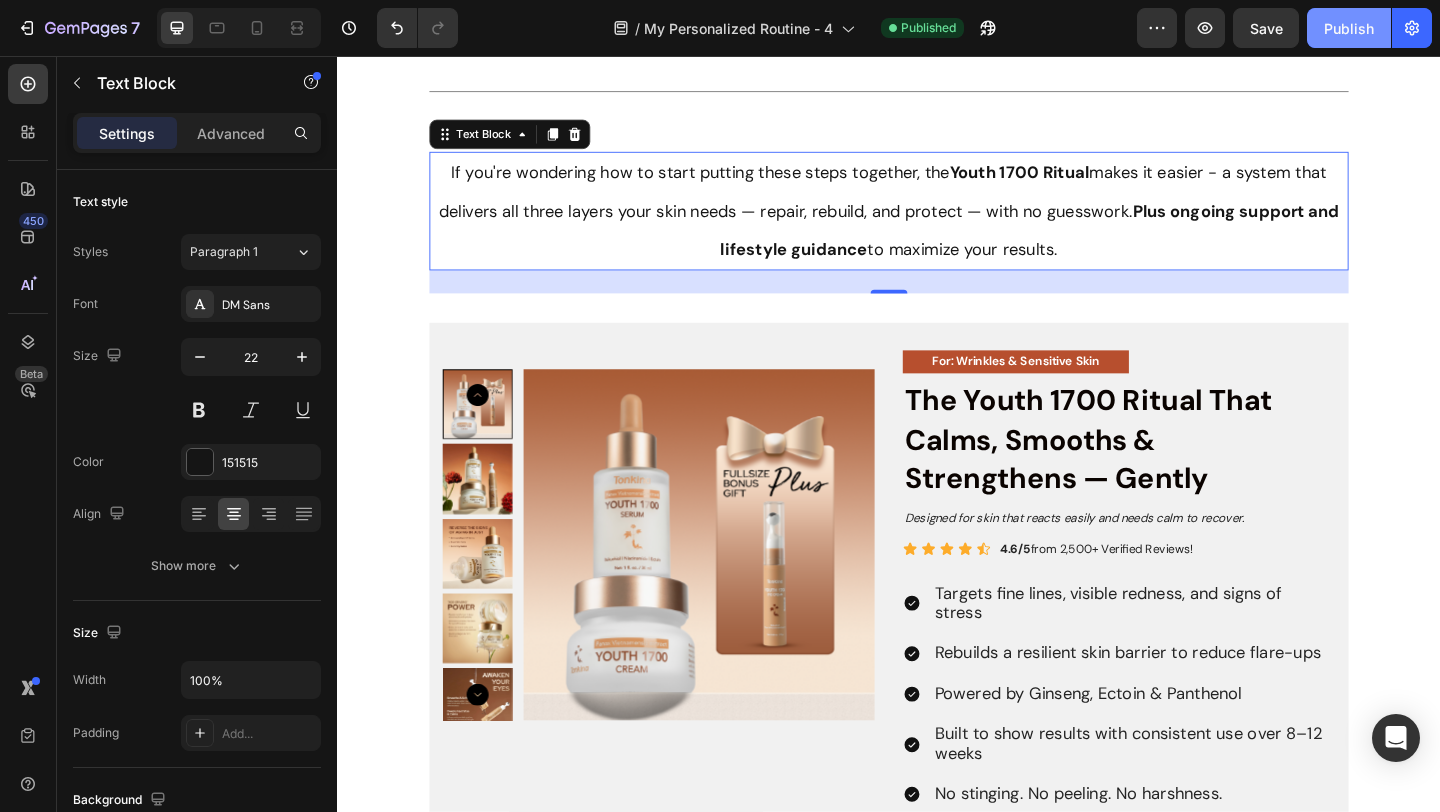 click on "Publish" 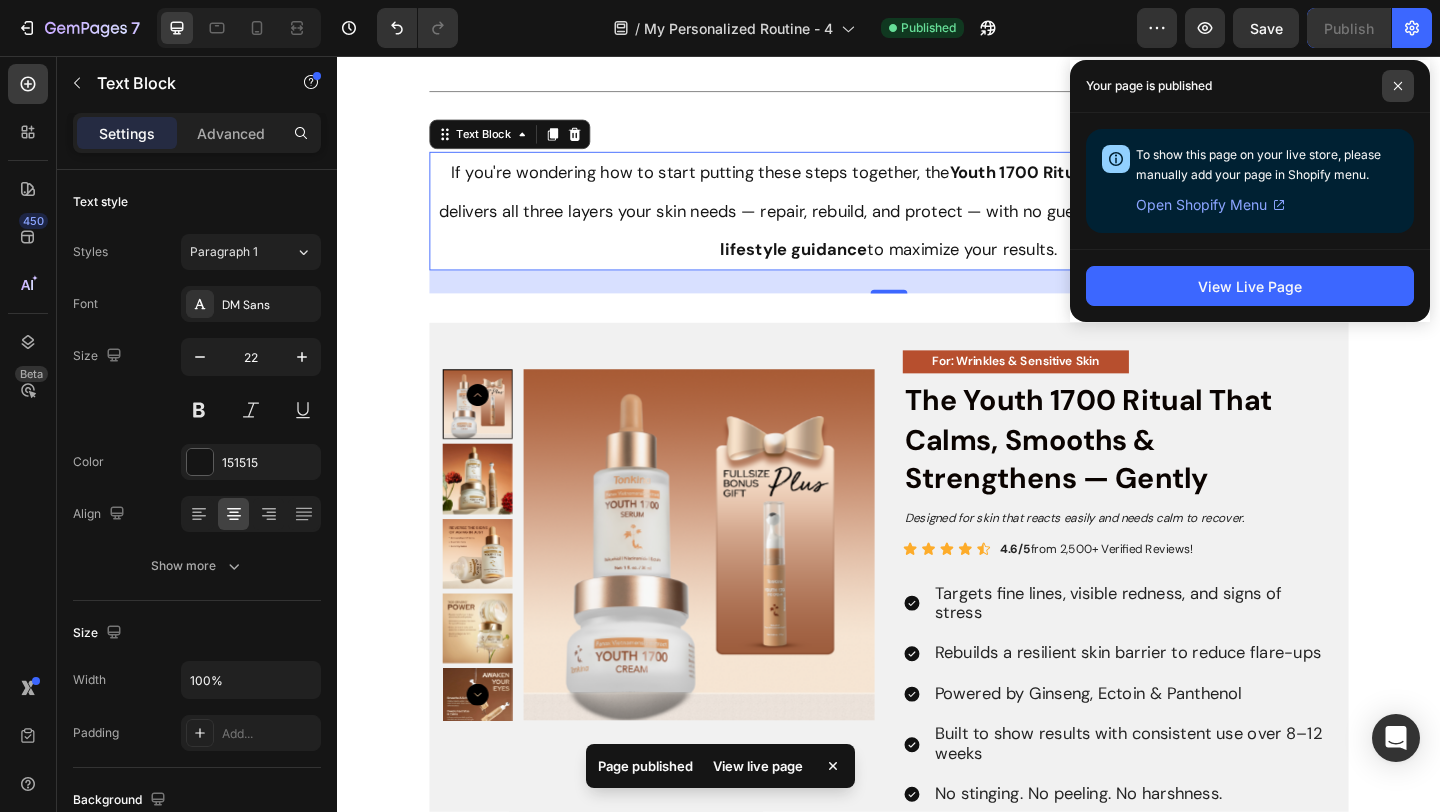 click at bounding box center (1398, 86) 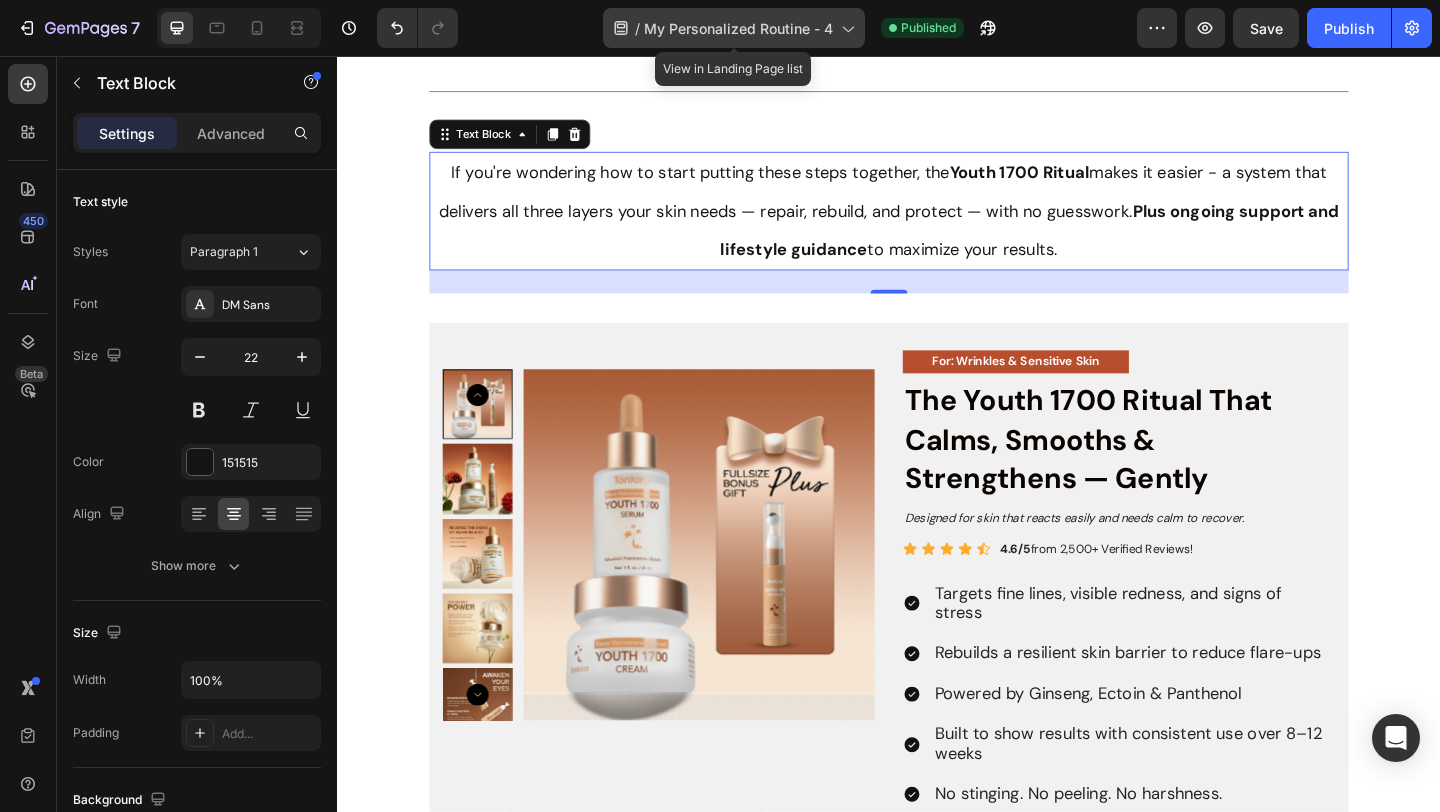 click 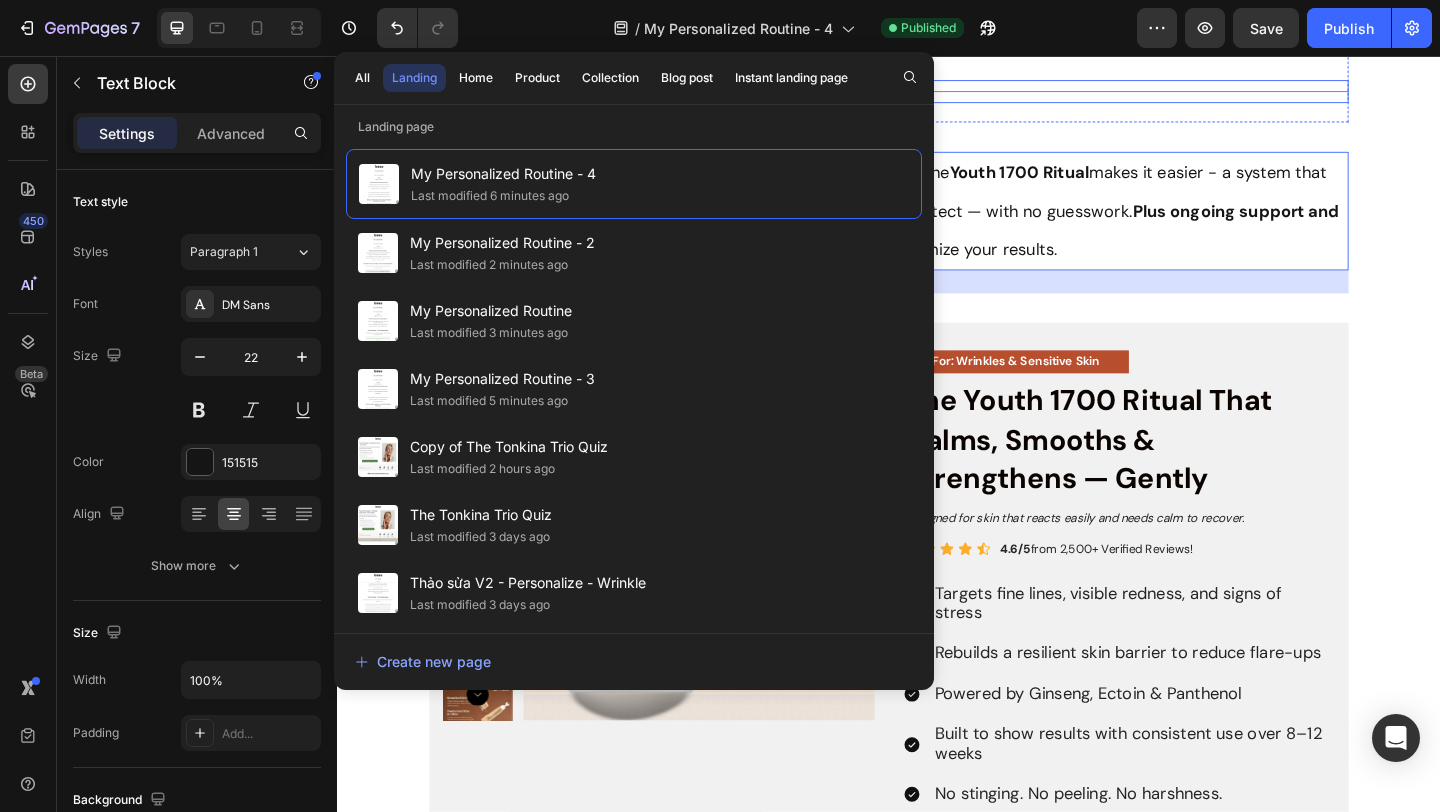 click on "Title Line" at bounding box center (937, 94) 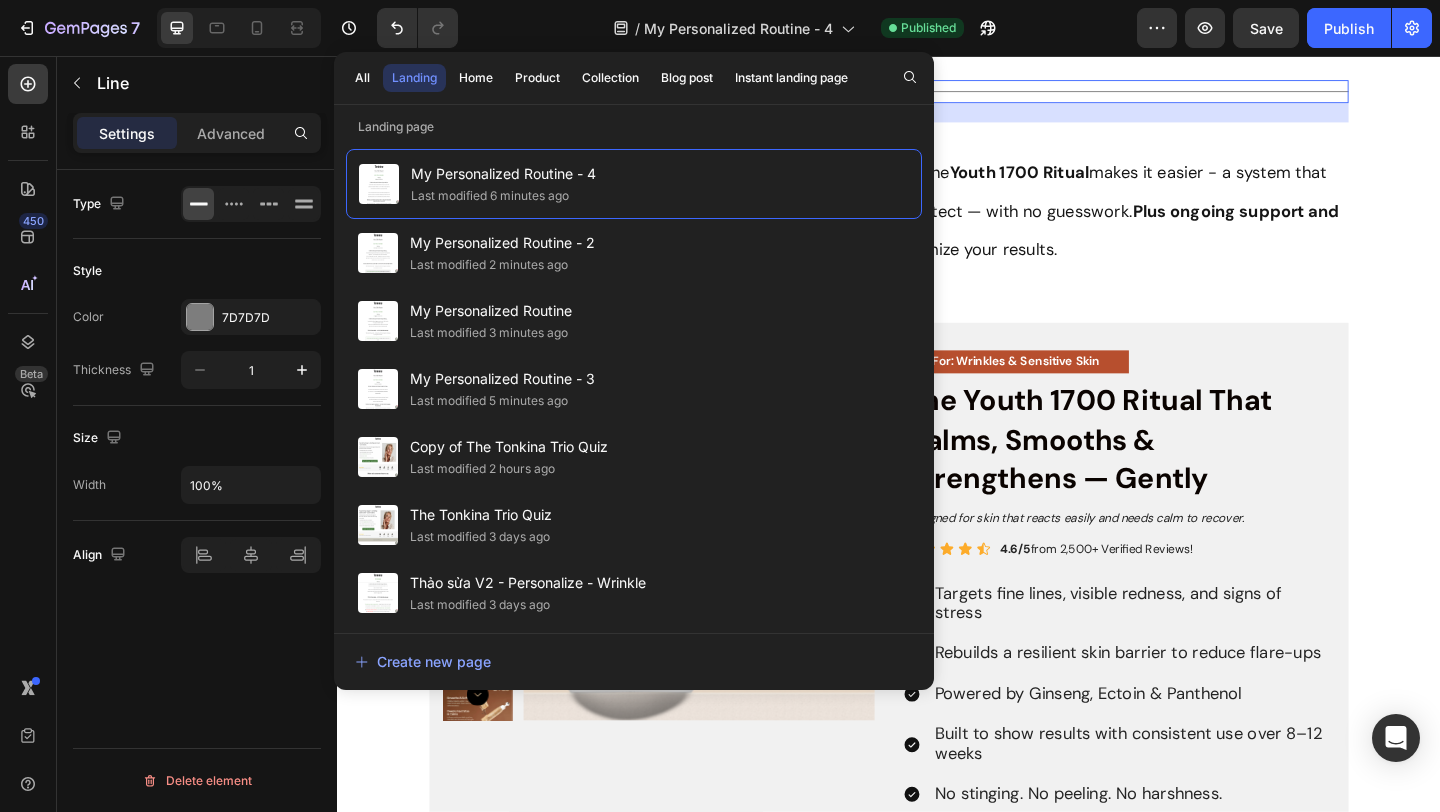 click on "Title Line   21 Section 8 If you're wondering how to start putting these steps together, the  Youth 1700 Ritual  makes it easier - a system that delivers all three layers your skin needs — repair, rebuild, and protect — with no guesswork.  Plus ongoing support and lifestyle guidance  to maximize your results. Text Block Section 9
Product Images For: Wrinkles & Sensitive Skin Text Block The Youth 1700 Ritual That Calms, Smooths & Strengthens — Gently Text Block Designed for skin that reacts easily and needs calm to recover. Text Block Icon Icon Icon Icon Icon Icon List 4.6/5  from 2,500+ Verified Reviews! Text Block Row Targets fine lines, visible redness, and signs of stress Rebuilds a resilient skin barrier to reduce flare-ups Powered by Ginseng, Ectoin & Panthenol Built to show results with consistent use over 8–12 weeks No stinging. No peeling. No harshness. Clinically observed results: up to 30% wrinkle reduction in 6 weeks Item List   Text Block BUY NOW -" at bounding box center (937, 1716) 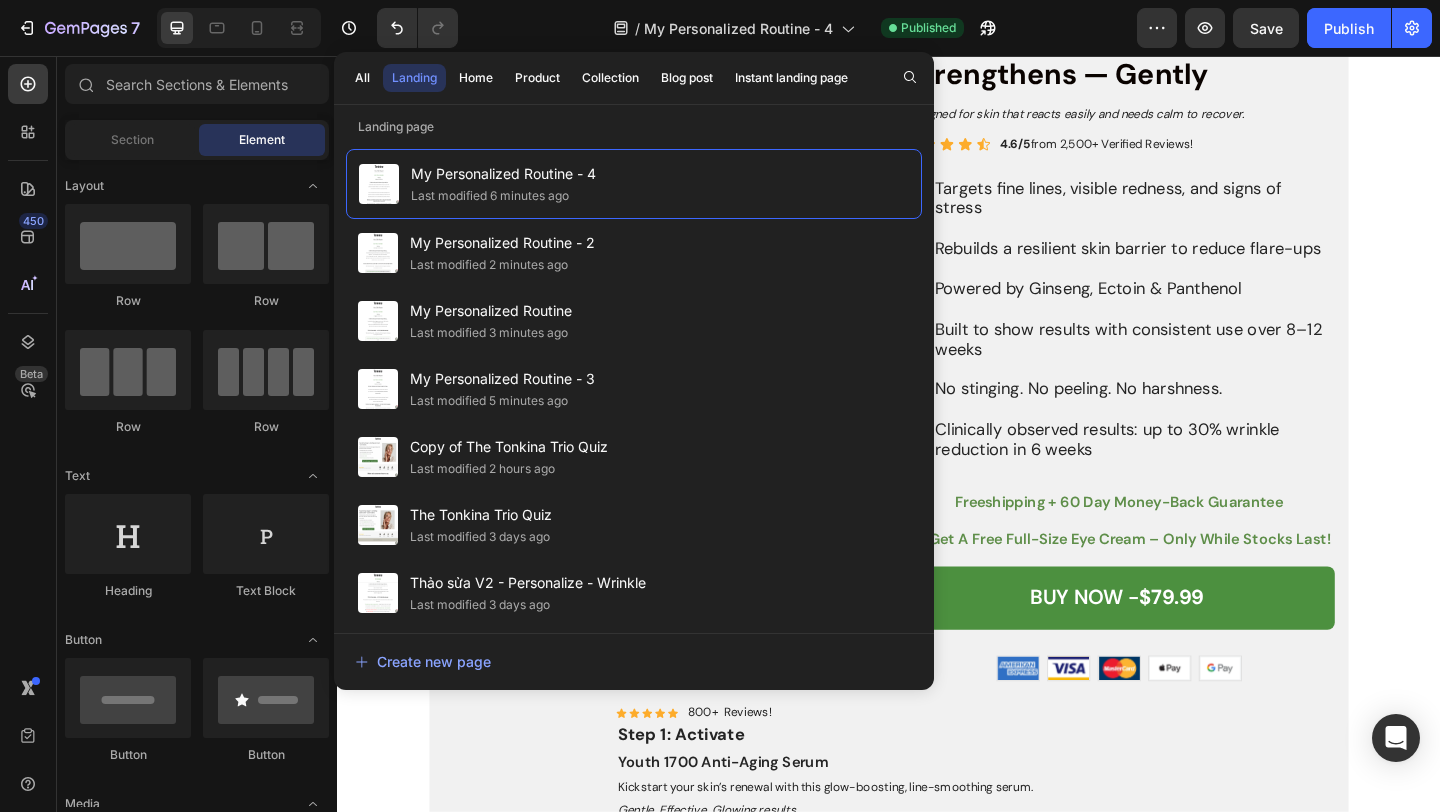 scroll, scrollTop: 3406, scrollLeft: 0, axis: vertical 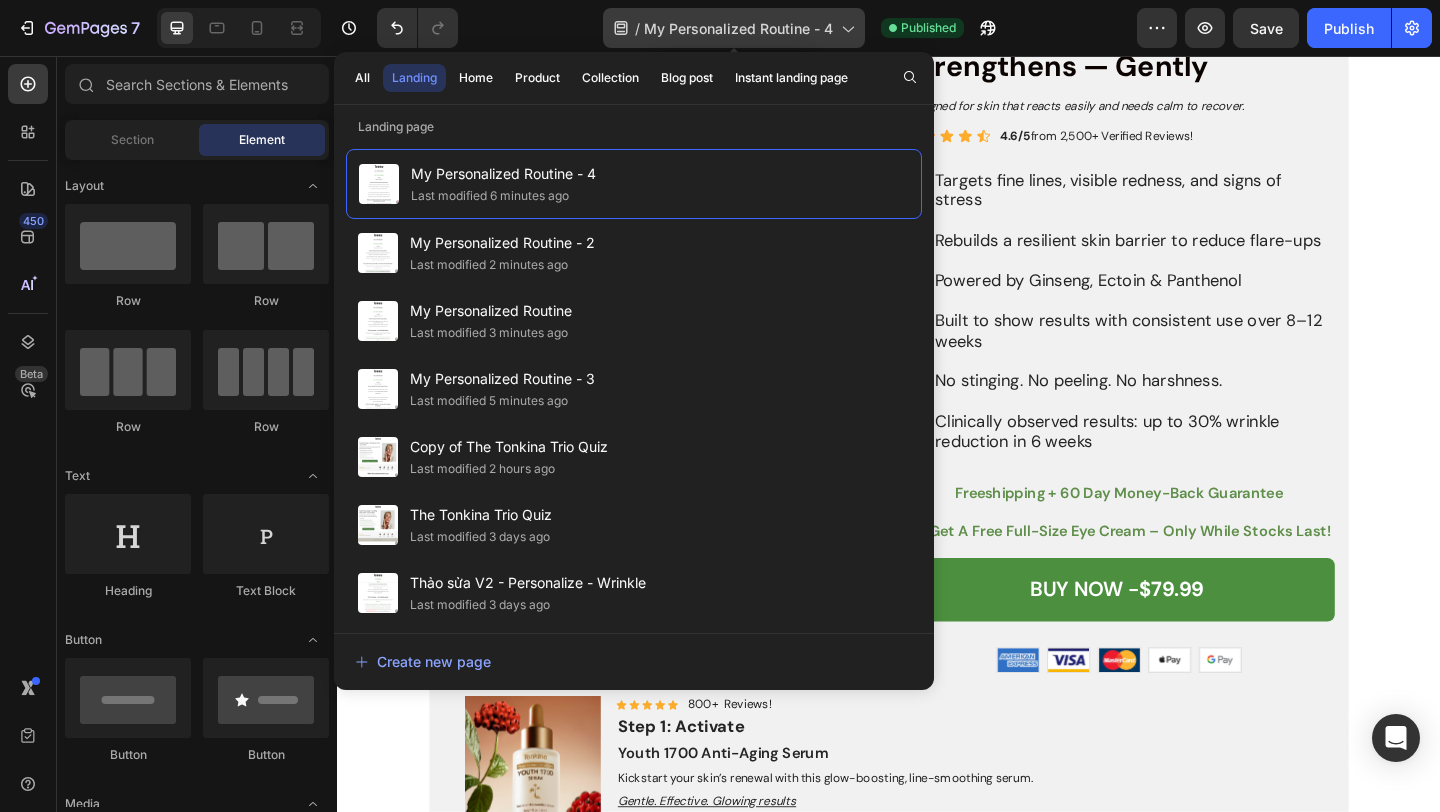 click on "My Personalized Routine - 4" at bounding box center [738, 28] 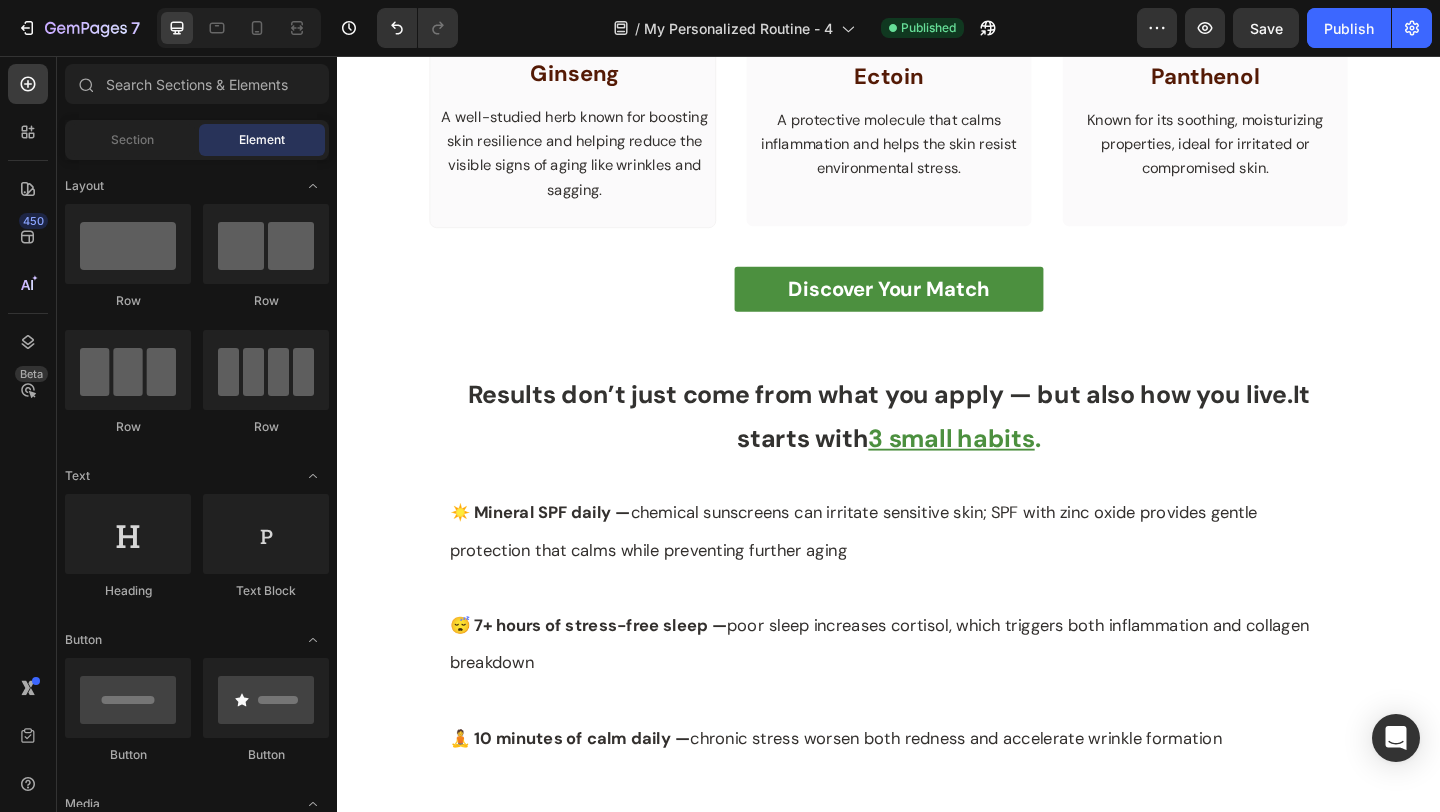 scroll, scrollTop: 2167, scrollLeft: 0, axis: vertical 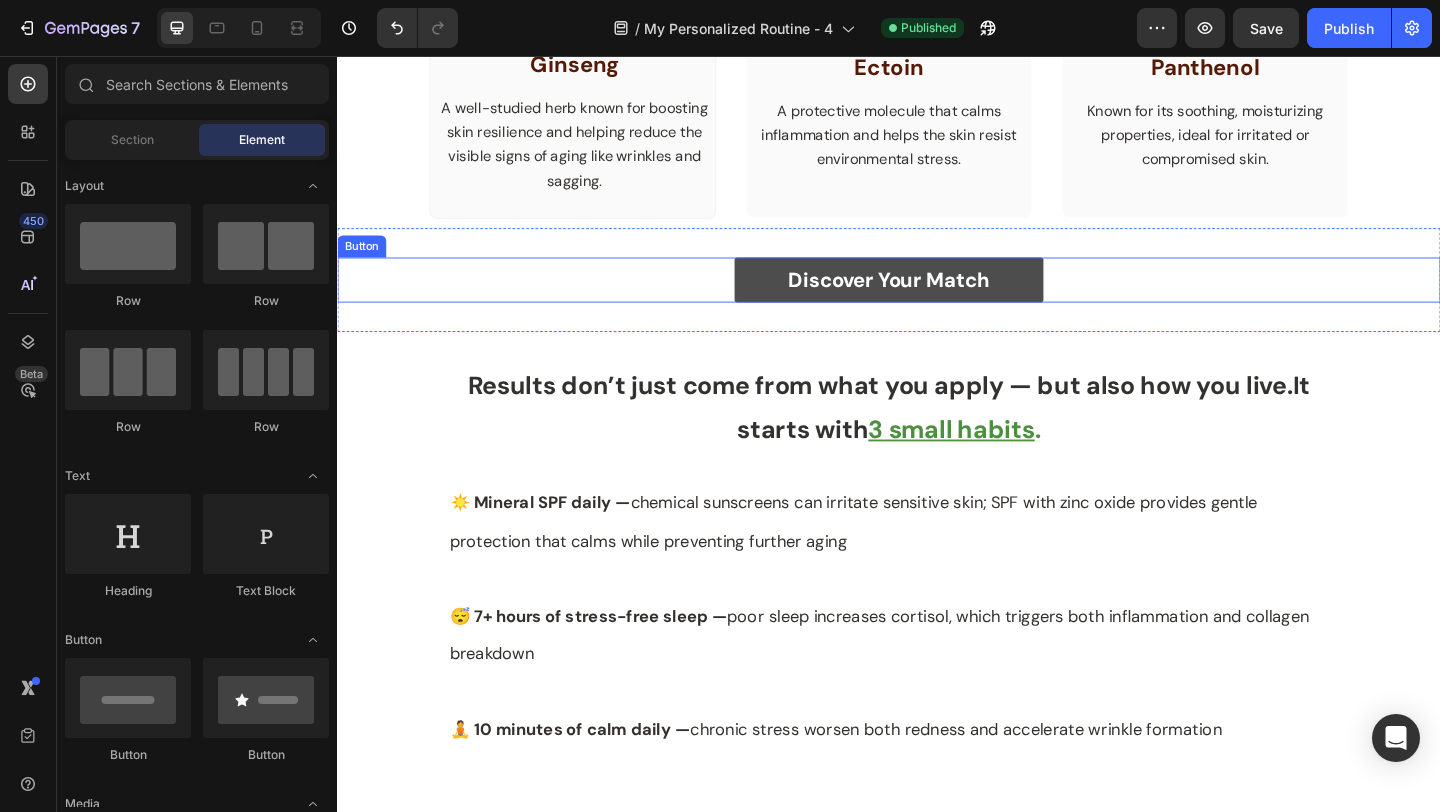 click on "Discover Your Match" at bounding box center (937, 299) 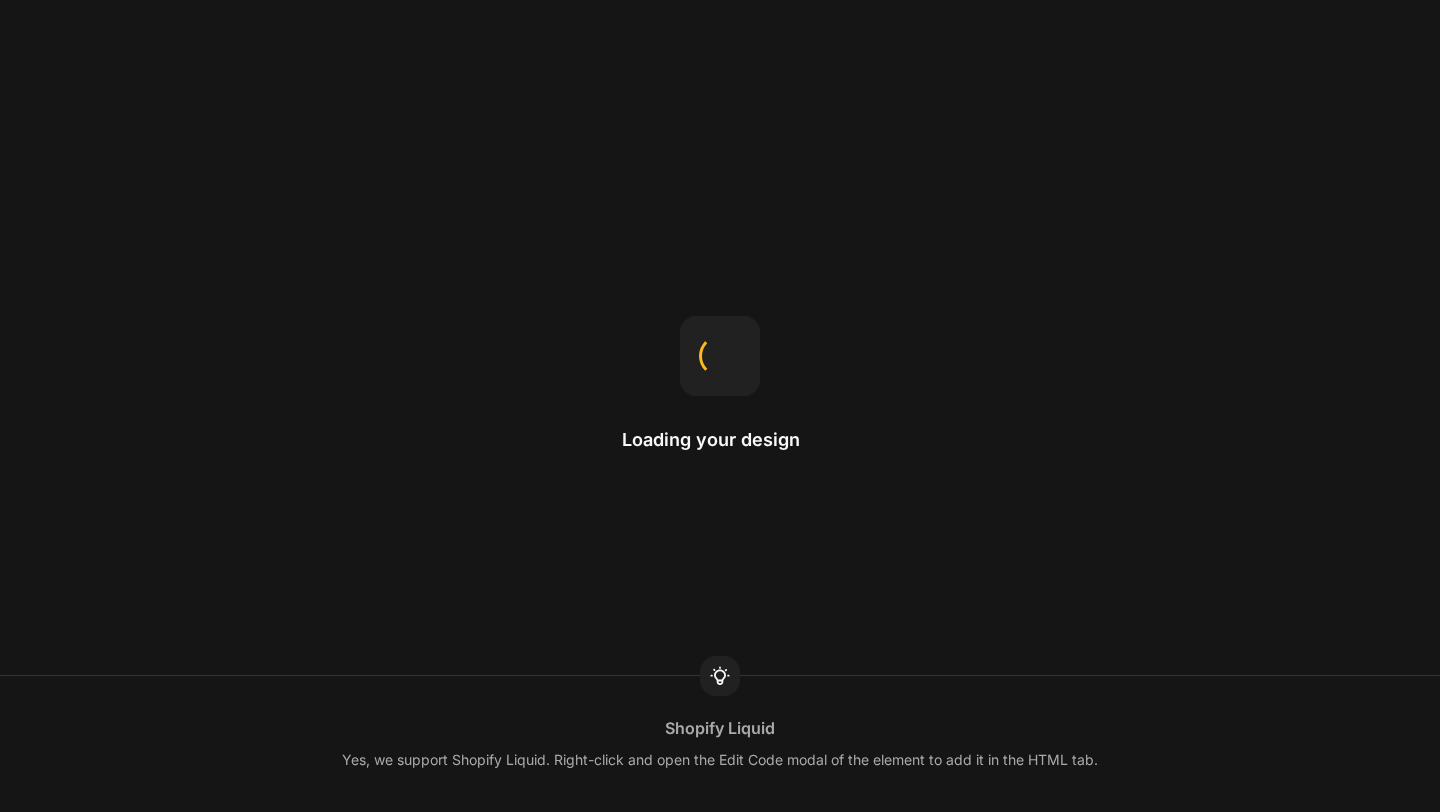 scroll, scrollTop: 0, scrollLeft: 0, axis: both 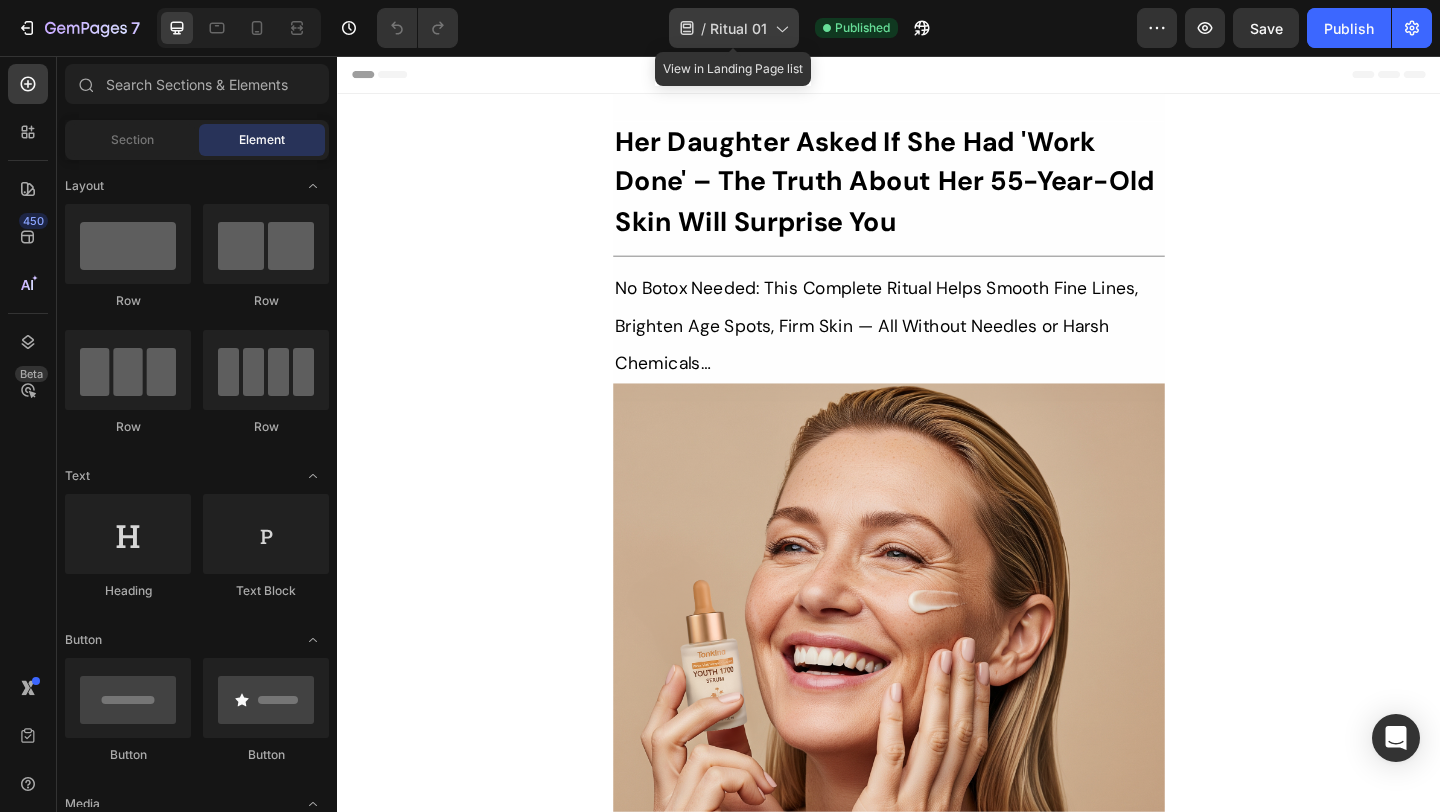 click on "/  Ritual 01" 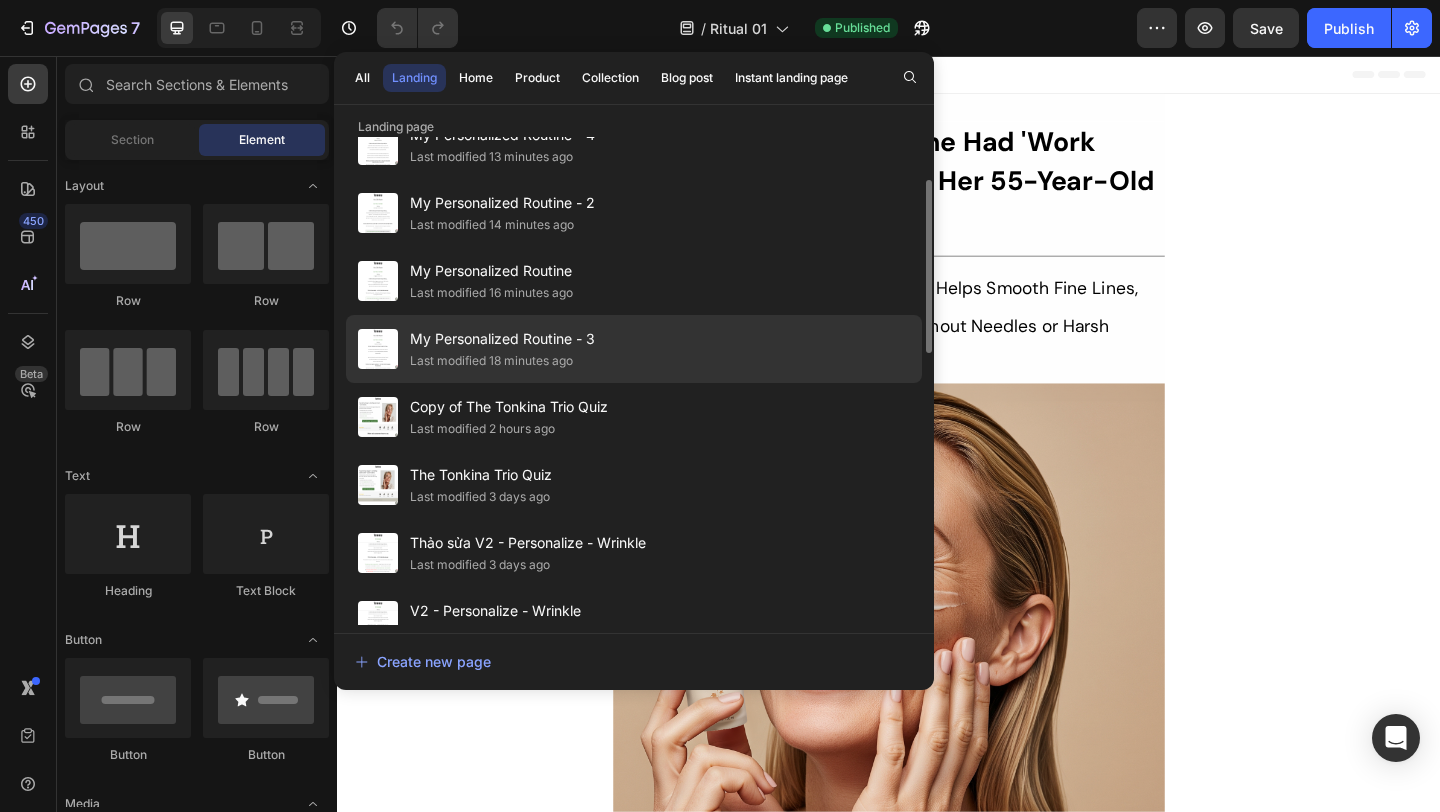 scroll, scrollTop: 112, scrollLeft: 0, axis: vertical 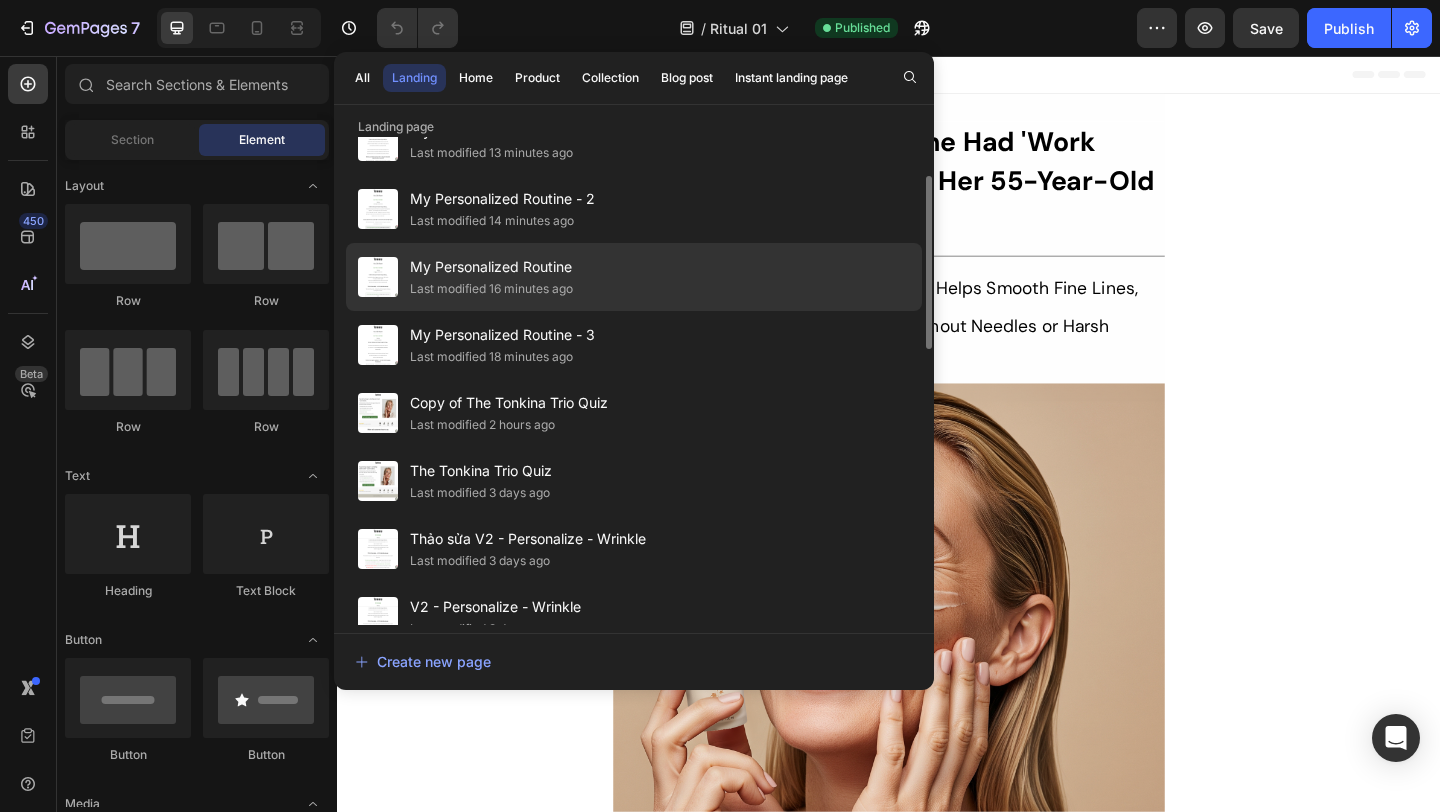 click on "My Personalized Routine" at bounding box center (491, 267) 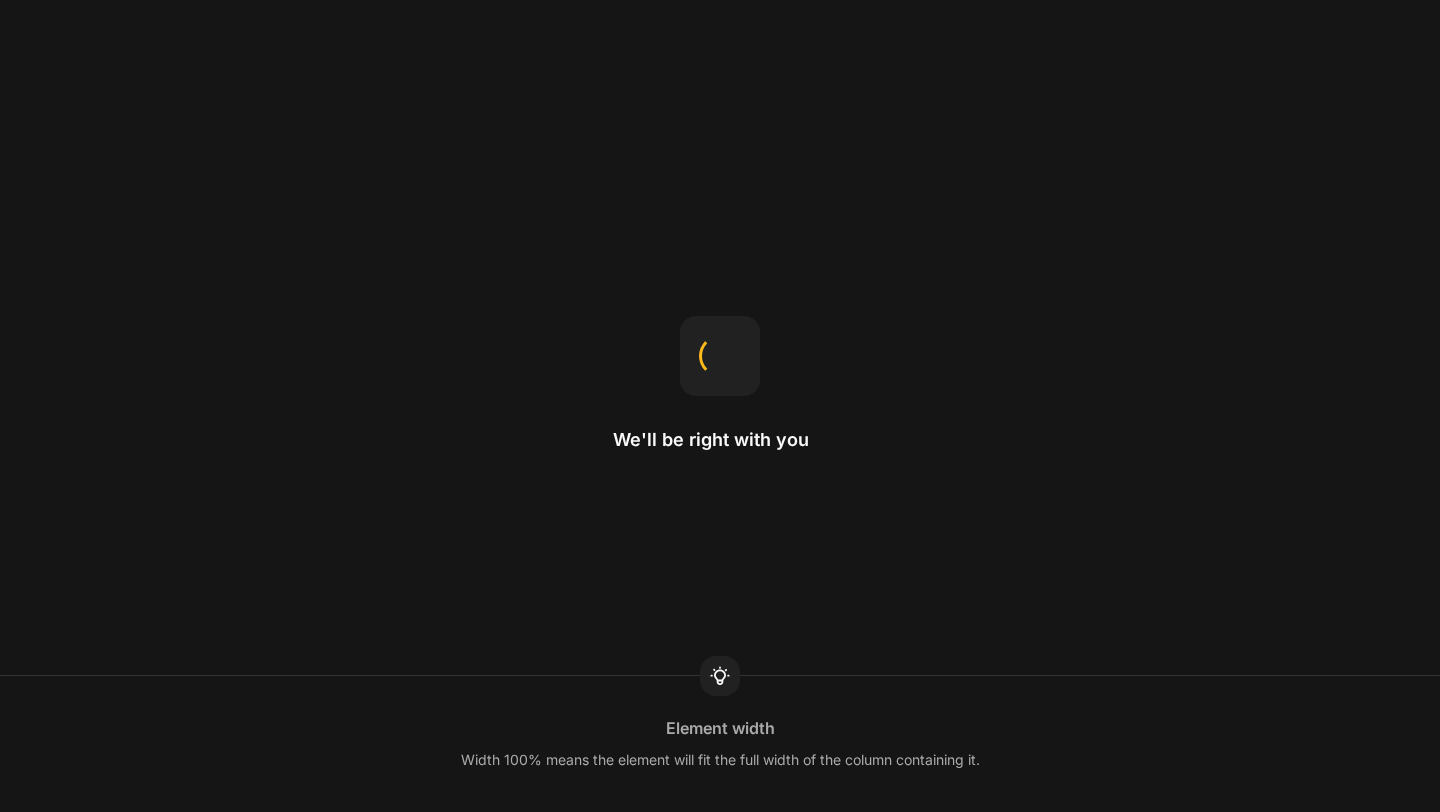 scroll, scrollTop: 0, scrollLeft: 0, axis: both 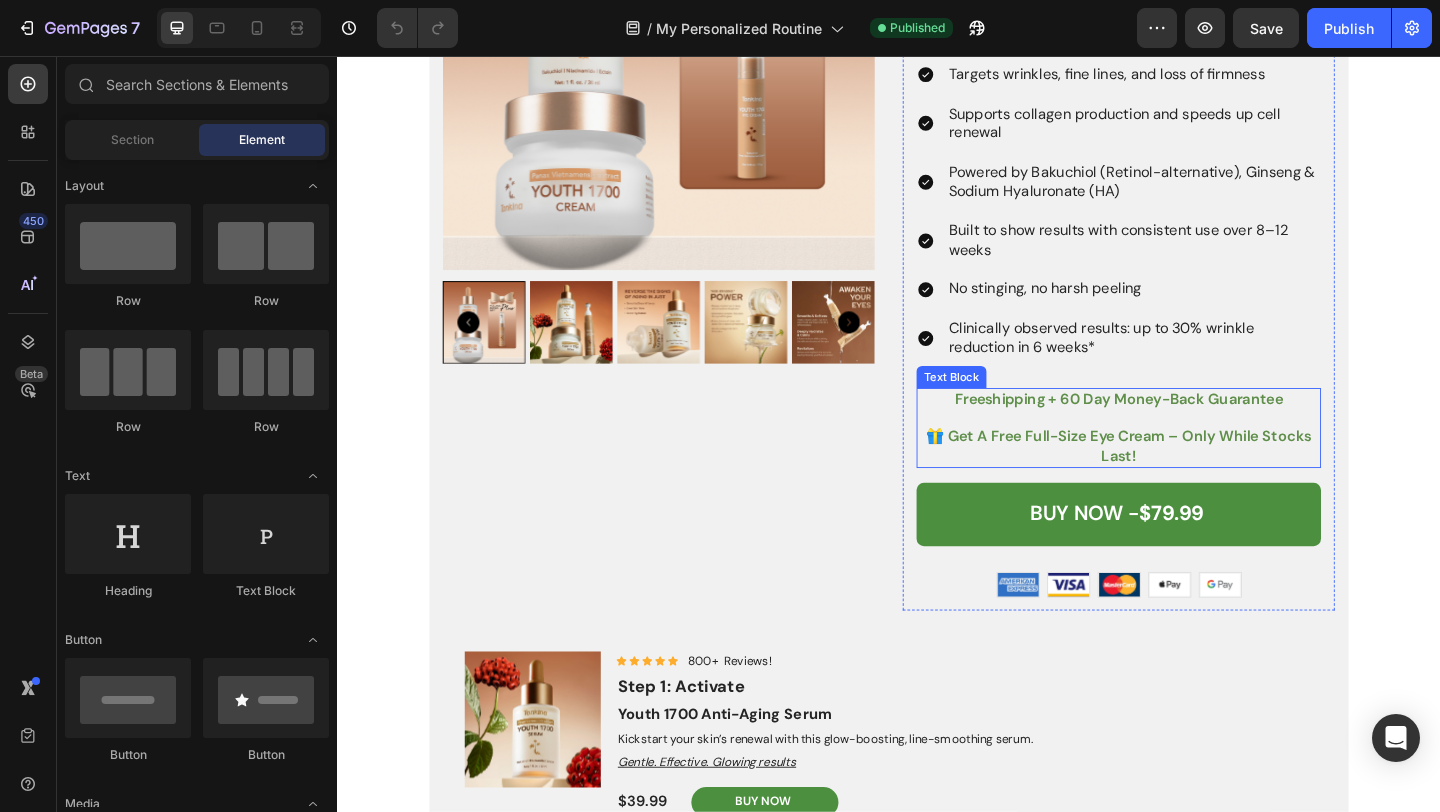 click on "freeshipping + 60 day money-back guarantee" at bounding box center [1187, 429] 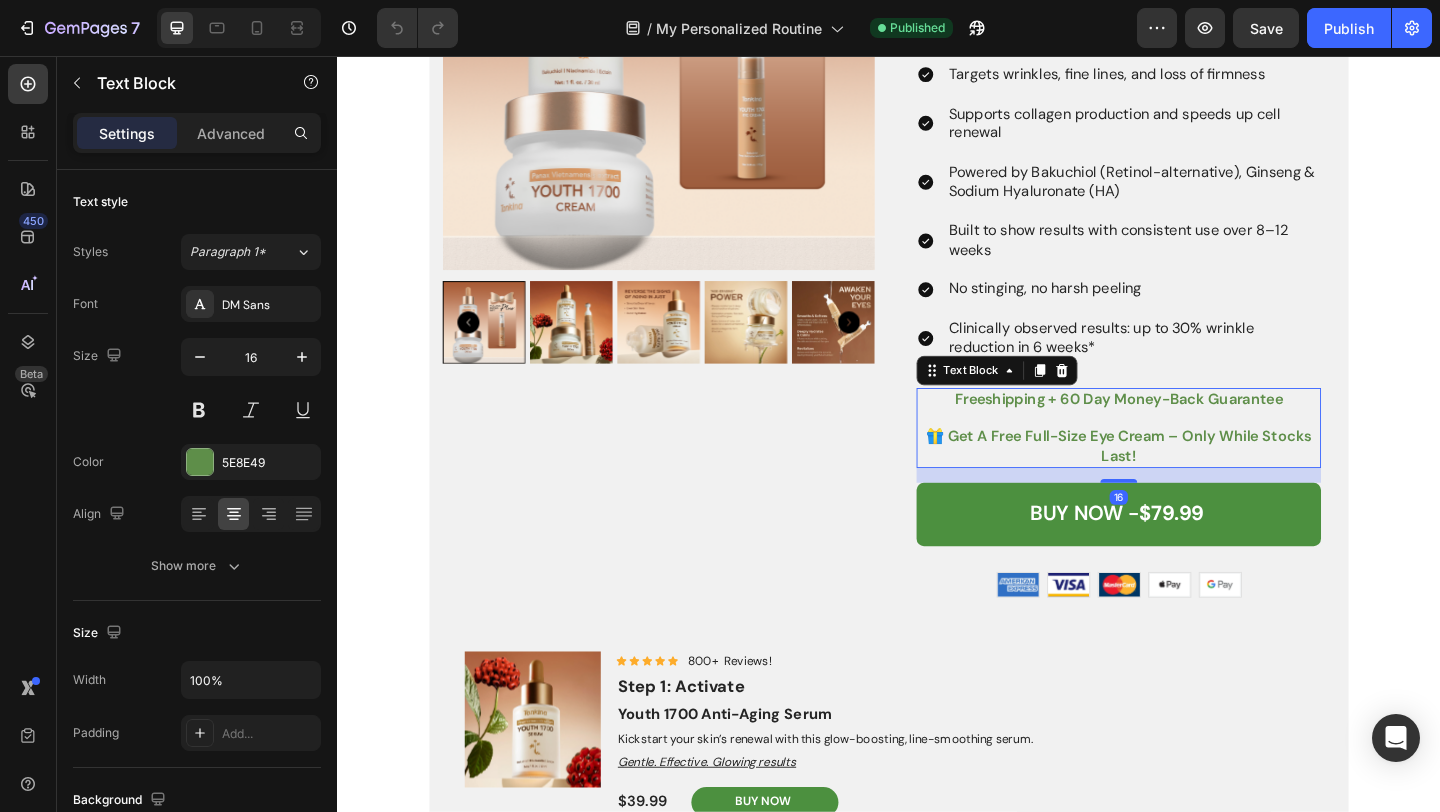 click on "freeshipping + 60 day money-back guarantee" at bounding box center (1187, 429) 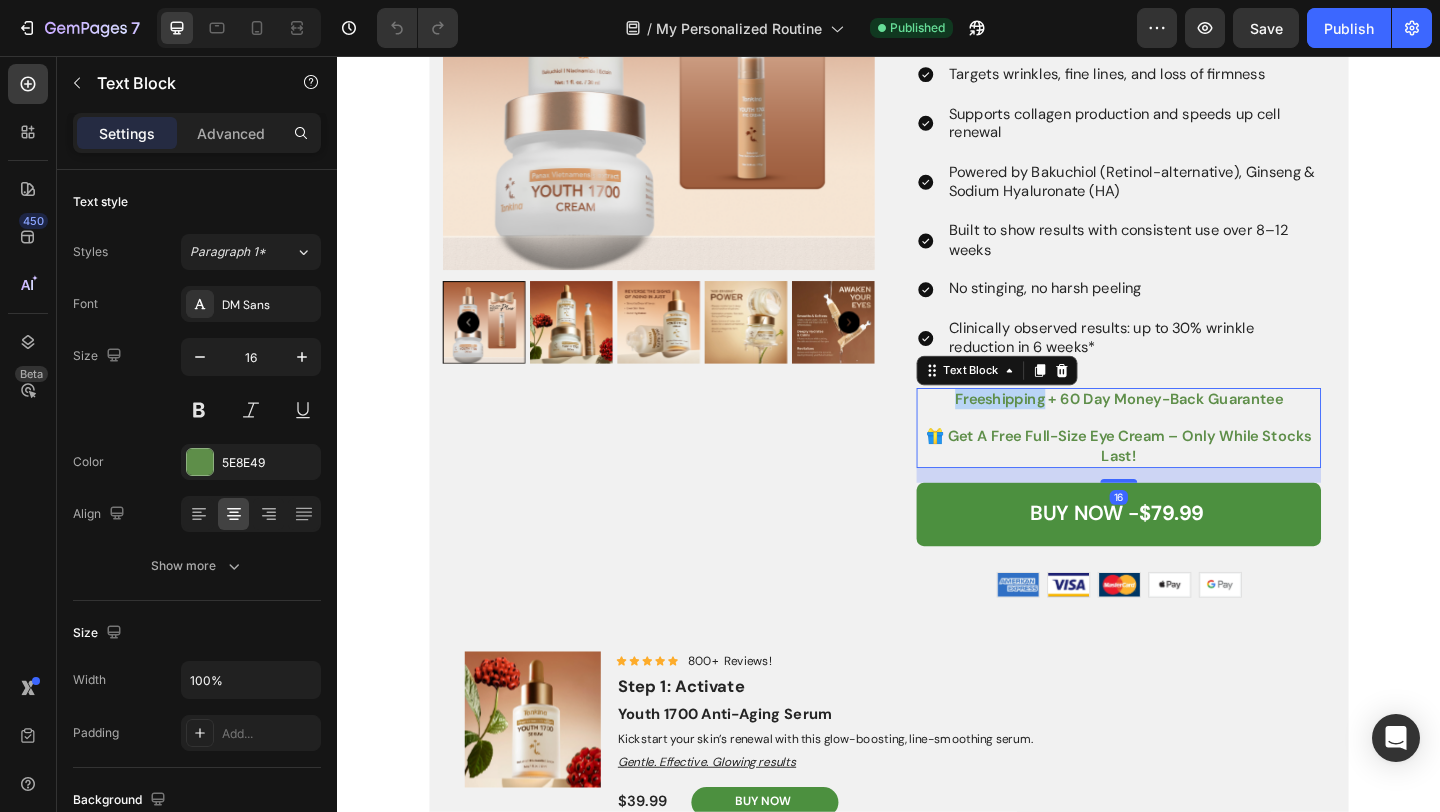 click on "freeshipping + 60 day money-back guarantee" at bounding box center (1187, 429) 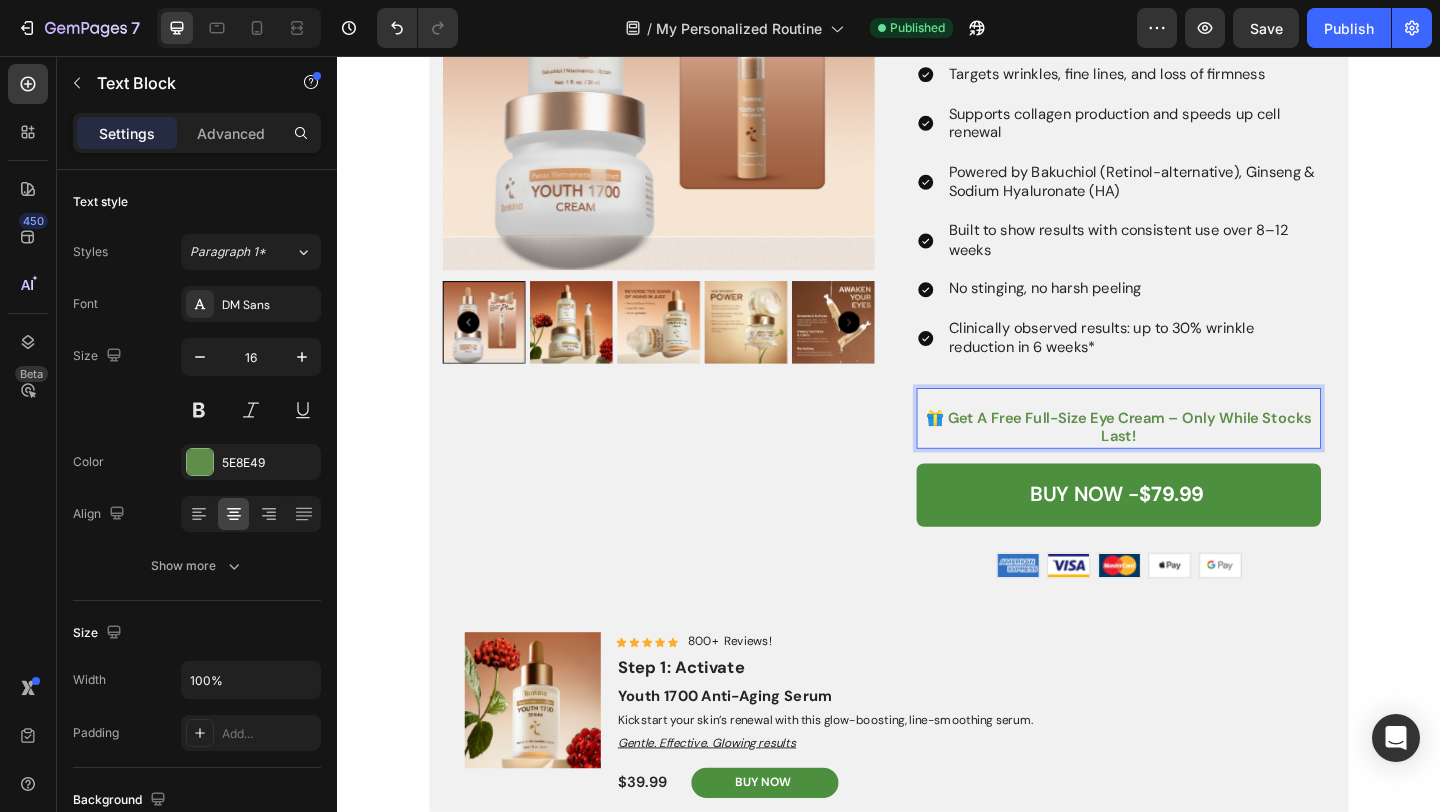 click on "🎁 get a free full-size eye cream – only while stocks last!" at bounding box center [1187, 461] 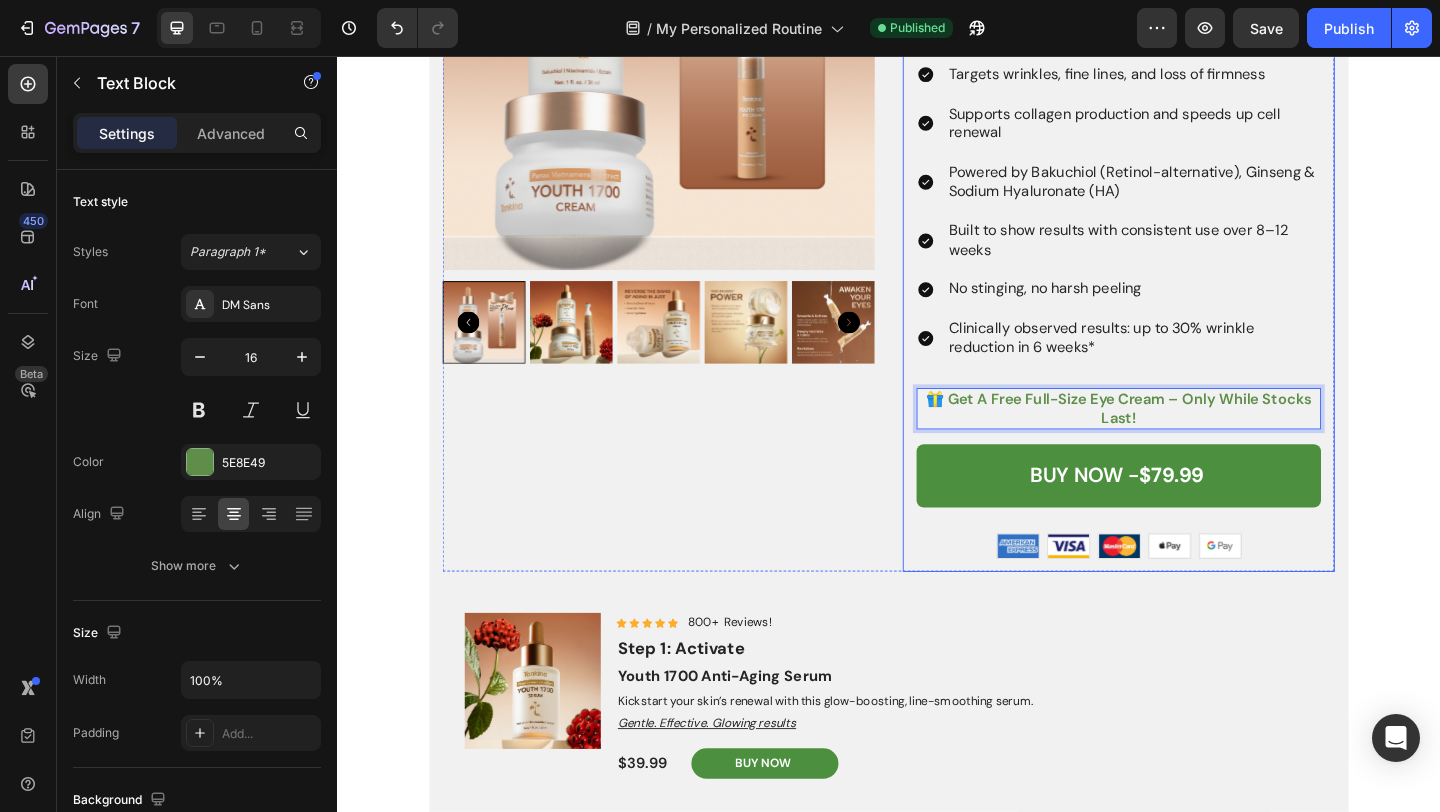 click on "Product Images For:  Wrinkles & Sagging  Text Block The Youth 1700 Ritual That Smooths, Firms & Rebuilds — Gently Heading Designed for skin that heals at its own pace — not overnight. Text Block Icon Icon Icon Icon Icon Icon List 4.6/5  from 2,500+ Verified Reviews! Text Block Row Targets wrinkles, fine lines, and loss of firmness Supports collagen production and speeds up cell renewal Powered by Bakuchiol (Retinol-alternative), Ginseng & Sodium Hyaluronate (HA) Built to show results with consistent use over 8–12 weeks No stinging, no harsh peeling Clinically observed results: up to 30% wrinkle reduction in 6 weeks* Item List 🎁 get a free full-size eye cream – only while stocks last! Text Block   16 BUY NOW -  $79.99    Add to Cart Image Image Image Image Image Row Row Product" at bounding box center [937, 208] 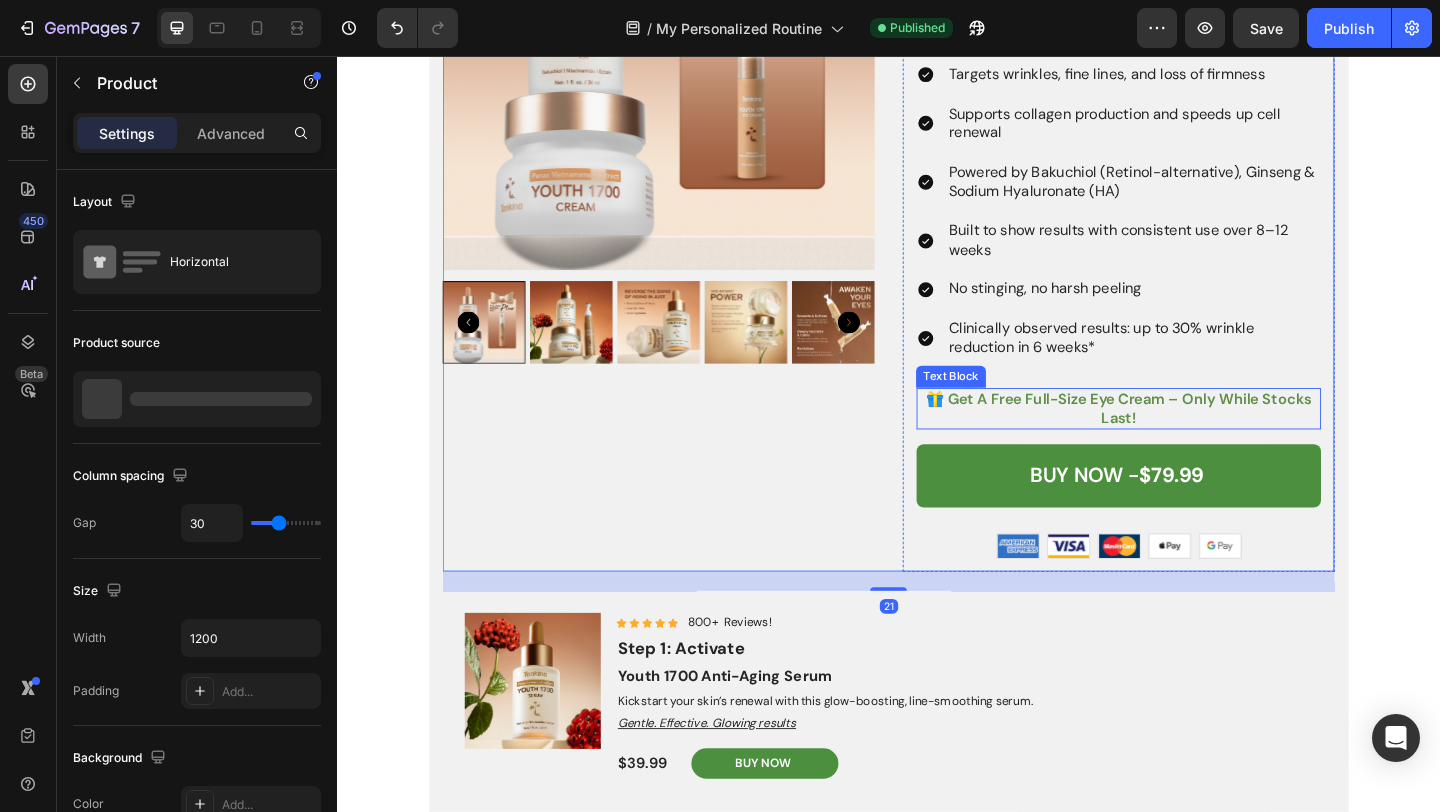 click on "🎁 get a free full-size eye cream – only while stocks last!" at bounding box center [1187, 440] 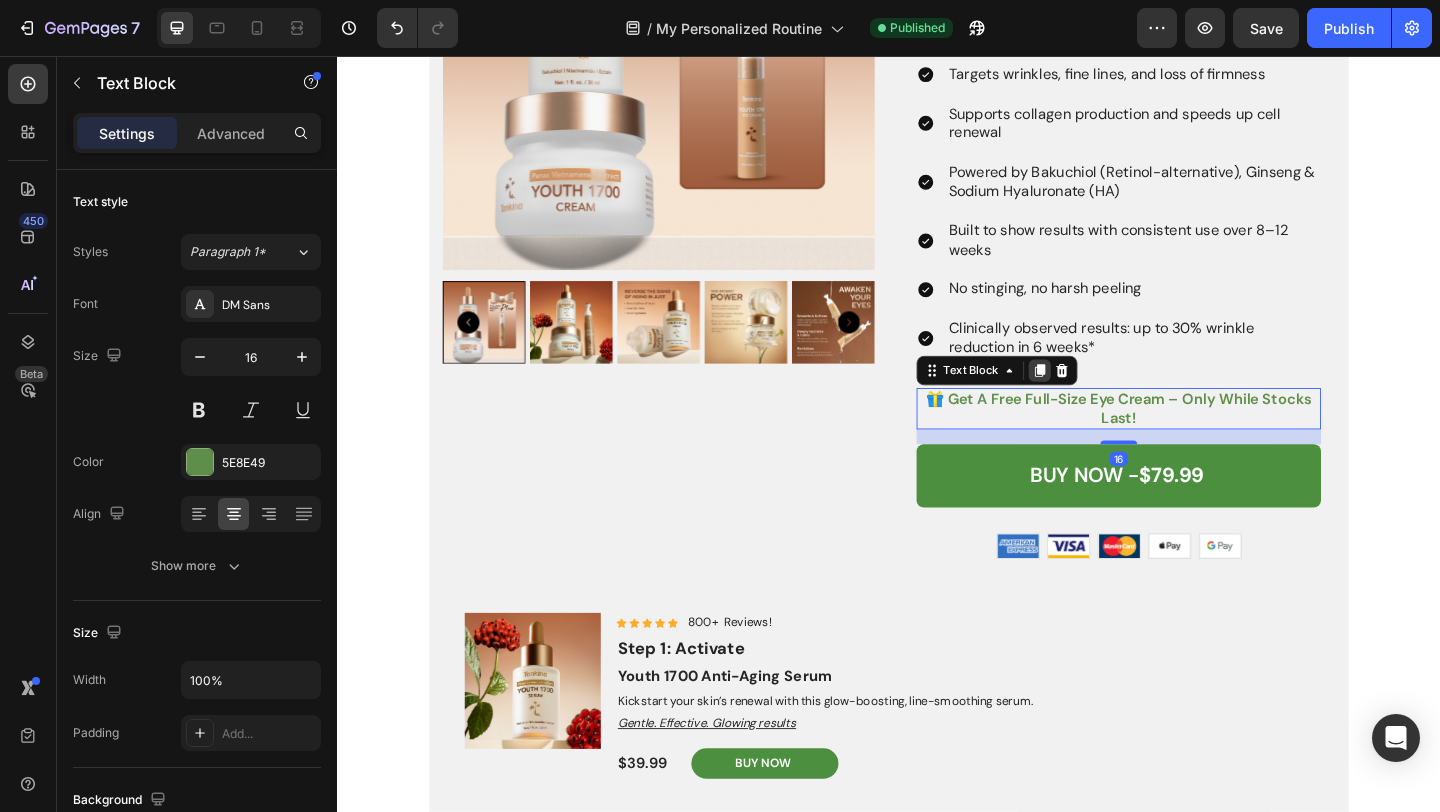 click 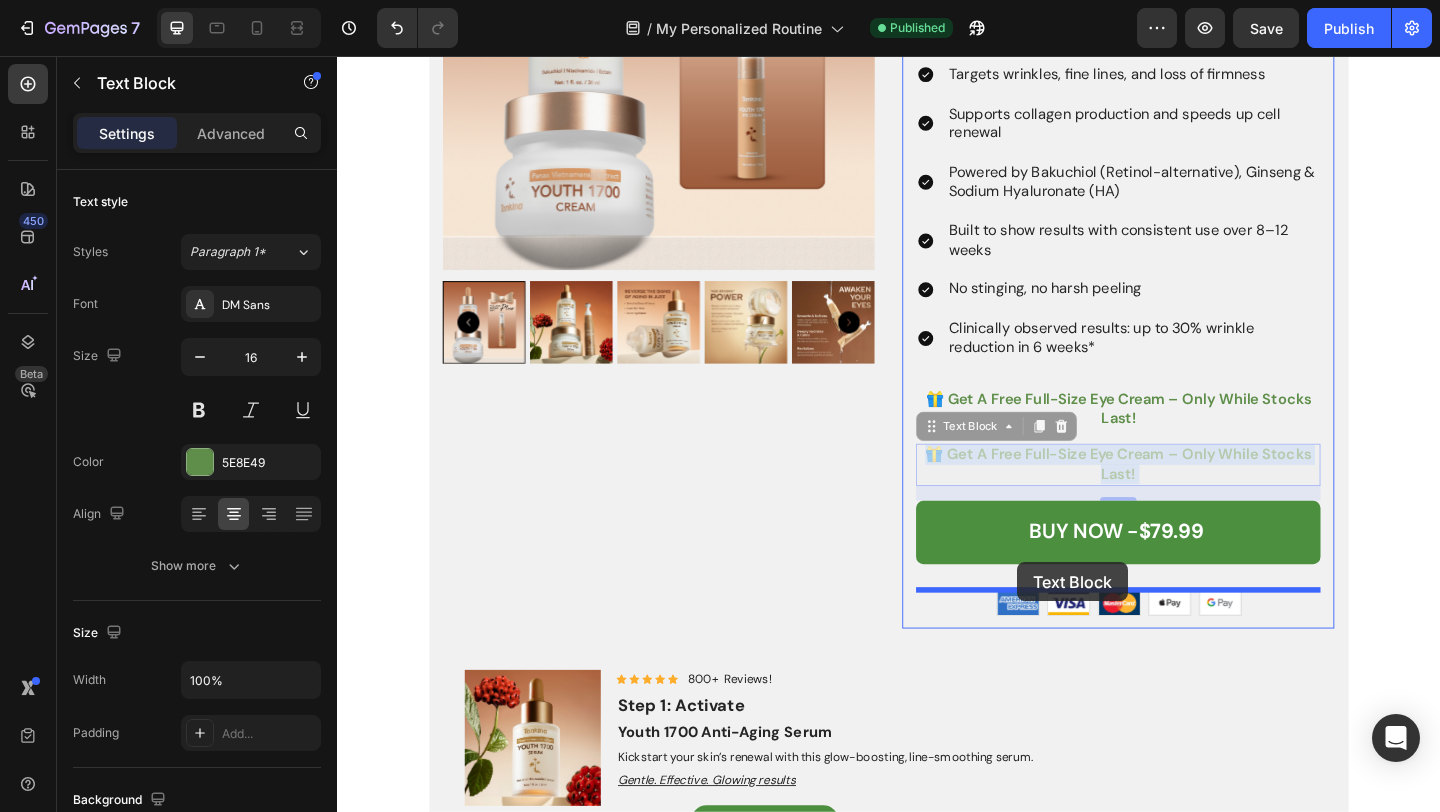 drag, startPoint x: 1097, startPoint y: 503, endPoint x: 1077, endPoint y: 607, distance: 105.90562 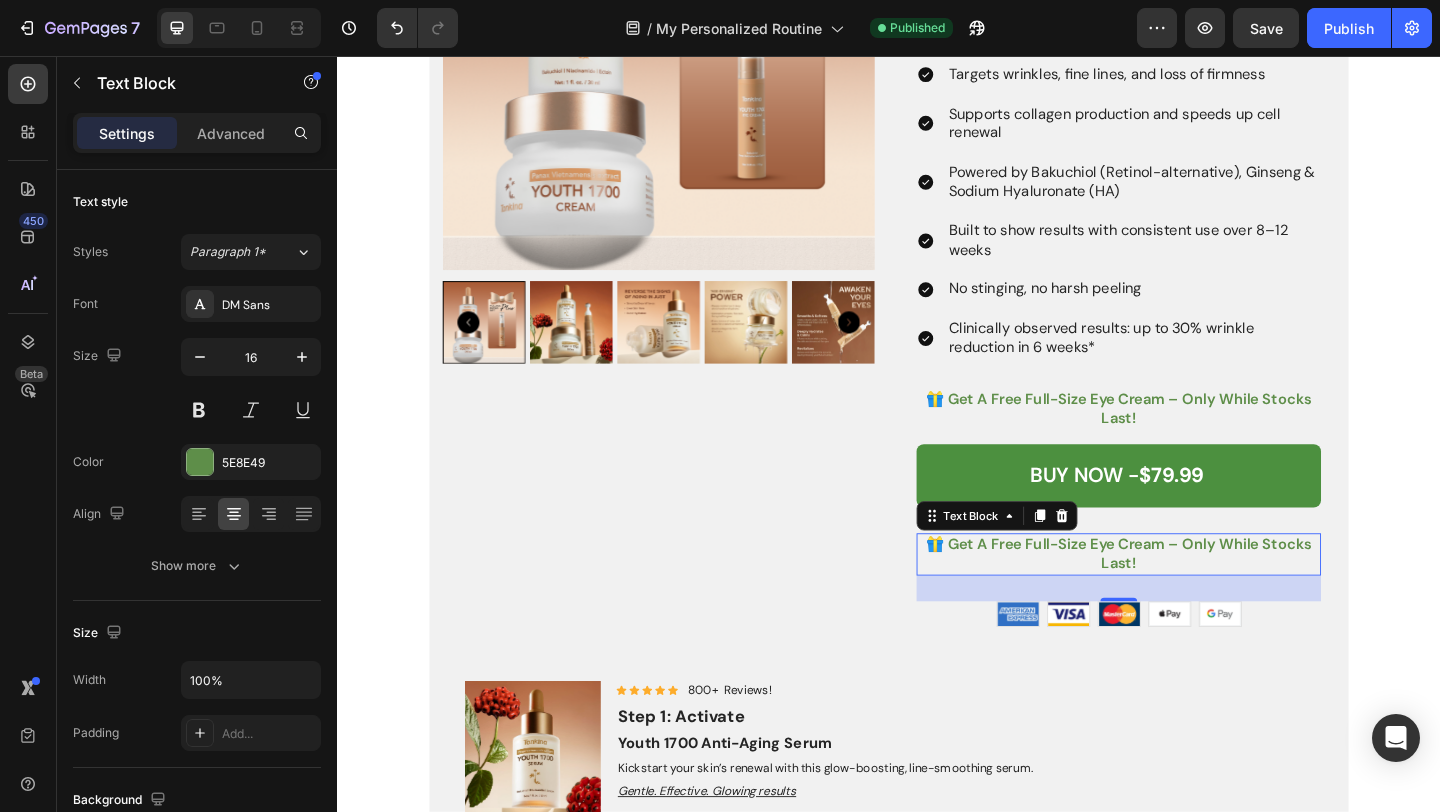 click on "🎁 get a free full-size eye cream – only while stocks last!" at bounding box center [1187, 598] 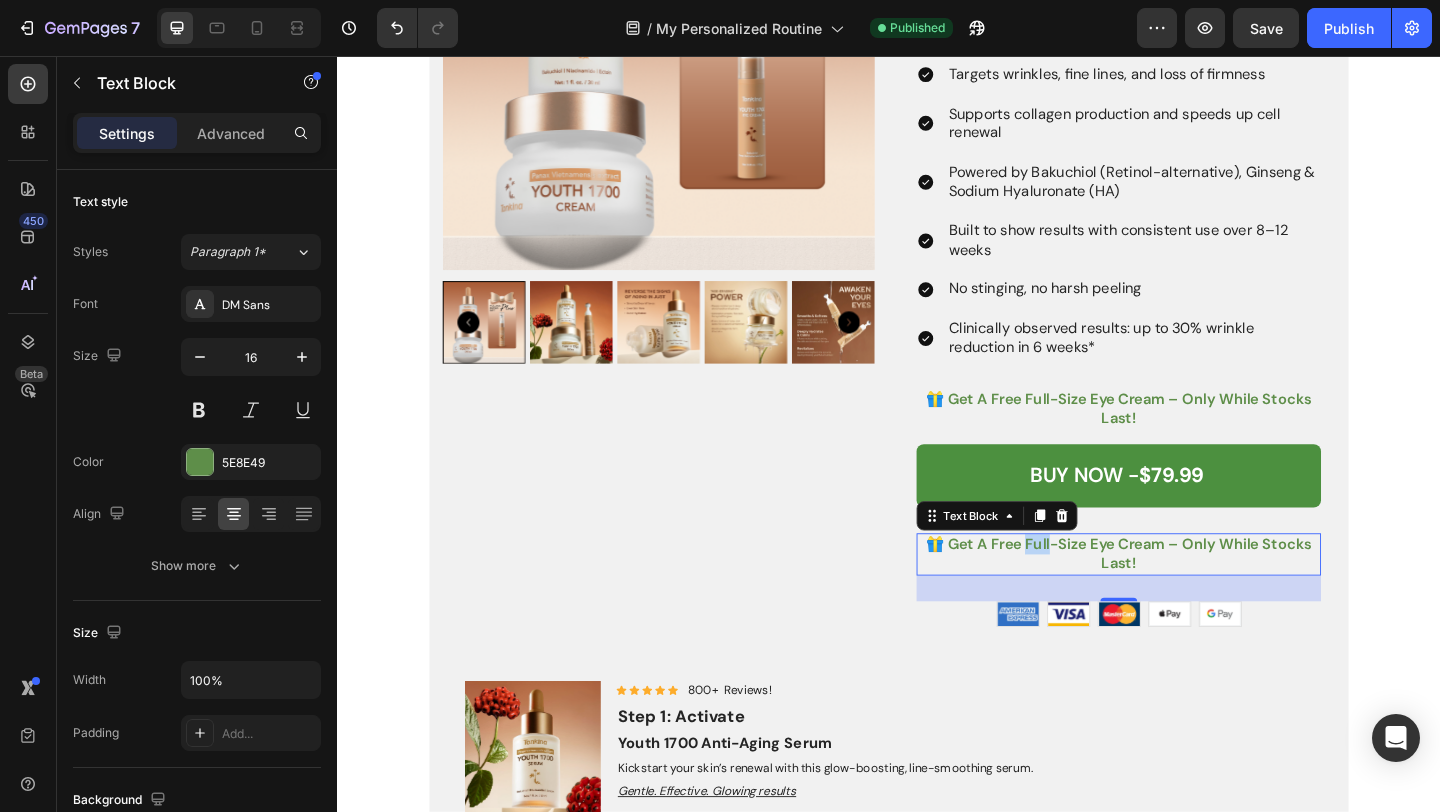 click on "🎁 get a free full-size eye cream – only while stocks last!" at bounding box center (1187, 598) 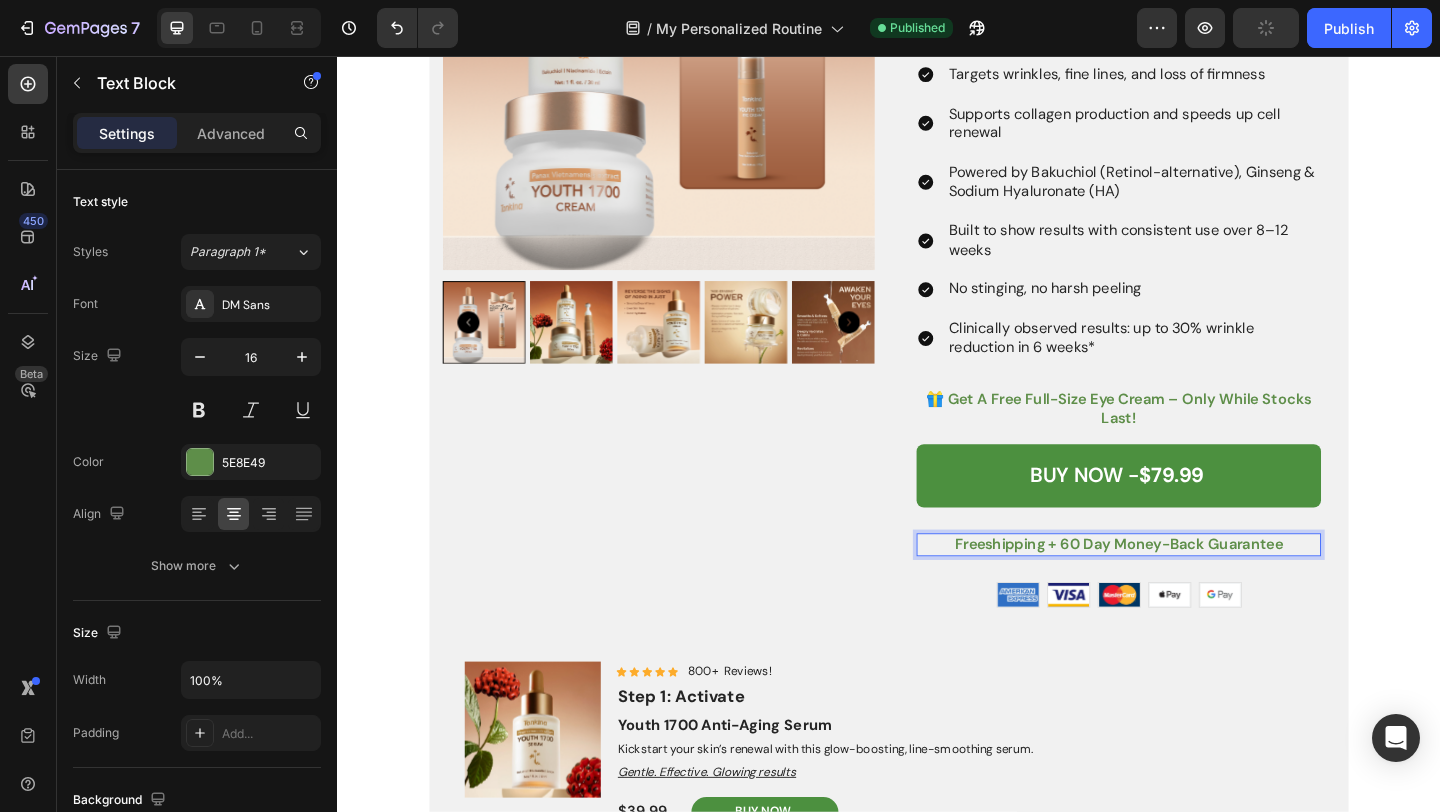 click on "Product Images For:  Wrinkles & Sagging  Text Block The Youth 1700 Ritual That Smooths, Firms & Rebuilds — Gently Heading Designed for skin that heals at its own pace — not overnight. Text Block Icon Icon Icon Icon Icon Icon List 4.6/5  from 2,500+ Verified Reviews! Text Block Row Targets wrinkles, fine lines, and loss of firmness Supports collagen production and speeds up cell renewal Powered by Bakuchiol (Retinol-alternative), Ginseng & Sodium Hyaluronate (HA) Built to show results with consistent use over 8–12 weeks No stinging, no harsh peeling Clinically observed results: up to 30% wrinkle reduction in 6 weeks* Item List 🎁 get a free full-size eye cream – only while stocks last! Text Block BUY NOW -  $79.99    Add to Cart freeshipping + 60 day money-back guarantee Text Block   16 Image Image Image Image Image Row Row Product Product Images Icon Icon Icon Icon Icon Icon List 800+  Reviews! Text Block Row Step 1: Activate   Text Block Youth 1700 Anti-Aging Serum $39.99" at bounding box center [937, 1420] 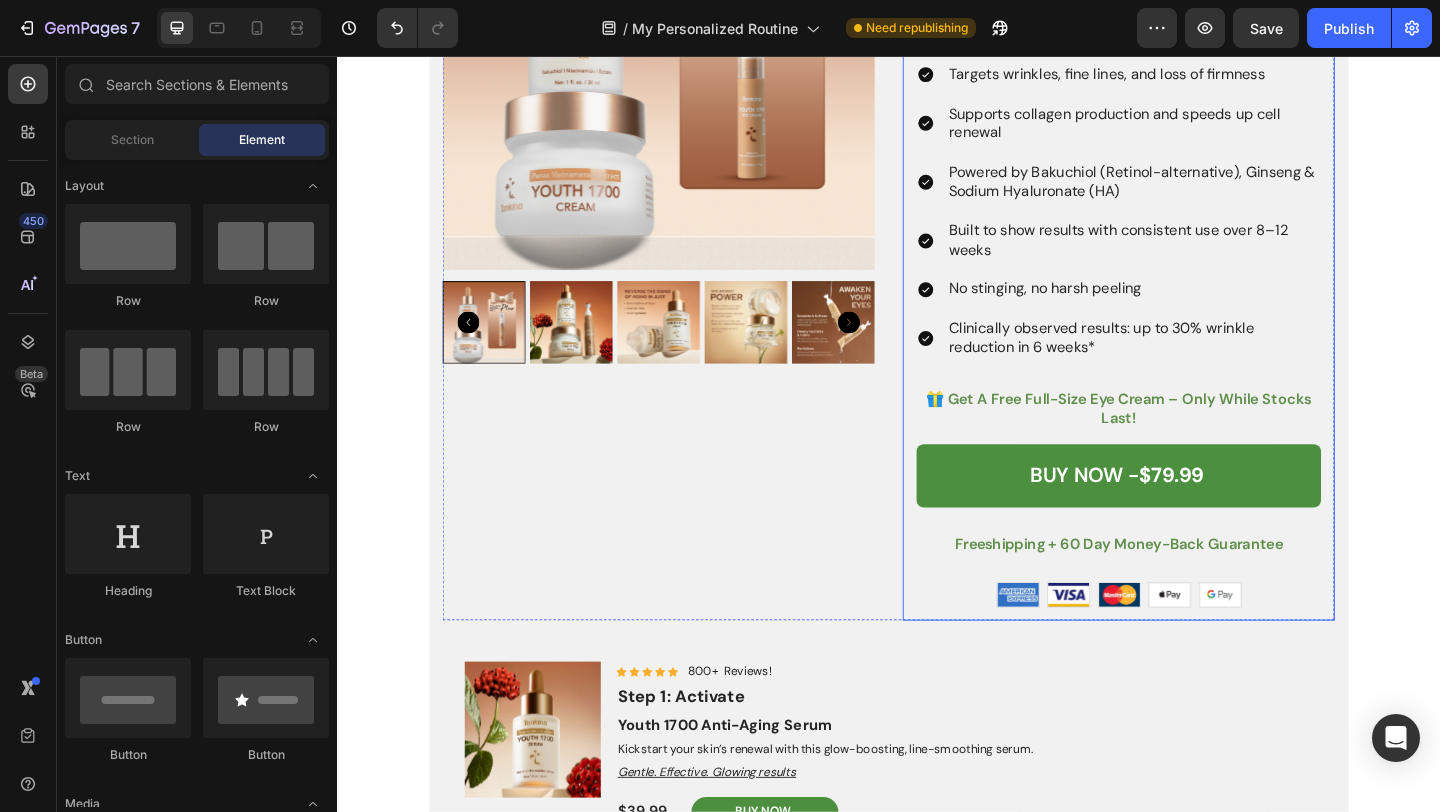click on "BUY NOW -  $79.99    Add to Cart" at bounding box center [1187, 526] 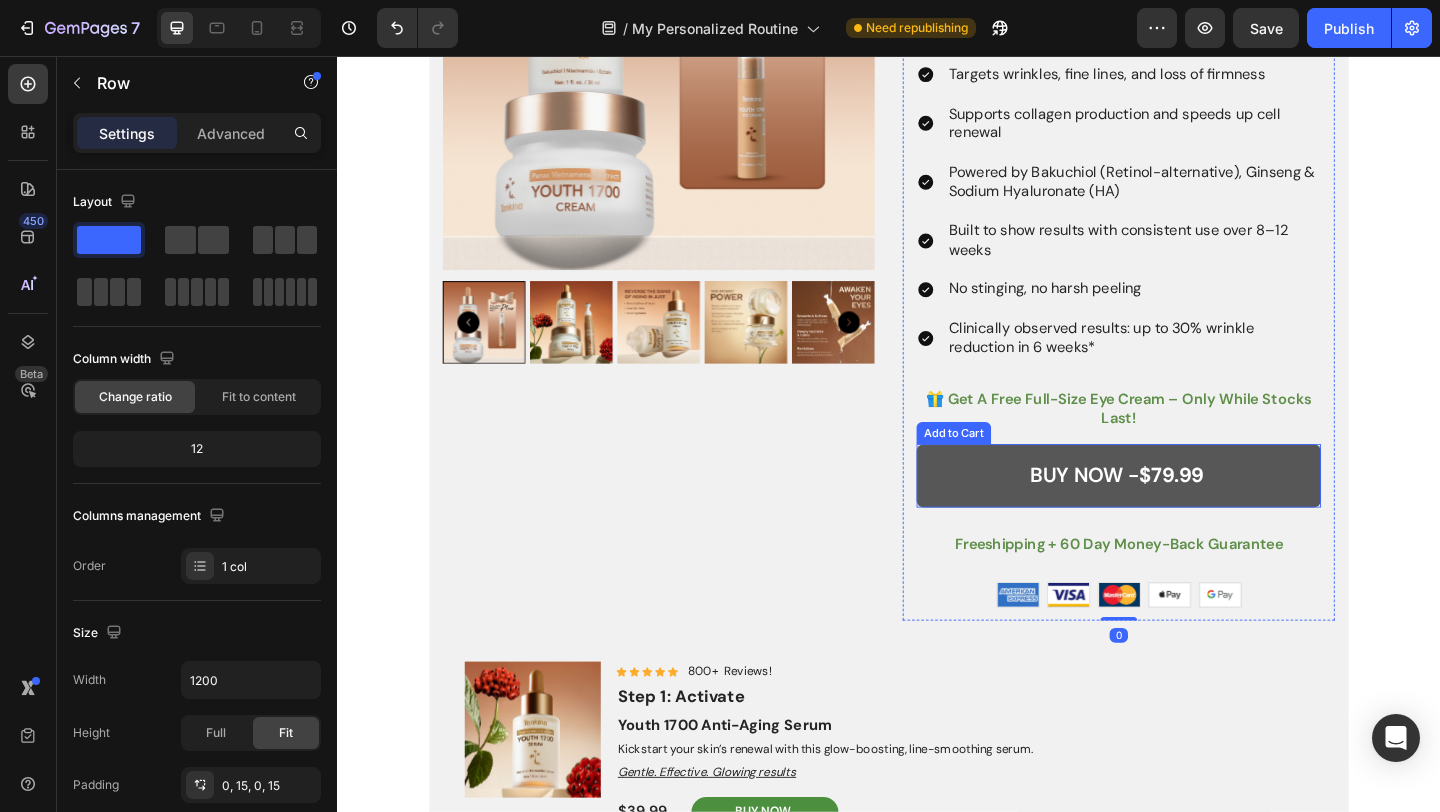 click on "BUY NOW -  $79.99" at bounding box center [1187, 512] 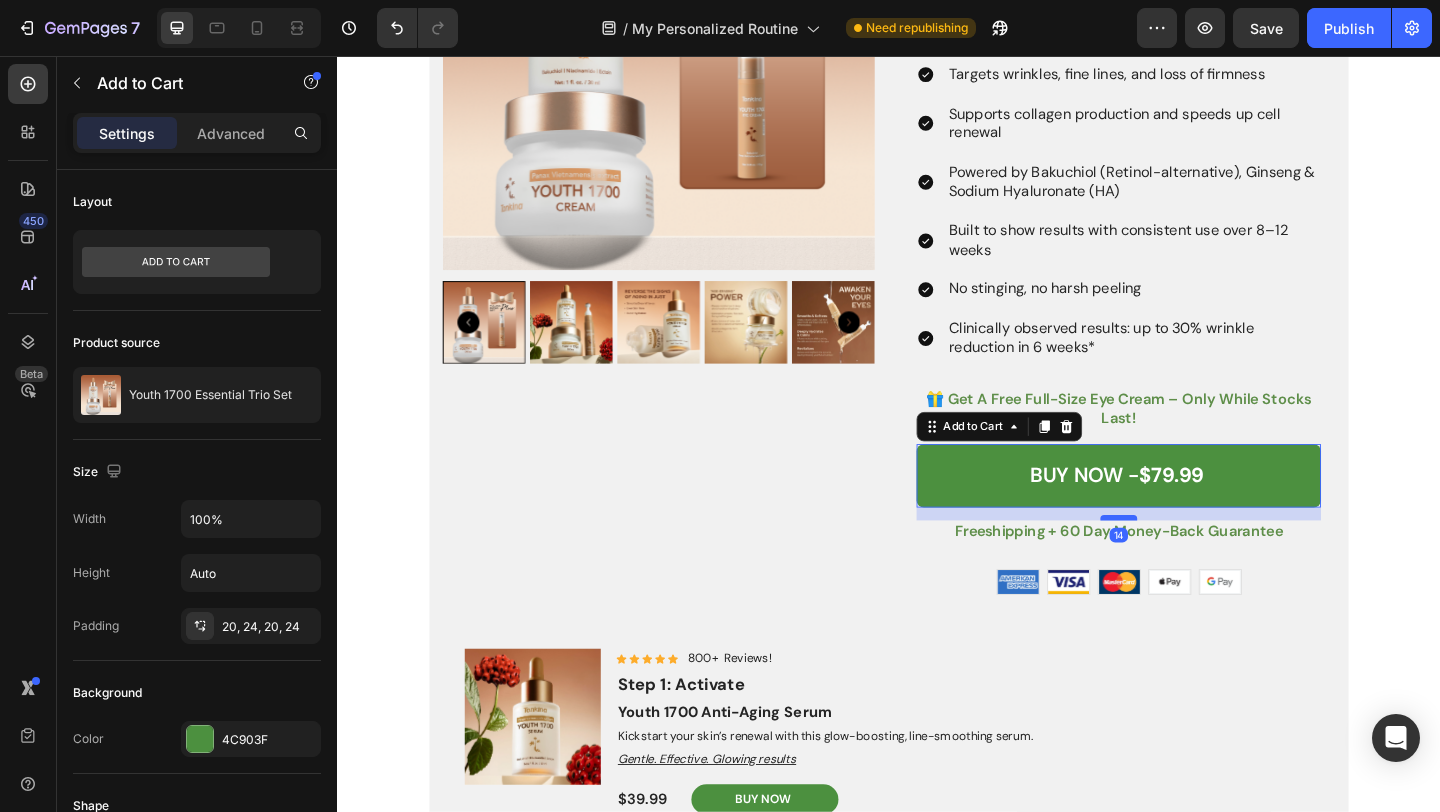 drag, startPoint x: 1197, startPoint y: 573, endPoint x: 1199, endPoint y: 559, distance: 14.142136 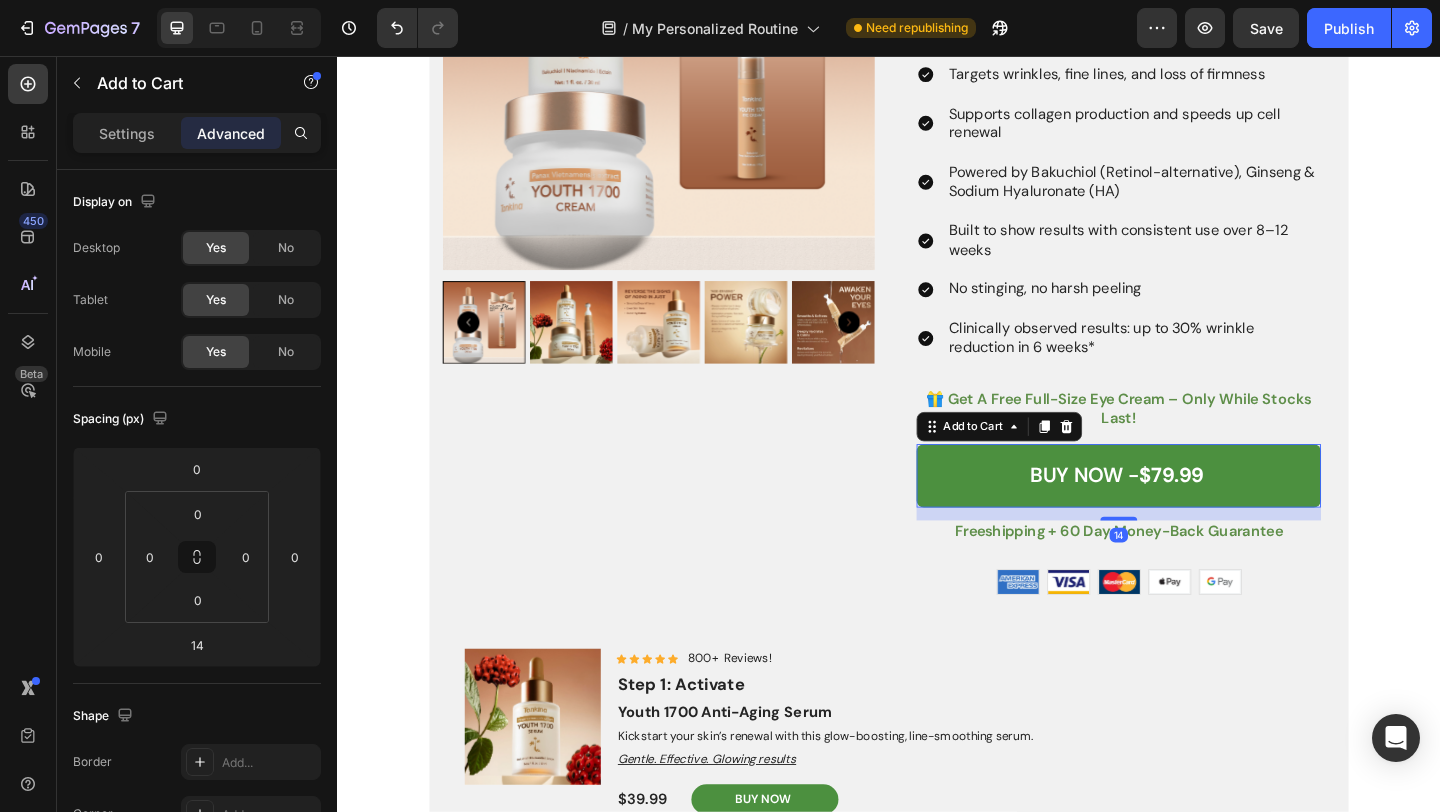 click on "Product Images For:  Wrinkles & Sagging  Text Block The Youth 1700 Ritual That Smooths, Firms & Rebuilds — Gently Heading Designed for skin that heals at its own pace — not overnight. Text Block Icon Icon Icon Icon Icon Icon List 4.6/5  from 2,500+ Verified Reviews! Text Block Row Targets wrinkles, fine lines, and loss of firmness Supports collagen production and speeds up cell renewal Powered by Bakuchiol (Retinol-alternative), Ginseng & Sodium Hyaluronate (HA) Built to show results with consistent use over 8–12 weeks No stinging, no harsh peeling Clinically observed results: up to 30% wrinkle reduction in 6 weeks* Item List 🎁 get a free full-size eye cream – only while stocks last! Text Block BUY NOW -  $79.99    Add to Cart   14 freeshipping + 60 day money-back guarantee Text Block Image Image Image Image Image Row Row Product Product Images Icon Icon Icon Icon Icon Icon List 800+  Reviews! Text Block Row Step 1: Activate   Text Block Youth 1700 Anti-Aging Serum $39.99" at bounding box center [937, 1413] 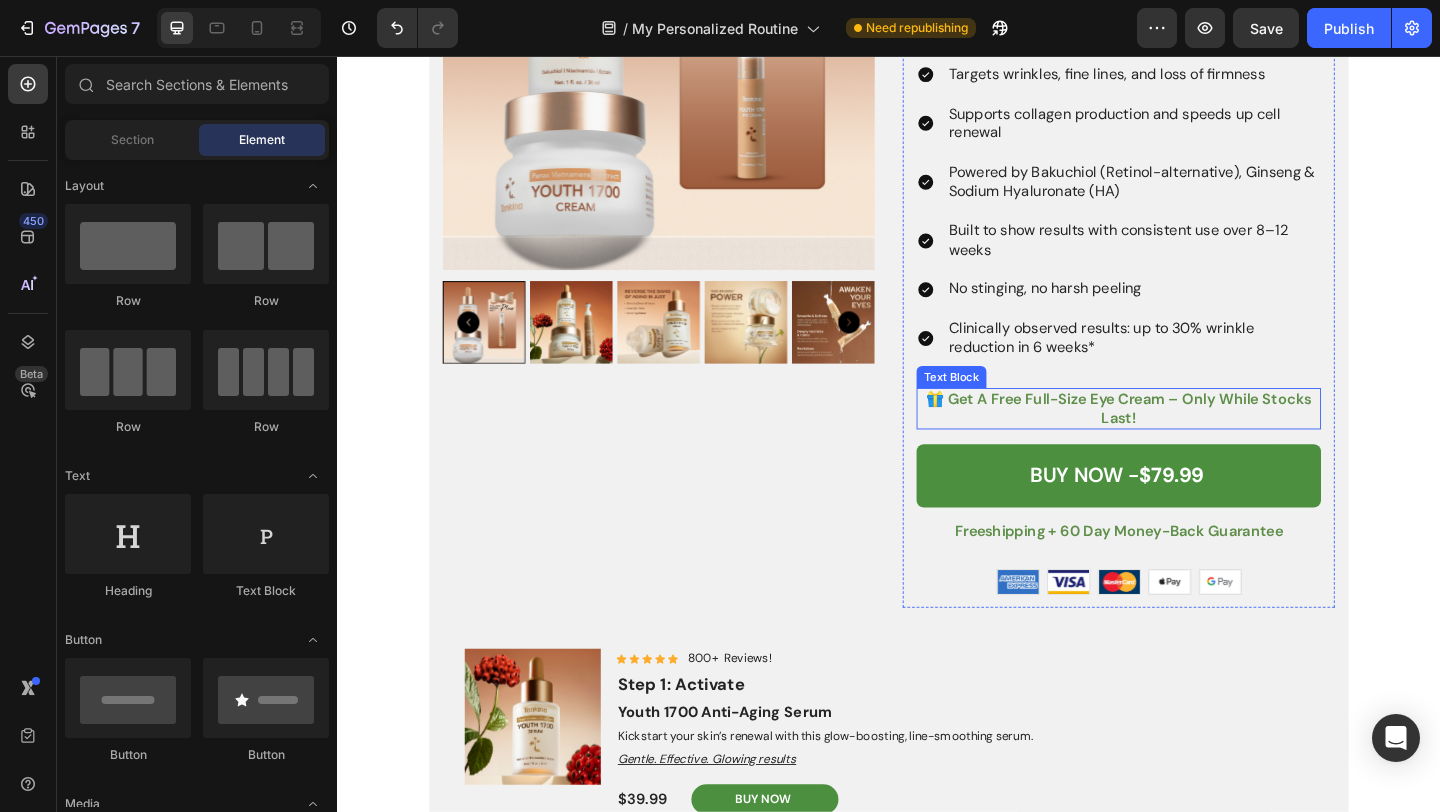 click on "🎁 get a free full-size eye cream – only while stocks last!" at bounding box center (1187, 440) 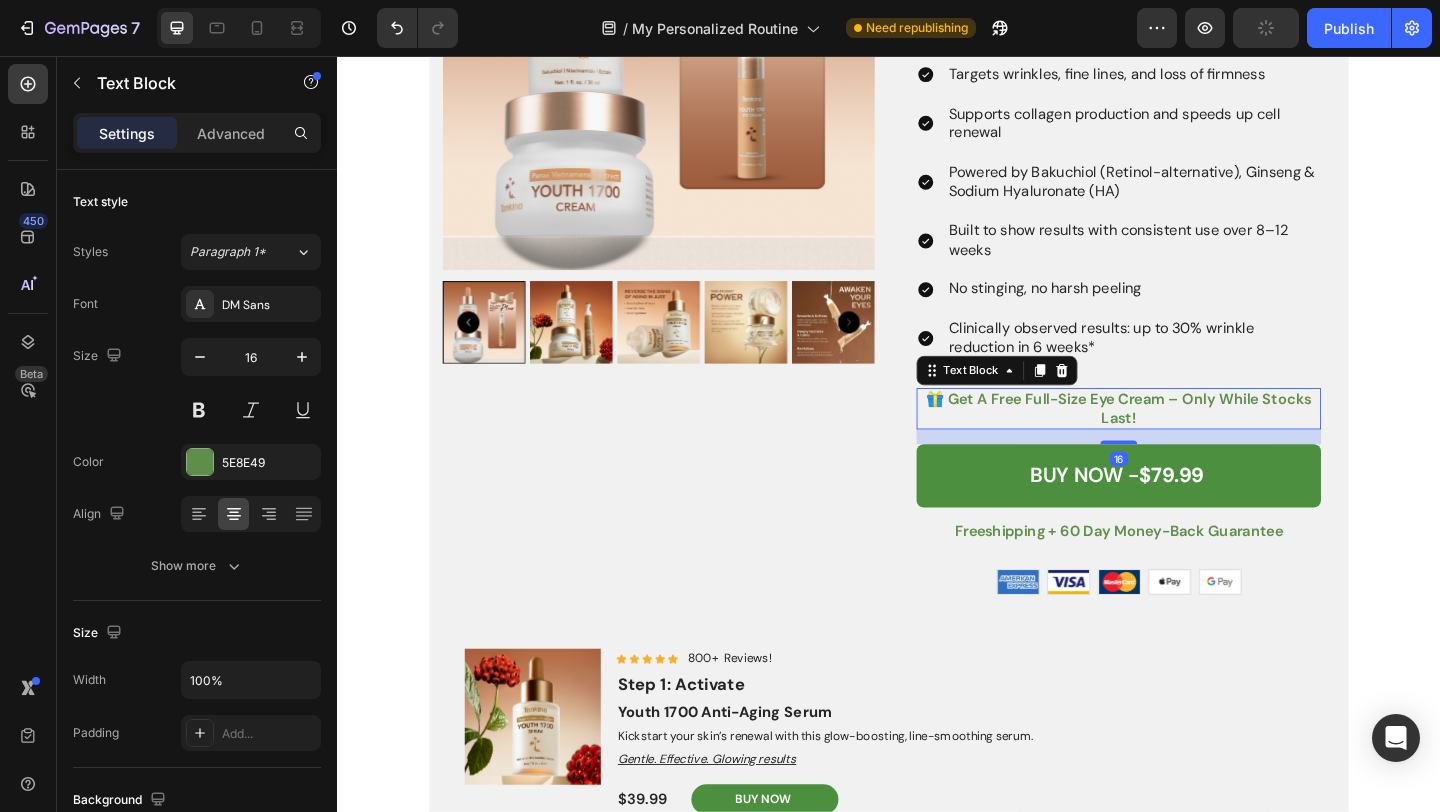 click on "🎁 get a free full-size eye cream – only while stocks last!" at bounding box center (1187, 440) 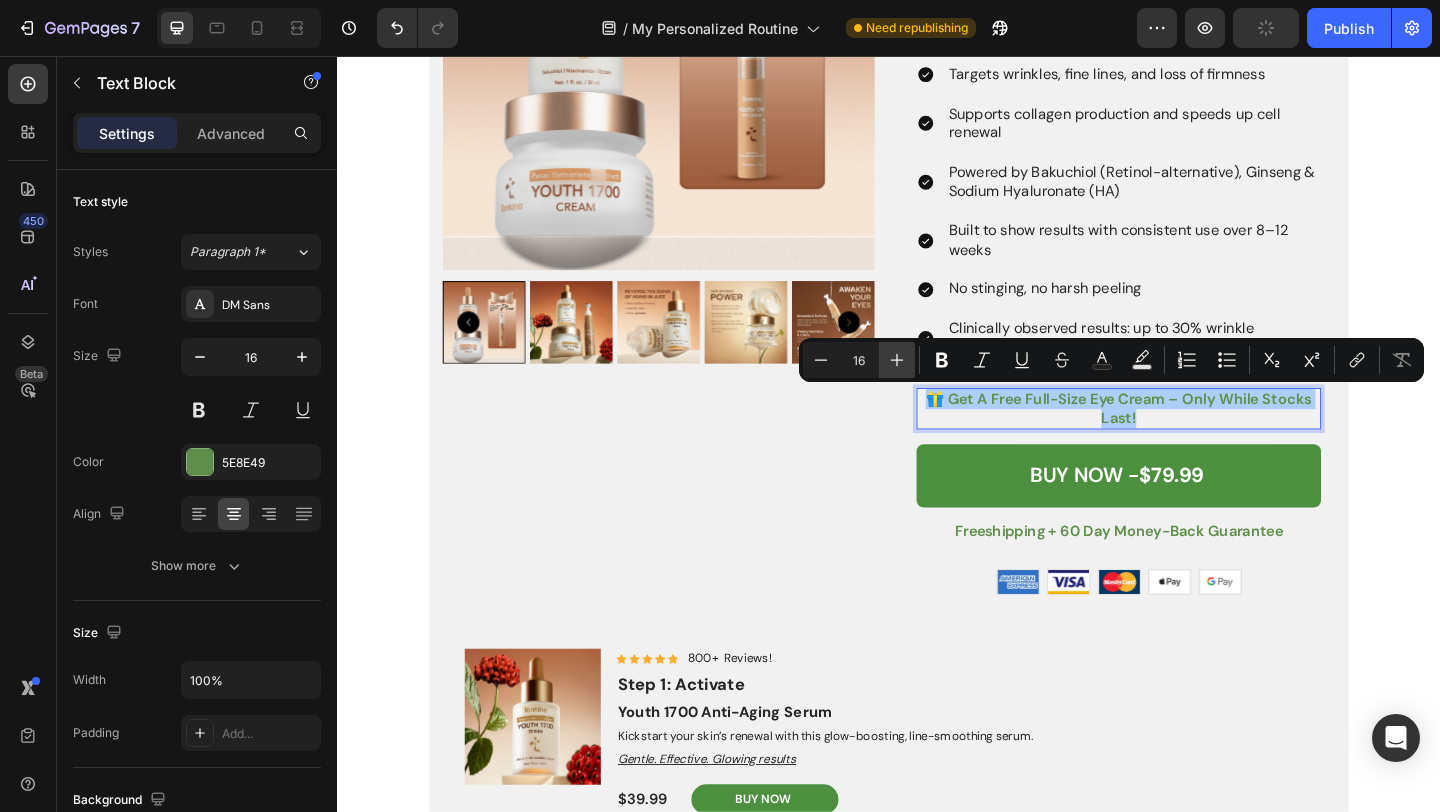 click on "Plus" at bounding box center (897, 360) 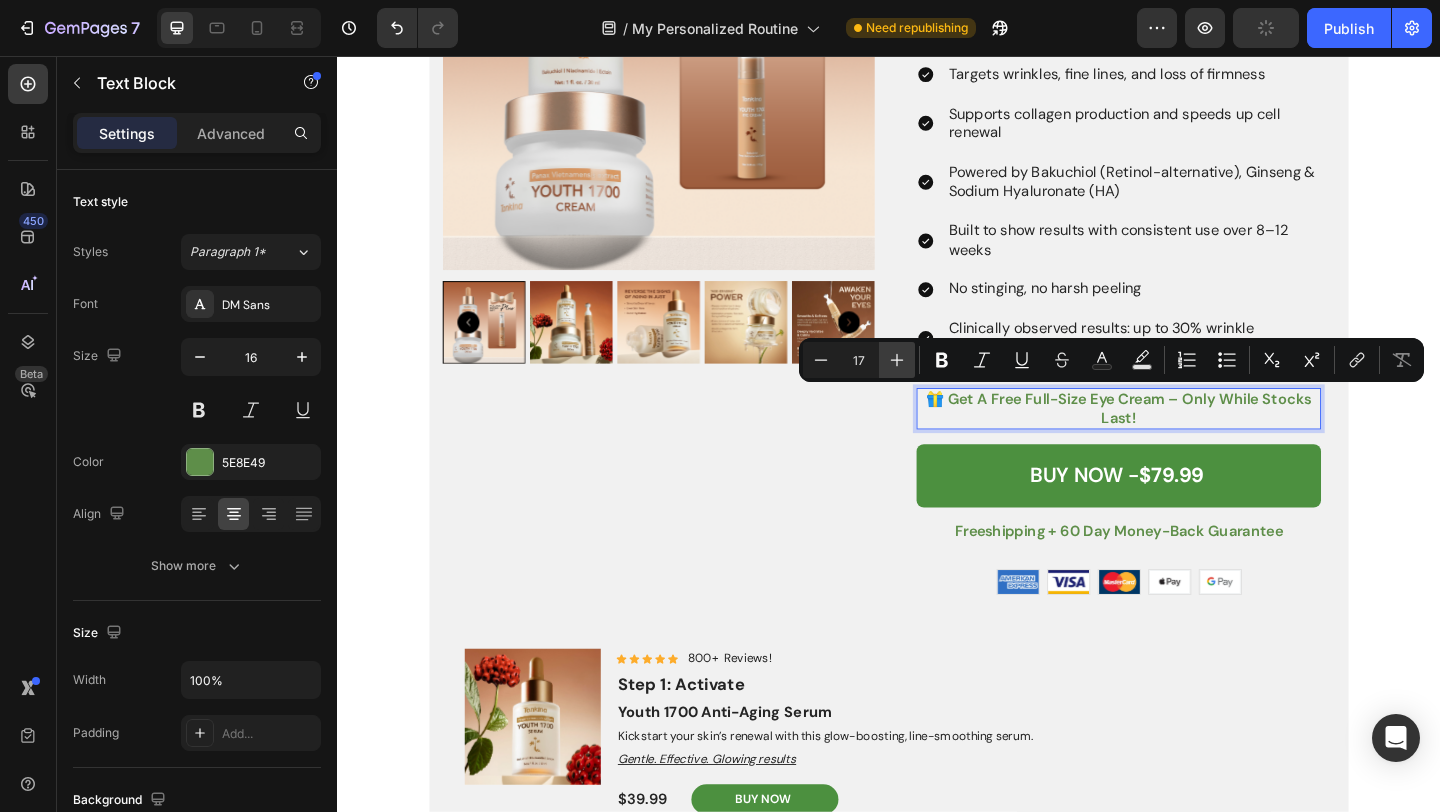 click on "Plus" at bounding box center (897, 360) 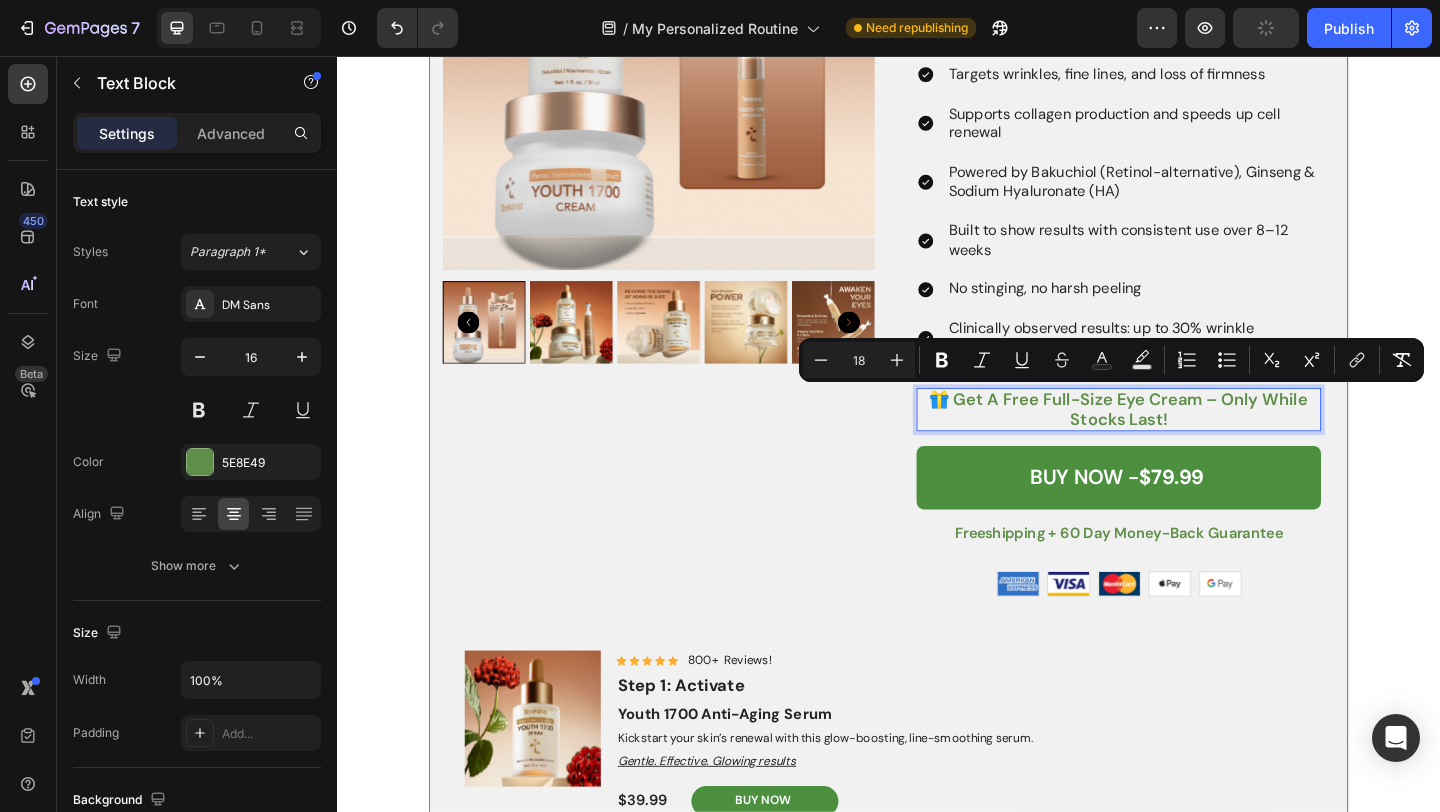 click on "Product Images For:  Wrinkles & Sagging  Text Block The Youth 1700 Ritual That Smooths, Firms & Rebuilds — Gently Heading Designed for skin that heals at its own pace — not overnight. Text Block Icon Icon Icon Icon Icon Icon List 4.6/5  from 2,500+ Verified Reviews! Text Block Row Targets wrinkles, fine lines, and loss of firmness Supports collagen production and speeds up cell renewal Powered by Bakuchiol (Retinol-alternative), Ginseng & Sodium Hyaluronate (HA) Built to show results with consistent use over 8–12 weeks No stinging, no harsh peeling Clinically observed results: up to 30% wrinkle reduction in 6 weeks* Item List 🎁 get a free full-size eye cream – only while stocks last! Text Block   16 BUY NOW -  $79.99    Add to Cart freeshipping + 60 day money-back guarantee Text Block Image Image Image Image Image Row Row Product Product Images Icon Icon Icon Icon Icon Icon List 800+  Reviews! Text Block Row Step 1: Activate   Text Block Youth 1700 Anti-Aging Serum $39.99" at bounding box center [937, 643] 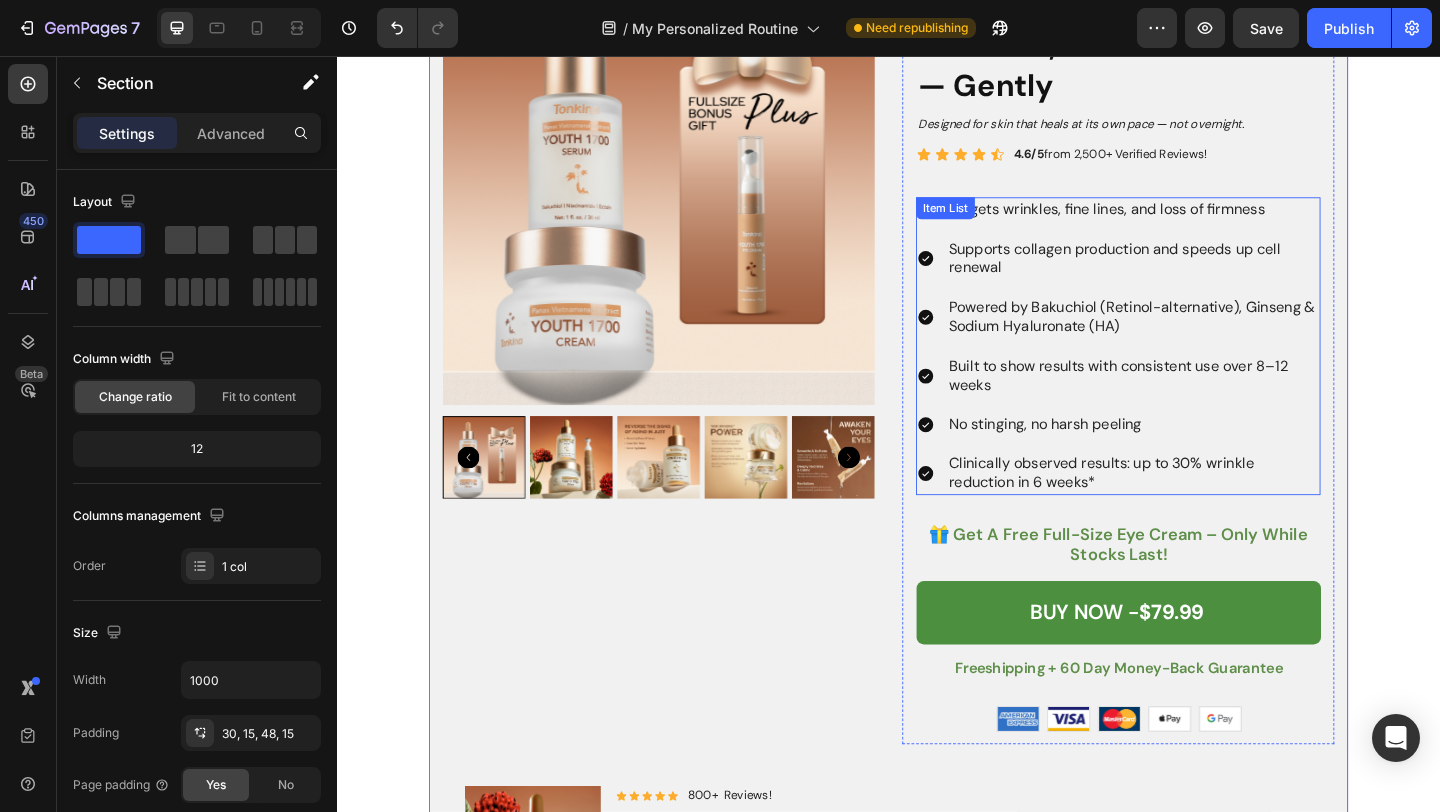 scroll, scrollTop: 3016, scrollLeft: 0, axis: vertical 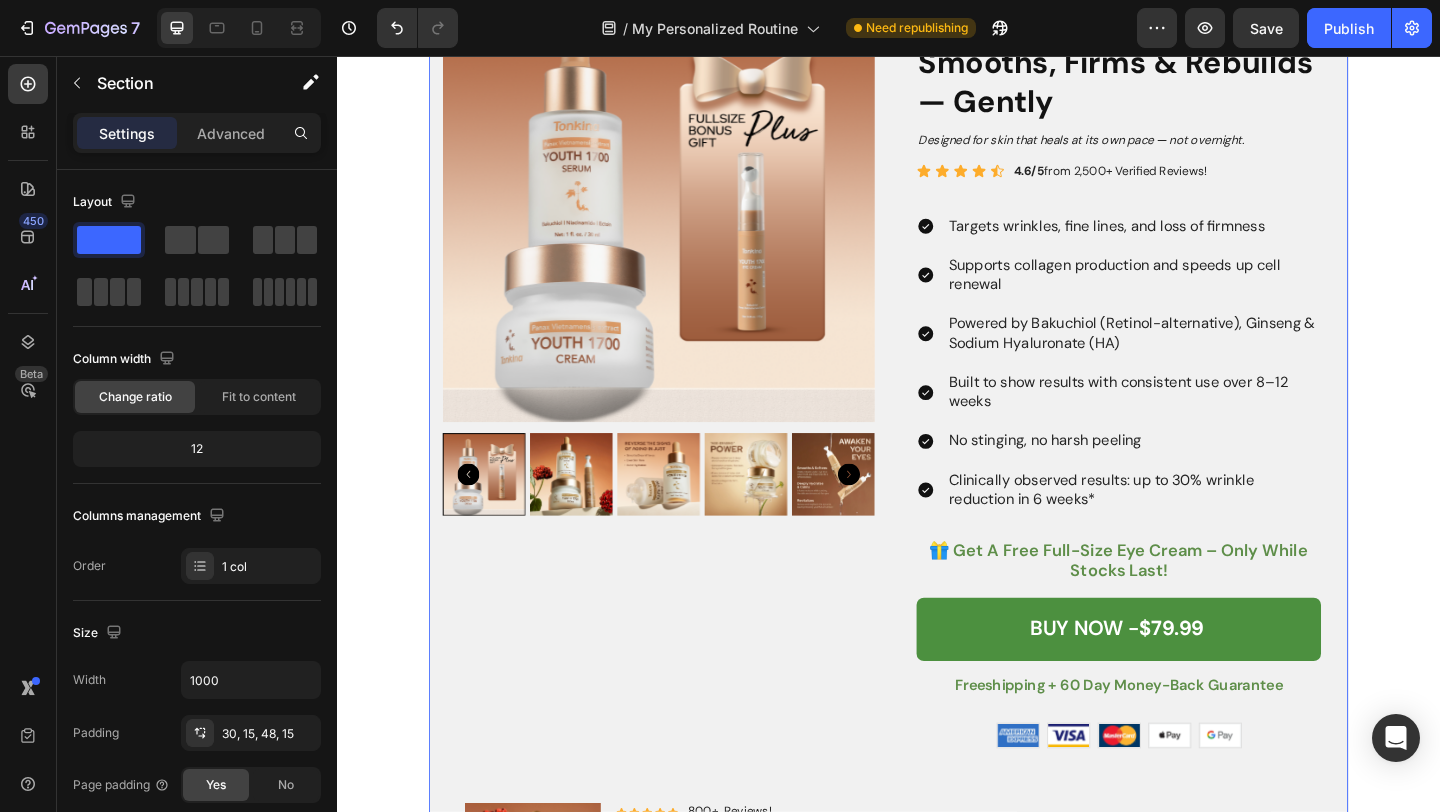 click on "Product Images For:  Wrinkles & Sagging  Text Block The Youth 1700 Ritual That Smooths, Firms & Rebuilds — Gently Heading Designed for skin that heals at its own pace — not overnight. Text Block Icon Icon Icon Icon Icon Icon List 4.6/5  from 2,500+ Verified Reviews! Text Block Row Targets wrinkles, fine lines, and loss of firmness Supports collagen production and speeds up cell renewal Powered by Bakuchiol (Retinol-alternative), Ginseng & Sodium Hyaluronate (HA) Built to show results with consistent use over 8–12 weeks No stinging, no harsh peeling Clinically observed results: up to 30% wrinkle reduction in 6 weeks* Item List 🎁 get a free full-size eye cream – only while stocks last! Text Block BUY NOW -  $79.99    Add to Cart freeshipping + 60 day money-back guarantee Text Block Image Image Image Image Image Row Row Product Product Images Icon Icon Icon Icon Icon Icon List 800+  Reviews! Text Block Row Step 1: Activate   Text Block Youth 1700 Anti-Aging Serum Text Block" at bounding box center [937, 1579] 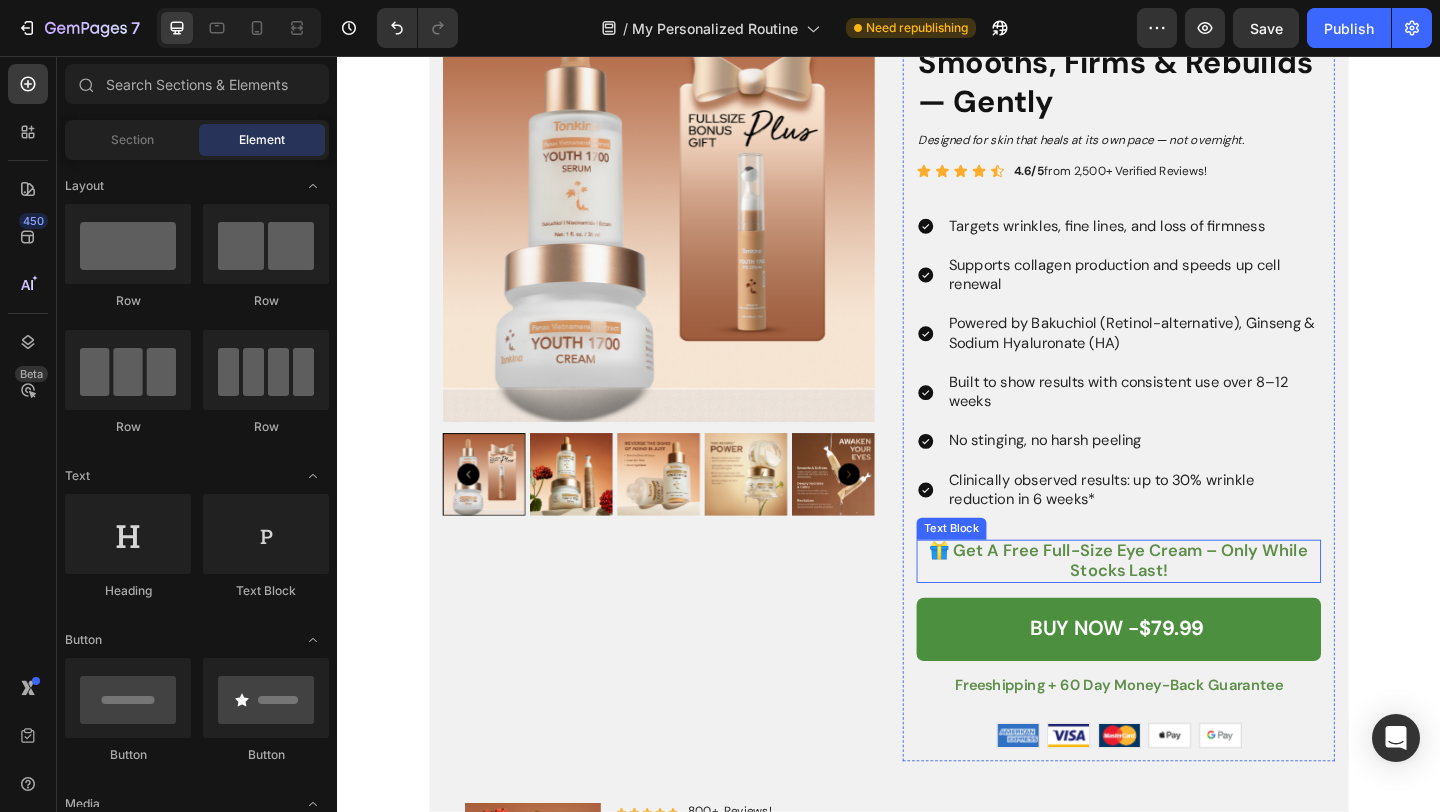 click on "🎁 get a free full-size eye cream – only while stocks last!" at bounding box center (1187, 605) 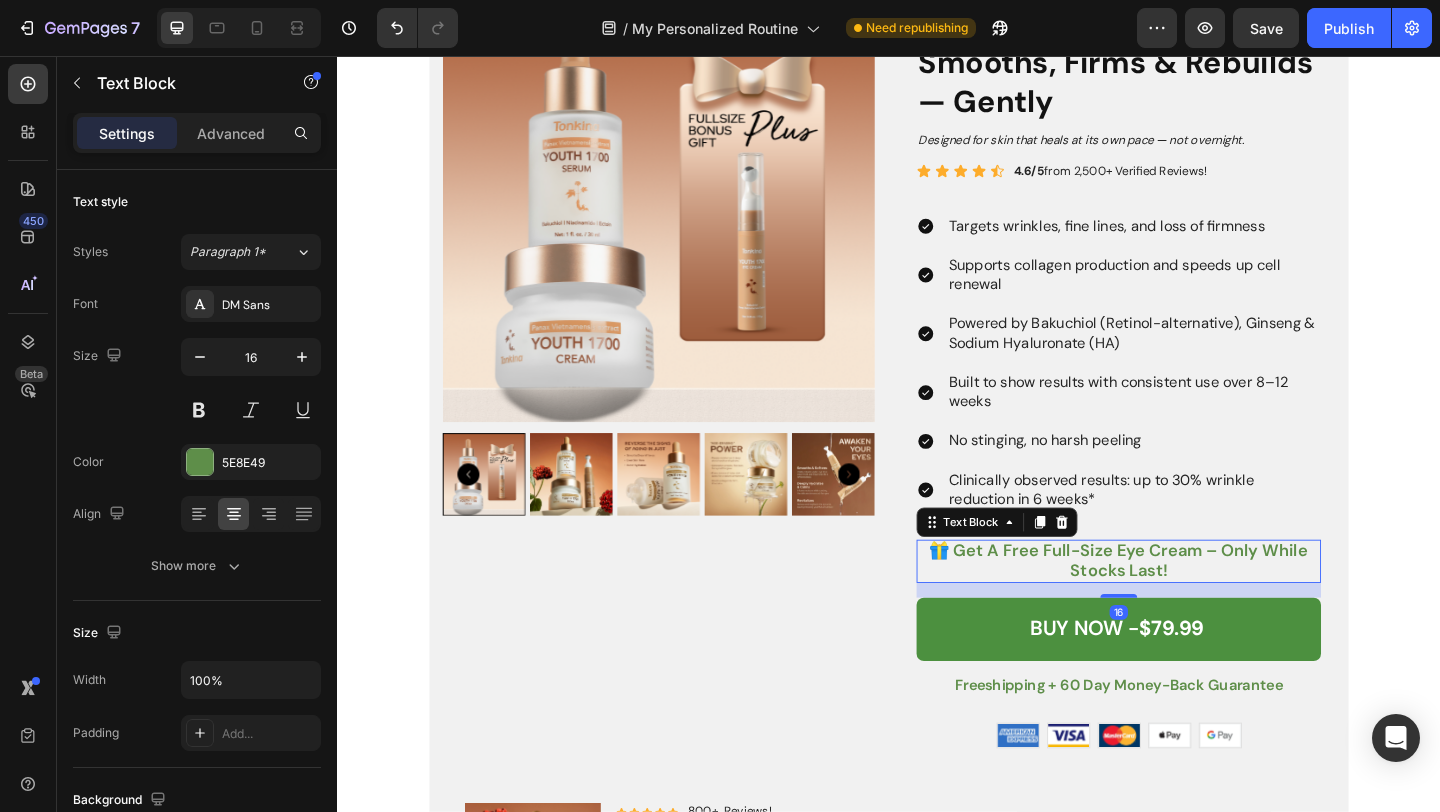 click on "🎁 get a free full-size eye cream – only while stocks last!" at bounding box center (1187, 605) 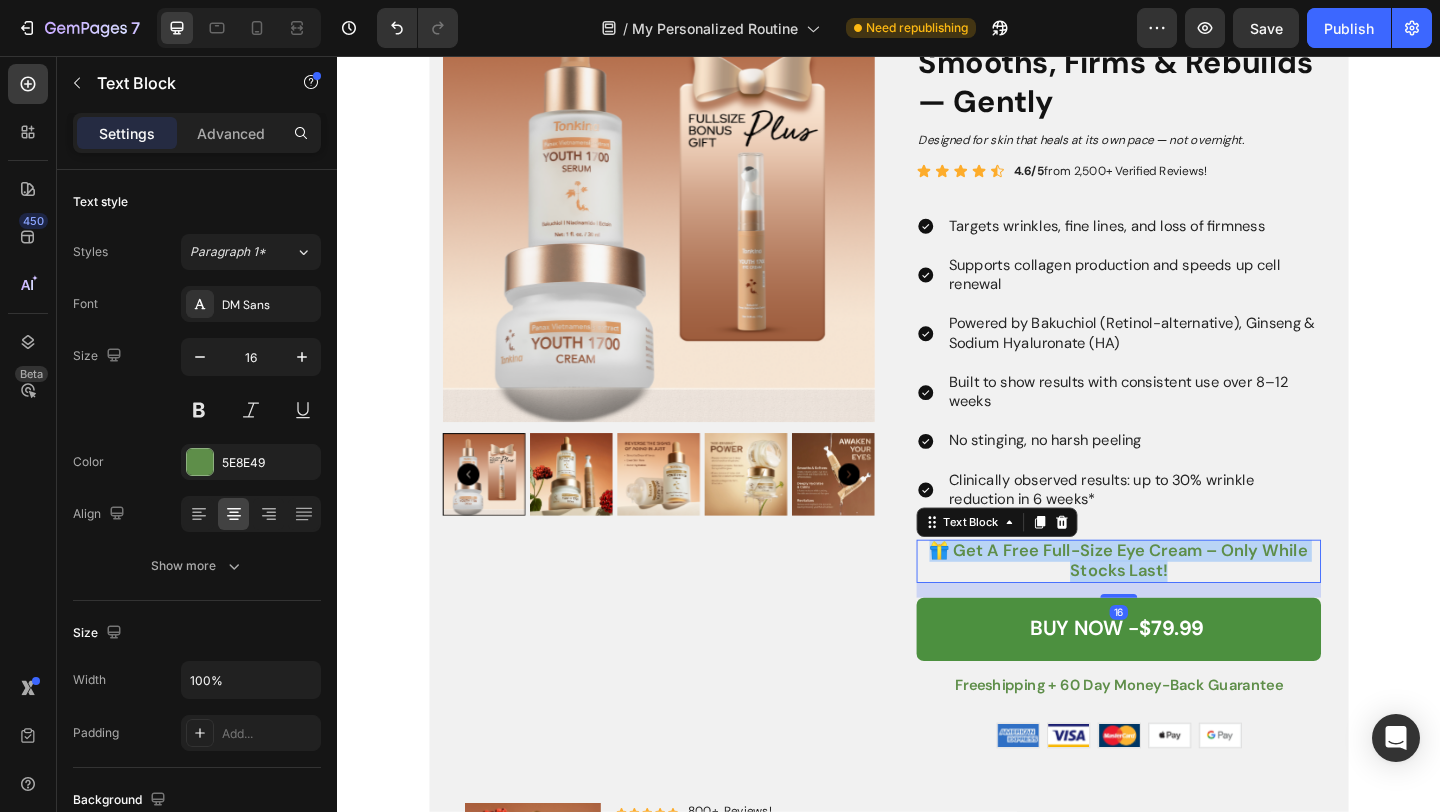 click on "🎁 get a free full-size eye cream – only while stocks last!" at bounding box center [1187, 605] 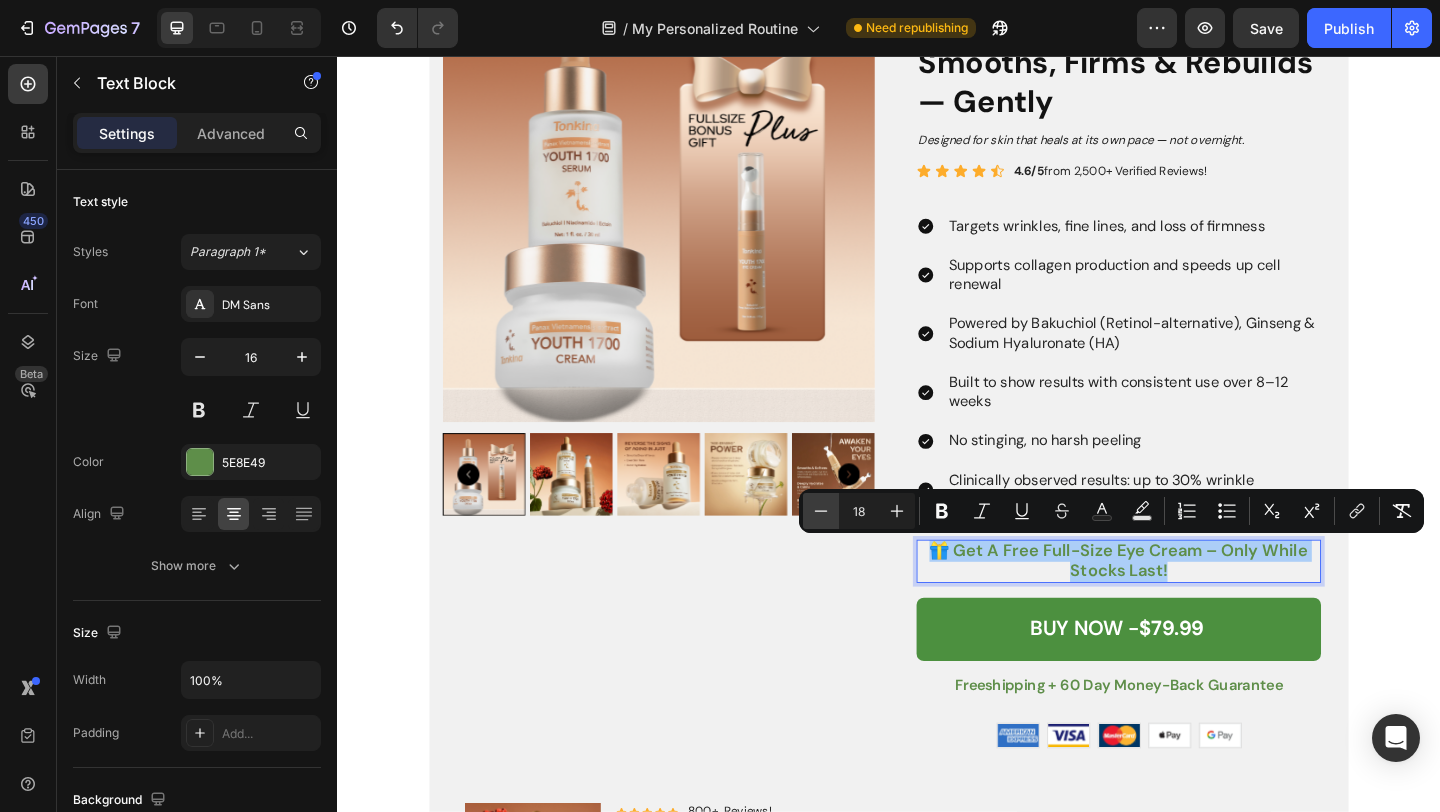 click on "Minus" at bounding box center [821, 511] 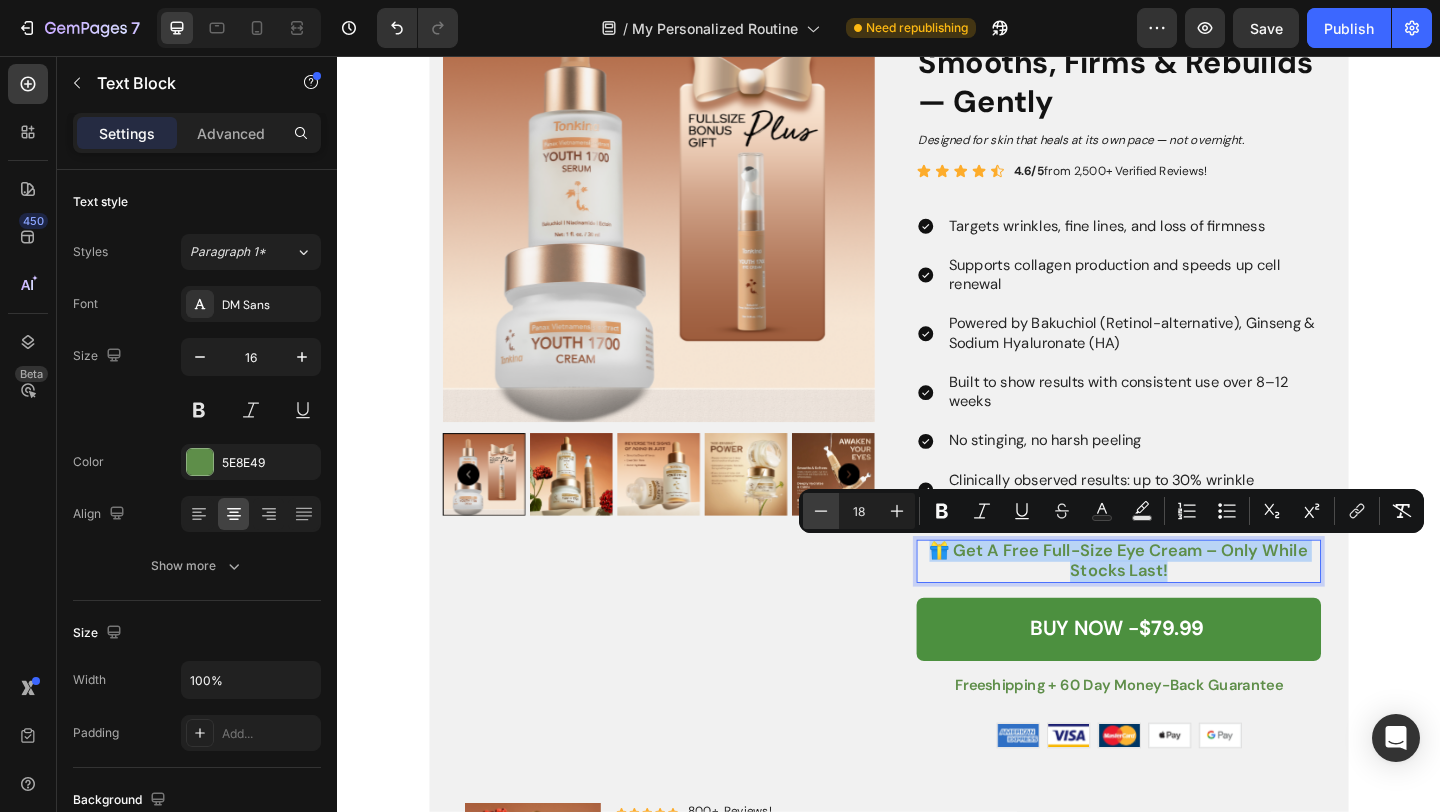 type on "17" 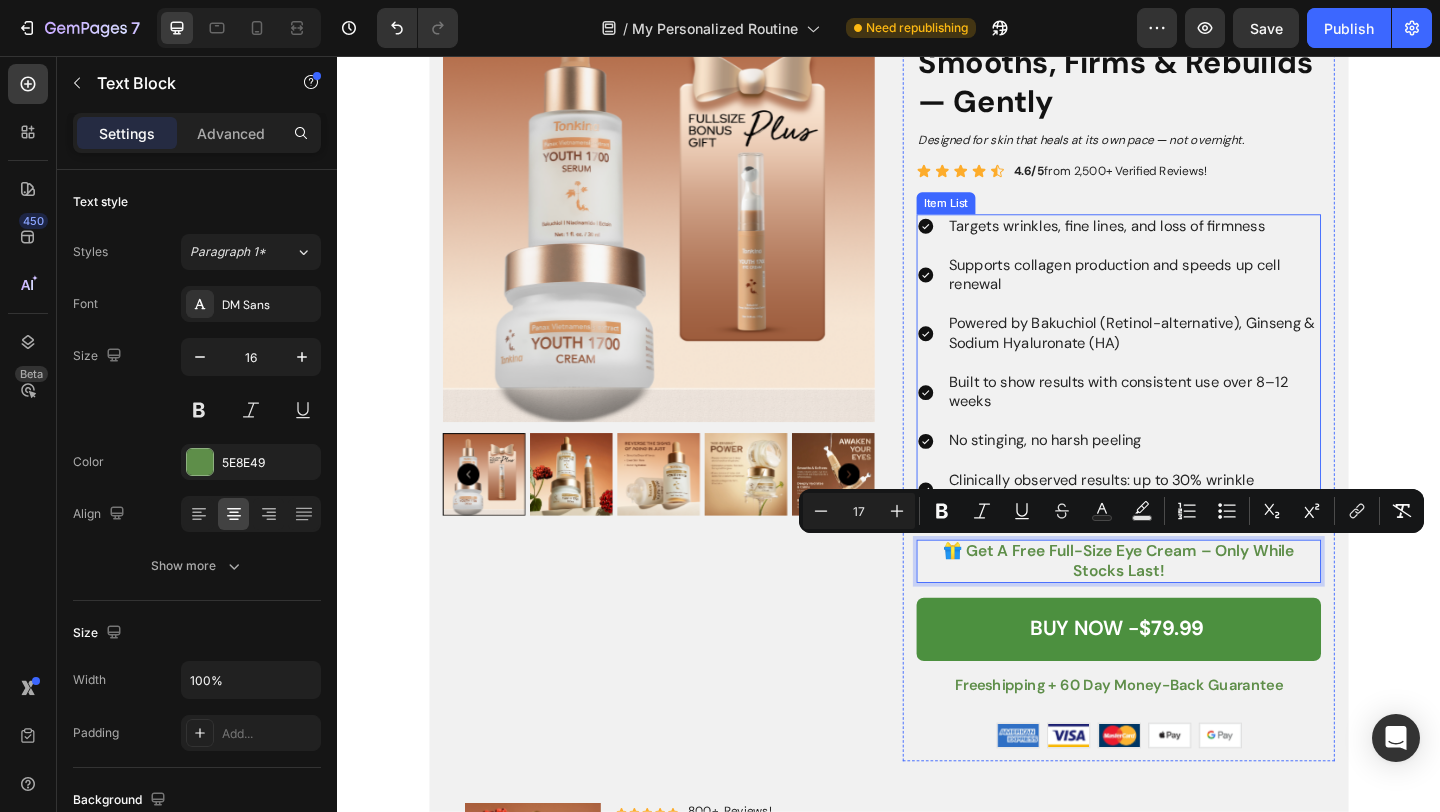 click on "Built to show results with consistent use over 8–12 weeks" at bounding box center [1186, 421] 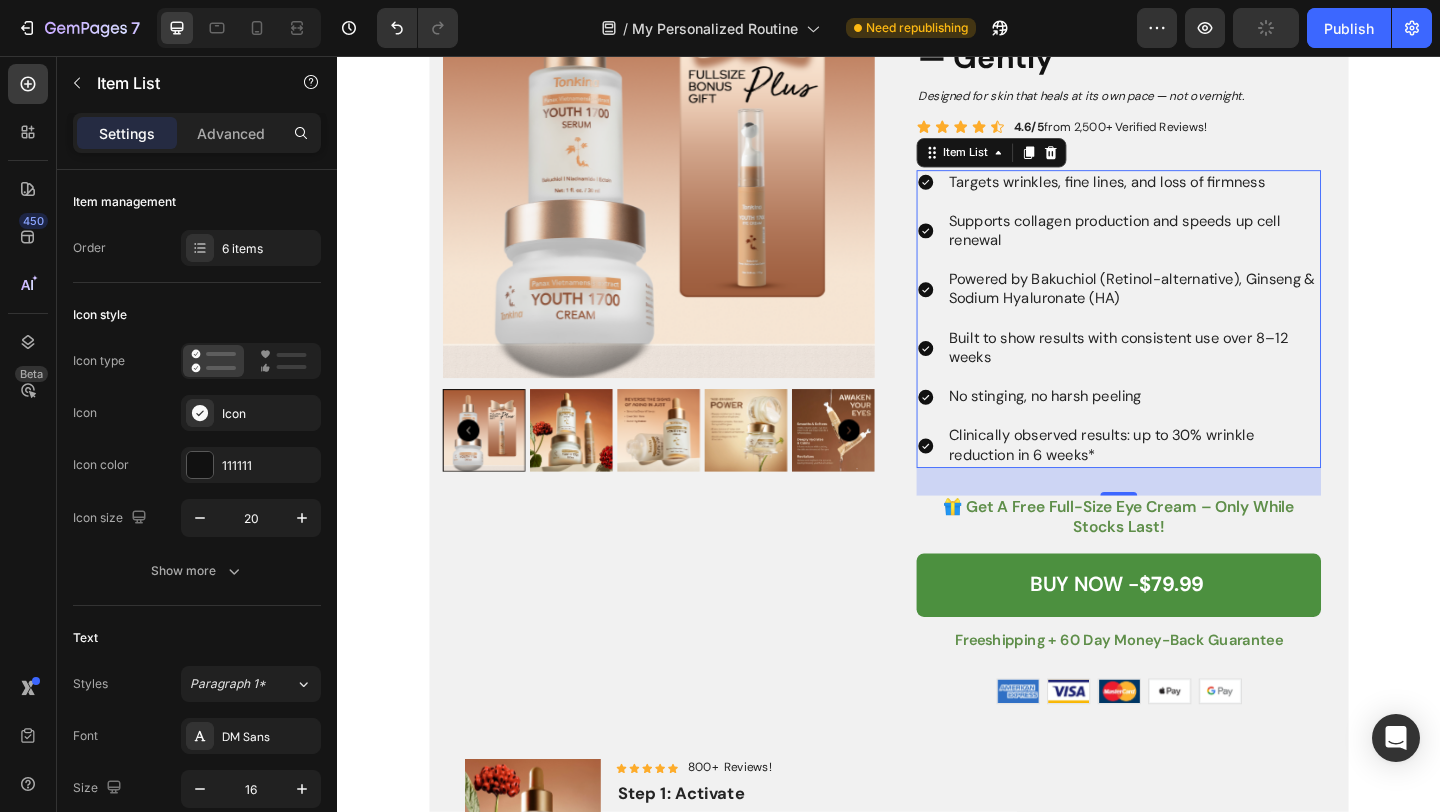 scroll, scrollTop: 3069, scrollLeft: 0, axis: vertical 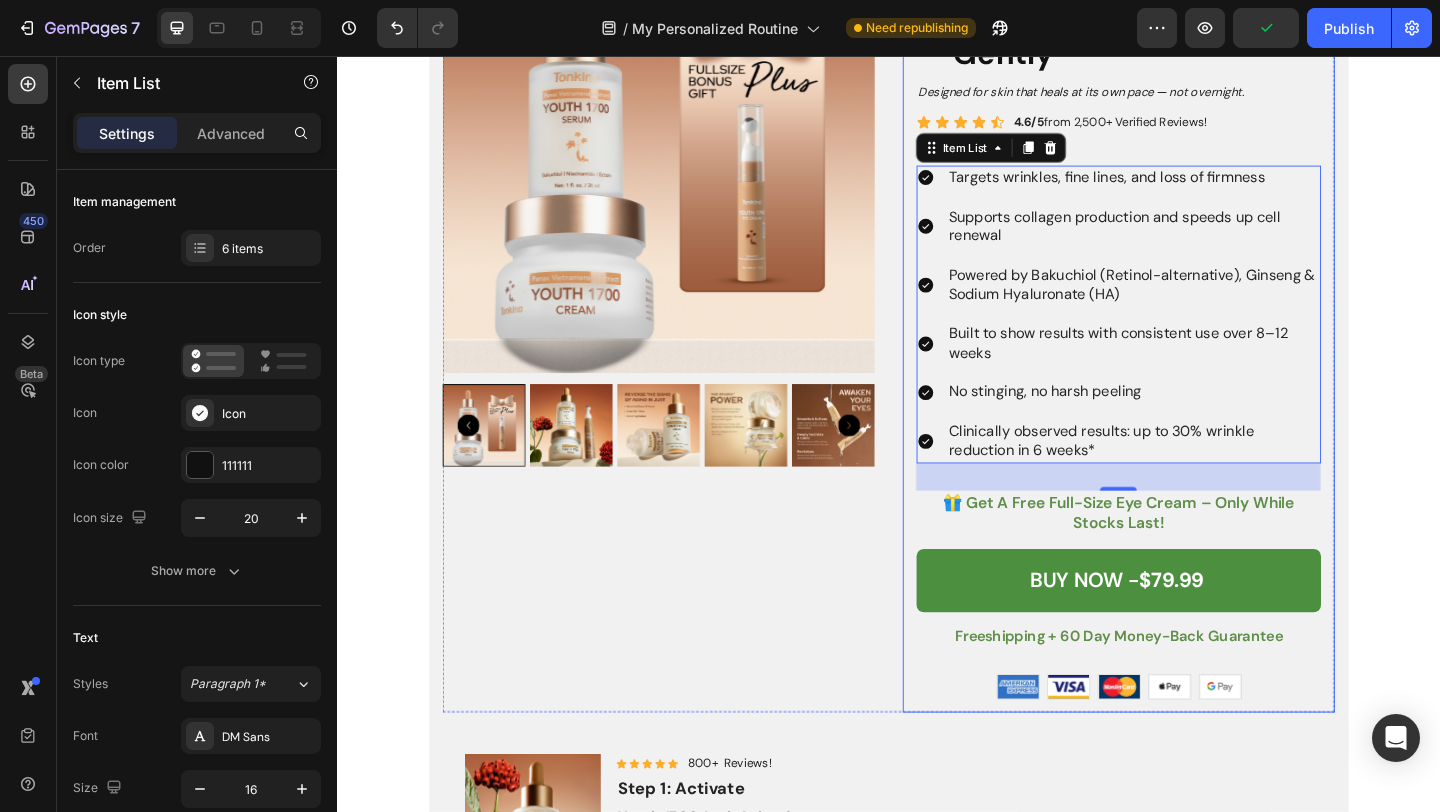click on "For:  Wrinkles & Sagging  Text Block The Youth 1700 Ritual That Smooths, Firms & Rebuilds — Gently Heading Designed for skin that heals at its own pace — not overnight. Text Block Icon Icon Icon Icon Icon Icon List 4.6/5  from 2,500+ Verified Reviews! Text Block Row Targets wrinkles, fine lines, and loss of firmness Supports collagen production and speeds up cell renewal Powered by Bakuchiol (Retinol-alternative), Ginseng & Sodium Hyaluronate (HA) Built to show results with consistent use over 8–12 weeks No stinging, no harsh peeling Clinically observed results: up to 30% wrinkle reduction in 6 weeks* Item List   30 🎁 get a free full-size eye cream – only while stocks last! Text Block BUY NOW -  $79.99    Add to Cart freeshipping + 60 day money-back guarantee Text Block Image Image Image Image Image Row Row" at bounding box center [1187, 340] 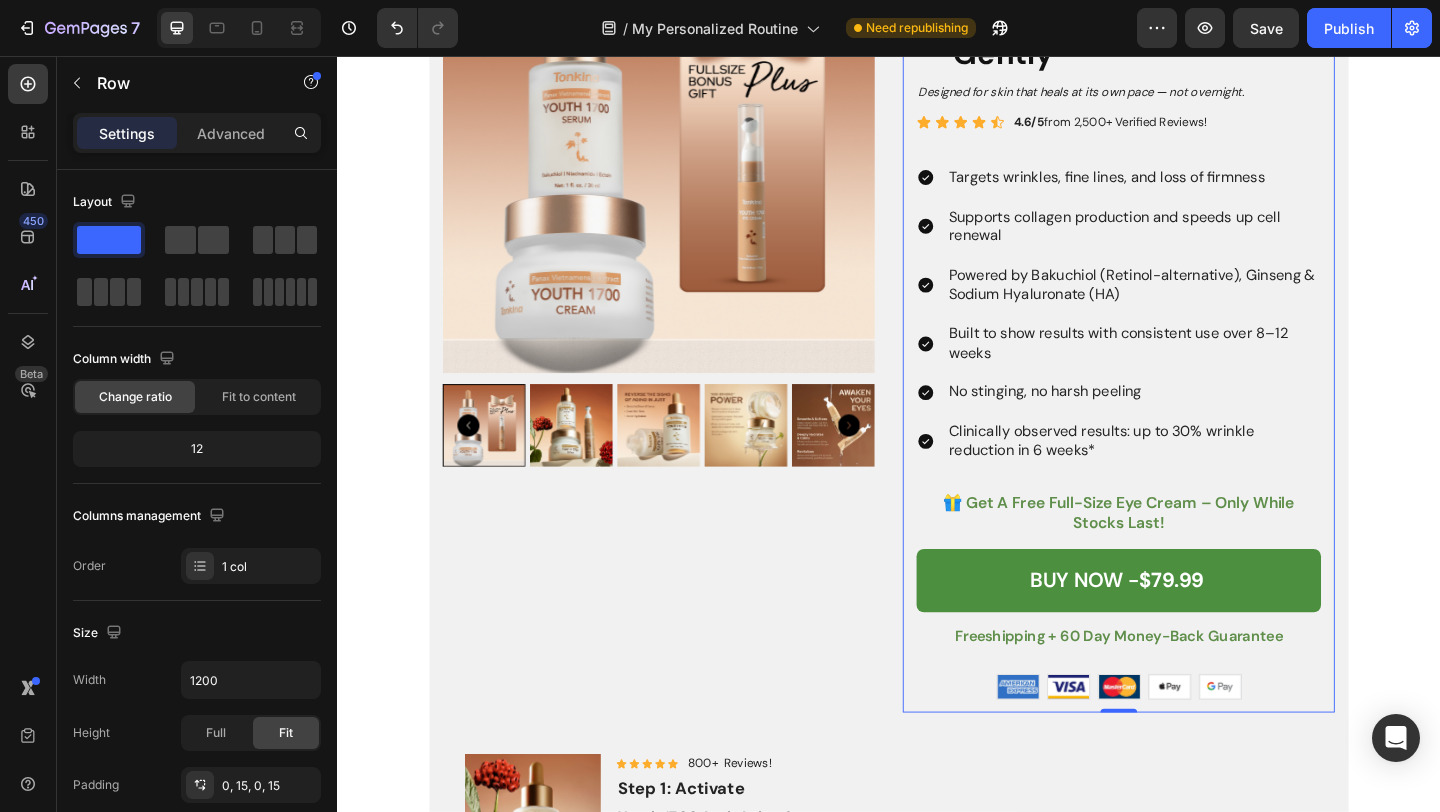 click on "Product Images For:  Wrinkles & Sagging  Text Block The Youth 1700 Ritual That Smooths, Firms & Rebuilds — Gently Heading Designed for skin that heals at its own pace — not overnight. Text Block Icon Icon Icon Icon Icon Icon List 4.6/5  from 2,500+ Verified Reviews! Text Block Row Targets wrinkles, fine lines, and loss of firmness Supports collagen production and speeds up cell renewal Powered by Bakuchiol (Retinol-alternative), Ginseng & Sodium Hyaluronate (HA) Built to show results with consistent use over 8–12 weeks No stinging, no harsh peeling Clinically observed results: up to 30% wrinkle reduction in 6 weeks* Item List 🎁 get a free full-size eye cream – only while stocks last! Text Block BUY NOW -  $79.99    Add to Cart freeshipping + 60 day money-back guarantee Text Block Image Image Image Image Image Row Row   0 Product Product Images Icon Icon Icon Icon Icon Icon List 800+  Reviews! Text Block Row Step 1: Activate   Text Block Youth 1700 Anti-Aging Serum $39.99" at bounding box center (937, 1526) 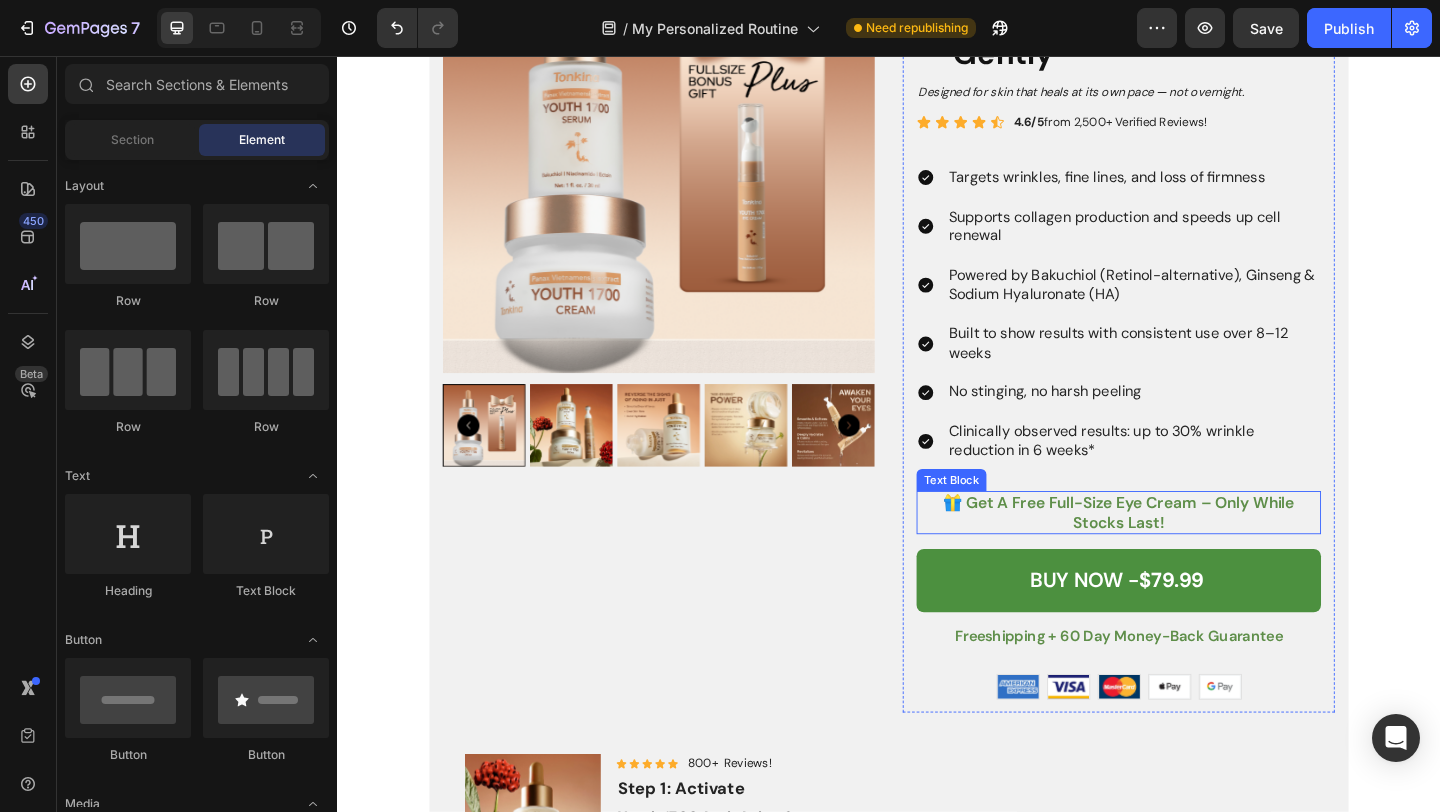 click on "🎁 get a free full-size eye cream – only while stocks last!" at bounding box center [1187, 552] 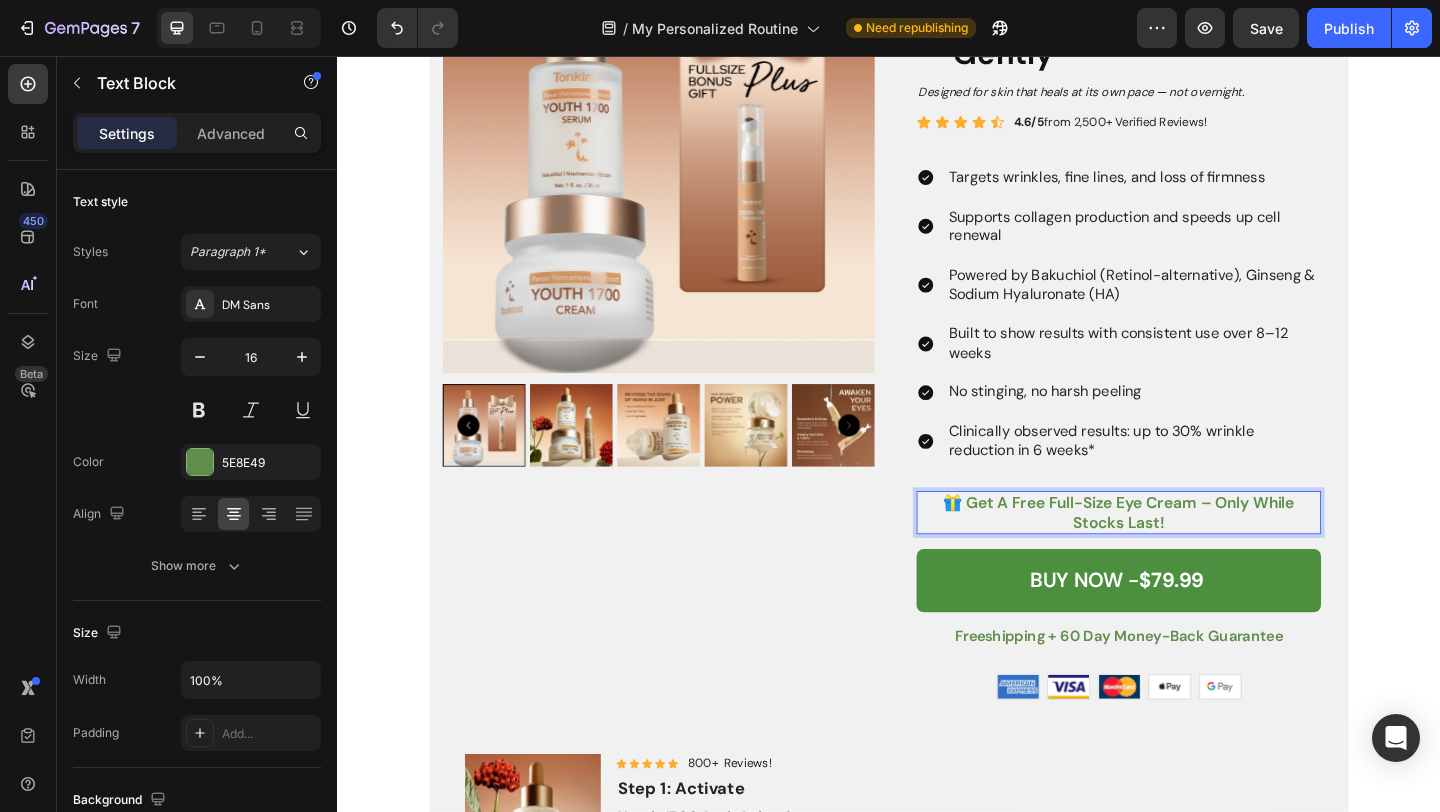 click on "🎁 get a free full-size eye cream – only while stocks last!" at bounding box center [1187, 552] 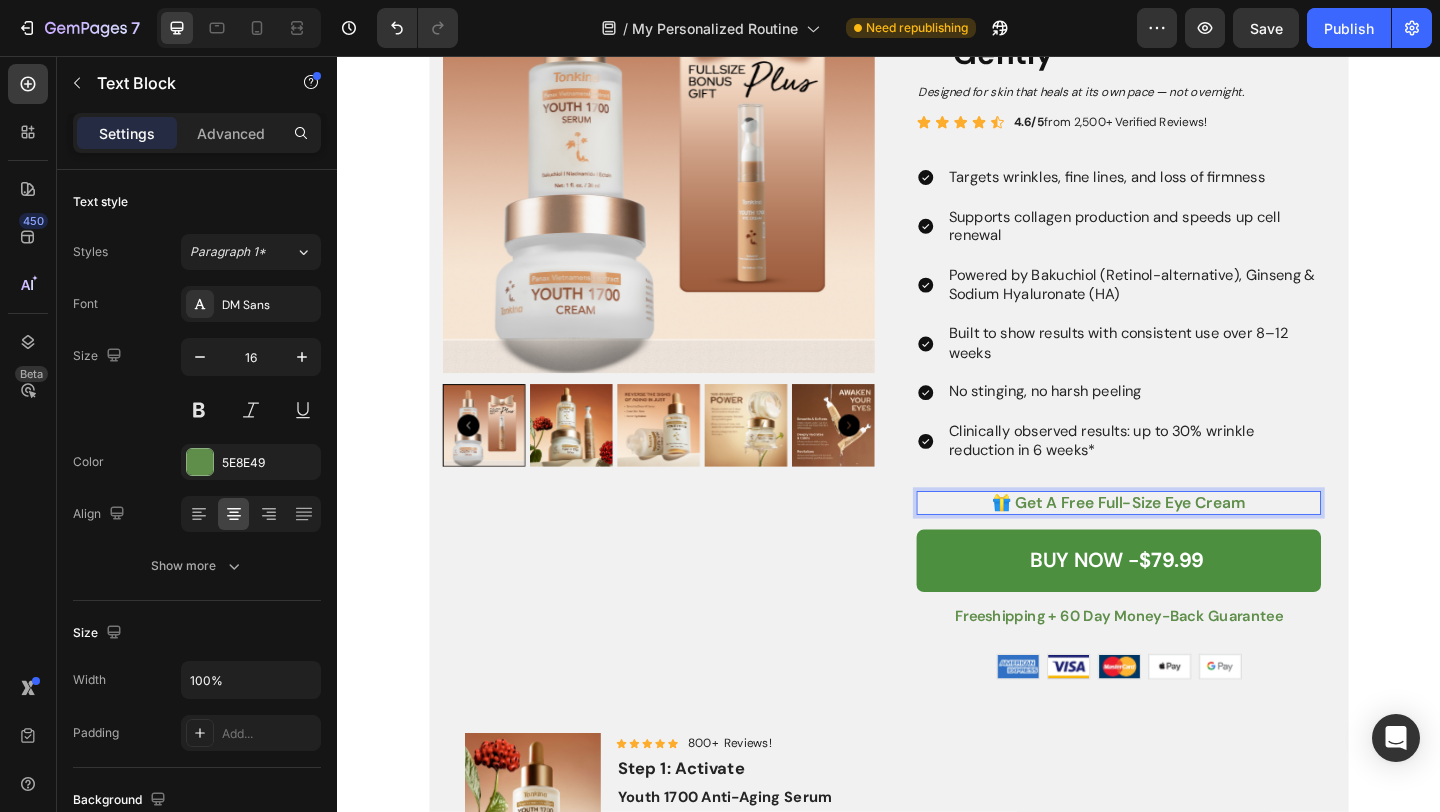 drag, startPoint x: 1273, startPoint y: 541, endPoint x: 1270, endPoint y: 567, distance: 26.172504 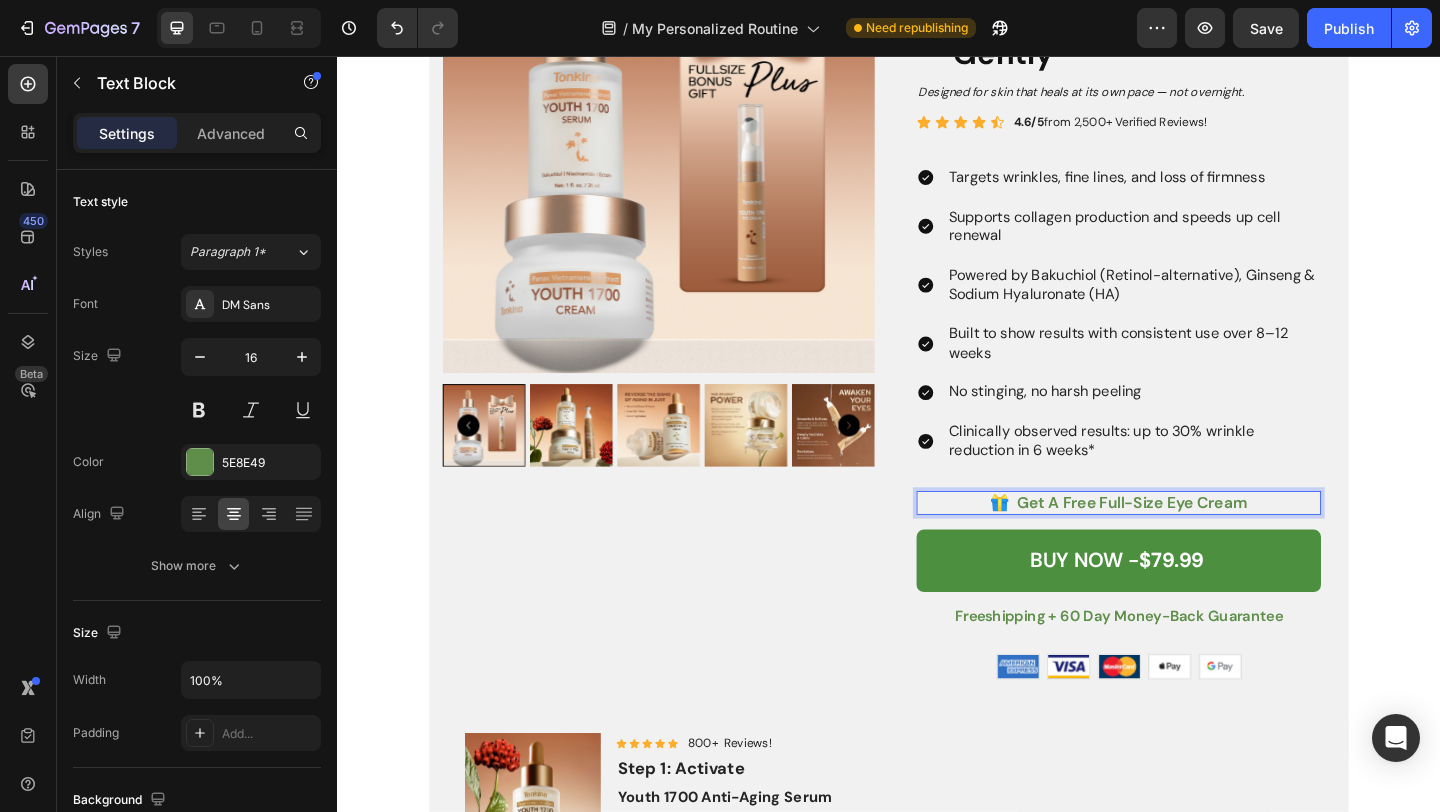 type 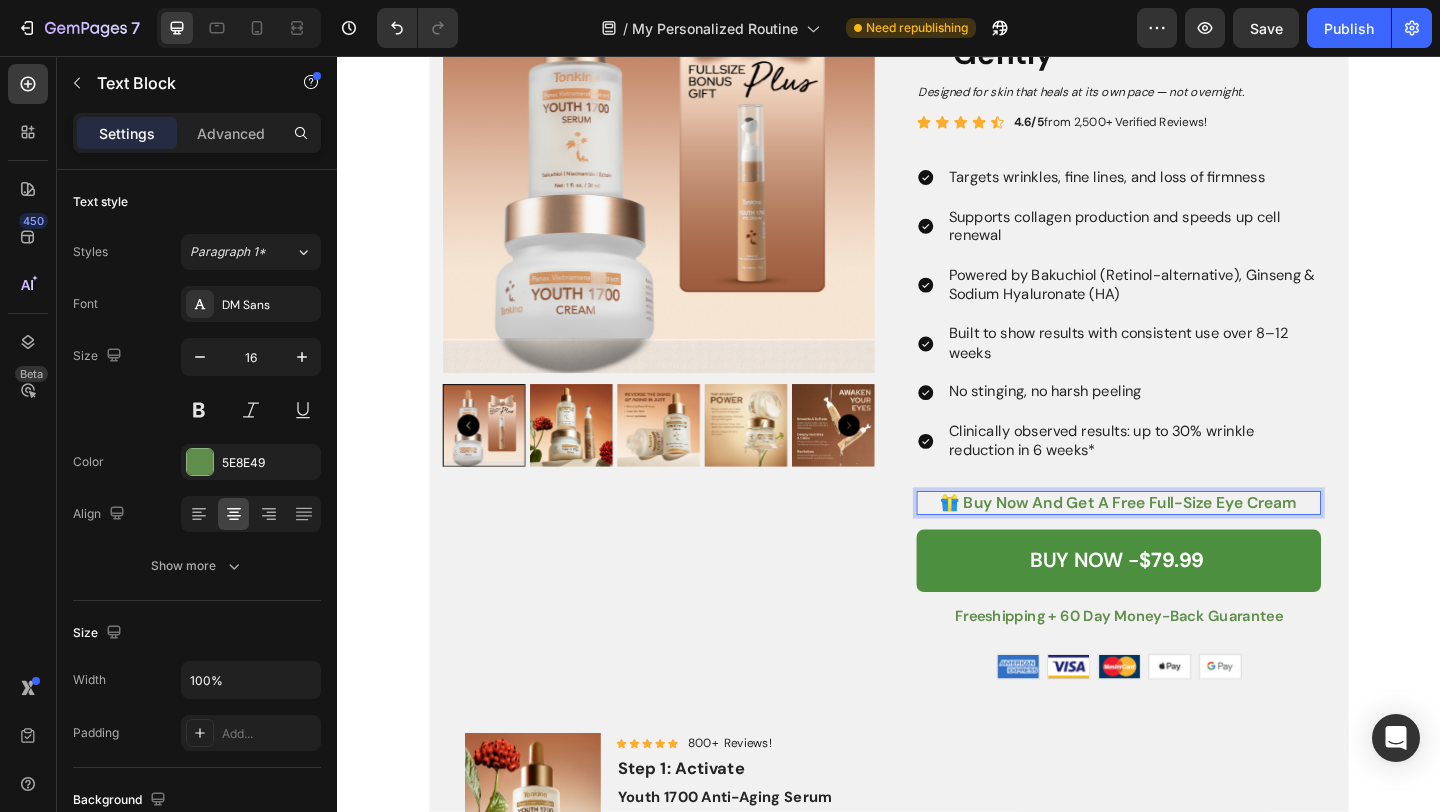 click on "Product Images For:  Wrinkles & Sagging  Text Block The Youth 1700 Ritual That Smooths, Firms & Rebuilds — Gently Heading Designed for skin that heals at its own pace — not overnight. Text Block Icon Icon Icon Icon Icon Icon List 4.6/5  from 2,500+ Verified Reviews! Text Block Row Targets wrinkles, fine lines, and loss of firmness Supports collagen production and speeds up cell renewal Powered by Bakuchiol (Retinol-alternative), Ginseng & Sodium Hyaluronate (HA) Built to show results with consistent use over 8–12 weeks No stinging, no harsh peeling Clinically observed results: up to 30% wrinkle reduction in 6 weeks* Item List 🎁 Buy Now And get a free full-size eye cream Text Block   16 BUY NOW -  $79.99    Add to Cart freeshipping + 60 day money-back guarantee Text Block Image Image Image Image Image Row Row Product Product Images Icon Icon Icon Icon Icon Icon List 800+  Reviews! Text Block Row Step 1: Activate   Text Block Youth 1700 Anti-Aging Serum Product Title $39.99" at bounding box center [937, 1515] 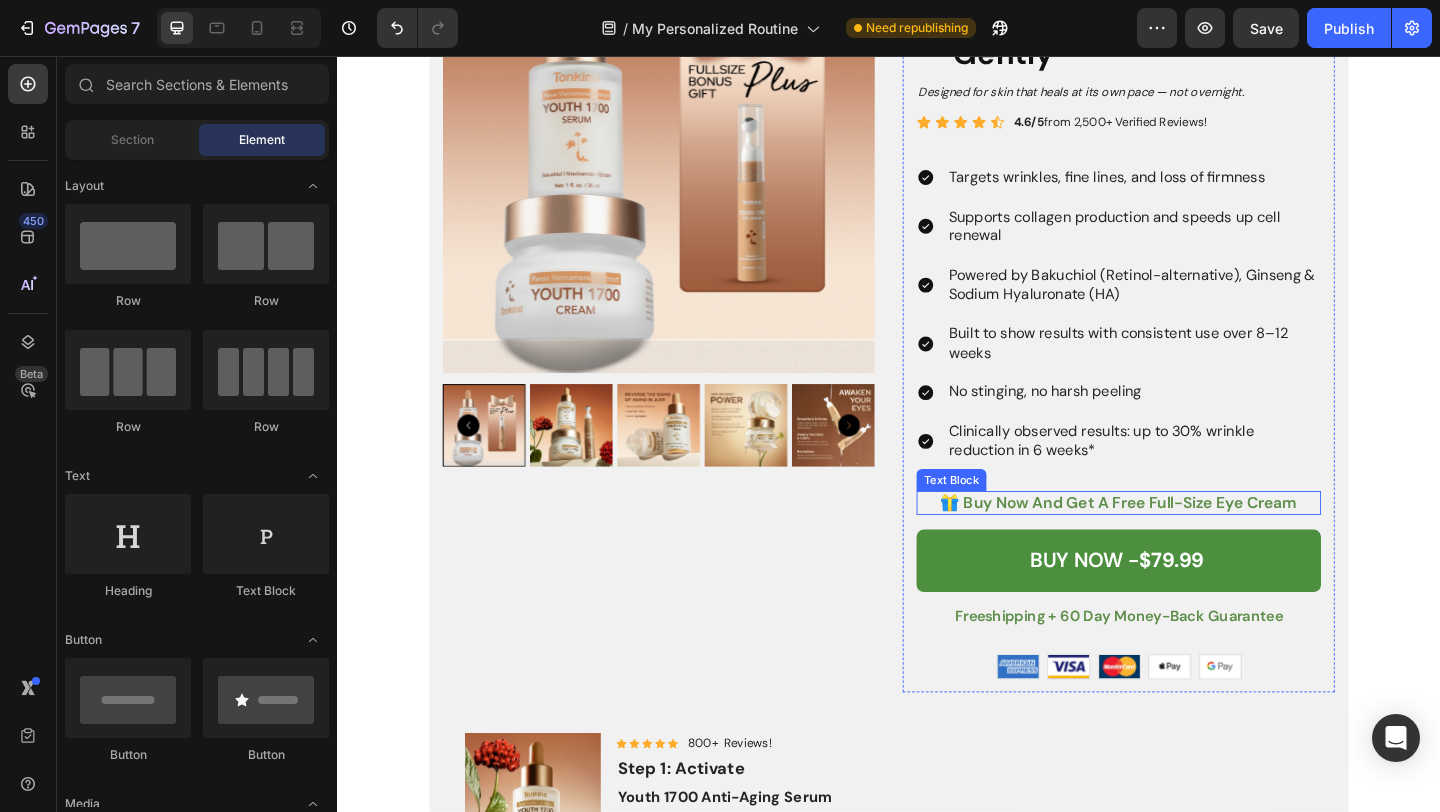 click on "🎁 Buy Now And get a free full-size eye cream" at bounding box center (1187, 541) 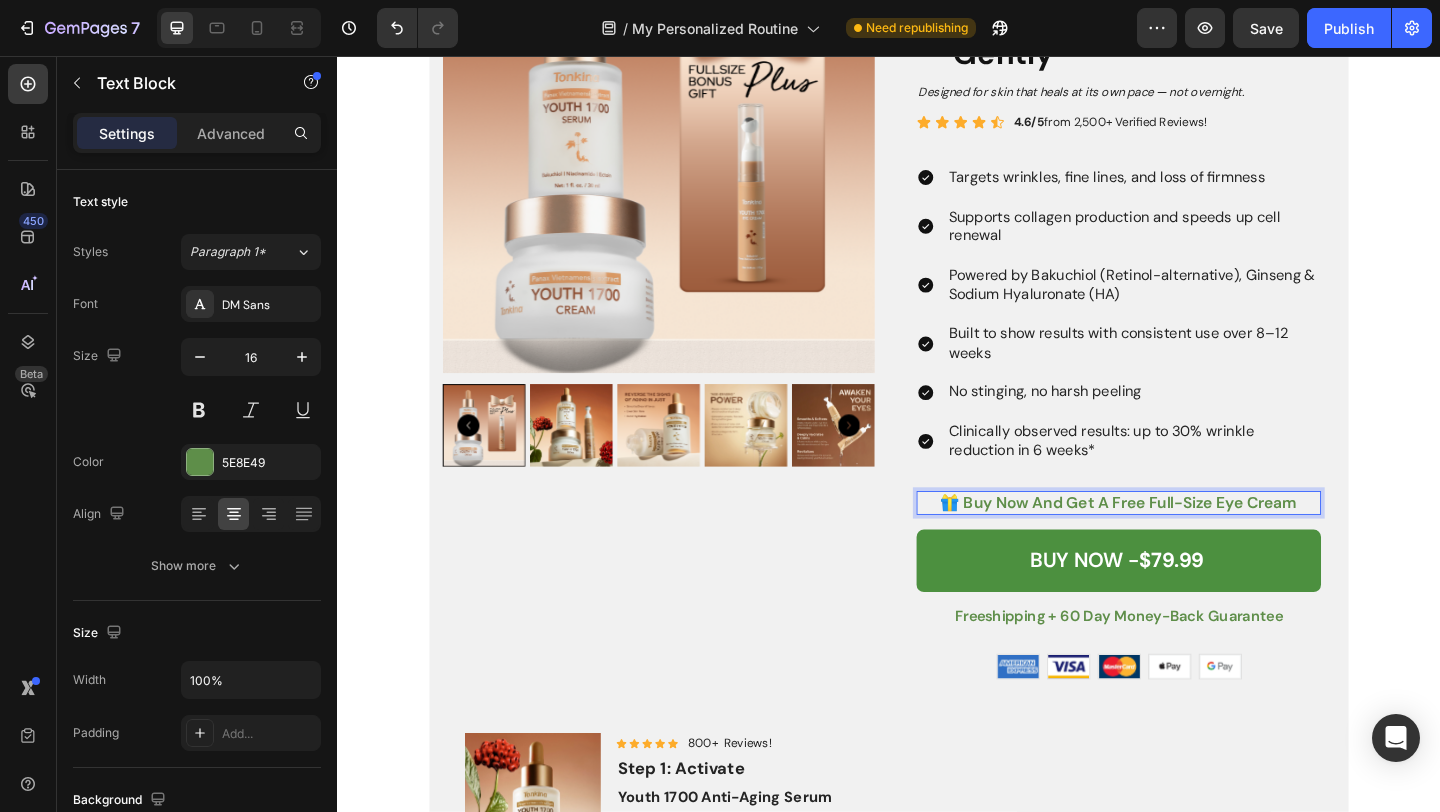 click on "🎁 Buy Now And get a free full-size eye cream" at bounding box center [1187, 541] 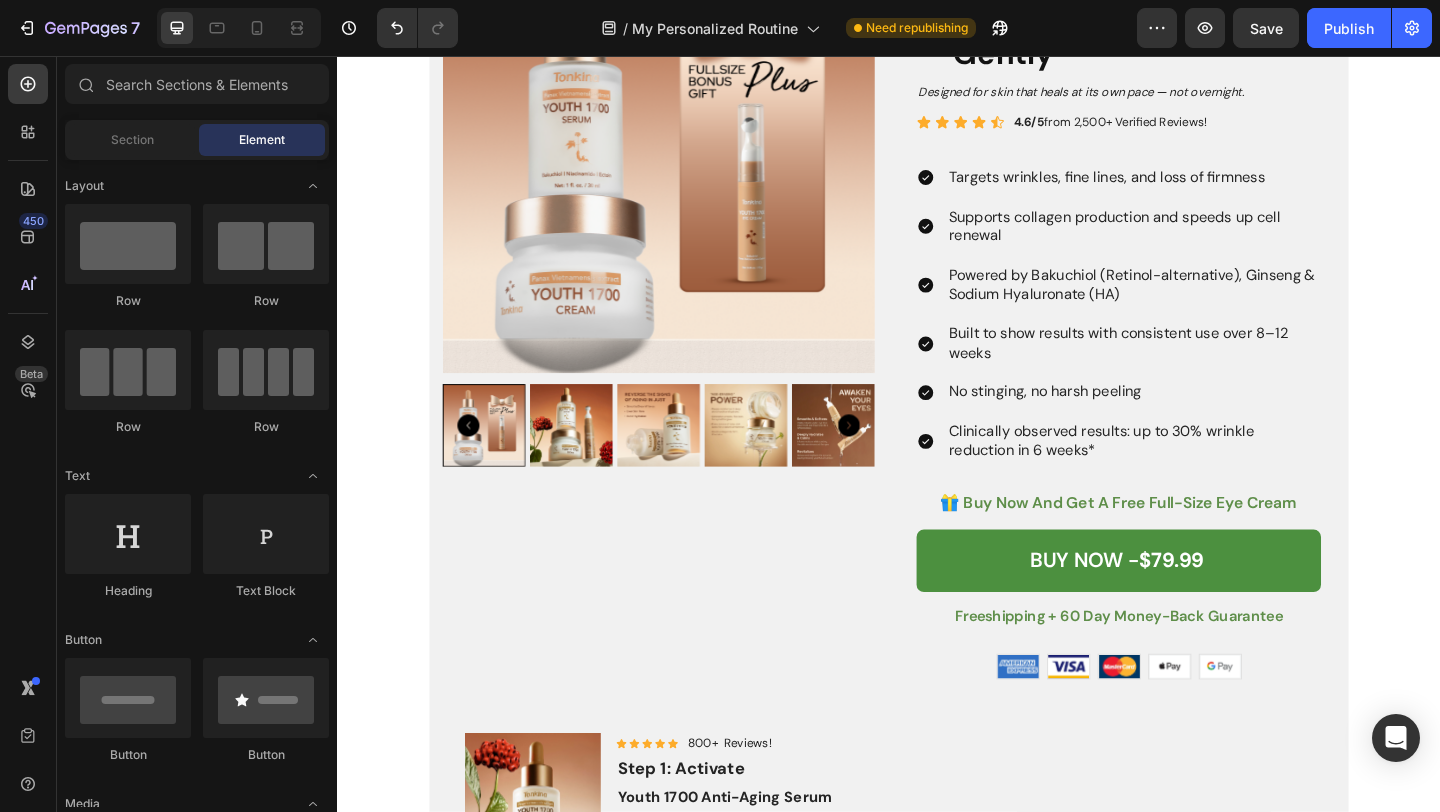 click on "Product Images For:  Wrinkles & Sagging  Text Block The Youth 1700 Ritual That Smooths, Firms & Rebuilds — Gently Heading Designed for skin that heals at its own pace — not overnight. Text Block Icon Icon Icon Icon Icon Icon List 4.6/5  from 2,500+ Verified Reviews! Text Block Row Targets wrinkles, fine lines, and loss of firmness Supports collagen production and speeds up cell renewal Powered by Bakuchiol (Retinol-alternative), Ginseng & Sodium Hyaluronate (HA) Built to show results with consistent use over 8–12 weeks No stinging, no harsh peeling Clinically observed results: up to 30% wrinkle reduction in 6 weeks* Item List 🎁 Buy Now And get a free full-size eye cream Text Block BUY NOW -  $79.99    Add to Cart freeshipping + 60 day money-back guarantee Text Block Image Image Image Image Image Row Row Product Product Images Icon Icon Icon Icon Icon Icon List 800+  Reviews! Text Block Row Step 1: Activate   Text Block Youth 1700 Anti-Aging Serum Product Title Text Block" at bounding box center (937, 1515) 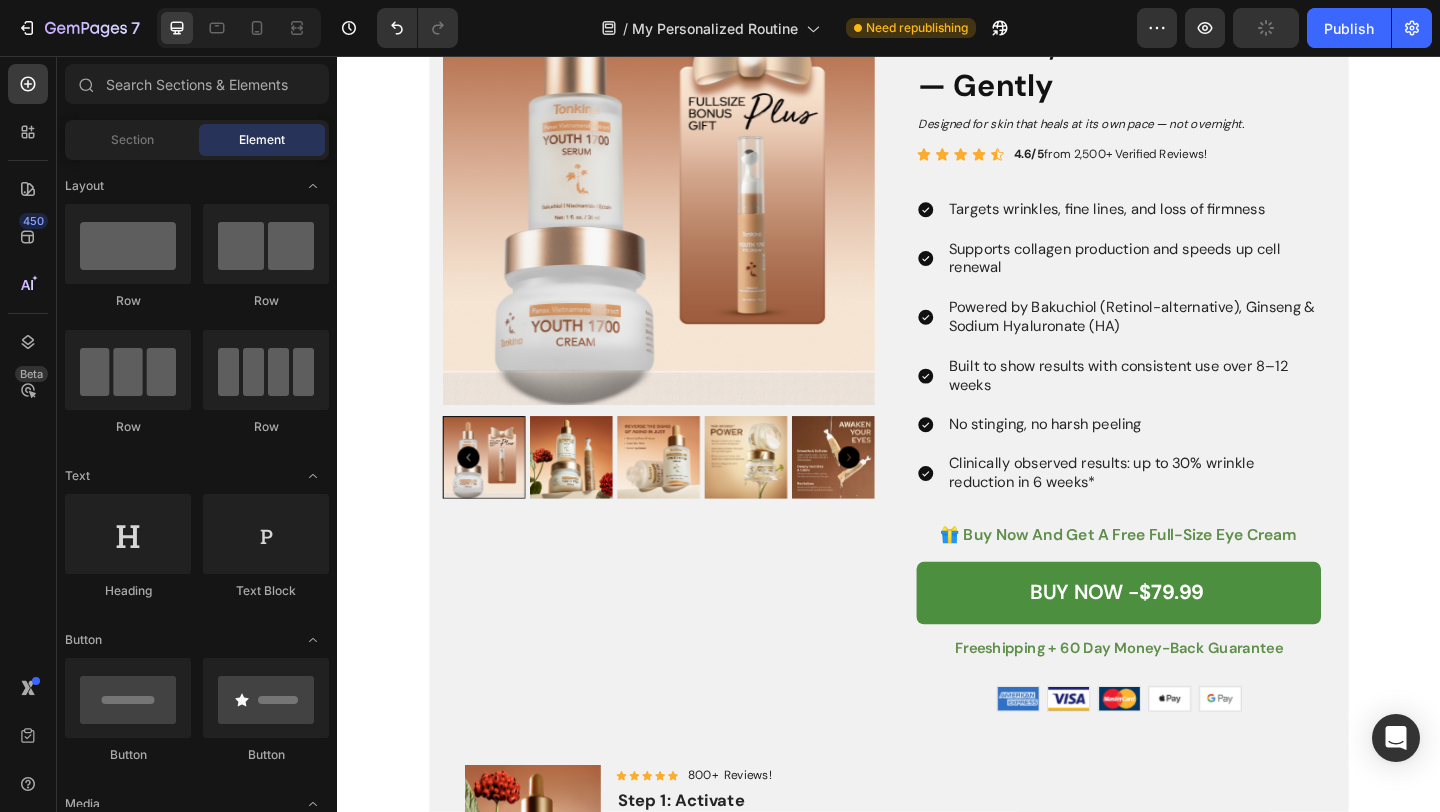 scroll, scrollTop: 3028, scrollLeft: 0, axis: vertical 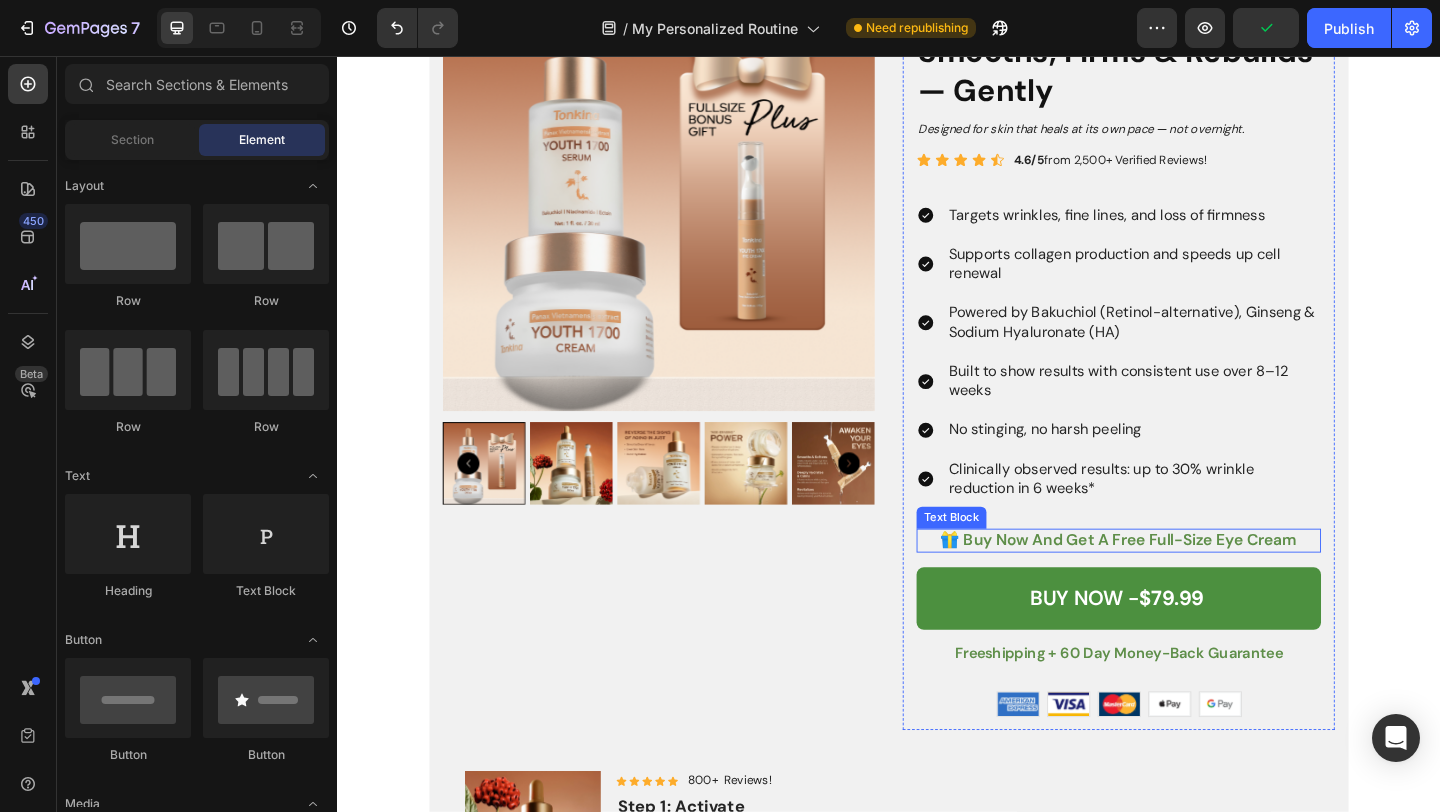 click on "🎁 Buy Now And get a free full-size eye cream" at bounding box center [1187, 582] 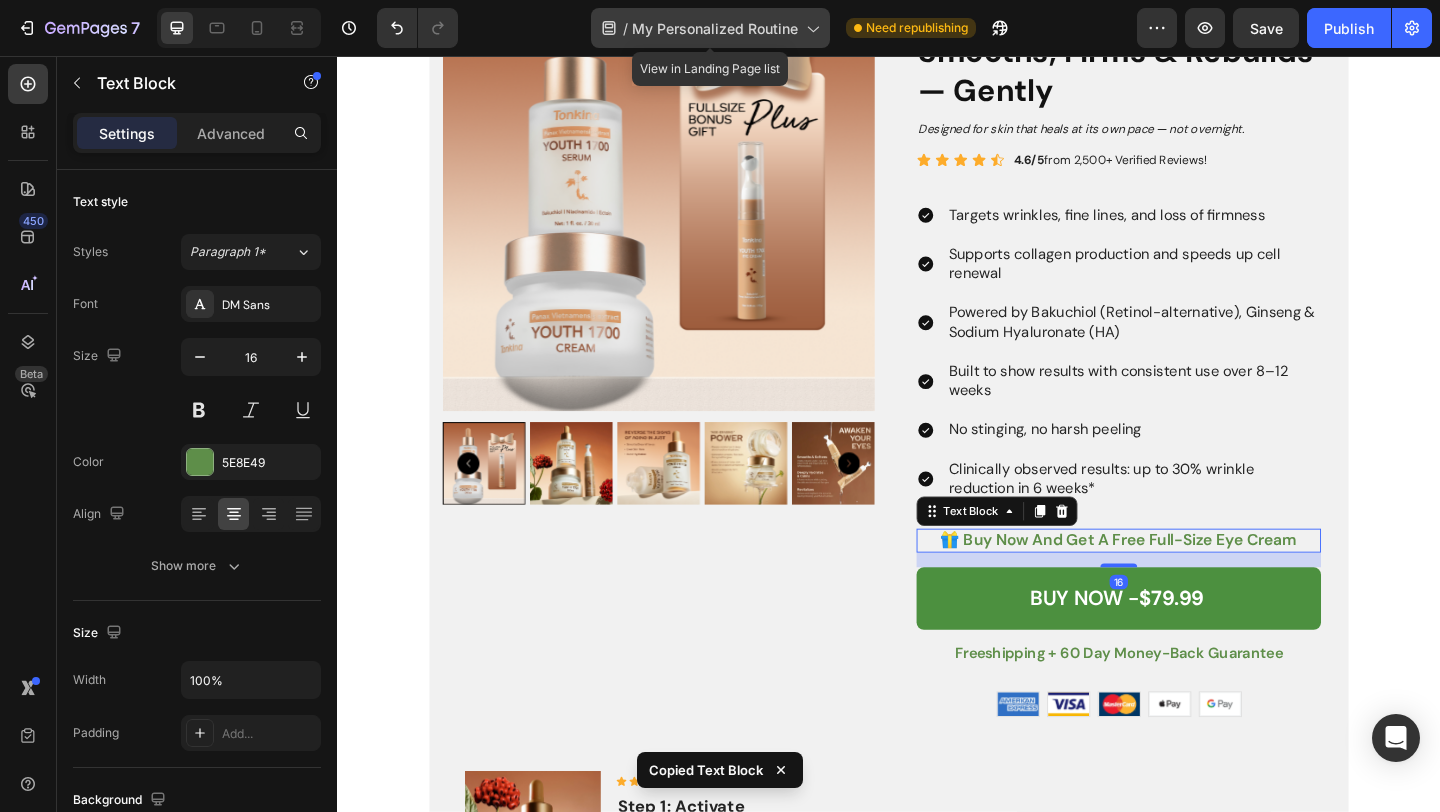 click on "My Personalized Routine" at bounding box center (715, 28) 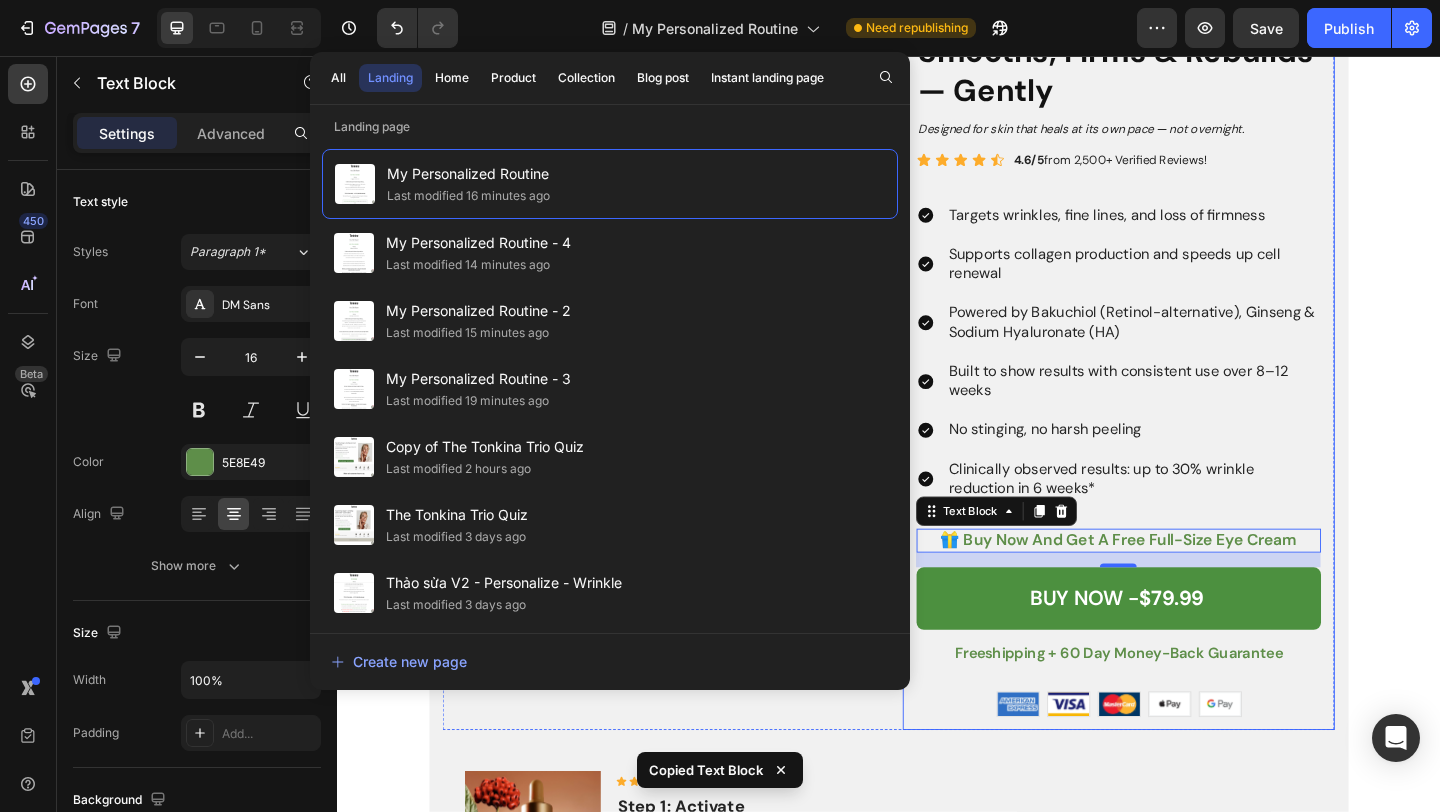 click on "For:  Wrinkles & Sagging  Text Block The Youth 1700 Ritual That Smooths, Firms & Rebuilds — Gently Heading Designed for skin that heals at its own pace — not overnight. Text Block Icon Icon Icon Icon Icon Icon List 4.6/5  from 2,500+ Verified Reviews! Text Block Row Targets wrinkles, fine lines, and loss of firmness Supports collagen production and speeds up cell renewal Powered by Bakuchiol (Retinol-alternative), Ginseng & Sodium Hyaluronate (HA) Built to show results with consistent use over 8–12 weeks No stinging, no harsh peeling Clinically observed results: up to 30% wrinkle reduction in 6 weeks* Item List 🎁 Buy Now And get a free full-size eye cream Text Block   16 BUY NOW -  $79.99    Add to Cart freeshipping + 60 day money-back guarantee Text Block Image Image Image Image Image Row Row" at bounding box center (1187, 370) 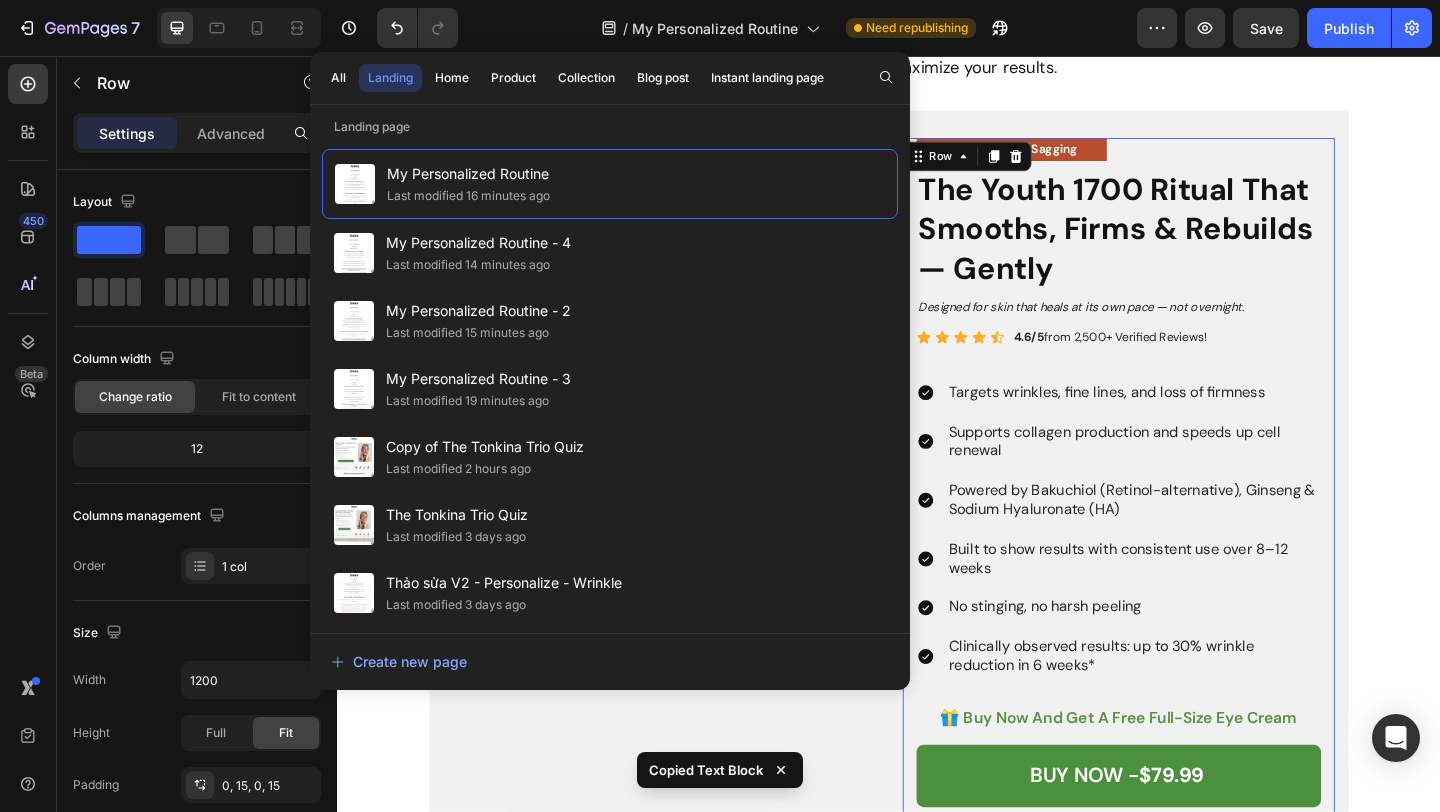 scroll, scrollTop: 2035, scrollLeft: 0, axis: vertical 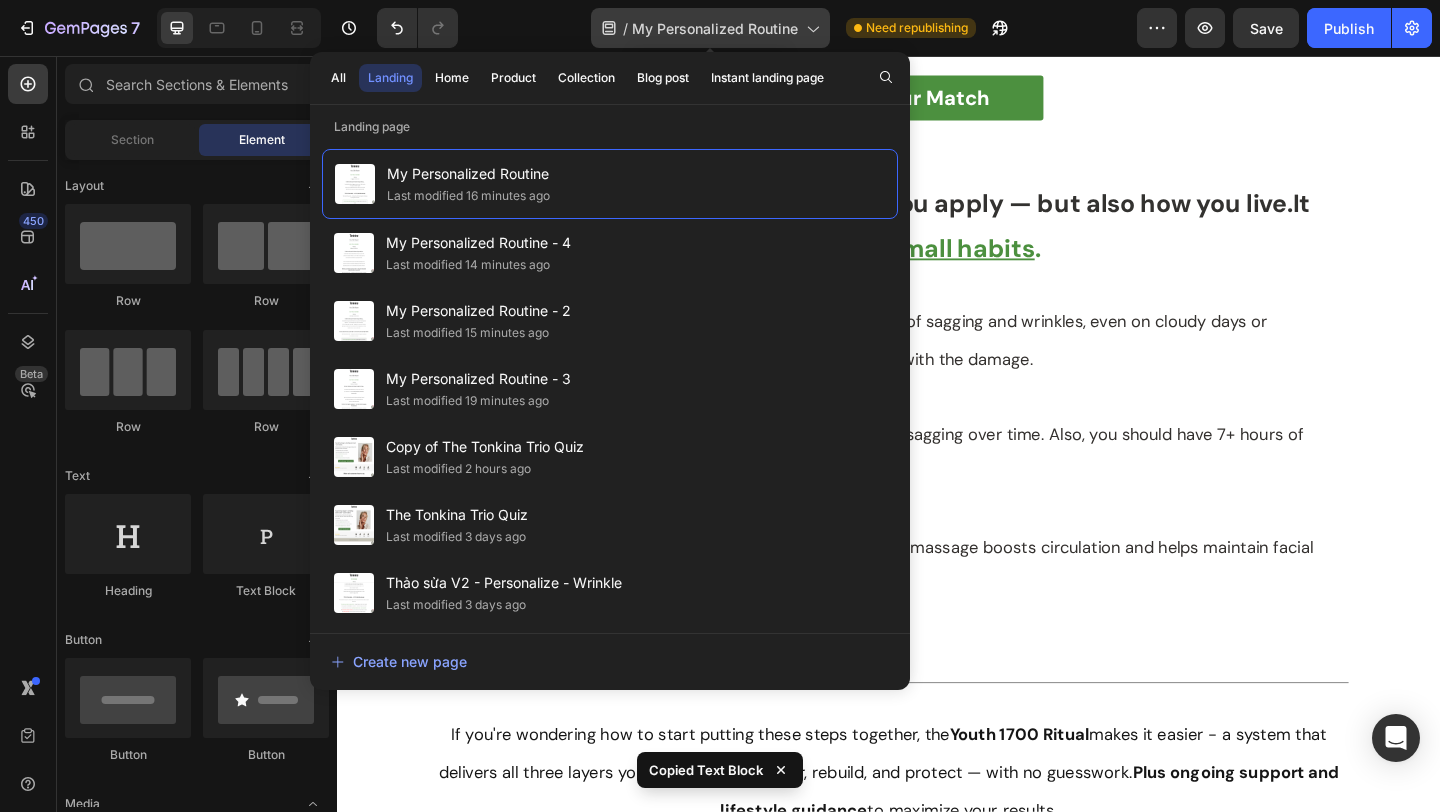 click on "My Personalized Routine" at bounding box center [715, 28] 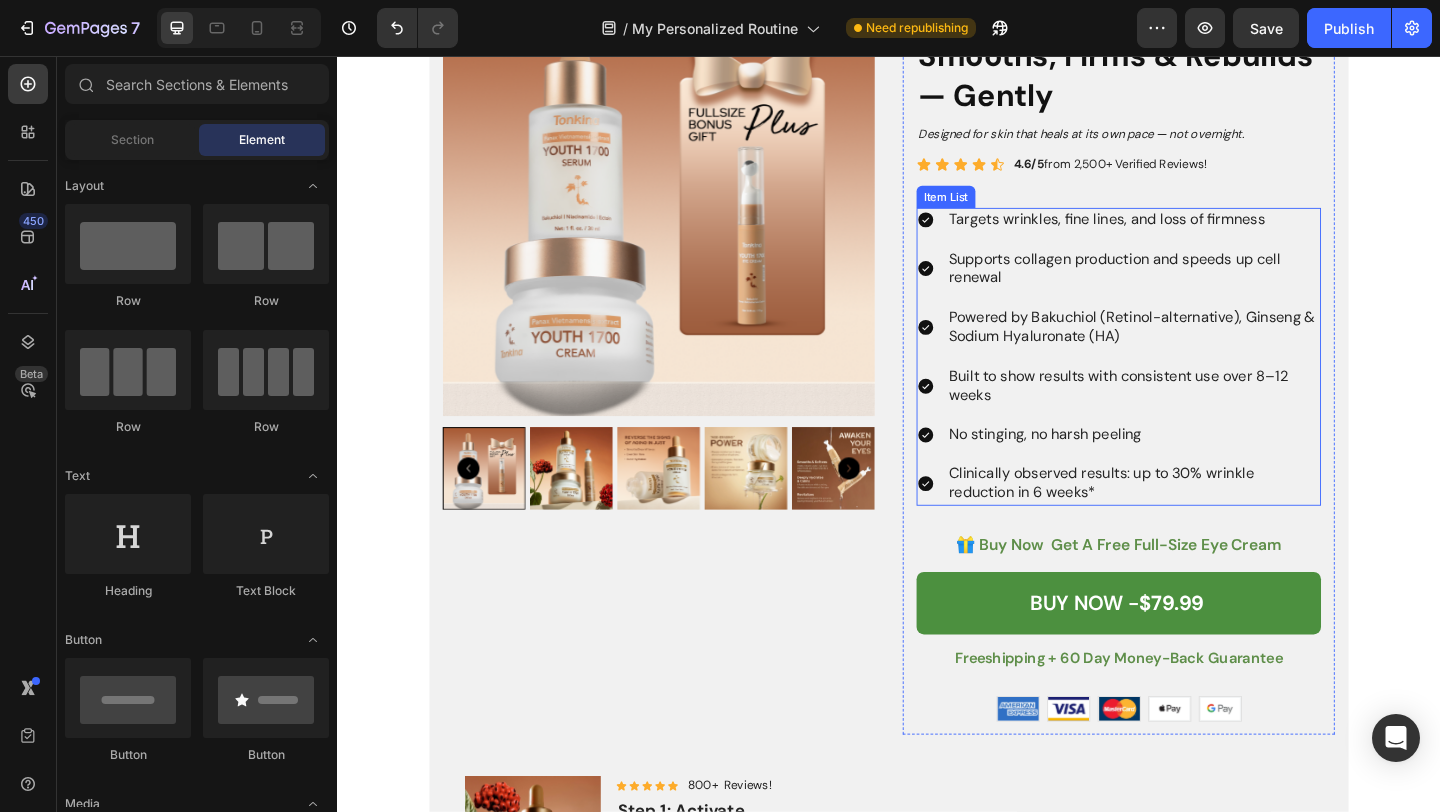 scroll, scrollTop: 3022, scrollLeft: 0, axis: vertical 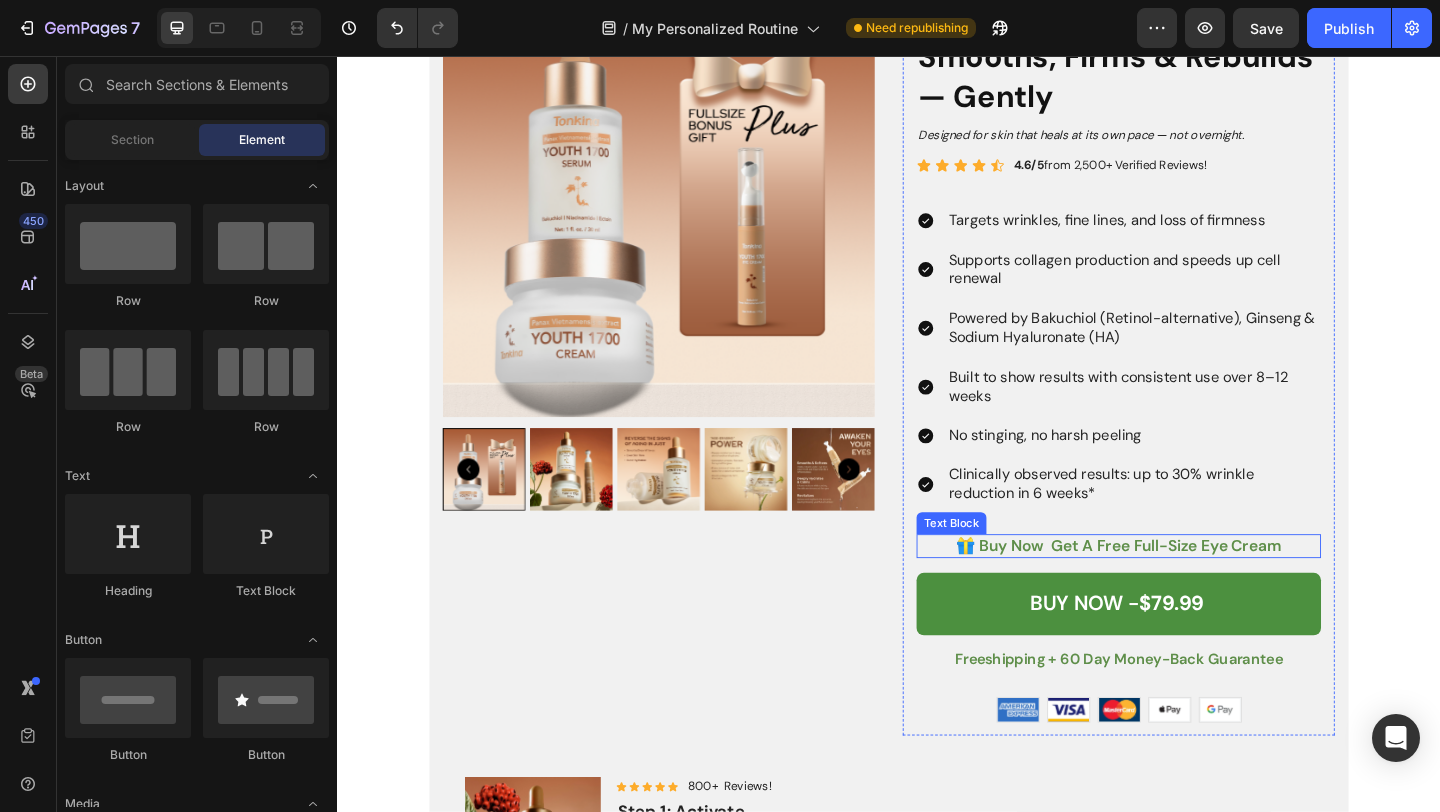 click on "🎁 buy now  get a free full-size eye cream" at bounding box center [1187, 588] 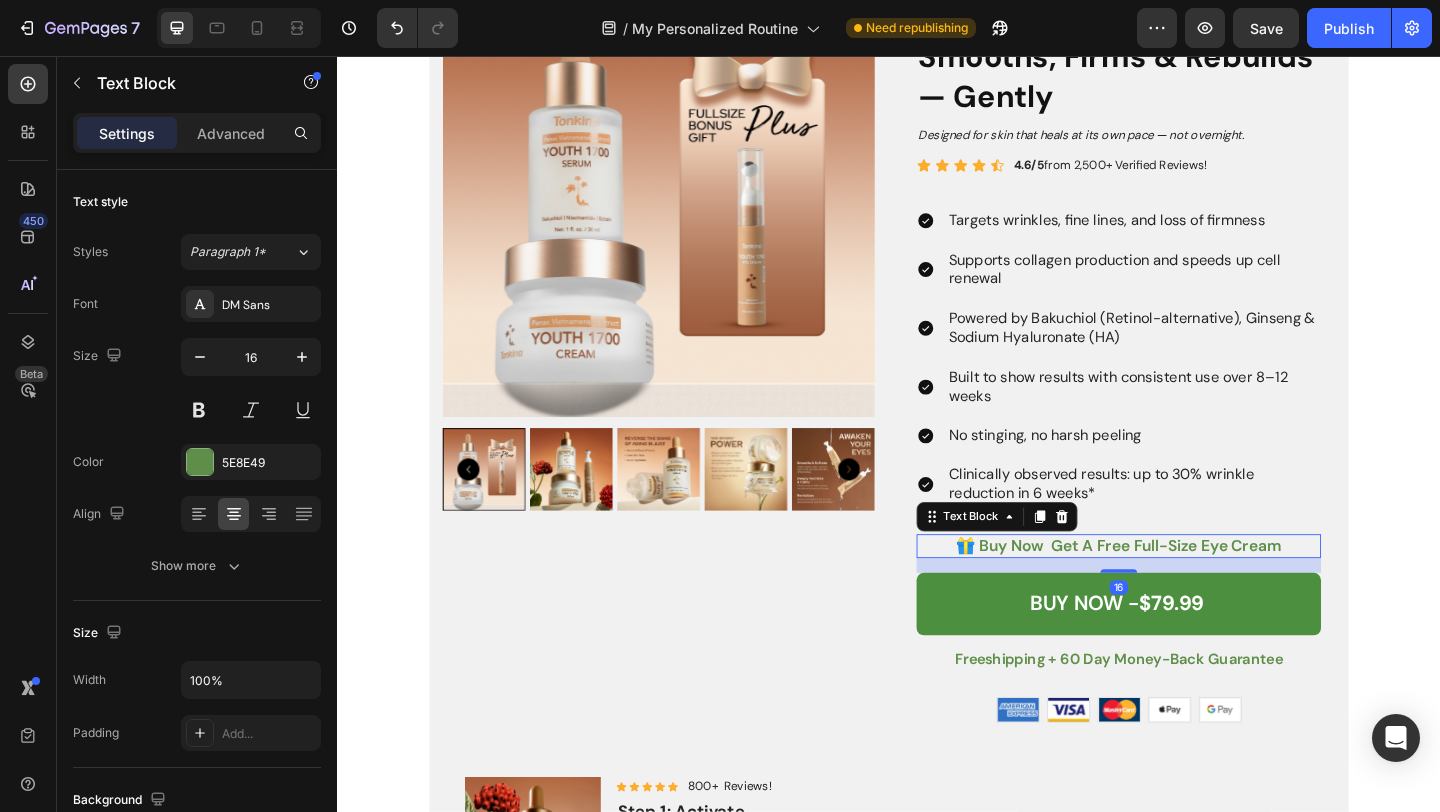 click on "🎁 buy now  get a free full-size eye cream" at bounding box center (1187, 588) 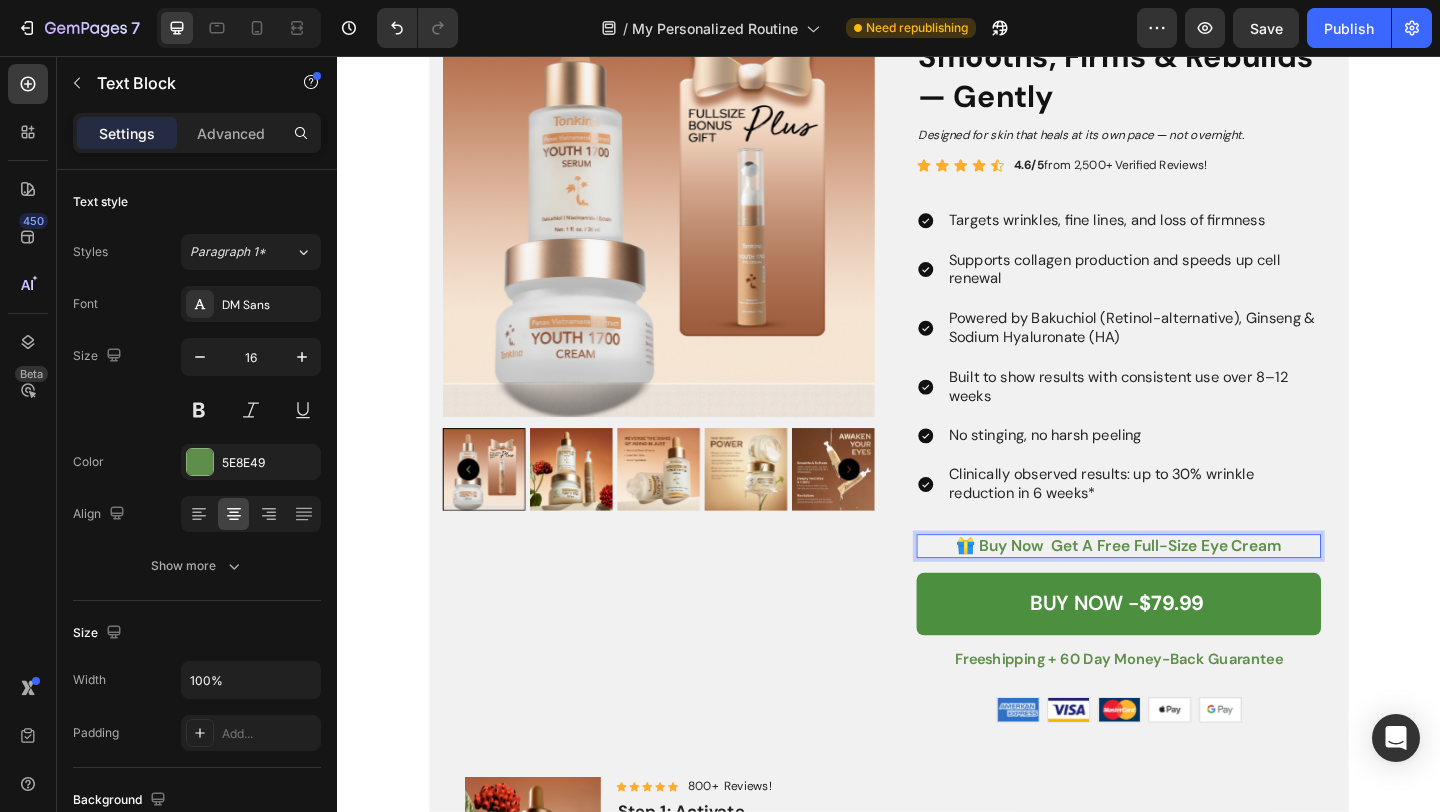 click on "🎁 buy now  get a free full-size eye cream" at bounding box center [1187, 588] 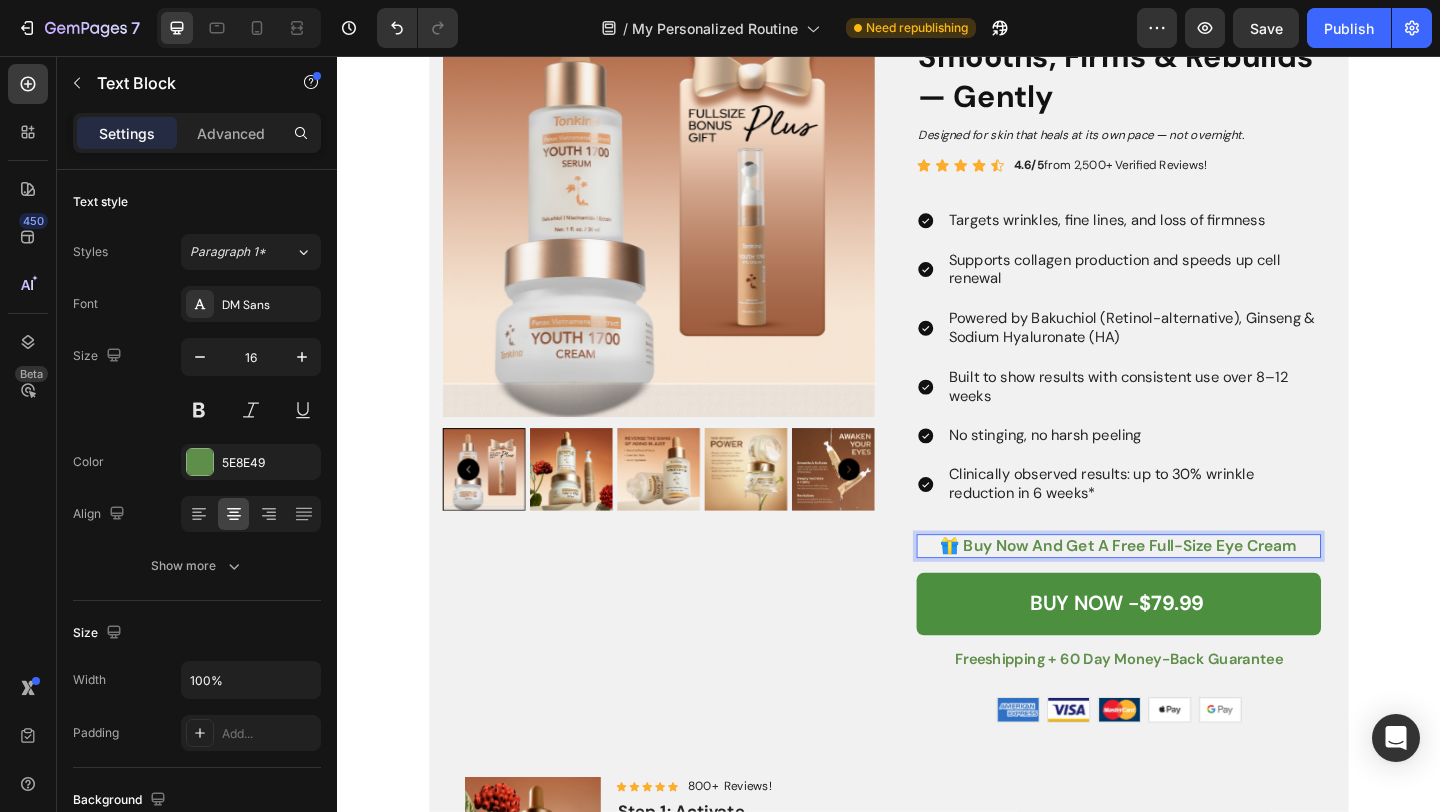 click on "Product Images For:  Wrinkles & Sagging  Text Block The Youth 1700 Ritual That Smooths, Firms & Rebuilds — Gently Heading Designed for skin that heals at its own pace — not overnight. Text Block Icon Icon Icon Icon Icon Icon List 4.6/5  from 2,500+ Verified Reviews! Text Block Row Targets wrinkles, fine lines, and loss of firmness Supports collagen production and speeds up cell renewal Powered by Bakuchiol (Retinol-alternative), Ginseng & Sodium Hyaluronate (HA) Built to show results with consistent use over 8–12 weeks No stinging, no harsh peeling Clinically observed results: up to 30% wrinkle reduction in 6 weeks* Item List 🎁 buy now And get a free full-size eye cream Text Block   16 BUY NOW -  $79.99    Add to Cart freeshipping + 60 day money-back guarantee Text Block Image Image Image Image Image Row Row Product Product Images Icon Icon Icon Icon Icon Icon List 800+  Reviews! Text Block Row Step 1: Activate   Text Block Youth 1700 Anti-Aging Serum Product Title $39.99" at bounding box center [937, 1562] 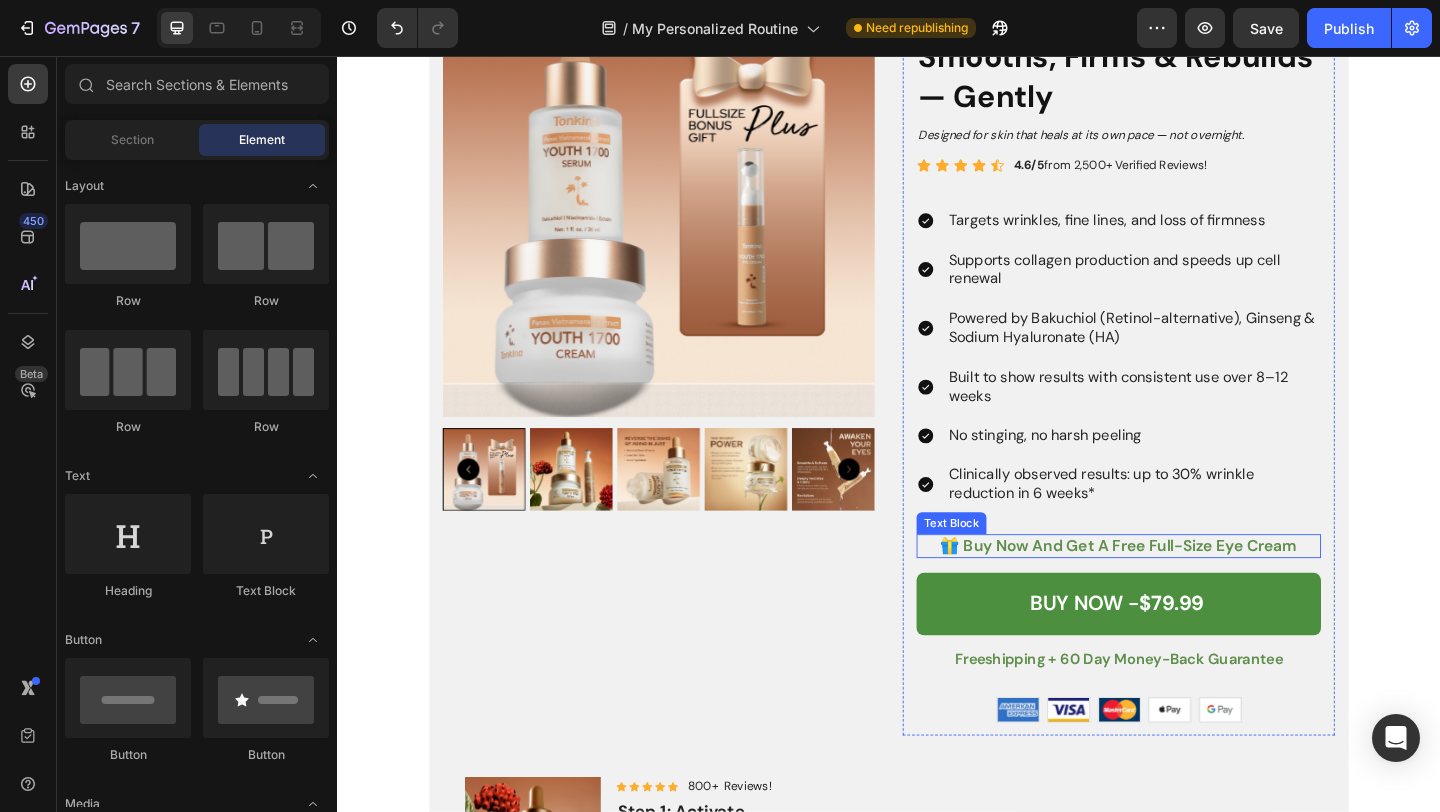 click on "🎁 buy now And get a free full-size eye cream" at bounding box center [1187, 588] 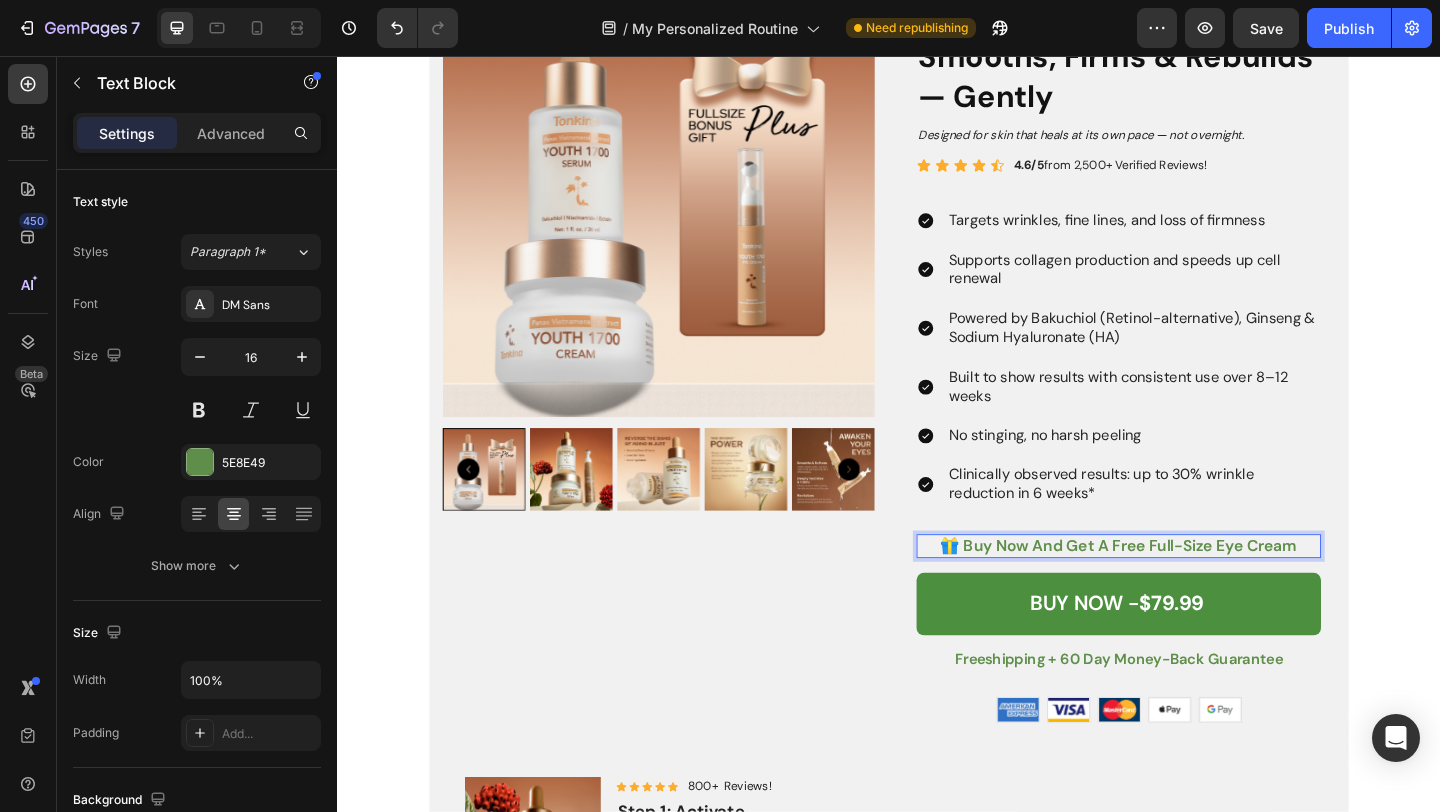 click on "🎁 buy now And get a free full-size eye cream" at bounding box center (1187, 588) 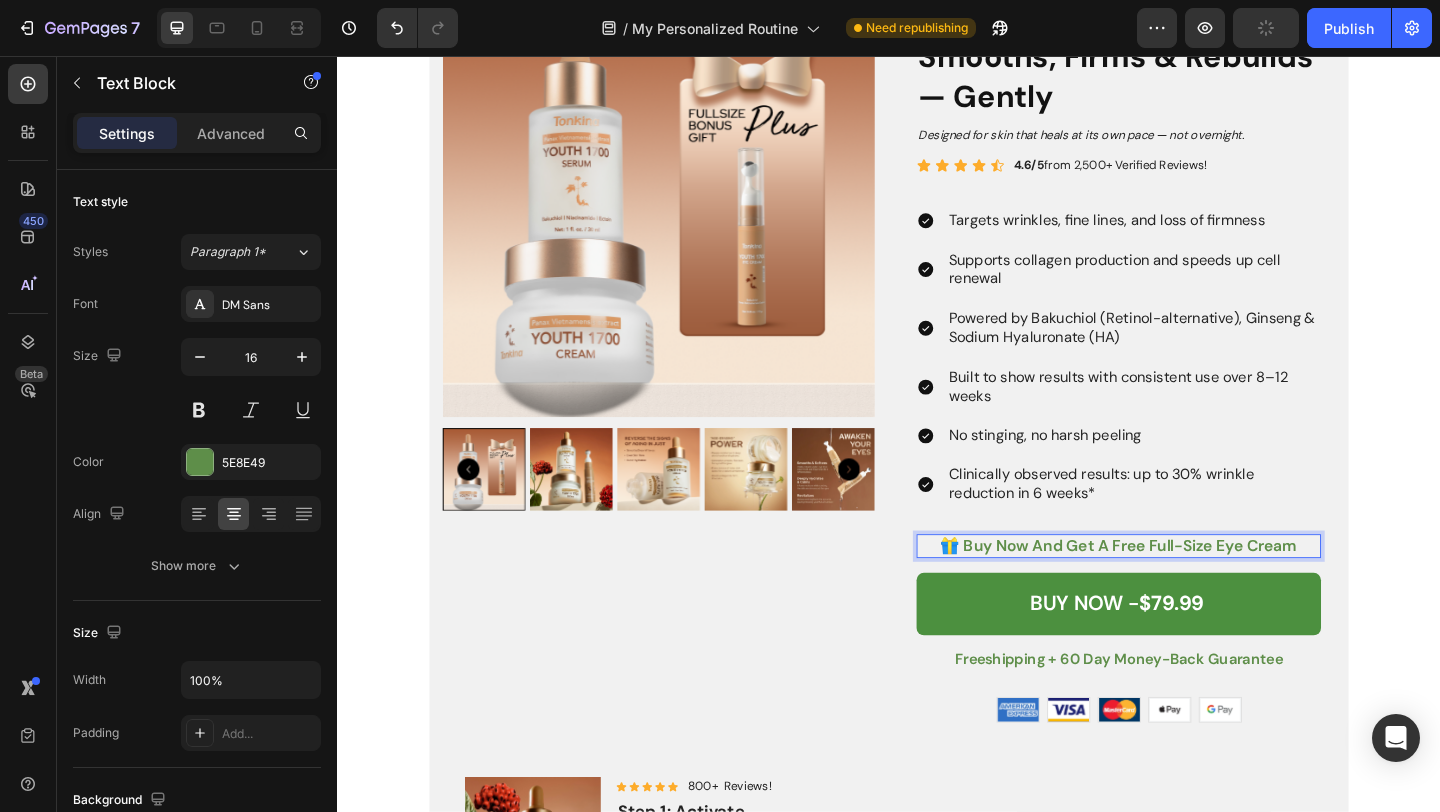 click on "Product Images For:  Wrinkles & Sagging  Text Block The Youth 1700 Ritual That Smooths, Firms & Rebuilds — Gently Heading Designed for skin that heals at its own pace — not overnight. Text Block Icon Icon Icon Icon Icon Icon List 4.6/5  from 2,500+ Verified Reviews! Text Block Row Targets wrinkles, fine lines, and loss of firmness Supports collagen production and speeds up cell renewal Powered by Bakuchiol (Retinol-alternative), Ginseng & Sodium Hyaluronate (HA) Built to show results with consistent use over 8–12 weeks No stinging, no harsh peeling Clinically observed results: up to 30% wrinkle reduction in 6 weeks* Item List 🎁 buy now And get a free full-size eye cream Text Block   16 BUY NOW -  $79.99    Add to Cart freeshipping + 60 day money-back guarantee Text Block Image Image Image Image Image Row Row Product Product Images Icon Icon Icon Icon Icon Icon List 800+  Reviews! Text Block Row Step 1: Activate   Text Block Youth 1700 Anti-Aging Serum Product Title $39.99" at bounding box center [937, 1562] 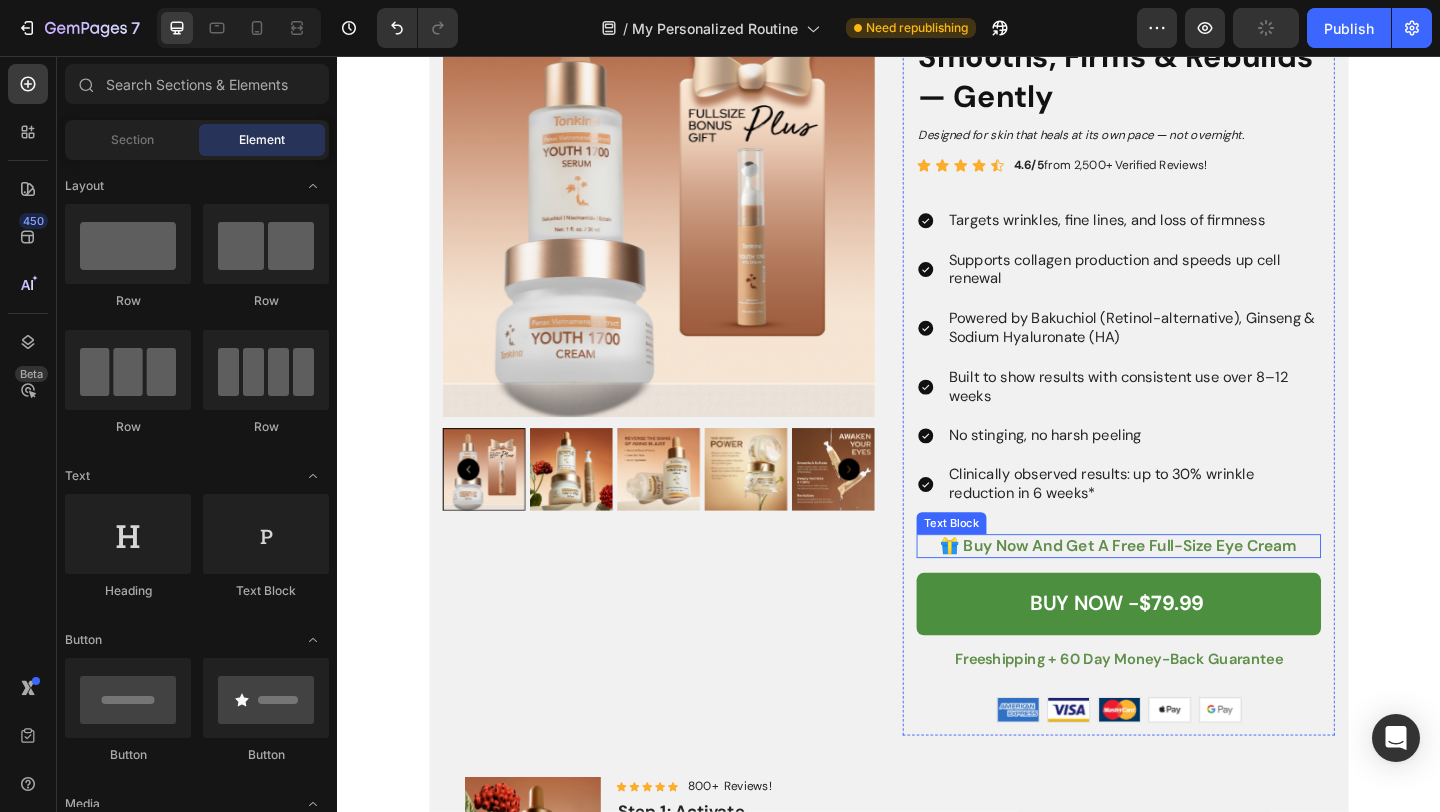 click on "🎁 buy now And get a free full-size eye cream" at bounding box center [1187, 588] 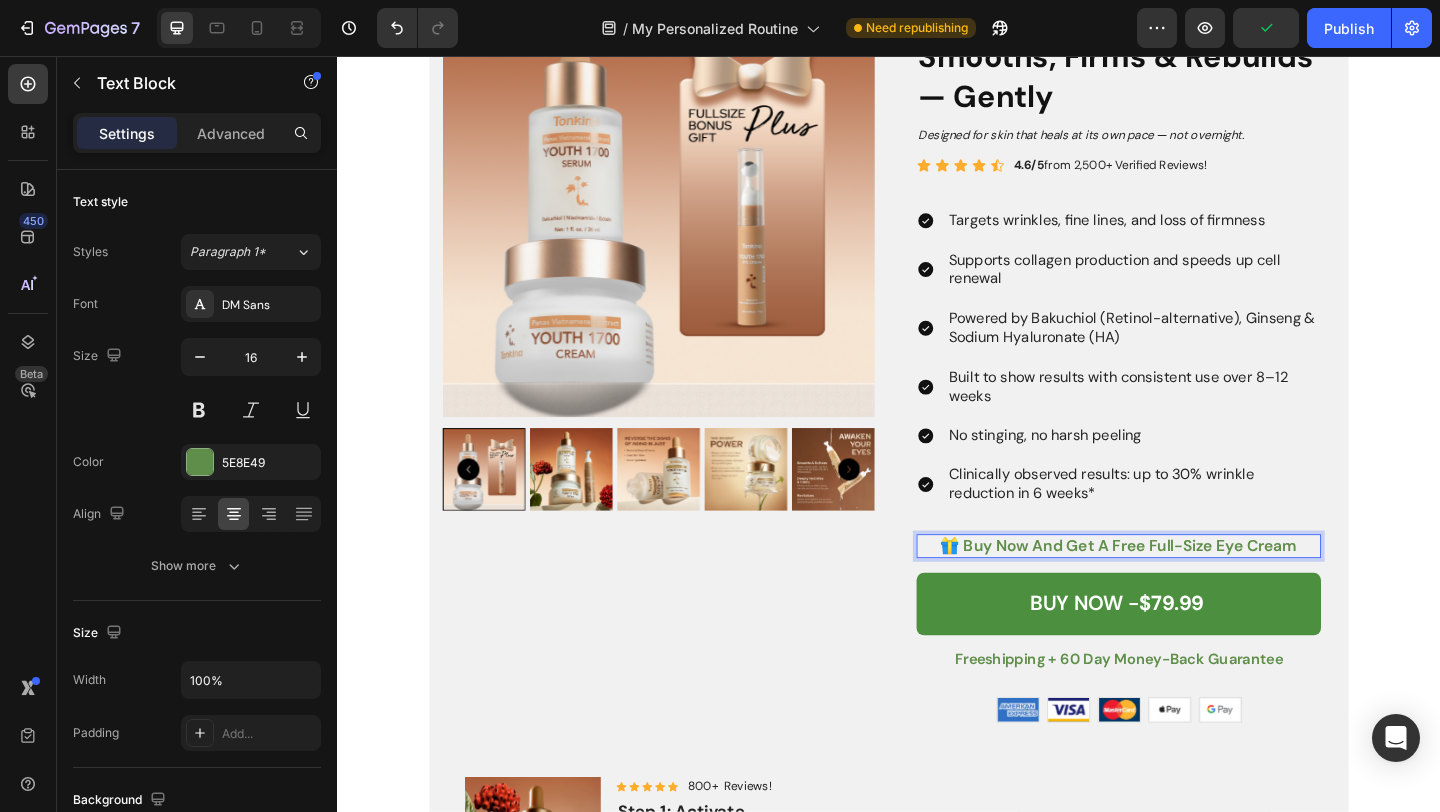 click on "🎁 buy now And get a free full-size eye cream" at bounding box center (1187, 588) 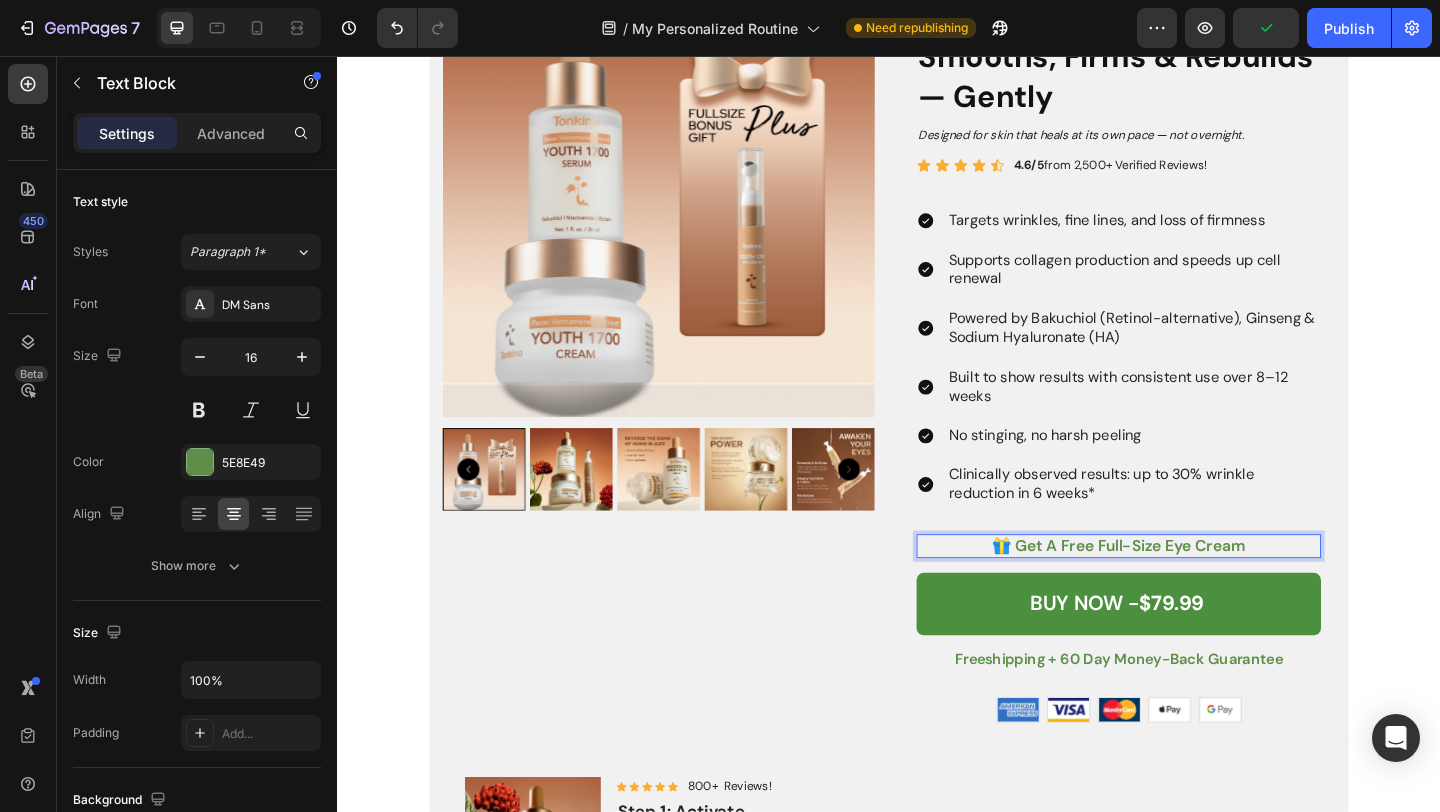 drag, startPoint x: 1012, startPoint y: 591, endPoint x: 1117, endPoint y: 590, distance: 105.00476 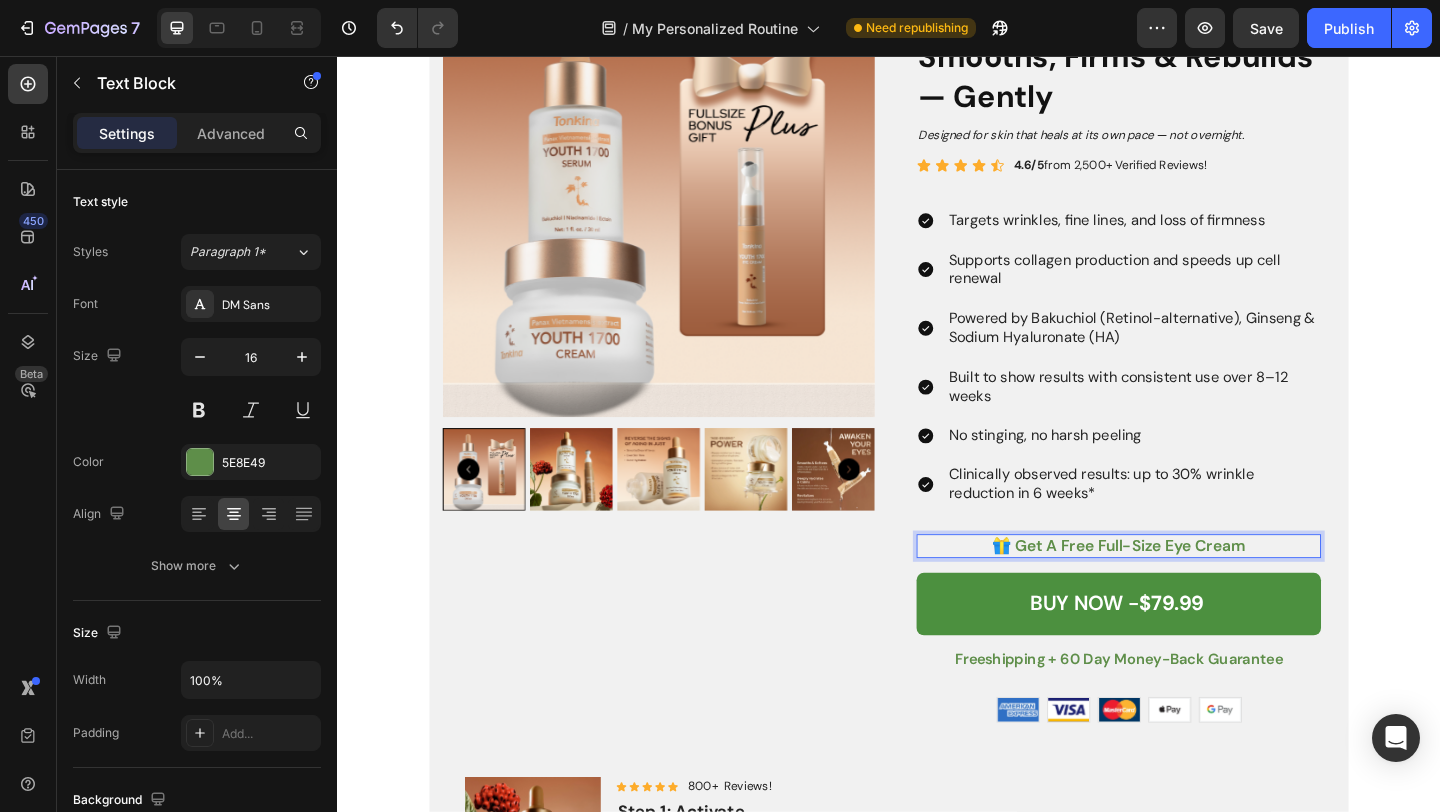 click on "Product Images For:  Wrinkles & Sagging  Text Block The Youth 1700 Ritual That Smooths, Firms & Rebuilds — Gently Heading Designed for skin that heals at its own pace — not overnight. Text Block Icon Icon Icon Icon Icon Icon List 4.6/5  from 2,500+ Verified Reviews! Text Block Row Targets wrinkles, fine lines, and loss of firmness Supports collagen production and speeds up cell renewal Powered by Bakuchiol (Retinol-alternative), Ginseng & Sodium Hyaluronate (HA) Built to show results with consistent use over 8–12 weeks No stinging, no harsh peeling Clinically observed results: up to 30% wrinkle reduction in 6 weeks* Item List 🎁 get a free full-size eye cream Text Block   16 BUY NOW -  $79.99    Add to Cart freeshipping + 60 day money-back guarantee Text Block Image Image Image Image Image Row Row Product Product Images Icon Icon Icon Icon Icon Icon List 800+  Reviews! Text Block Row Step 1: Activate   Text Block Youth 1700 Anti-Aging Serum Product Title Text Block $39.99" at bounding box center [937, 792] 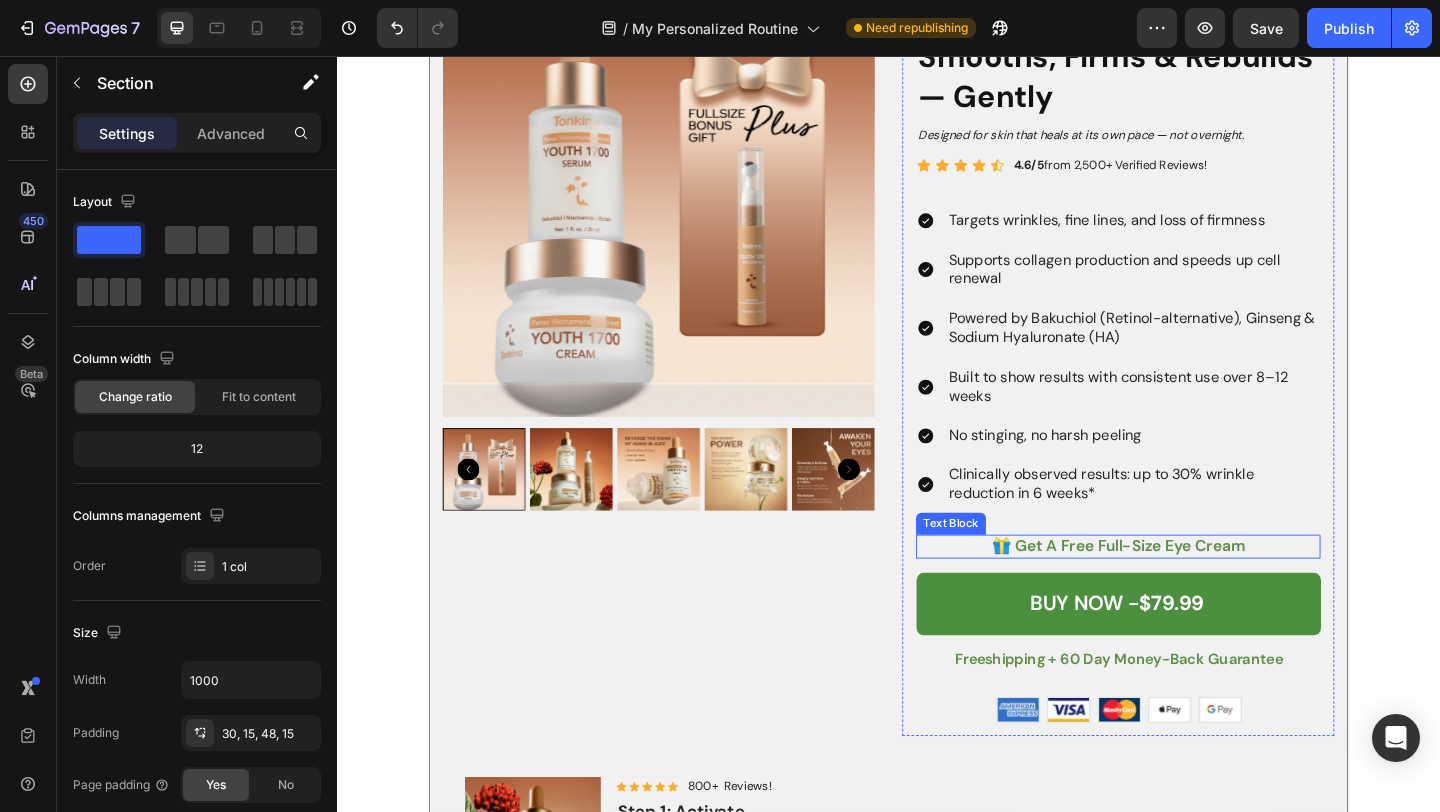 click on "🎁 get a free full-size eye cream" at bounding box center (1187, 588) 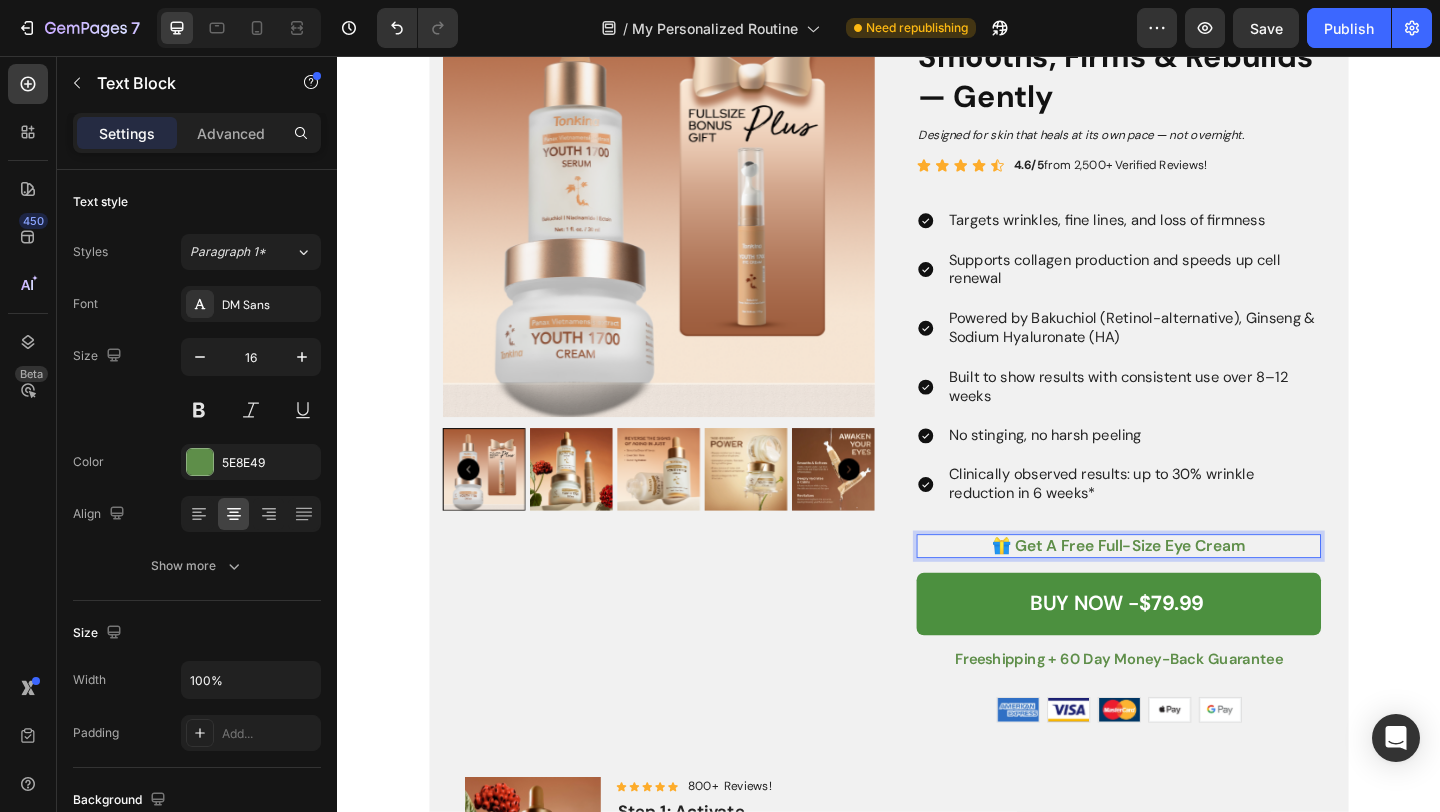 click on "🎁 get a free full-size eye cream" at bounding box center (1187, 588) 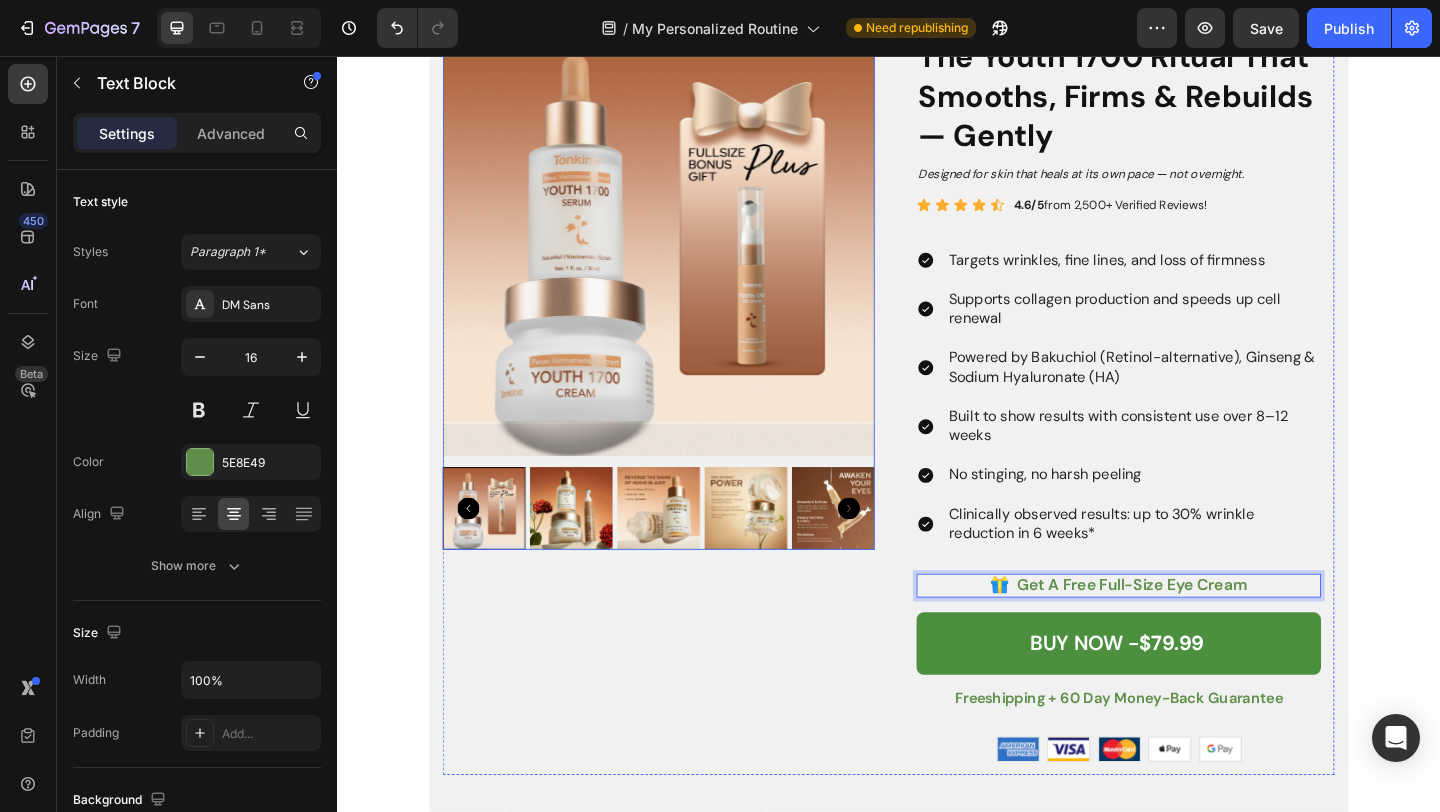 scroll, scrollTop: 3020, scrollLeft: 0, axis: vertical 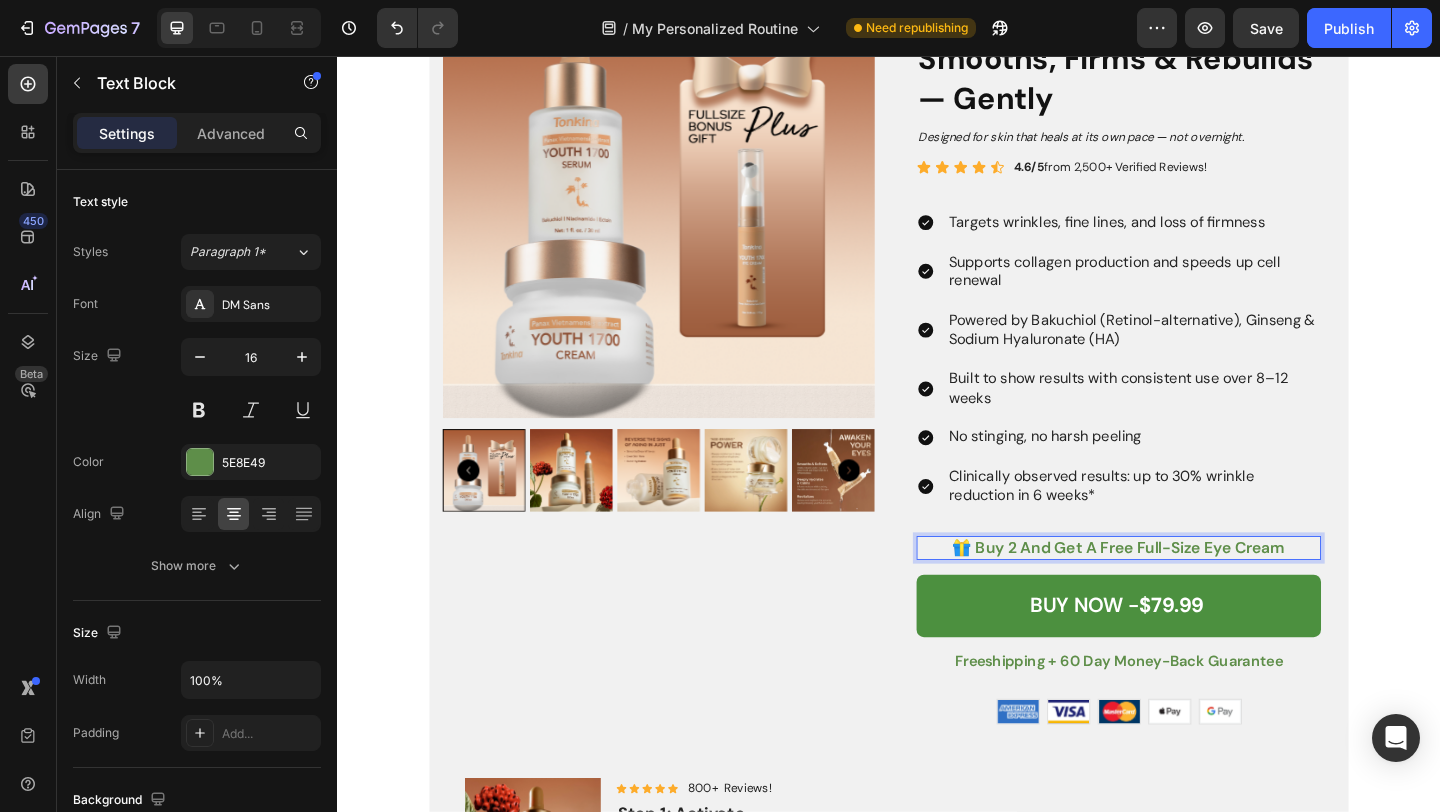 click on "🎁 Buy 2 And get a free full-size eye cream" at bounding box center (1187, 590) 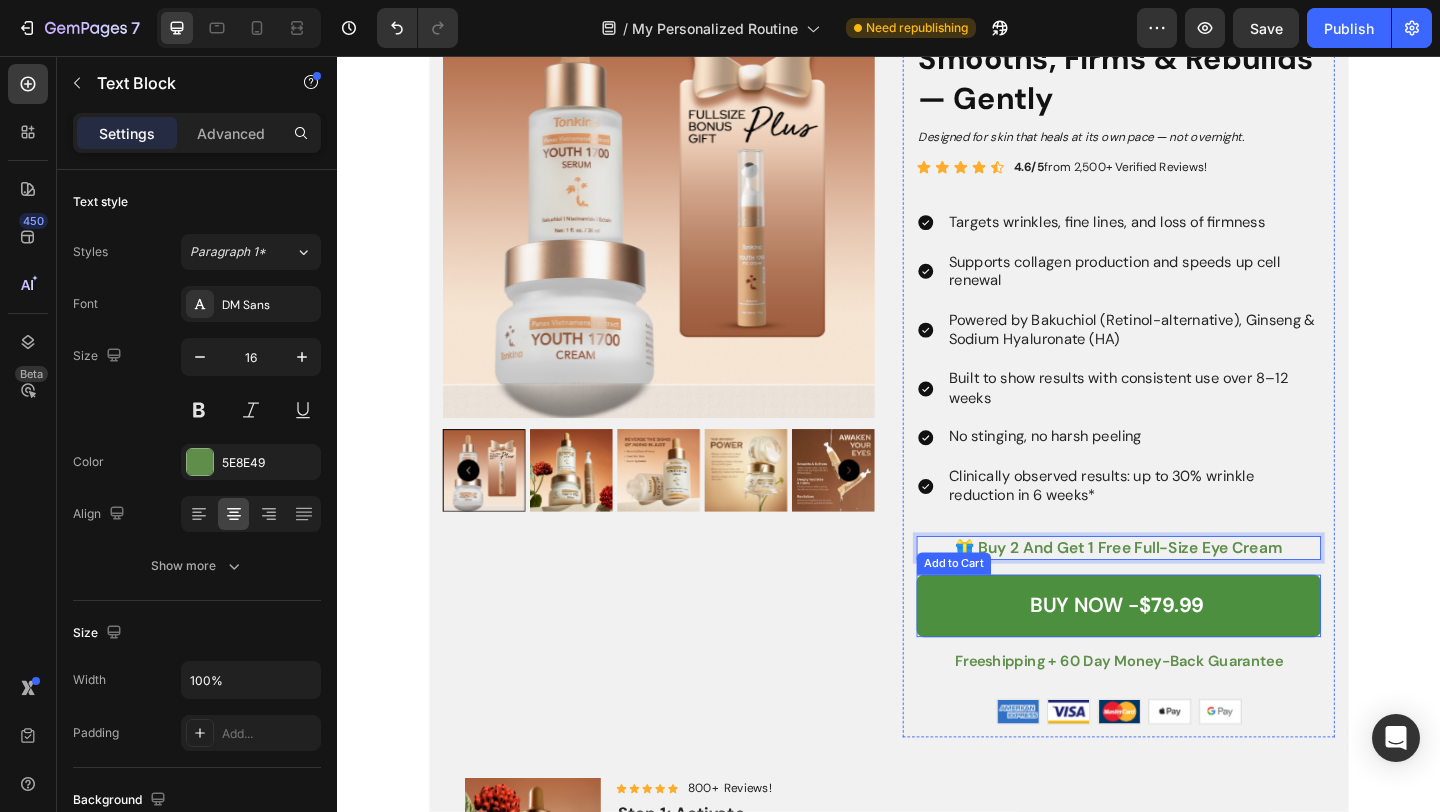 click on "Product Images" at bounding box center (687, 378) 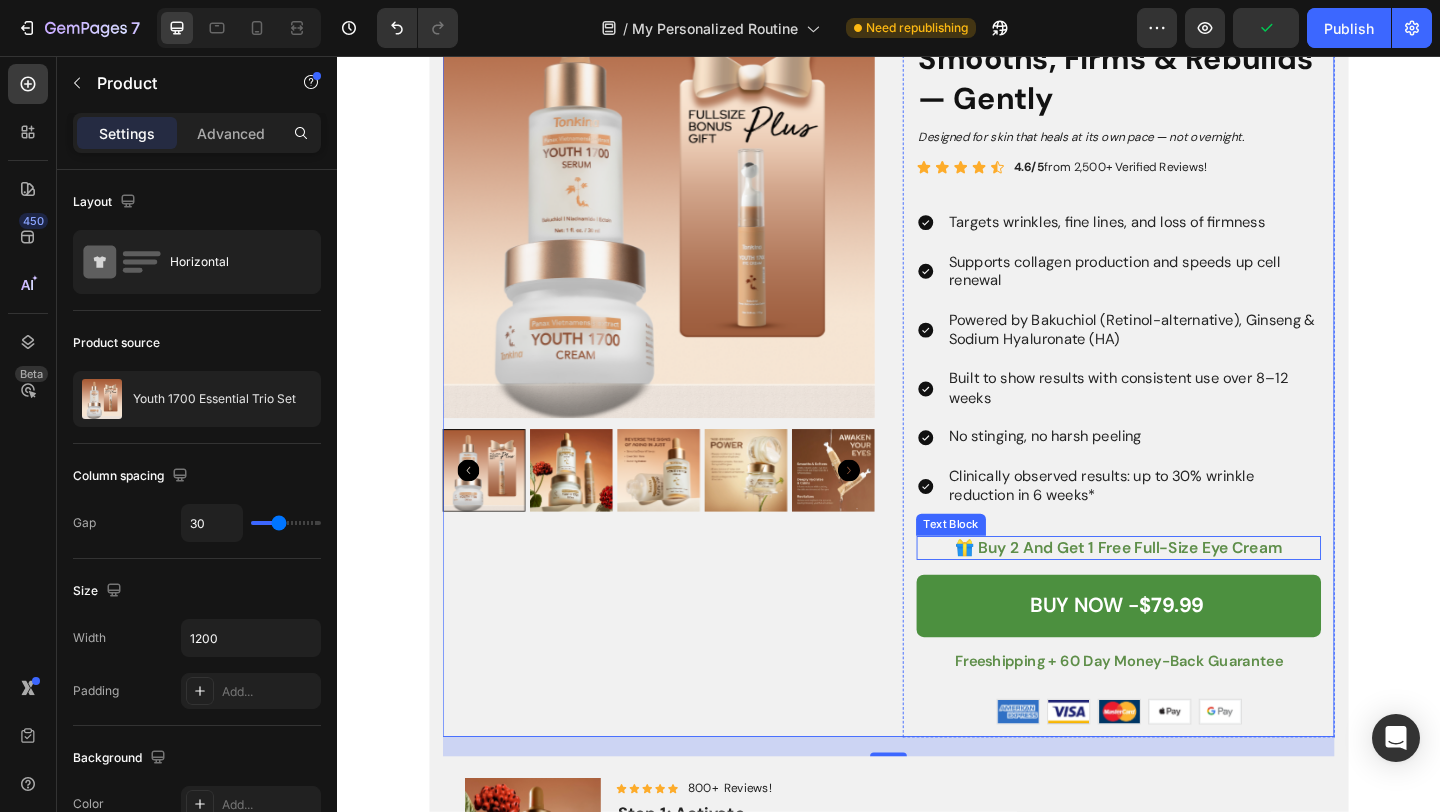 click on "🎁 Buy 2 And get 1 free full-size eye cream" at bounding box center [1187, 590] 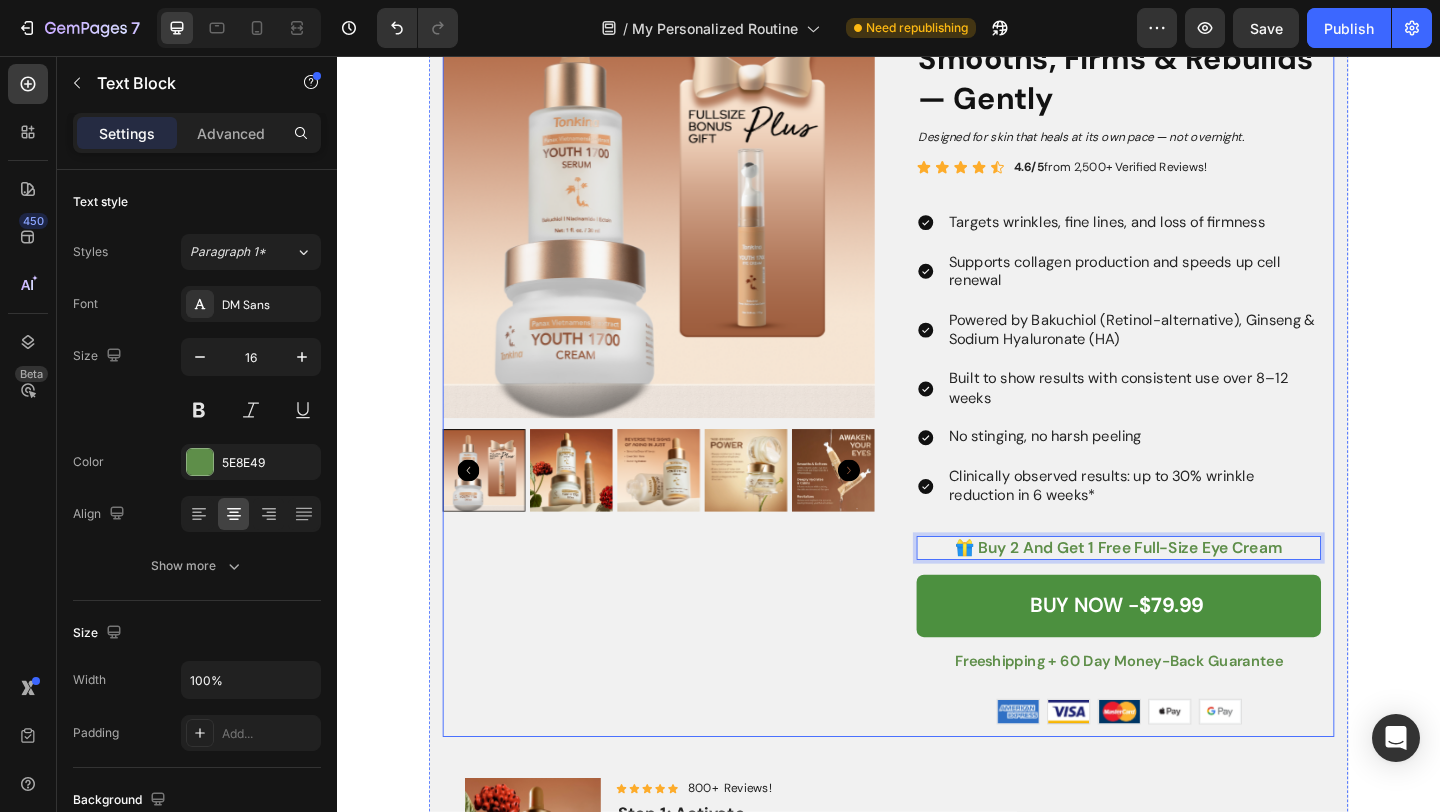 click on "Product Images" at bounding box center [687, 378] 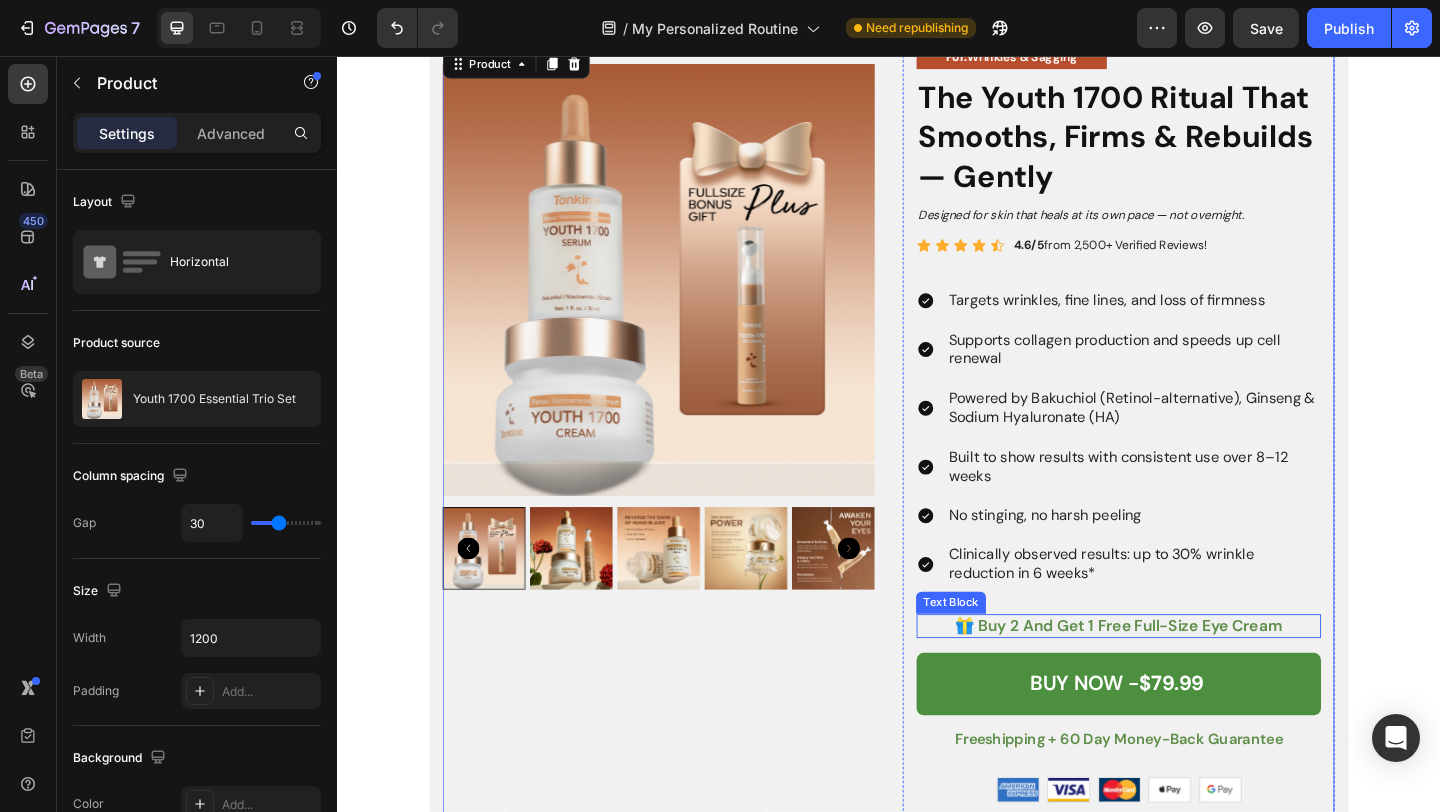 scroll, scrollTop: 2918, scrollLeft: 0, axis: vertical 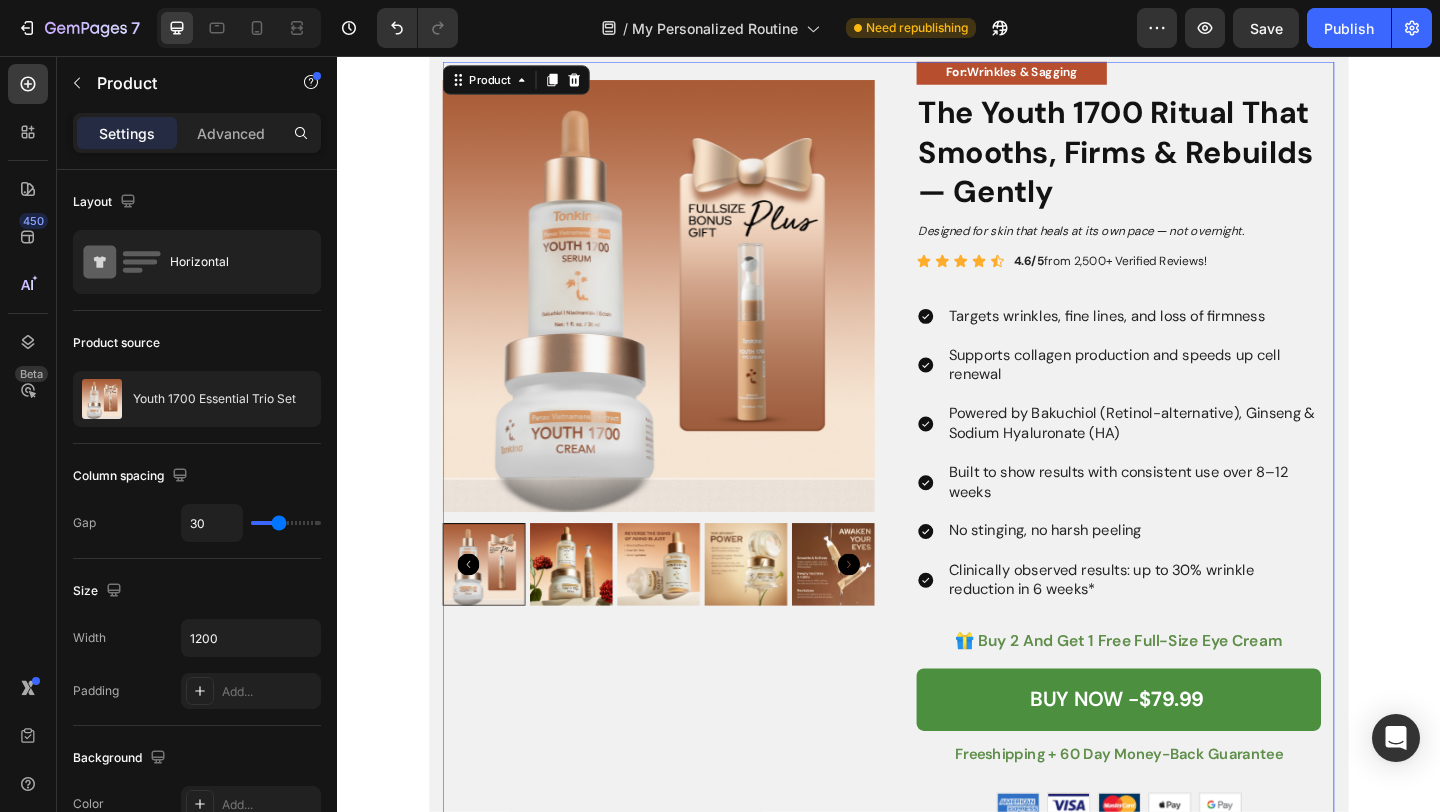 click on "Product Images" at bounding box center [687, 480] 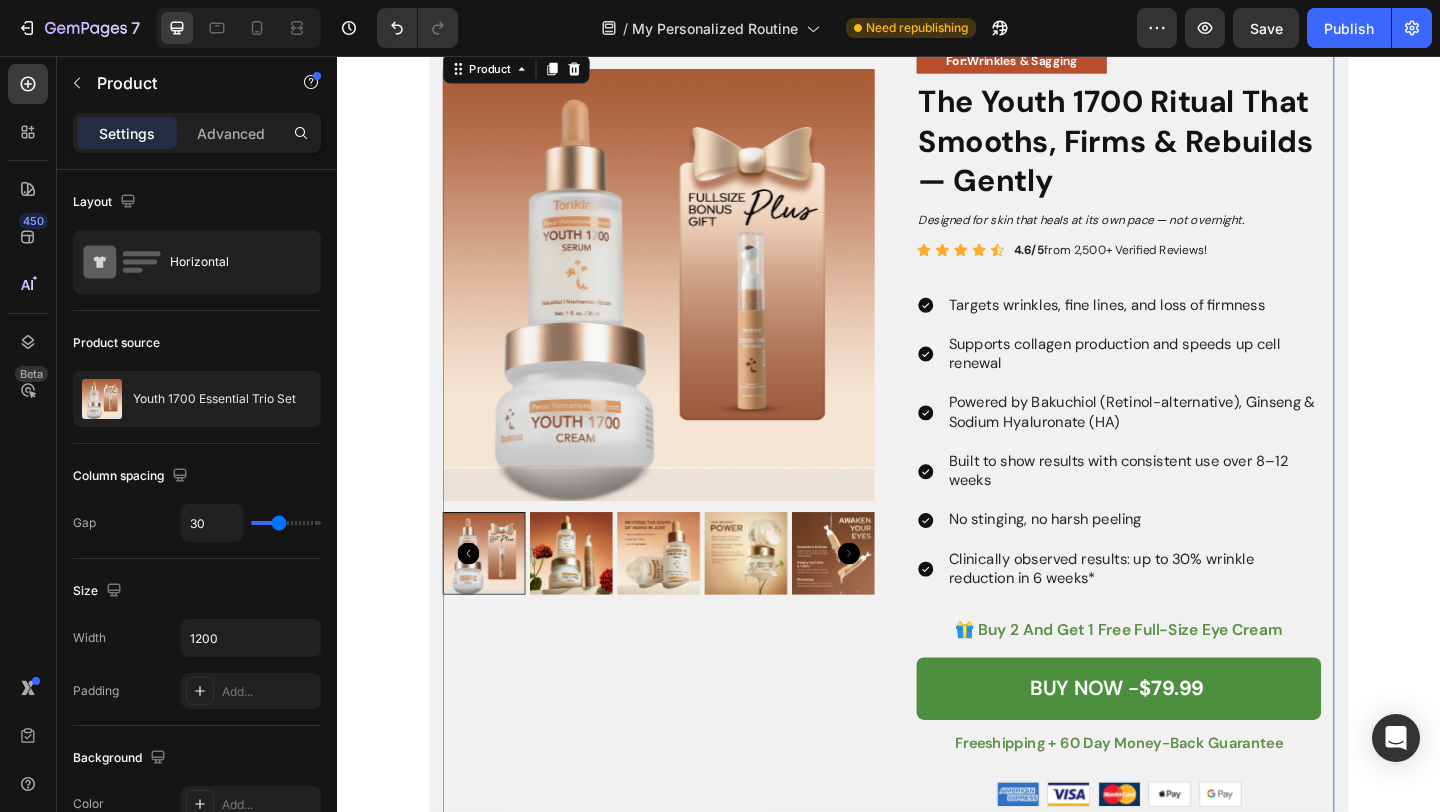 scroll, scrollTop: 2932, scrollLeft: 0, axis: vertical 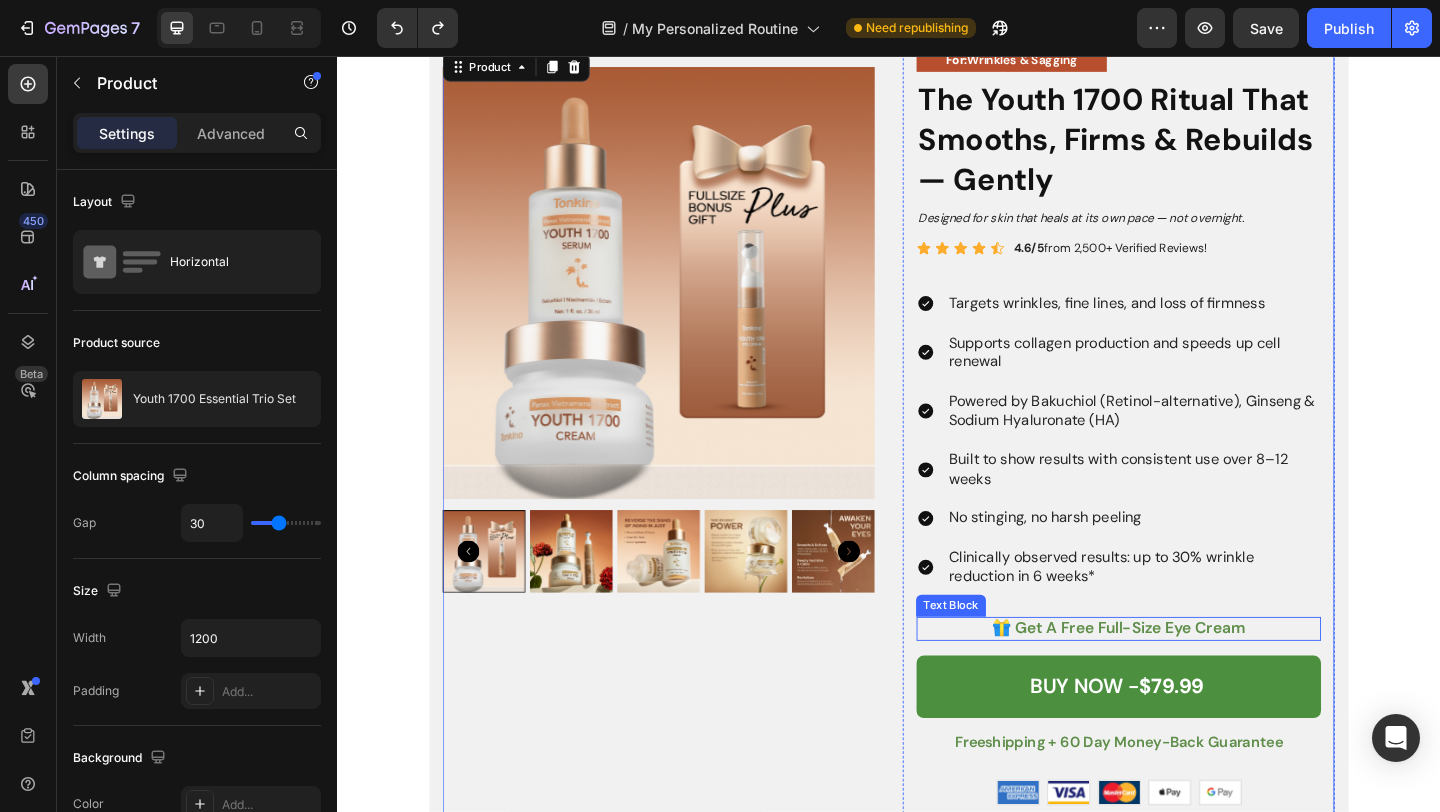 click on "🎁 get a free full-size eye cream" at bounding box center [1187, 678] 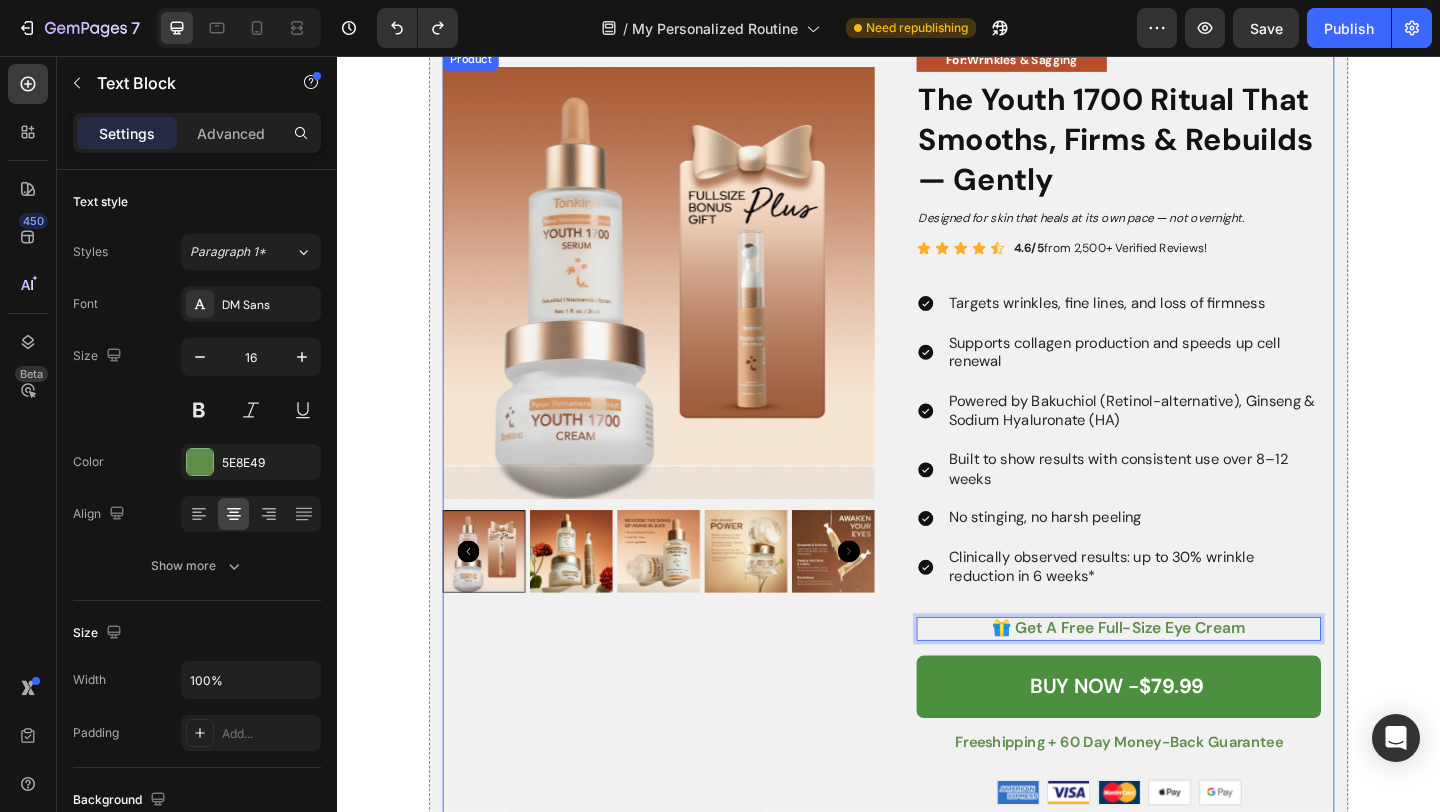 click on "Product Images" at bounding box center (687, 466) 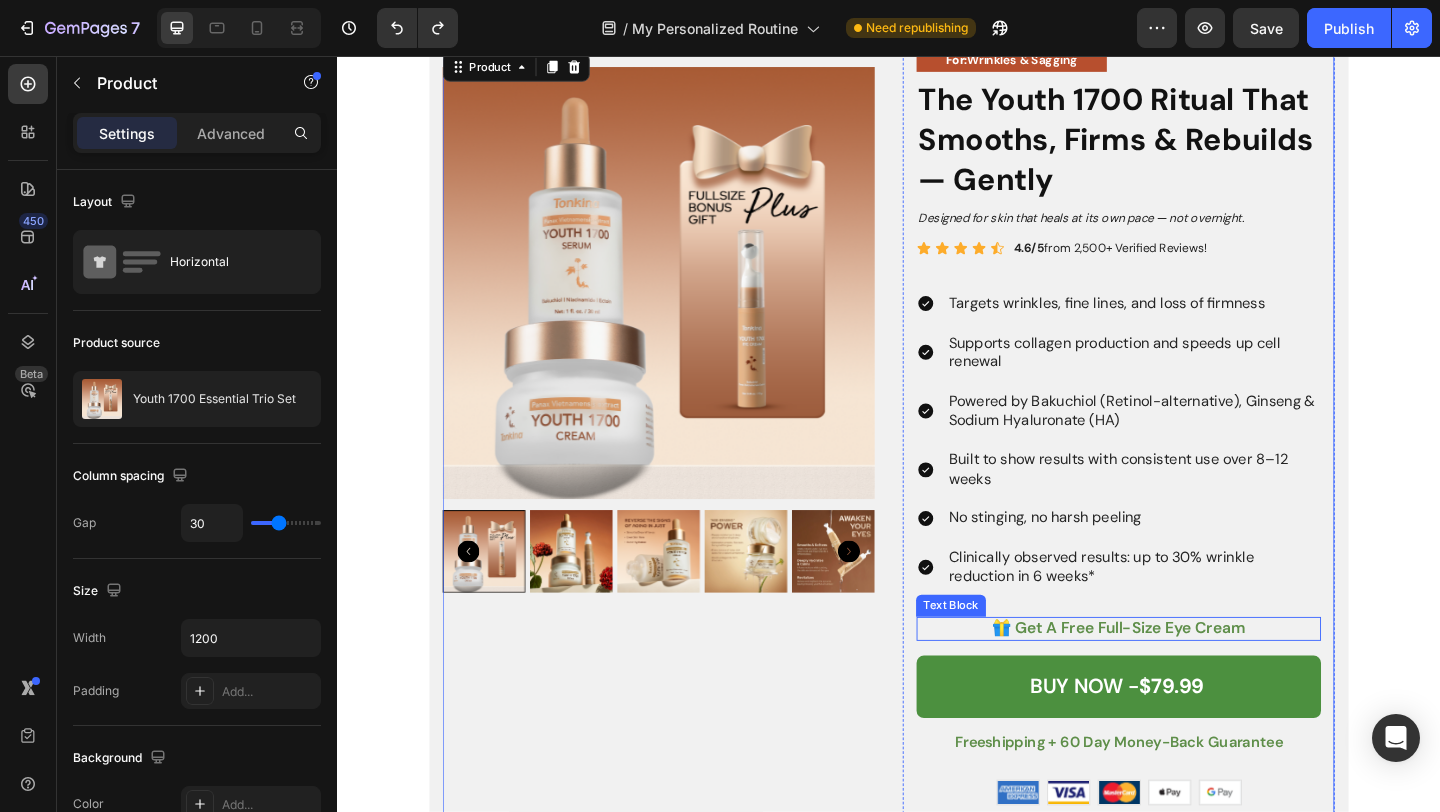 click on "🎁 get a free full-size eye cream" at bounding box center [1187, 678] 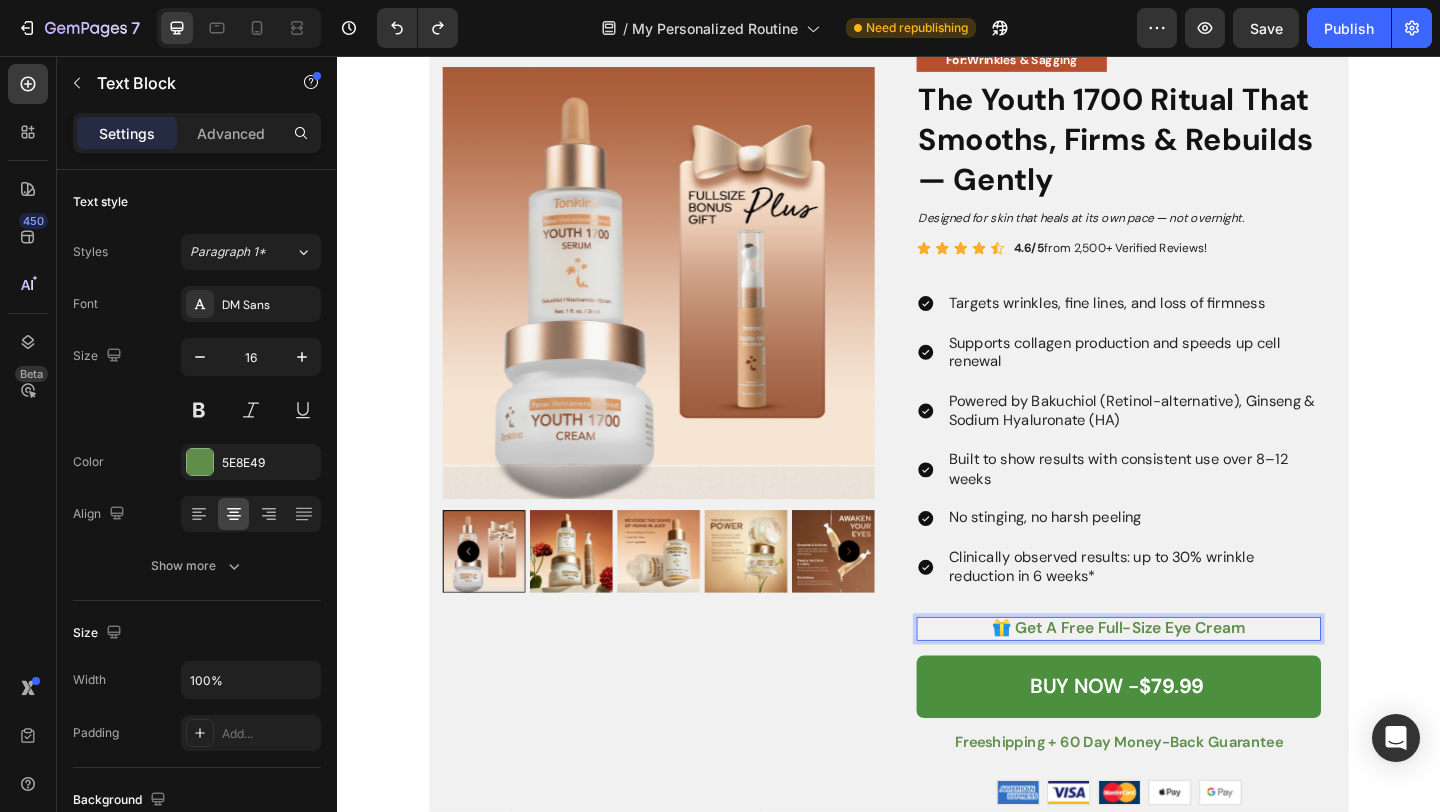 click on "🎁 get a free full-size eye cream" at bounding box center (1187, 678) 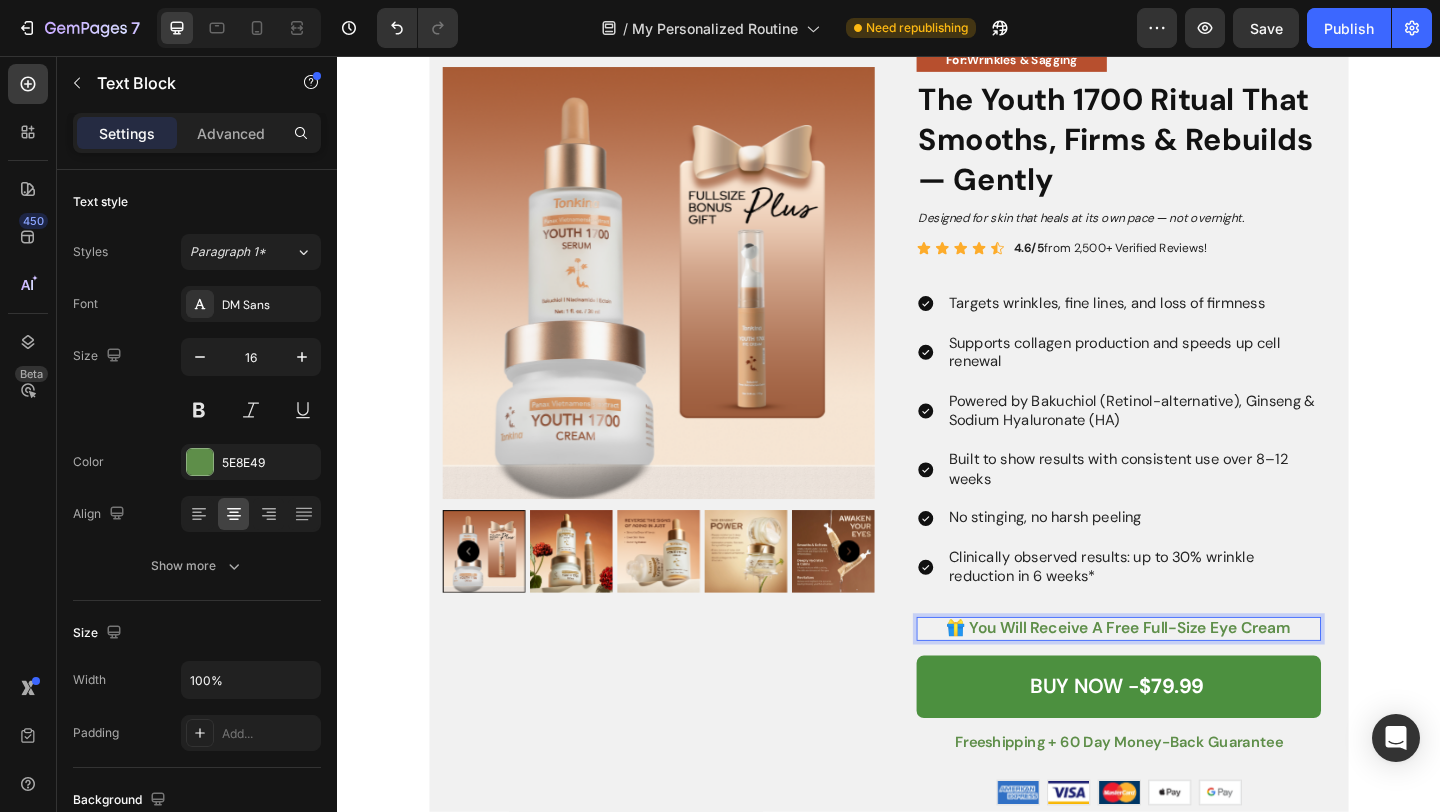 click on "Product Images For:  Wrinkles & Sagging  Text Block The Youth 1700 Ritual That Smooths, Firms & Rebuilds — Gently Heading Designed for skin that heals at its own pace — not overnight. Text Block Icon Icon Icon Icon Icon Icon List 4.6/5  from 2,500+ Verified Reviews! Text Block Row Targets wrinkles, fine lines, and loss of firmness Supports collagen production and speeds up cell renewal Powered by Bakuchiol (Retinol-alternative), Ginseng & Sodium Hyaluronate (HA) Built to show results with consistent use over 8–12 weeks No stinging, no harsh peeling Clinically observed results: up to 30% wrinkle reduction in 6 weeks* Item List 🎁 You Will Receive a free full-size eye cream Text Block   16 BUY NOW -  $79.99    Add to Cart freeshipping + 60 day money-back guarantee Text Block Image Image Image Image Image Row Row Product Product Images Icon Icon Icon Icon Icon Icon List 800+  Reviews! Text Block Row Step 1: Activate   Text Block Youth 1700 Anti-Aging Serum Product Title $39.99" at bounding box center [937, 1652] 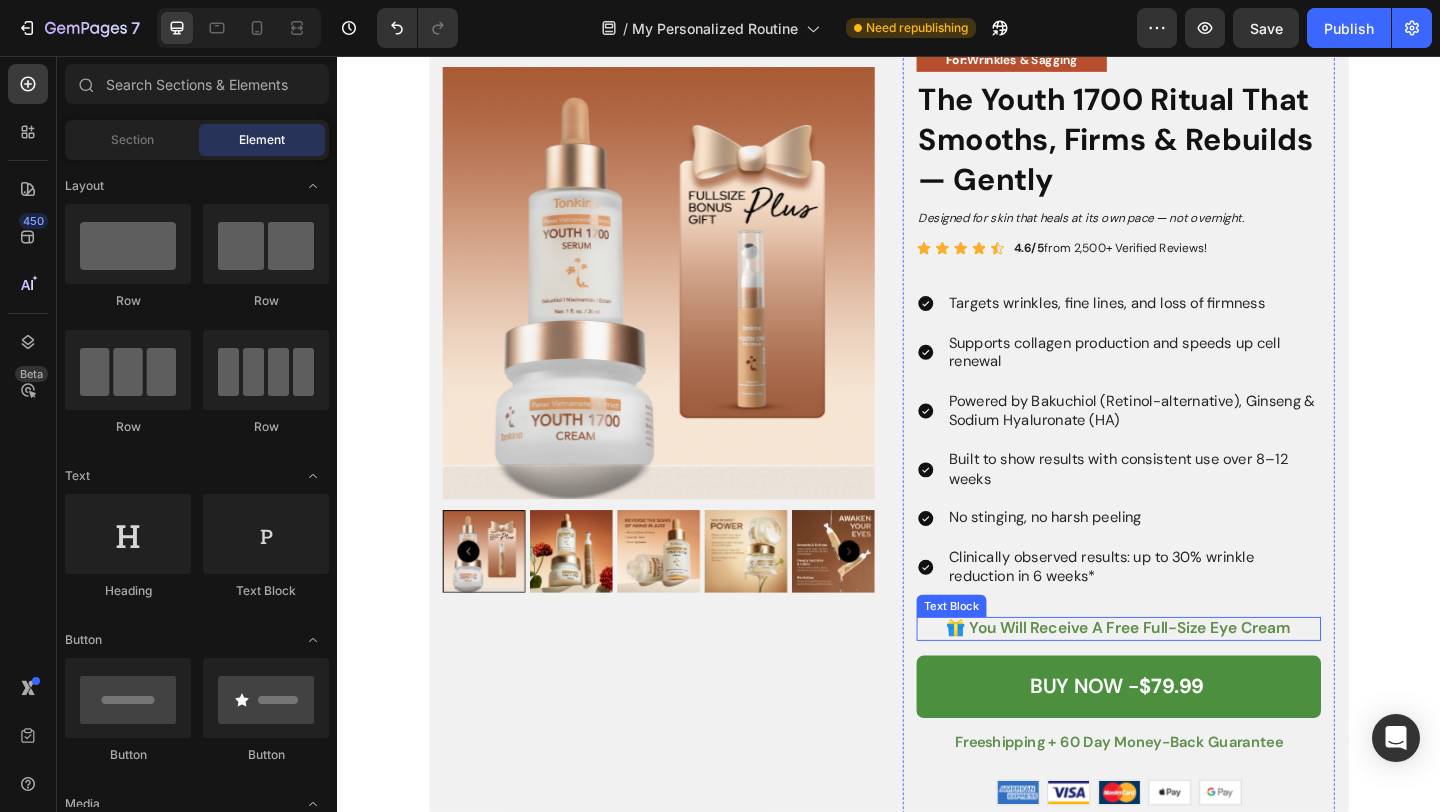 click on "🎁 You Will Receive a free full-size eye cream" at bounding box center (1187, 678) 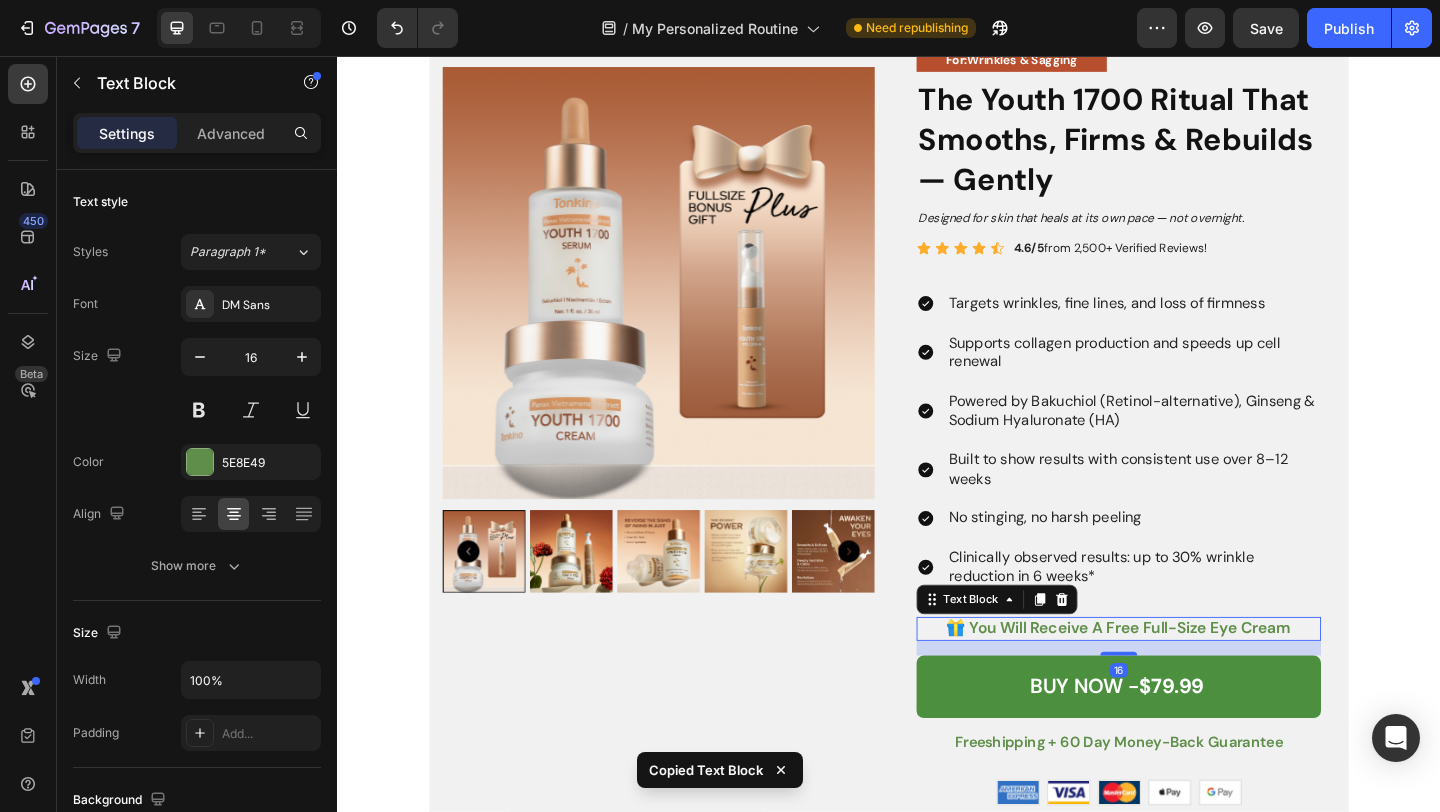 click on "Product Images For:  Wrinkles & Sagging  Text Block The Youth 1700 Ritual That Smooths, Firms & Rebuilds — Gently Heading Designed for skin that heals at its own pace — not overnight. Text Block Icon Icon Icon Icon Icon Icon List 4.6/5  from 2,500+ Verified Reviews! Text Block Row Targets wrinkles, fine lines, and loss of firmness Supports collagen production and speeds up cell renewal Powered by Bakuchiol (Retinol-alternative), Ginseng & Sodium Hyaluronate (HA) Built to show results with consistent use over 8–12 weeks No stinging, no harsh peeling Clinically observed results: up to 30% wrinkle reduction in 6 weeks* Item List 🎁 You Will Receive a free full-size eye cream Text Block   16 BUY NOW -  $79.99    Add to Cart freeshipping + 60 day money-back guarantee Text Block Image Image Image Image Image Row Row Product Product Images Icon Icon Icon Icon Icon Icon List 800+  Reviews! Text Block Row Step 1: Activate   Text Block Youth 1700 Anti-Aging Serum Product Title $39.99" at bounding box center (937, 1652) 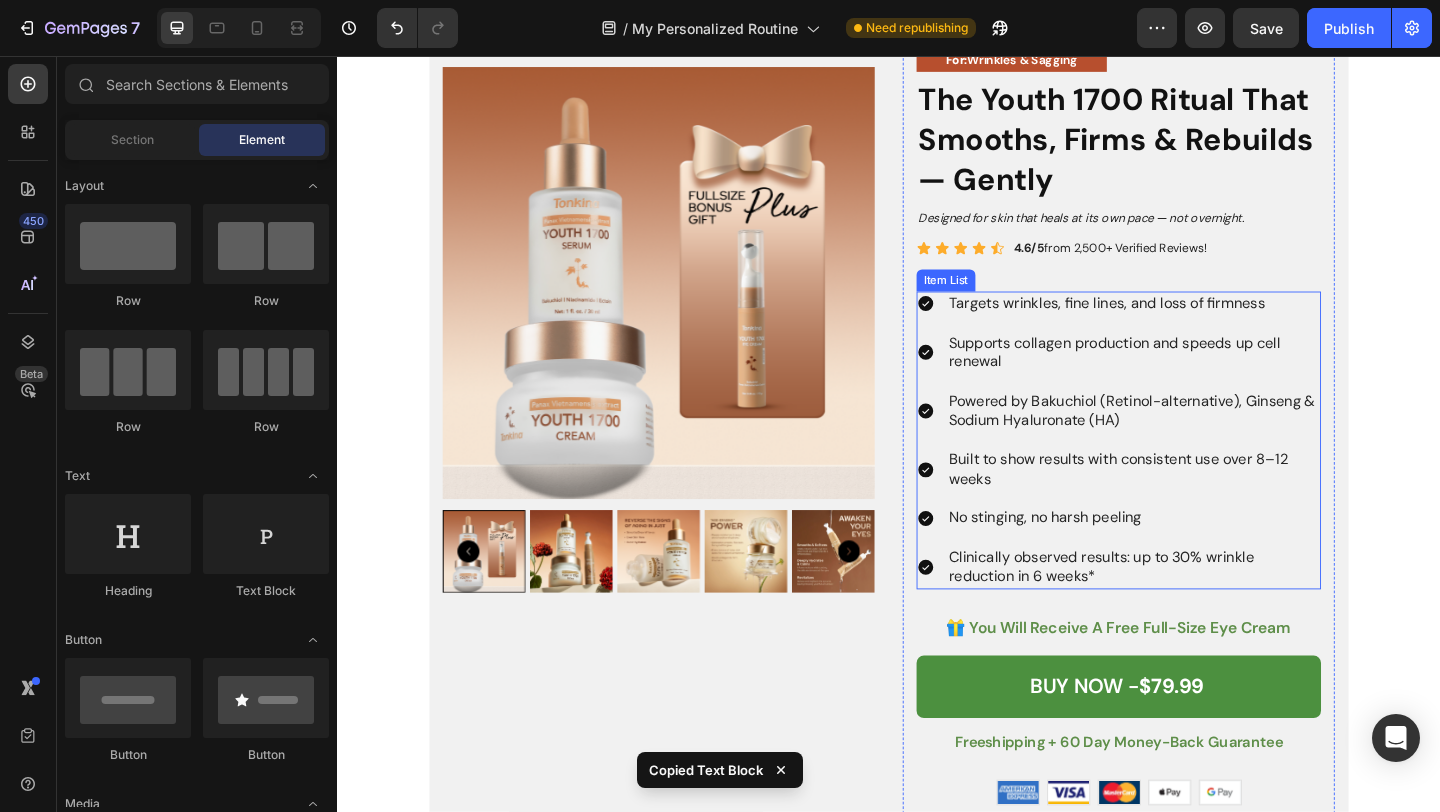 scroll, scrollTop: 3000, scrollLeft: 0, axis: vertical 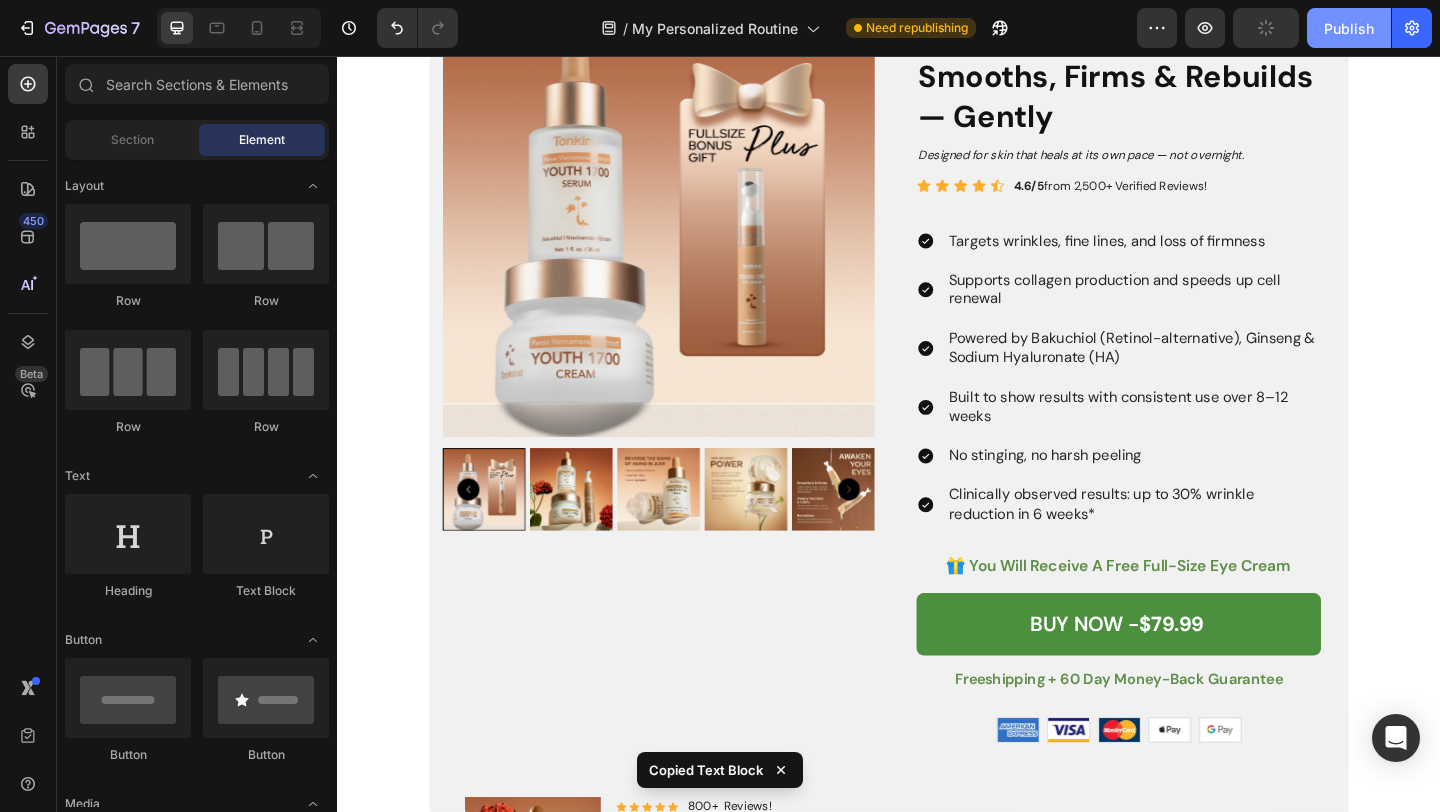 click on "Publish" at bounding box center [1349, 28] 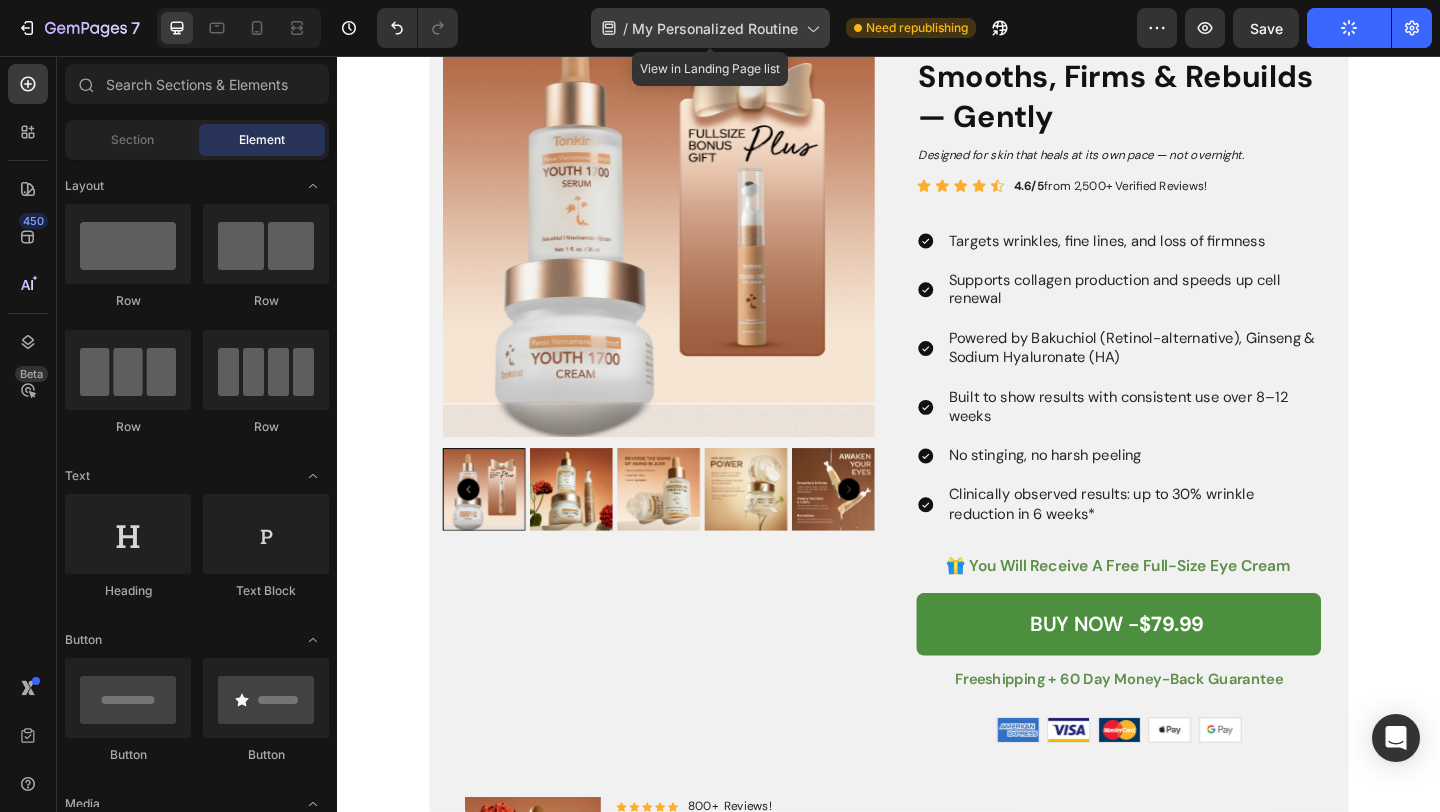 click on "My Personalized Routine" at bounding box center [715, 28] 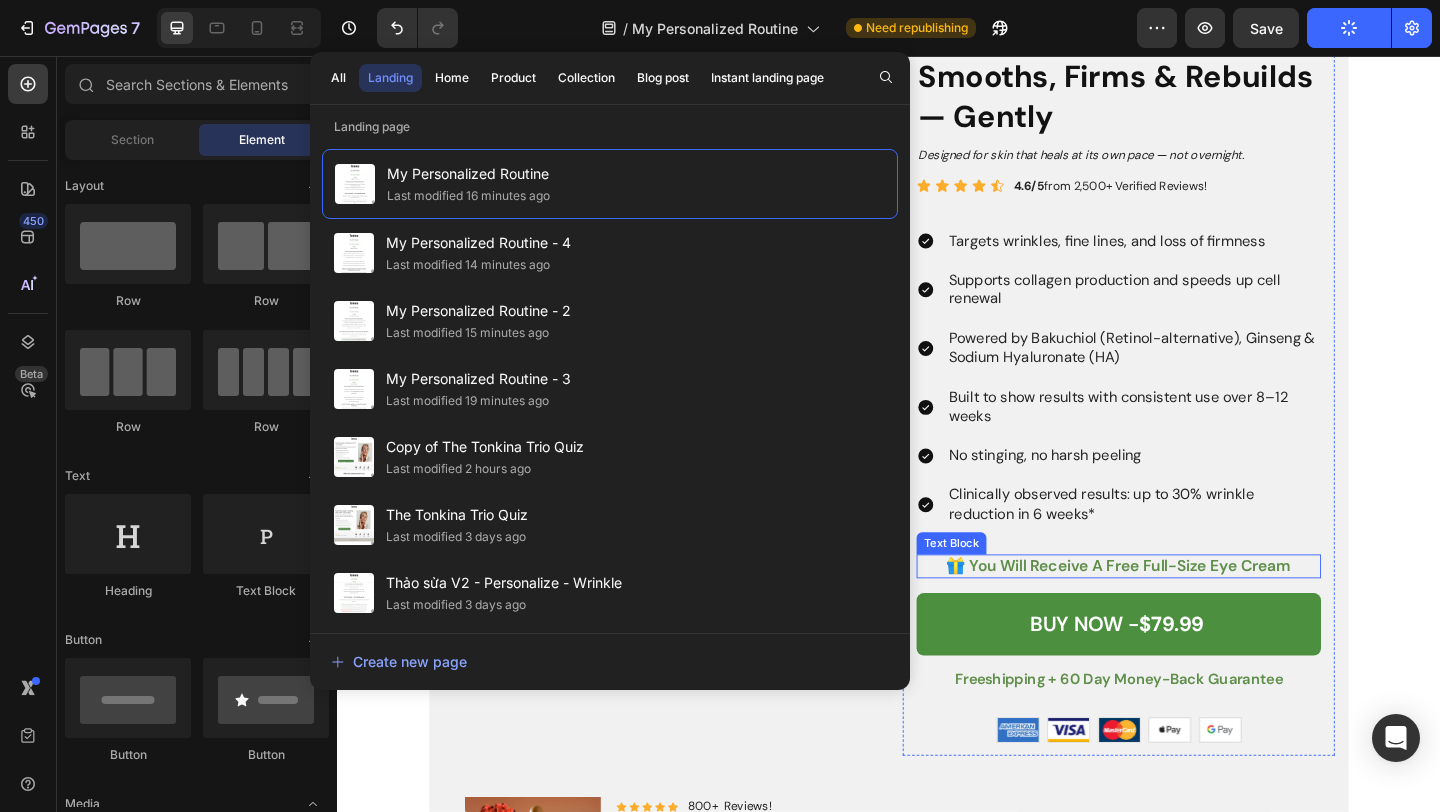 click on "🎁 You Will Receive a free full-size eye cream" at bounding box center [1187, 610] 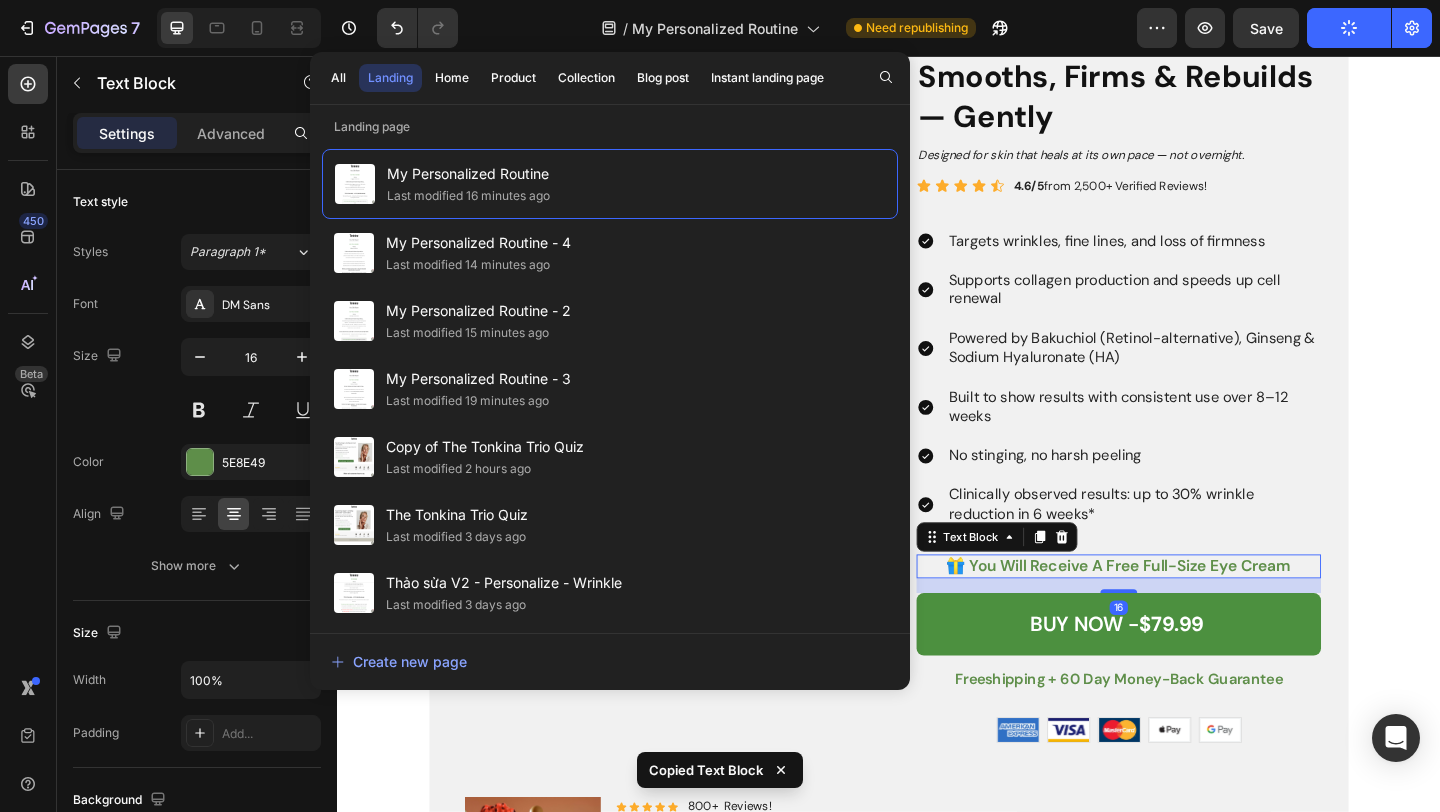 click on "Product Images For:  Wrinkles & Sagging  Text Block The Youth 1700 Ritual That Smooths, Firms & Rebuilds — Gently Heading Designed for skin that heals at its own pace — not overnight. Text Block Icon Icon Icon Icon Icon Icon List 4.6/5  from 2,500+ Verified Reviews! Text Block Row Targets wrinkles, fine lines, and loss of firmness Supports collagen production and speeds up cell renewal Powered by Bakuchiol (Retinol-alternative), Ginseng & Sodium Hyaluronate (HA) Built to show results with consistent use over 8–12 weeks No stinging, no harsh peeling Clinically observed results: up to 30% wrinkle reduction in 6 weeks* Item List 🎁 You Will Receive a free full-size eye cream Text Block   16 BUY NOW -  $79.99    Add to Cart freeshipping + 60 day money-back guarantee Text Block Image Image Image Image Image Row Row Product Product Images Icon Icon Icon Icon Icon Icon List 800+  Reviews! Text Block Row Step 1: Activate   Text Block Youth 1700 Anti-Aging Serum Product Title $39.99" at bounding box center (937, 1584) 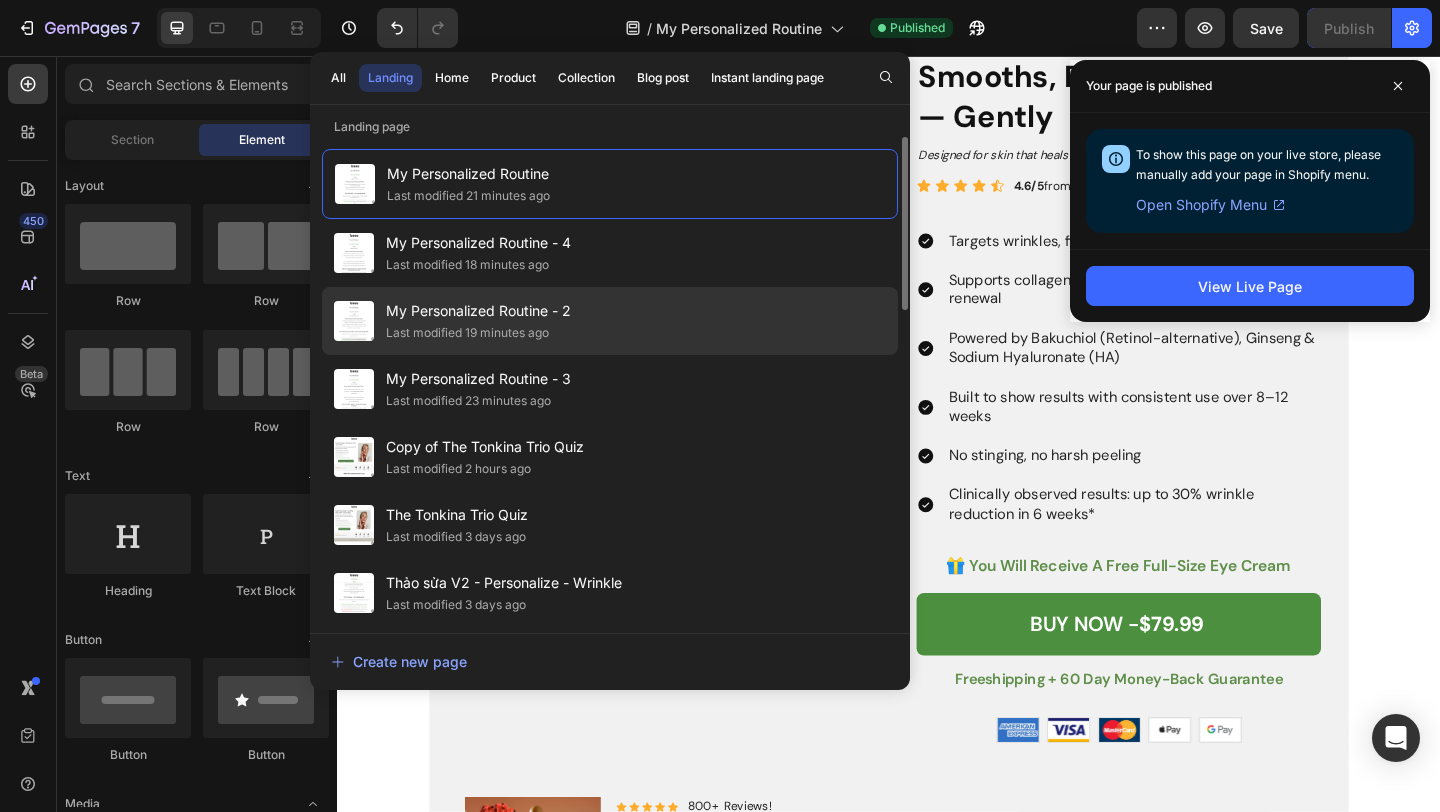 click on "My Personalized Routine - 2 Last modified 19 minutes ago" 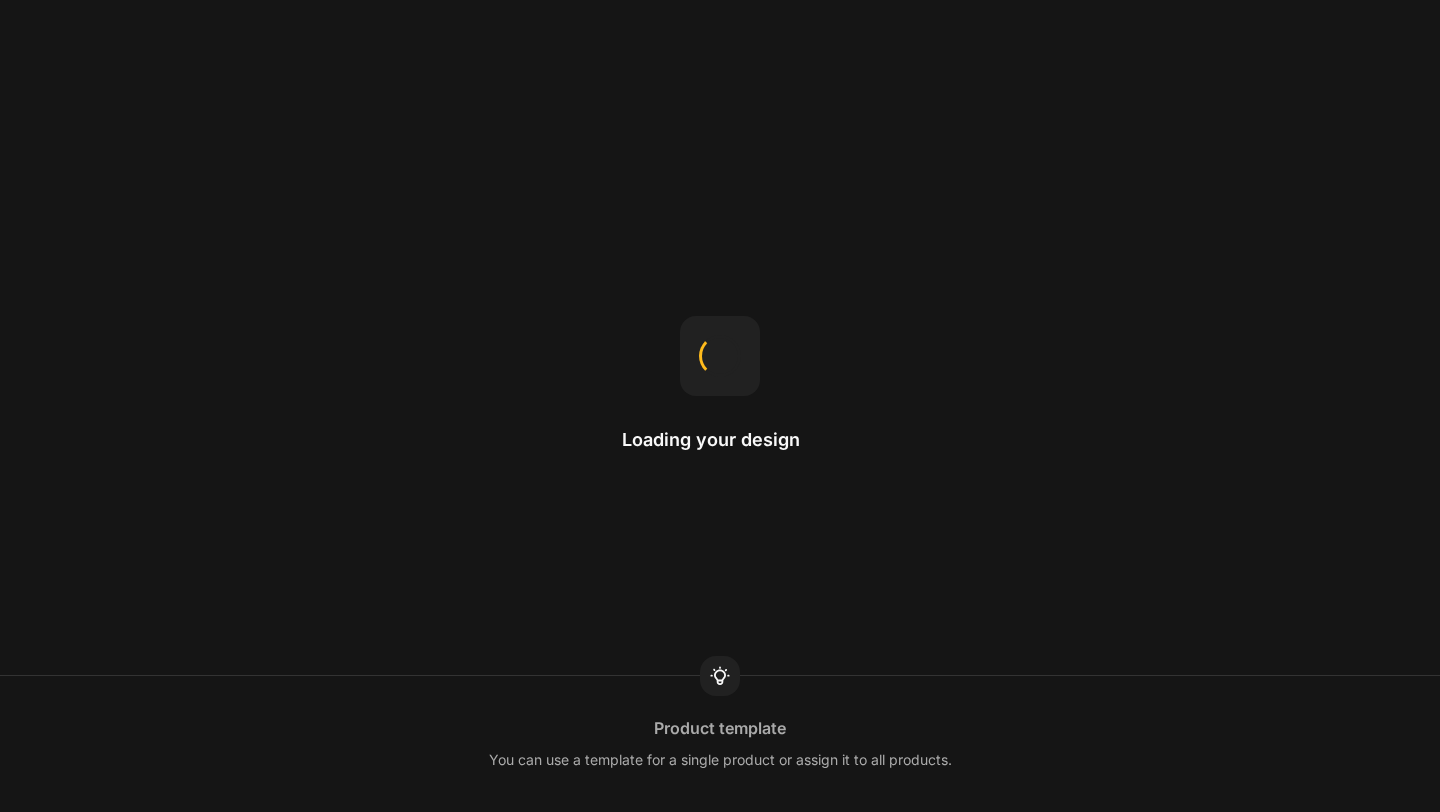 scroll, scrollTop: 0, scrollLeft: 0, axis: both 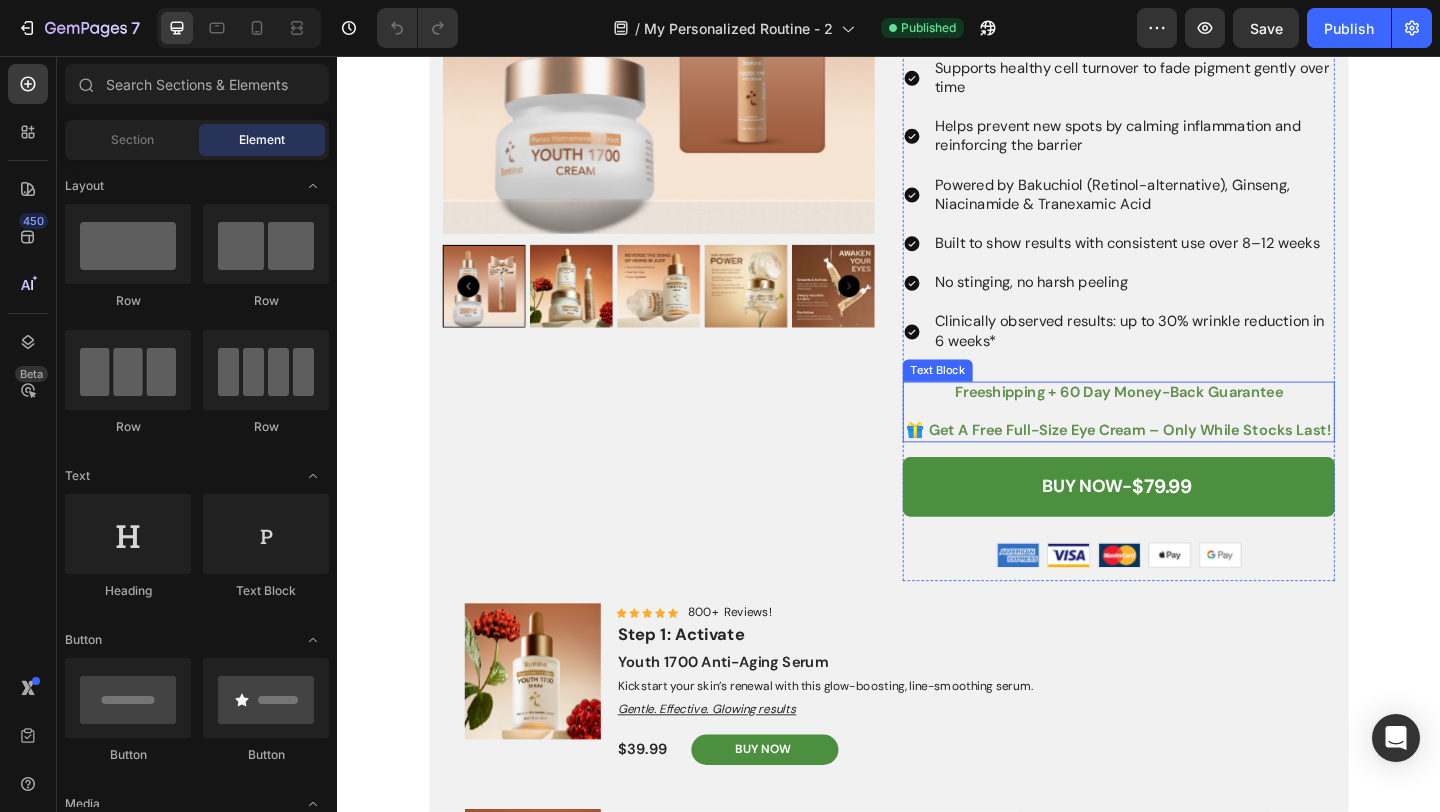 click on "freeshipping + 60 day money-back guarantee" at bounding box center [1187, 422] 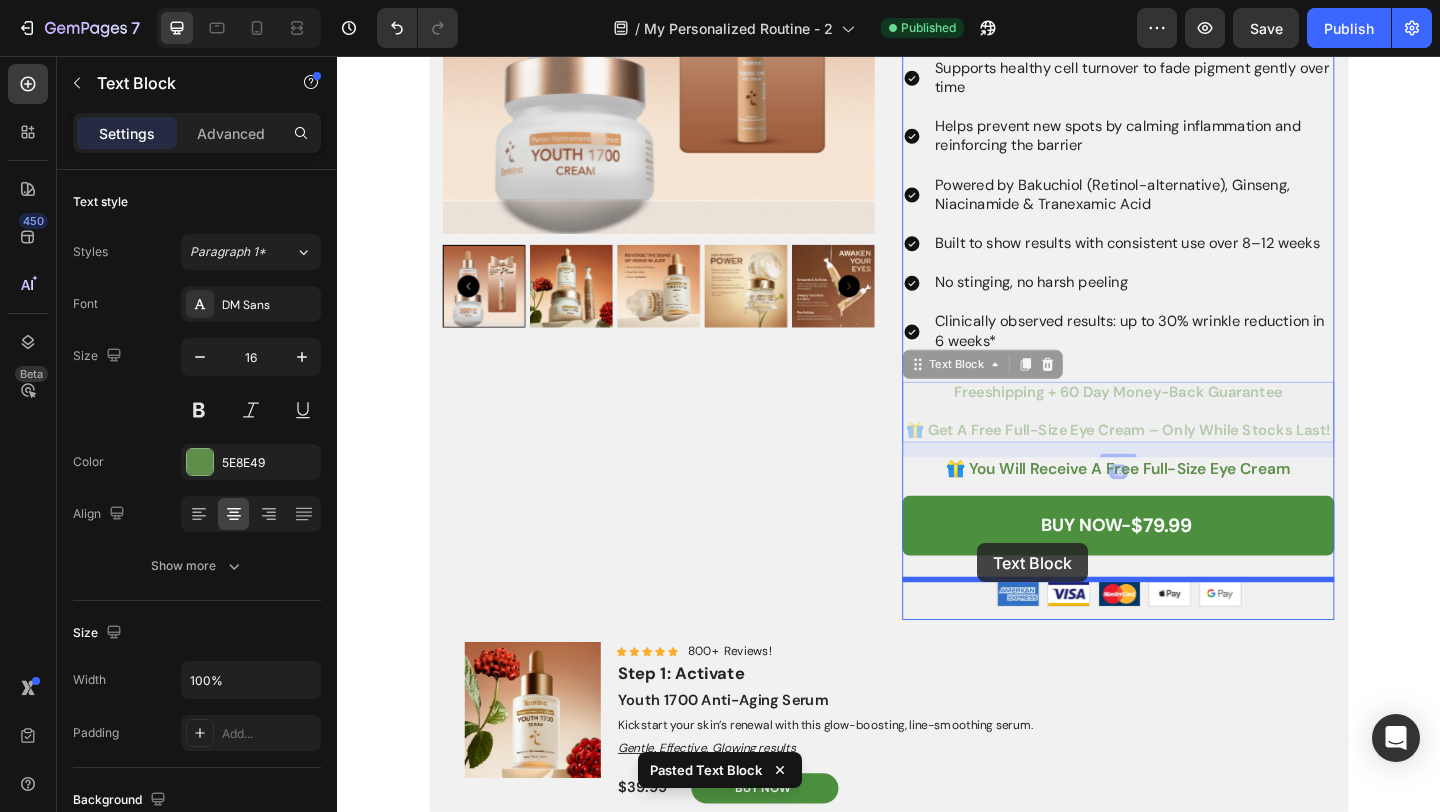 drag, startPoint x: 1055, startPoint y: 442, endPoint x: 1033, endPoint y: 586, distance: 145.67087 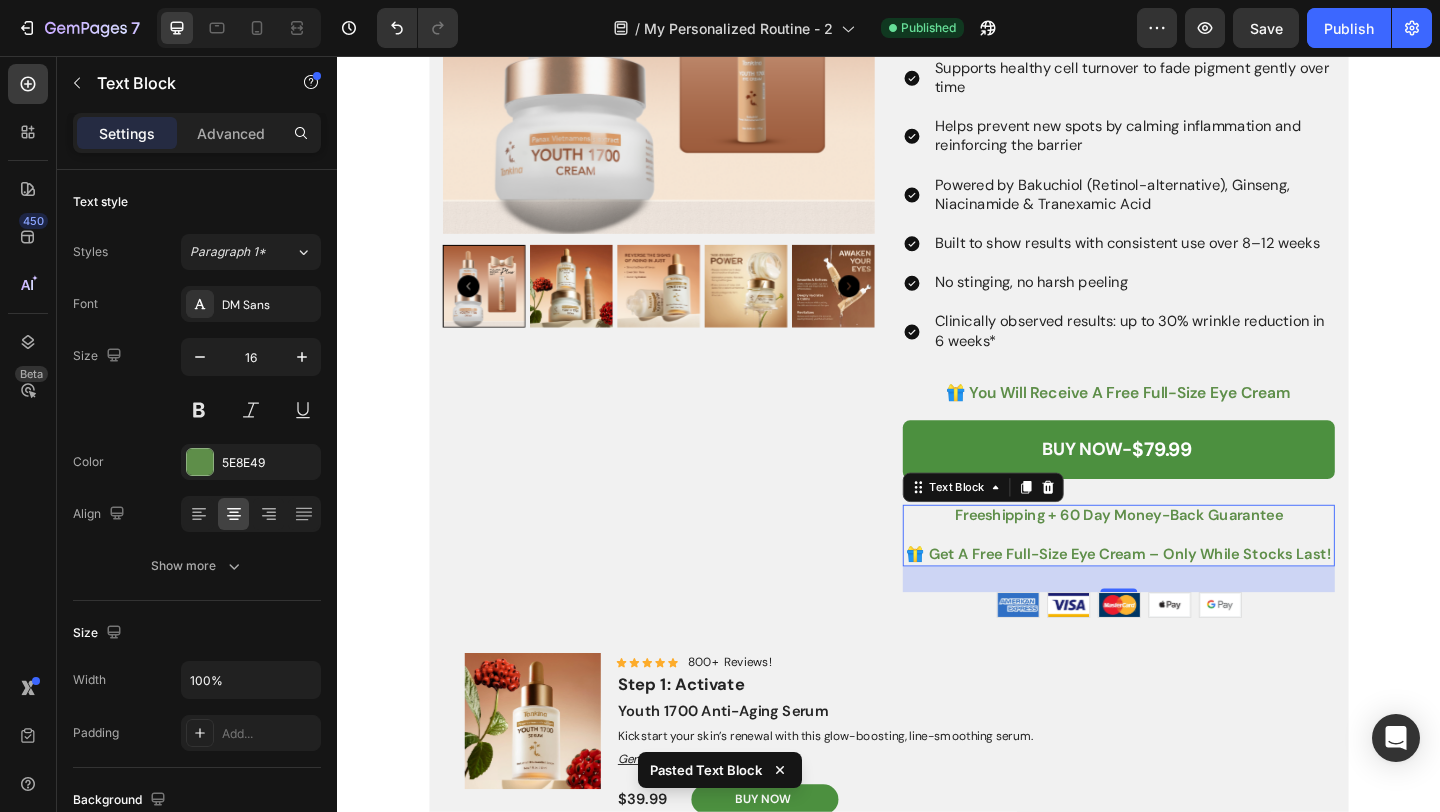 click on "freeshipping + 60 day money-back guarantee" at bounding box center (1187, 556) 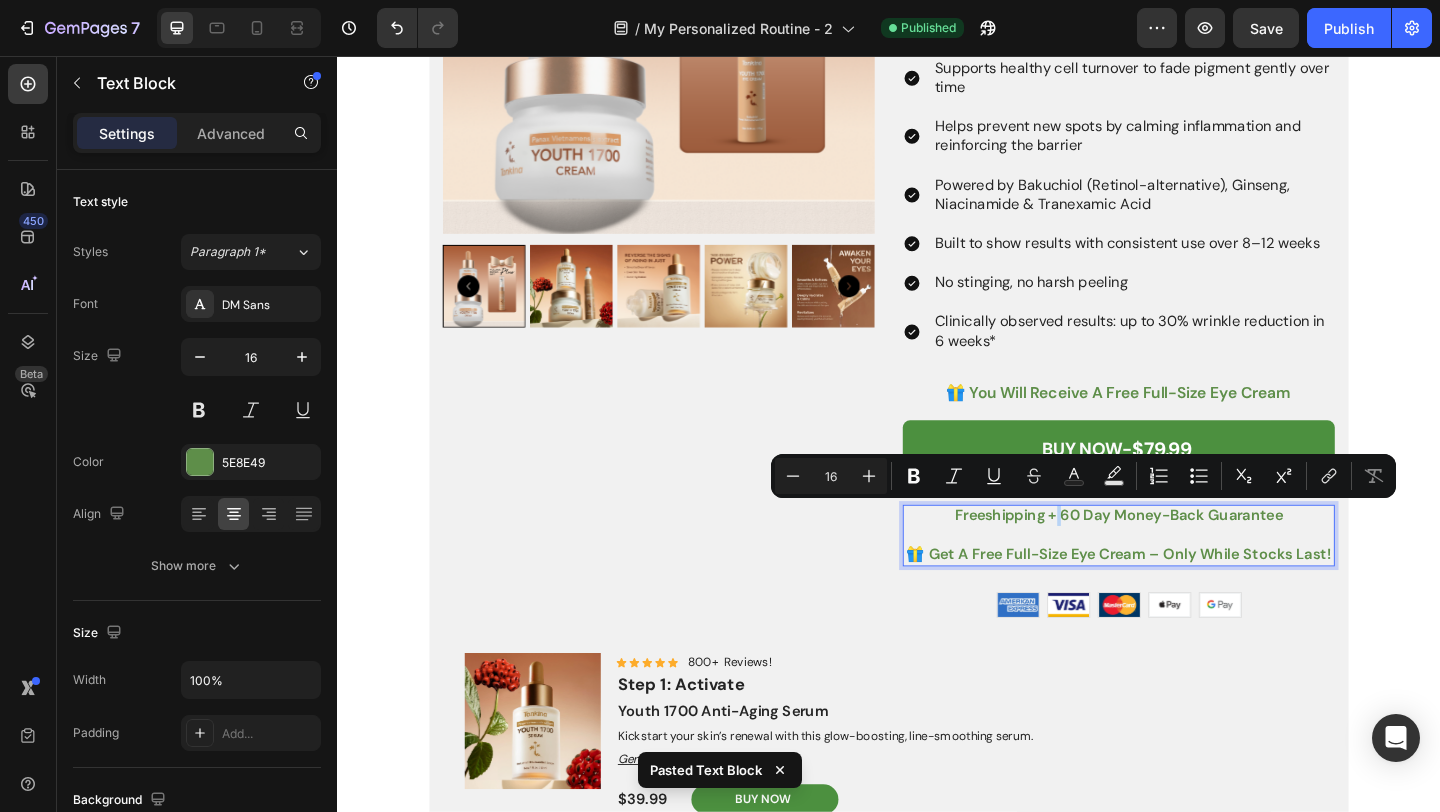 click on "freeshipping + 60 day money-back guarantee" at bounding box center [1187, 556] 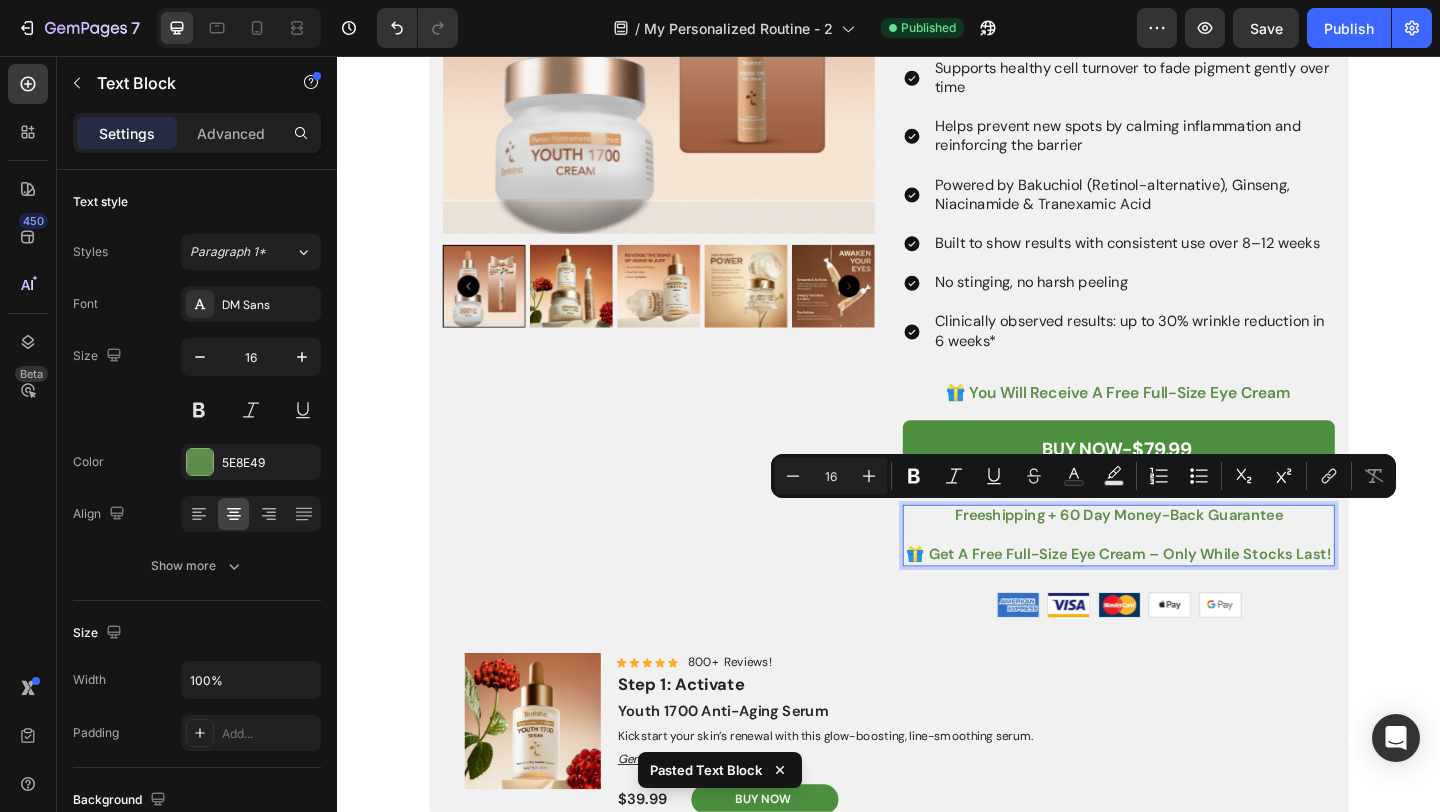 click on "freeshipping + 60 day money-back guarantee" at bounding box center [1187, 556] 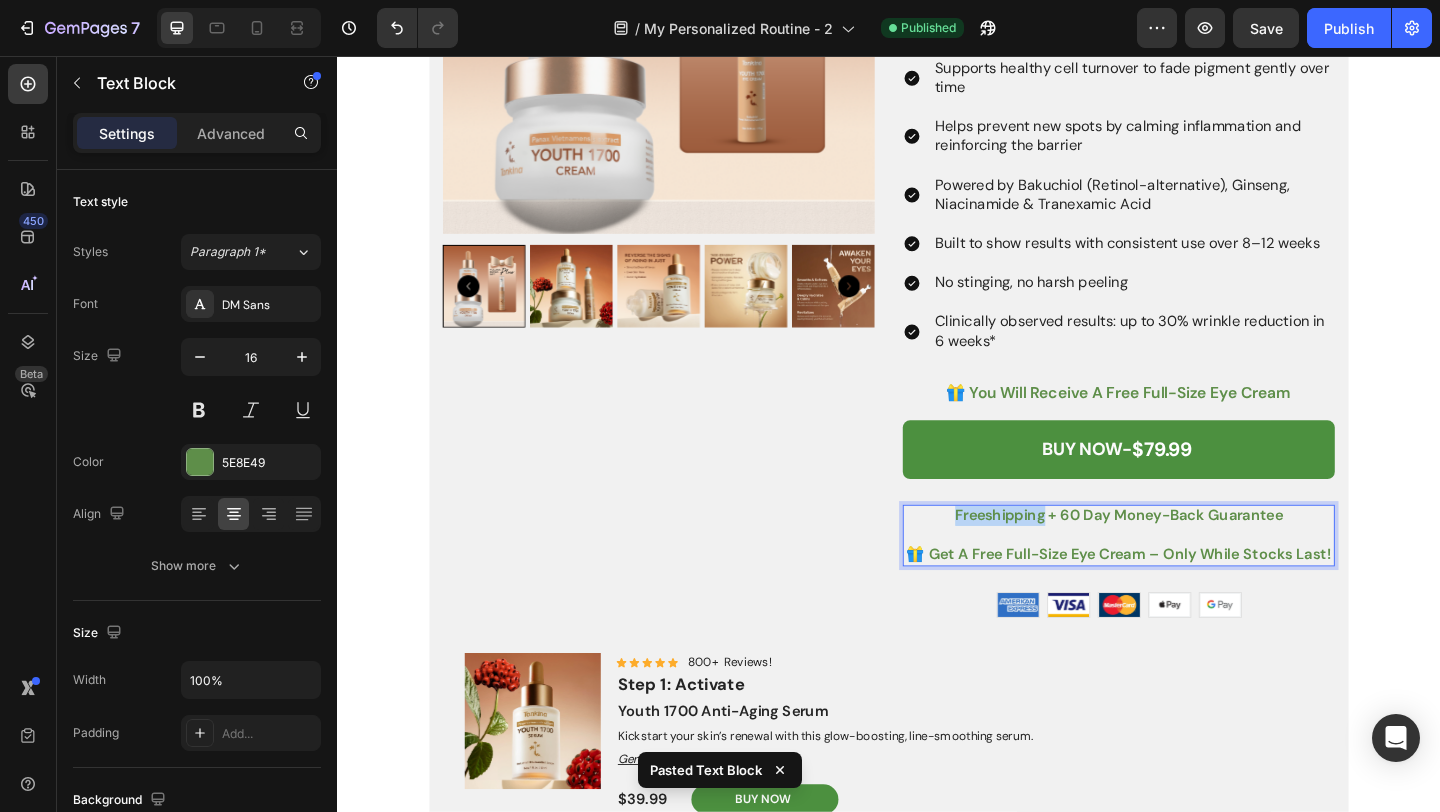 click on "freeshipping + 60 day money-back guarantee" at bounding box center (1187, 556) 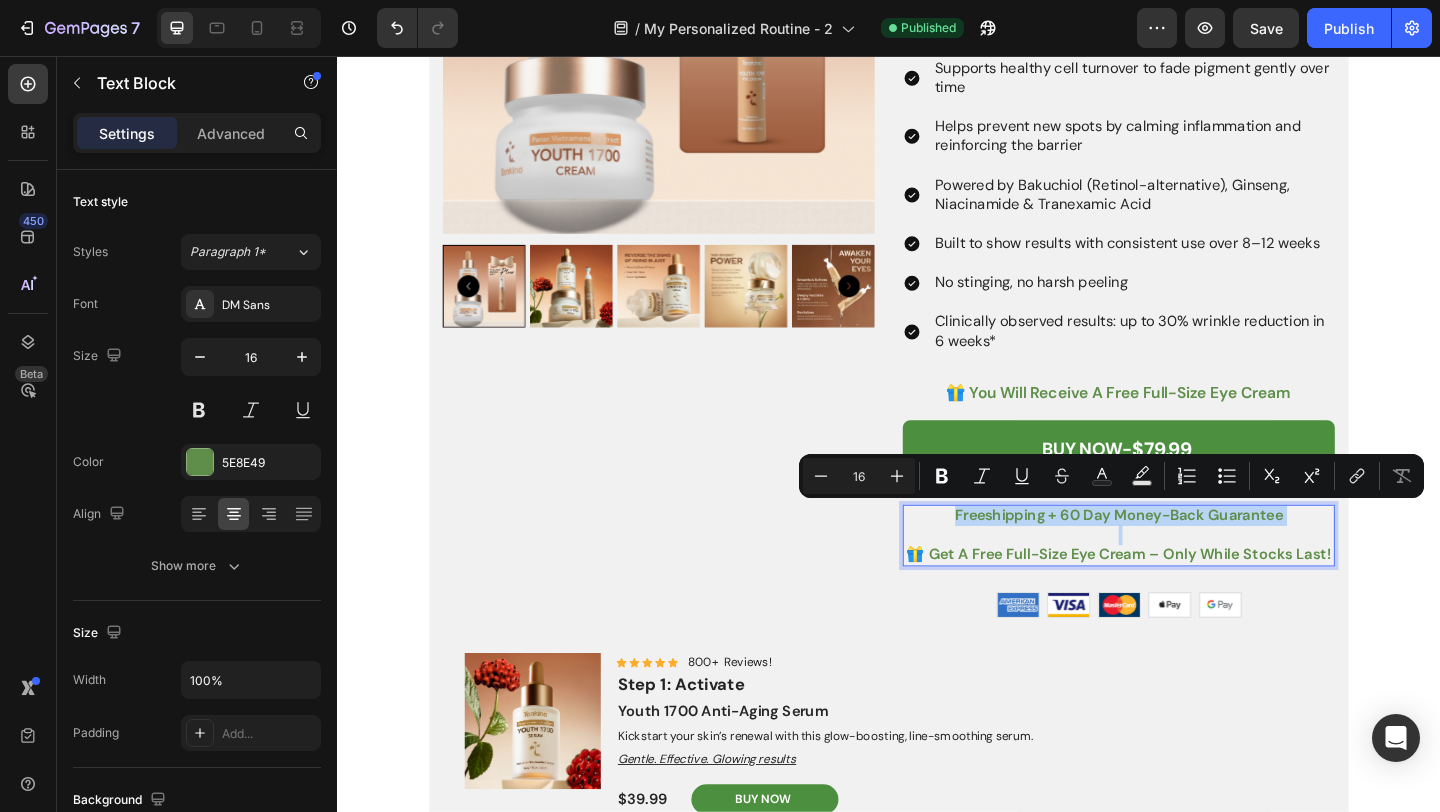 click on "🎁 get a free full-size eye cream – only while stocks last!" at bounding box center (1187, 598) 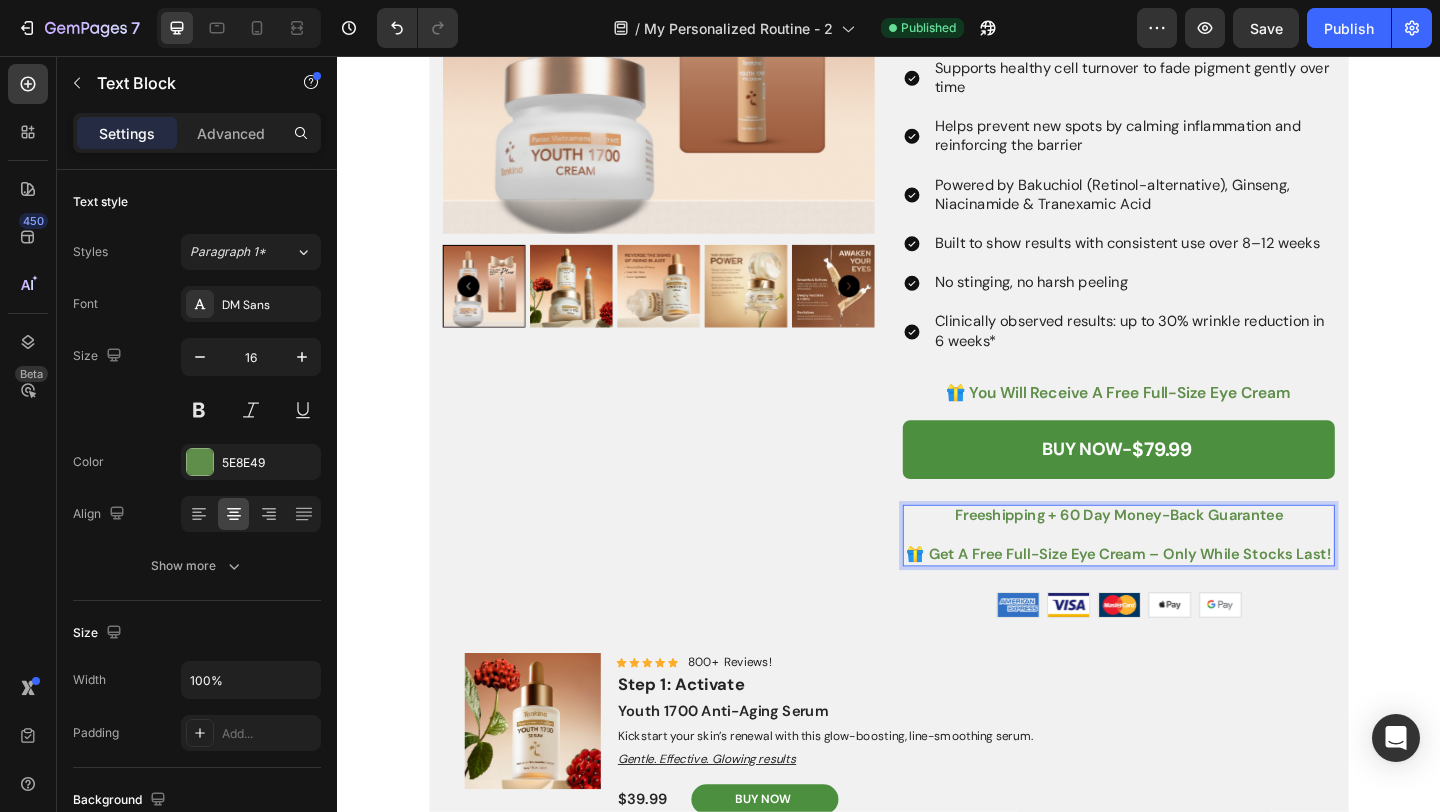 click on "🎁 get a free full-size eye cream – only while stocks last!" at bounding box center (1187, 598) 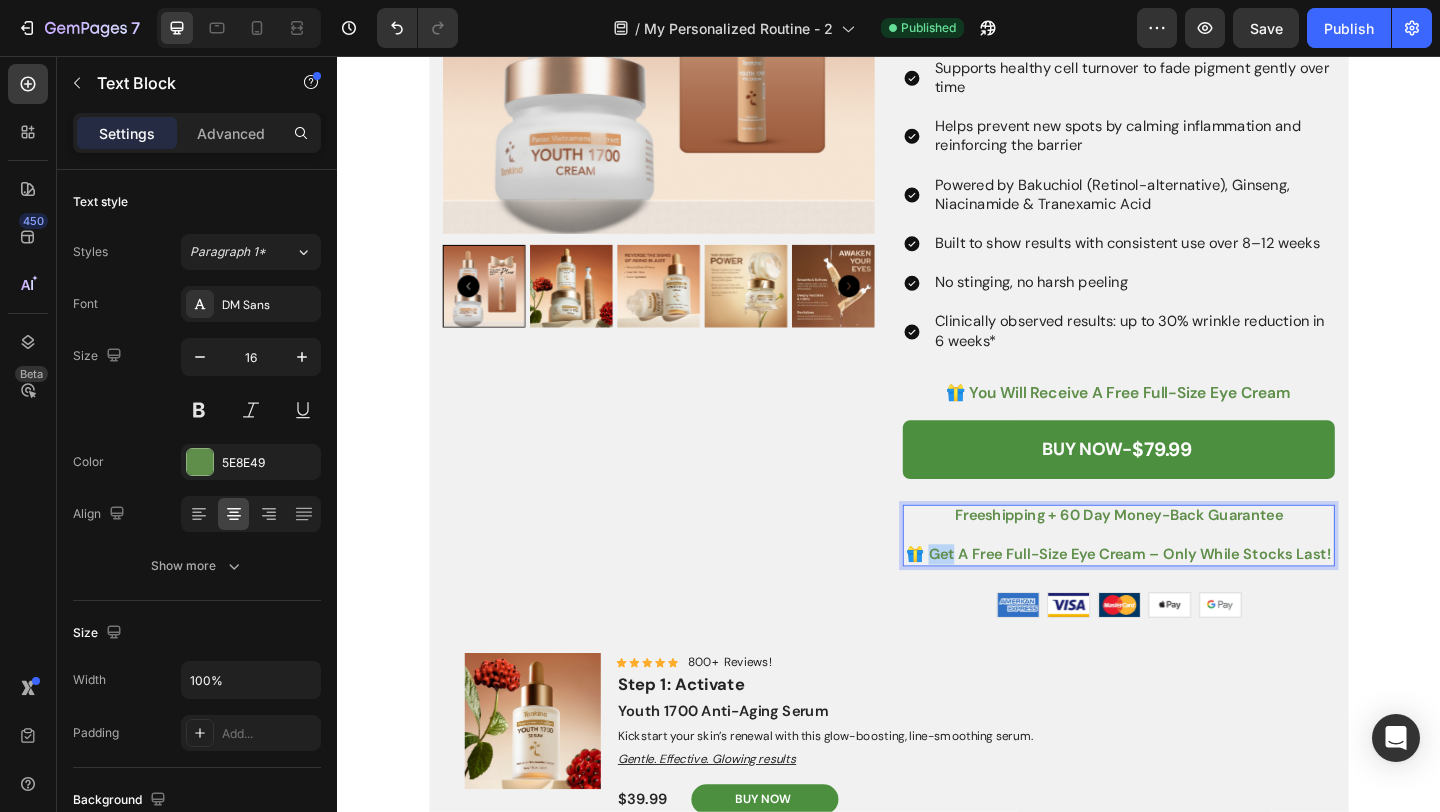 click on "🎁 get a free full-size eye cream – only while stocks last!" at bounding box center [1187, 598] 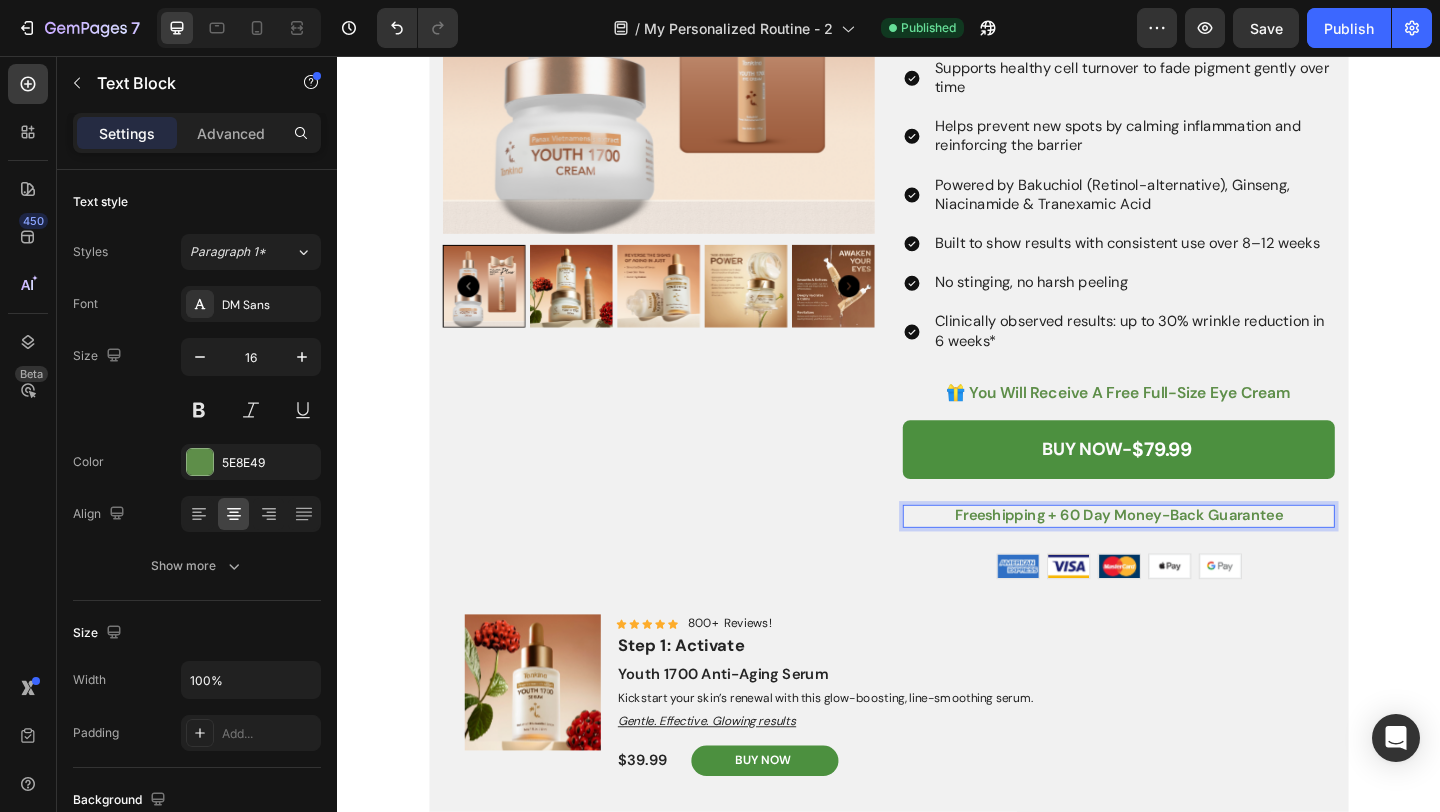 click on "Product Images For: Wrinkles & Dark Spots Text Block The Youth 1700 Ritual  That Brightens, Balances & Restores Glow — Gently Heading Designed for skin that fades pigment at its own pace — not overnight. Text Block Icon Icon Icon Icon Icon Icon List 4.6/5  from 2,500+ Verified Reviews! Text Block Row Targets dark spots, sun damage, and uneven tone Supports healthy cell turnover to fade pigment gently over time Helps prevent new spots by calming inflammation and reinforcing the barrier Powered by Bakuchiol (Retinol-alternative), Ginseng, Niacinamide & Tranexamic Acid Built to show results with consistent use over 8–12 weeks No stinging, no harsh peeling Clinically observed results: up to 30% wrinkle reduction in 6 weeks* Item List 🎁 you will receive a free full-size eye cream Text Block BUY NOW-  $79.99 Add to Cart freeshipping + 60 day money-back guarantee Text Block   16 Image Image Image Image Image Row Row Product Product Images Icon Icon Icon Icon Icon Icon List Text Block" at bounding box center (937, 1384) 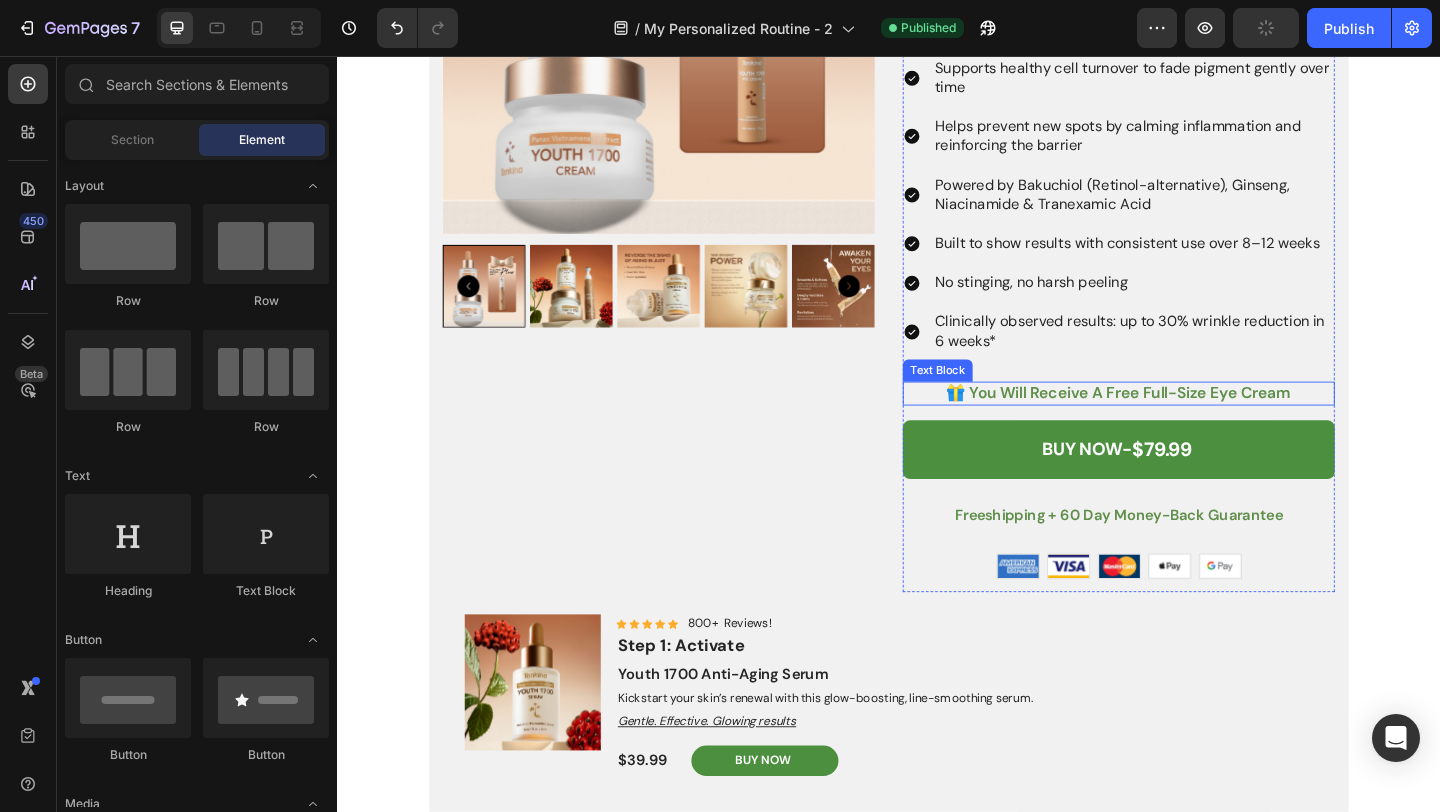 click on "🎁 you will receive a free full-size eye cream" at bounding box center (1187, 422) 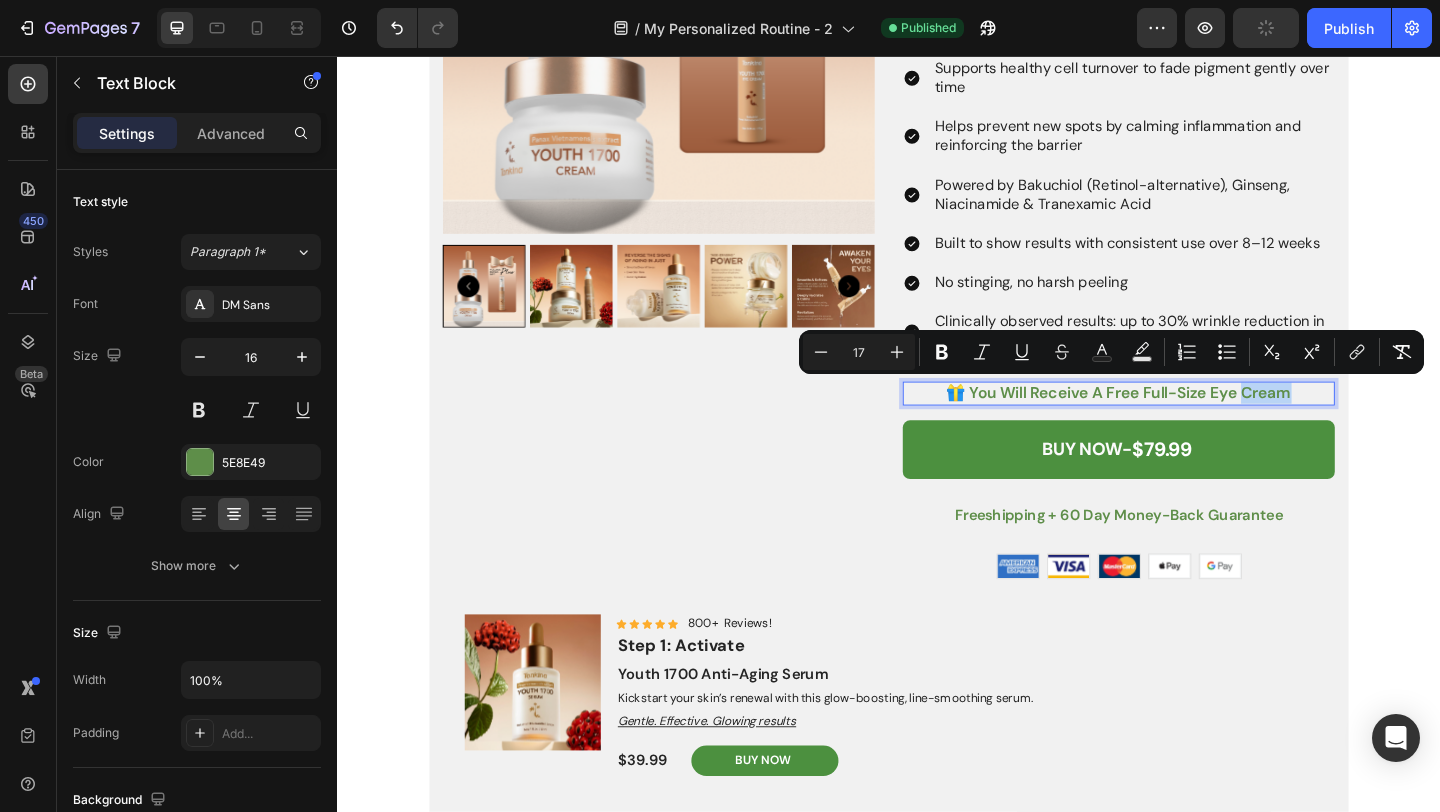 click on "🎁 you will receive a free full-size eye cream" at bounding box center (1187, 423) 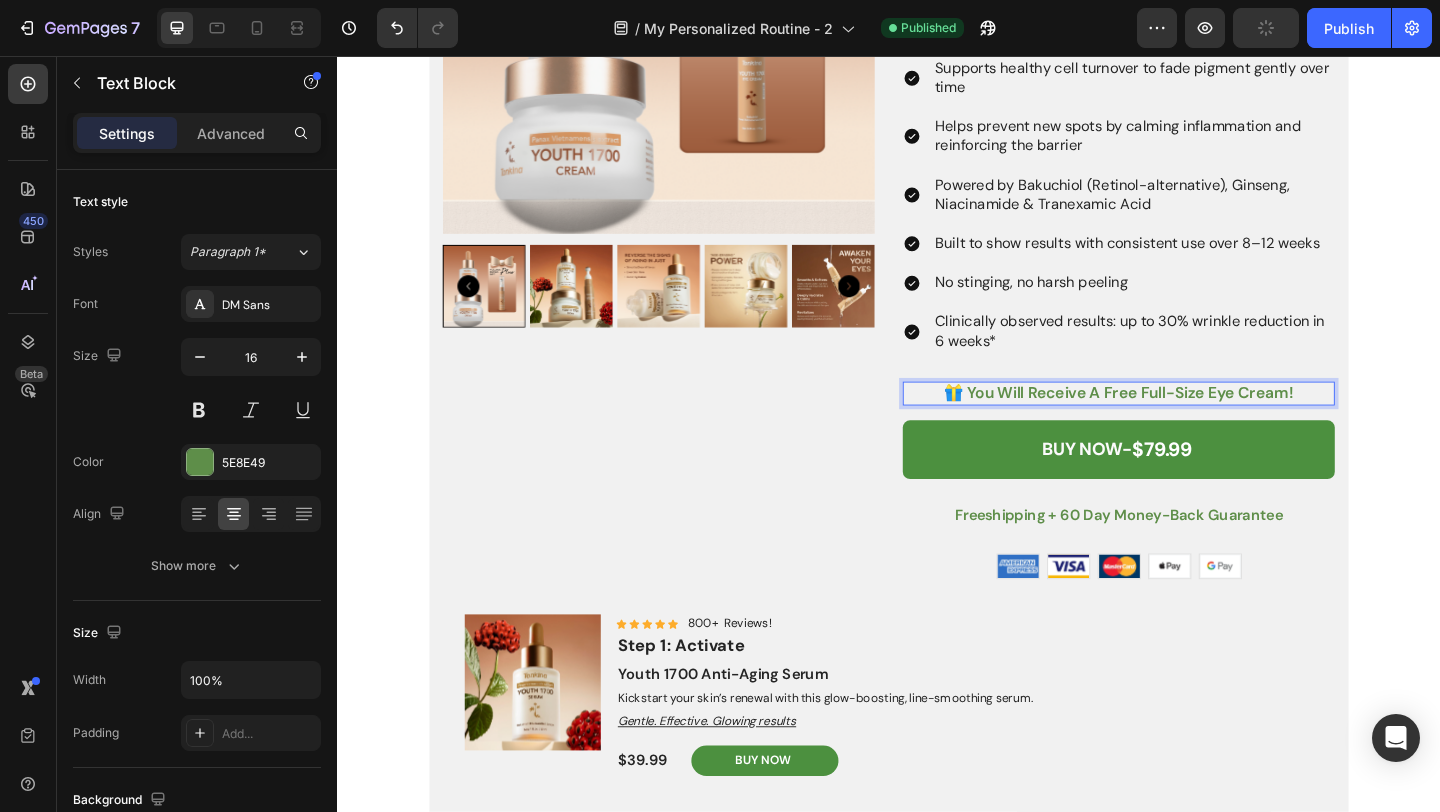 click on "Product Images For: Wrinkles & Dark Spots Text Block The Youth 1700 Ritual  That Brightens, Balances & Restores Glow — Gently Heading Designed for skin that fades pigment at its own pace — not overnight. Text Block Icon Icon Icon Icon Icon Icon List 4.6/5  from 2,500+ Verified Reviews! Text Block Row Targets dark spots, sun damage, and uneven tone Supports healthy cell turnover to fade pigment gently over time Helps prevent new spots by calming inflammation and reinforcing the barrier Powered by Bakuchiol (Retinol-alternative), Ginseng, Niacinamide & Tranexamic Acid Built to show results with consistent use over 8–12 weeks No stinging, no harsh peeling Clinically observed results: up to 30% wrinkle reduction in 6 weeks* Item List 🎁 you will receive a free full-size eye cream! Text Block   16 BUY NOW-  $79.99 Add to Cart freeshipping + 60 day money-back guarantee Text Block Image Image Image Image Image Row Row Product Product Images Icon Icon Icon Icon Icon Icon List Row Row" at bounding box center (937, 1384) 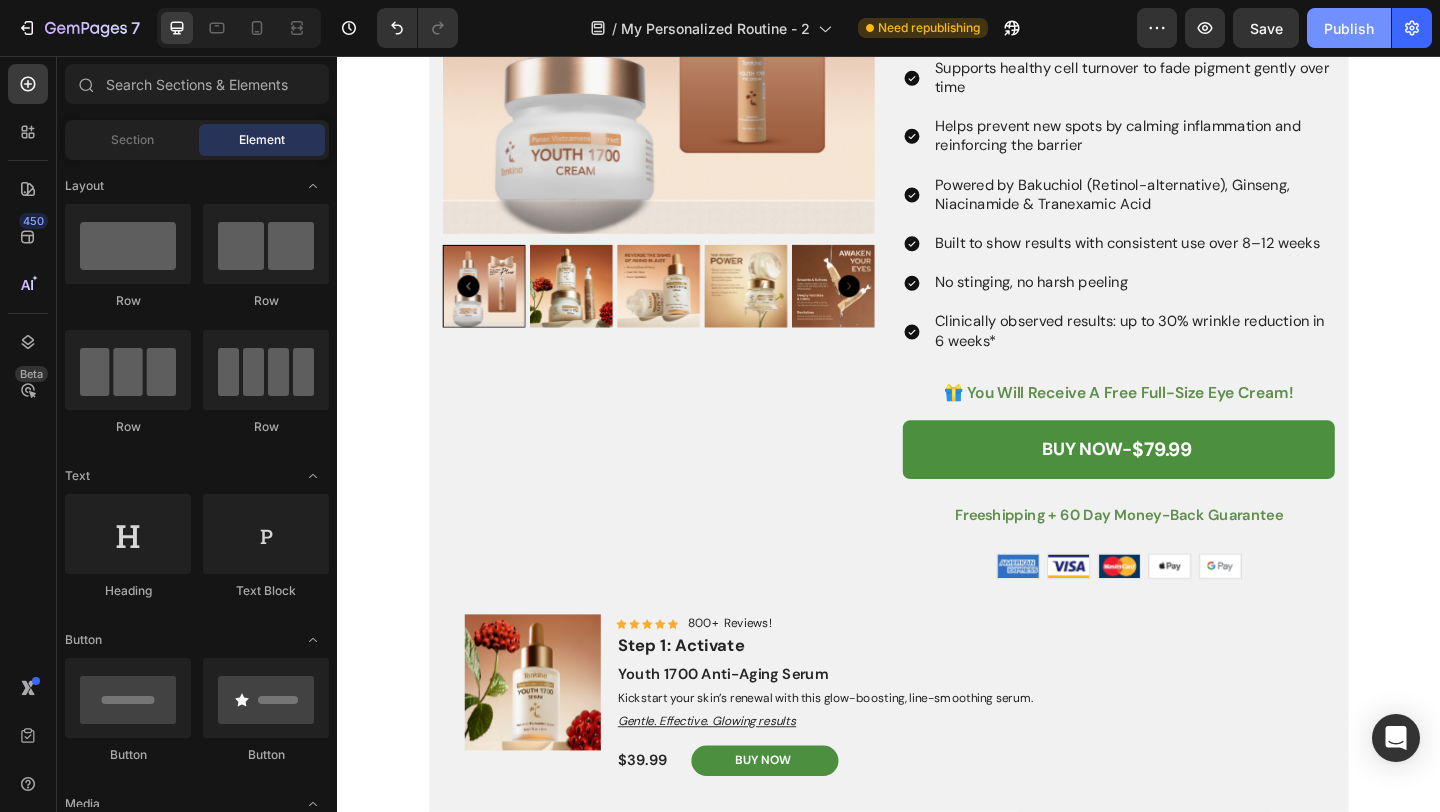 click on "Publish" 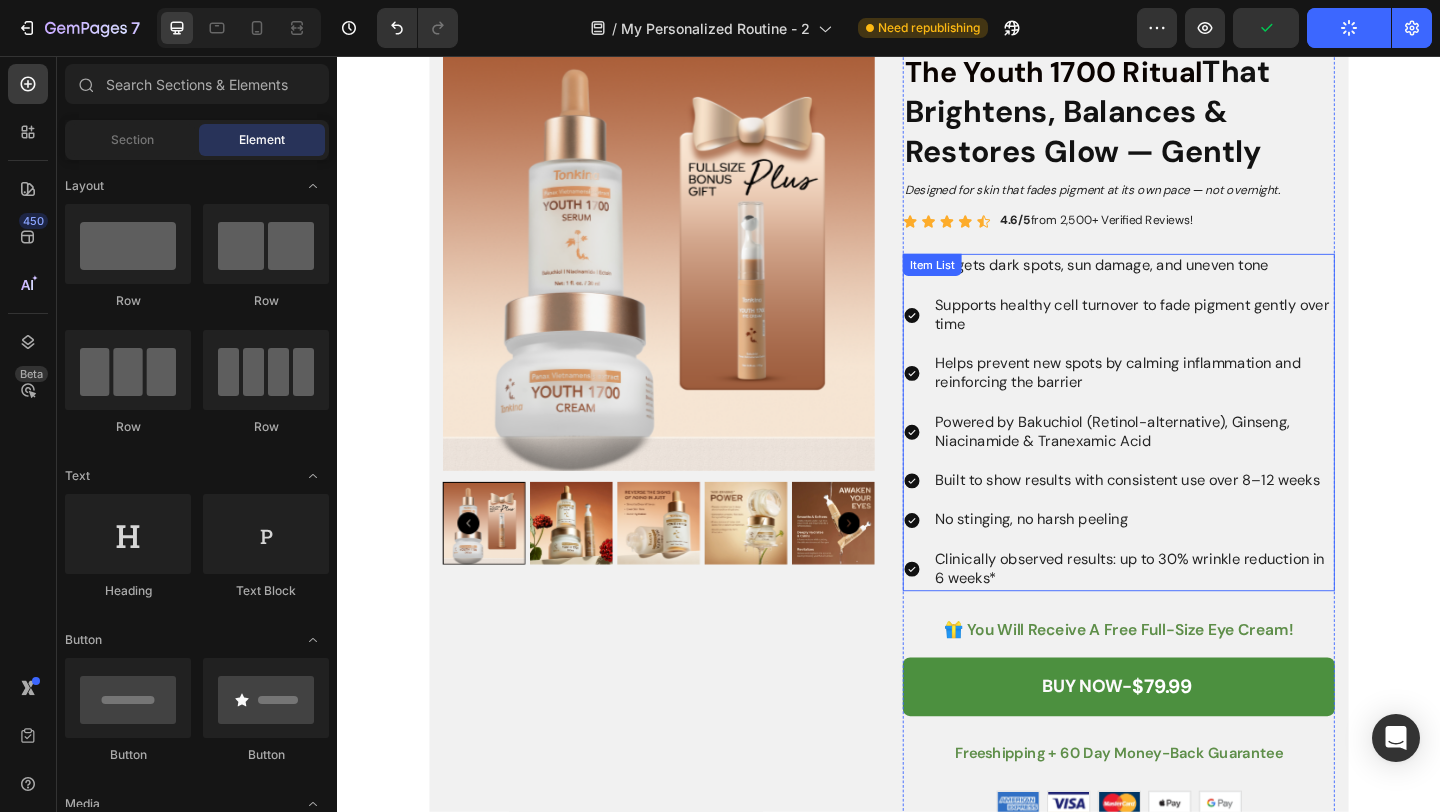 scroll, scrollTop: 3122, scrollLeft: 0, axis: vertical 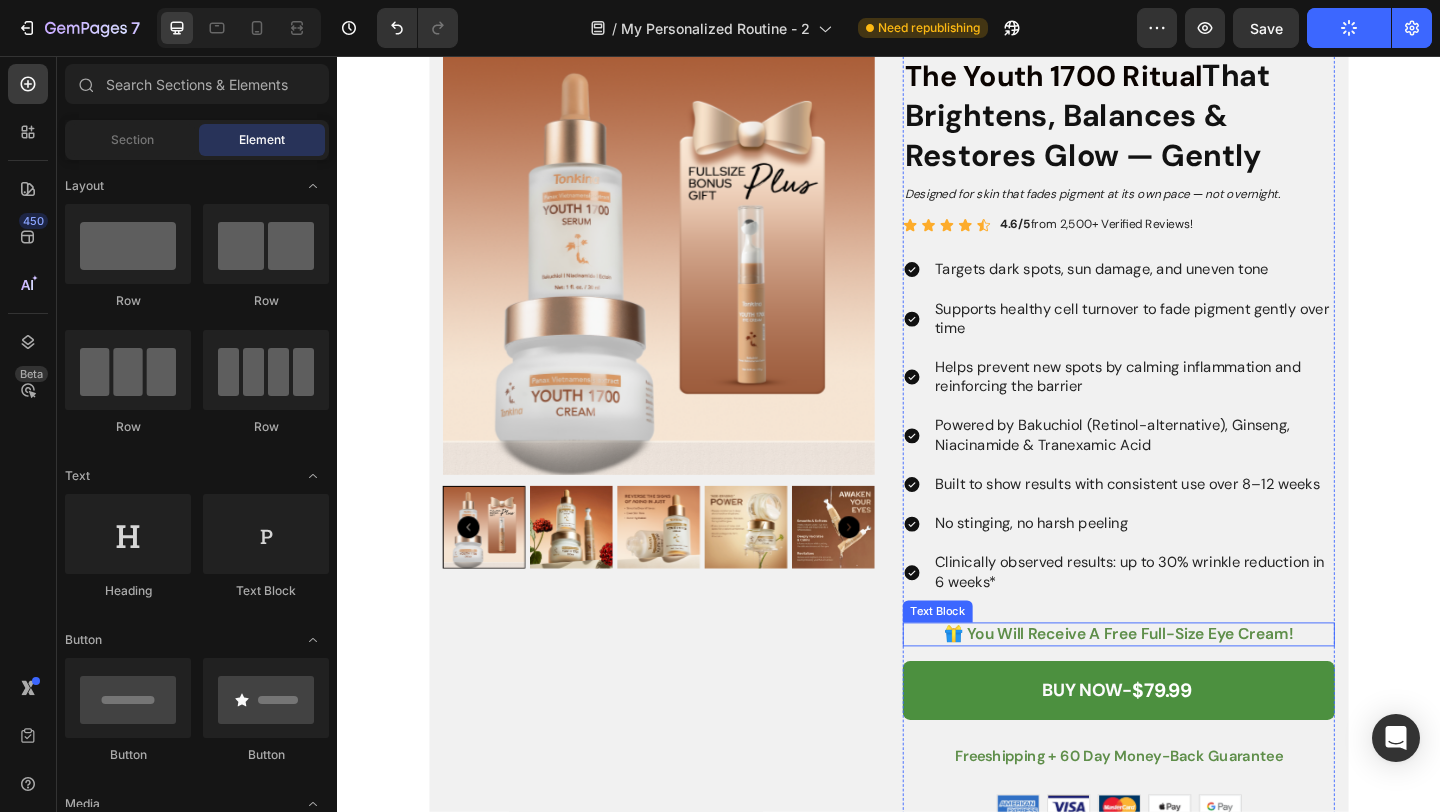 click on "🎁 you will receive a free full-size eye cream!" at bounding box center [1187, 684] 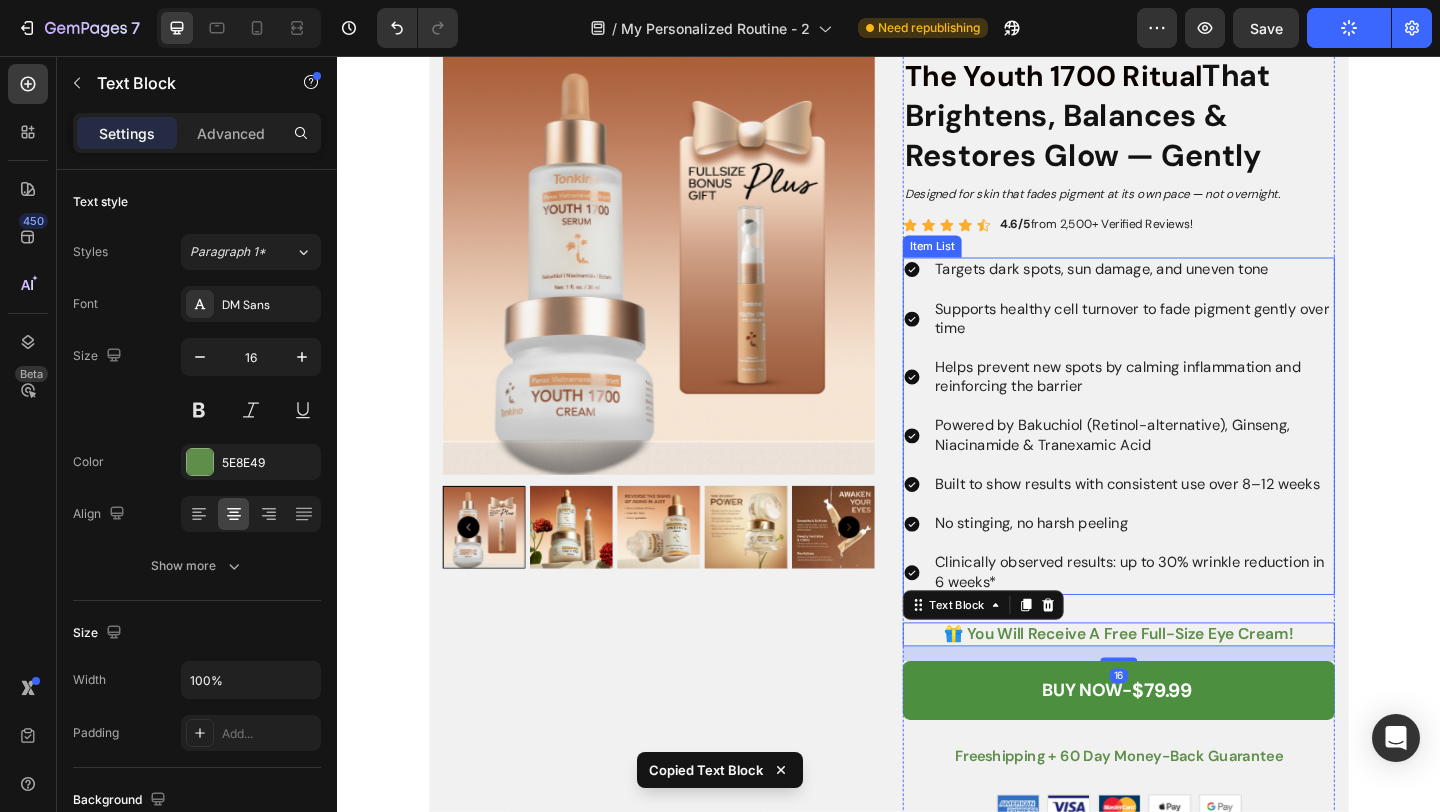 click on "Powered by Bakuchiol (Retinol-alternative), Ginseng, Niacinamide & Tranexamic Acid" at bounding box center [1203, 469] 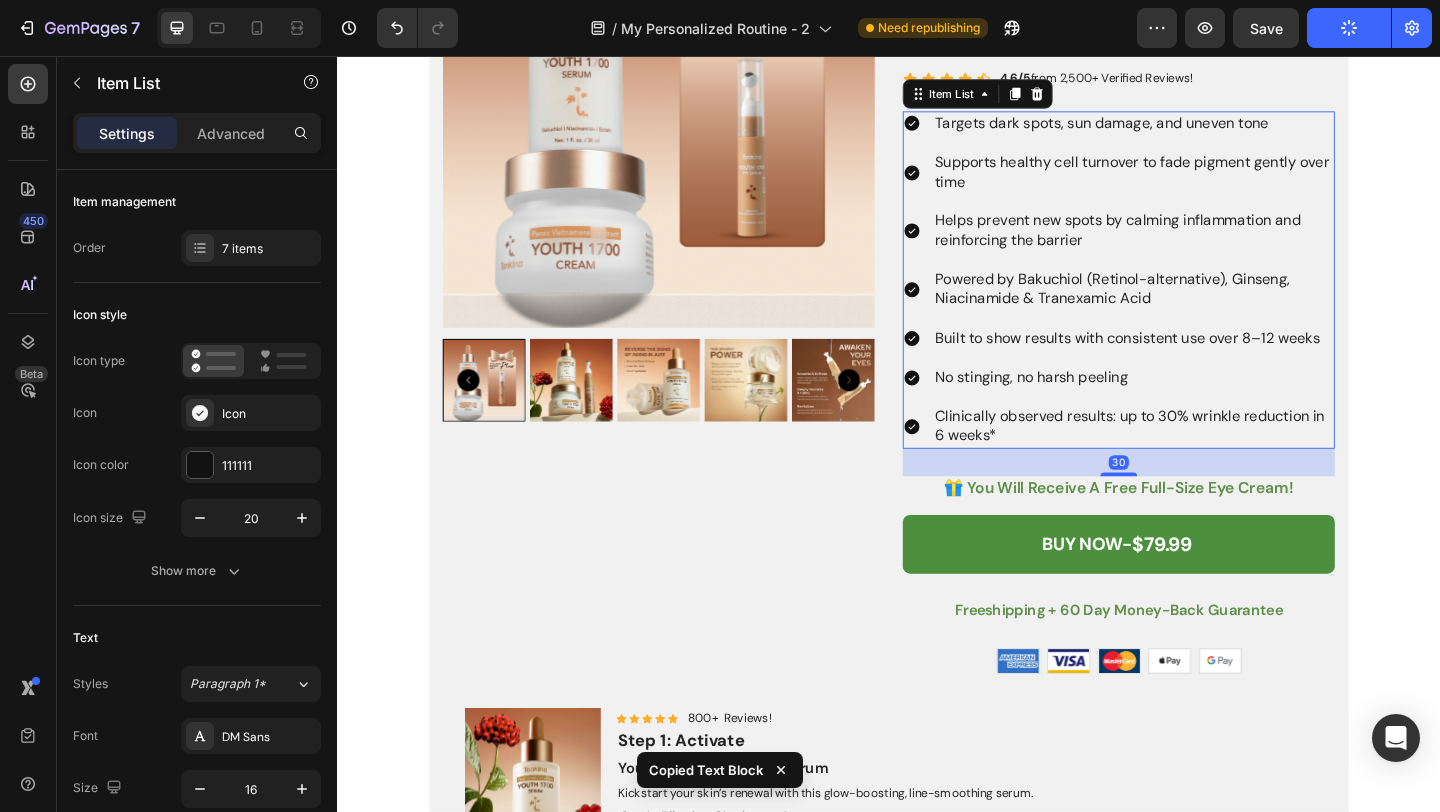 scroll, scrollTop: 3286, scrollLeft: 0, axis: vertical 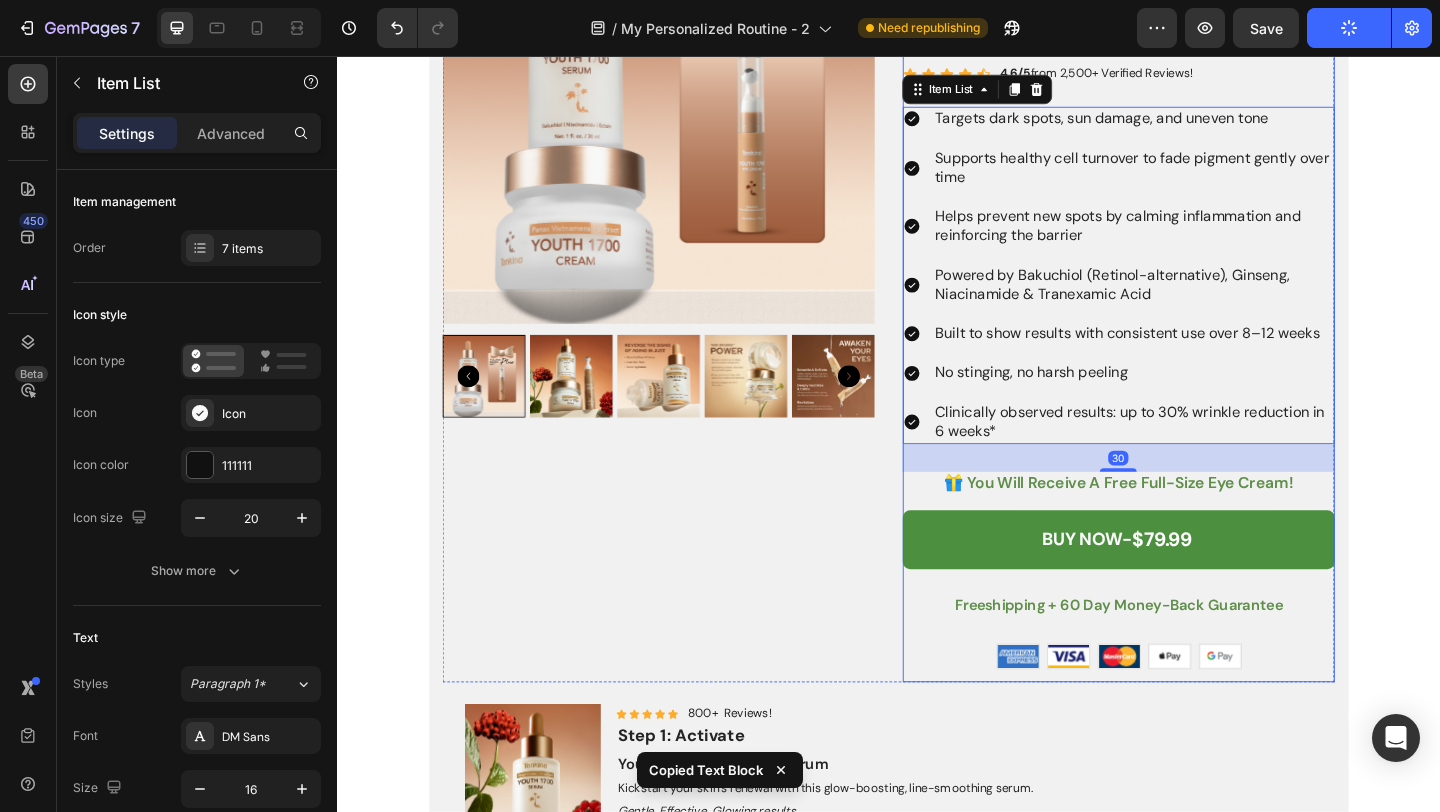 click on "BUY NOW-  $79.99 Add to Cart" at bounding box center (1187, 596) 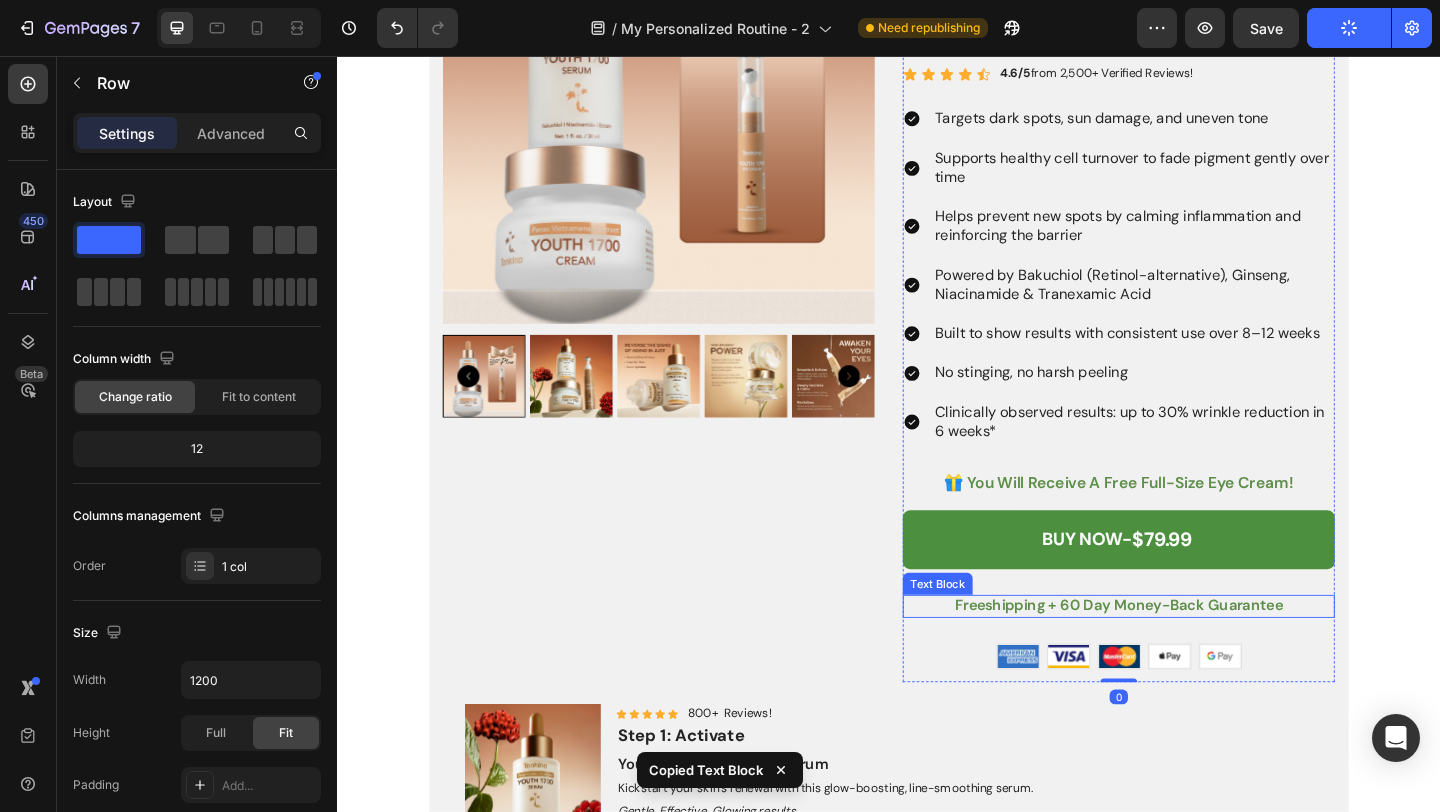 click on "freeshipping + 60 day money-back guarantee" at bounding box center (1187, 654) 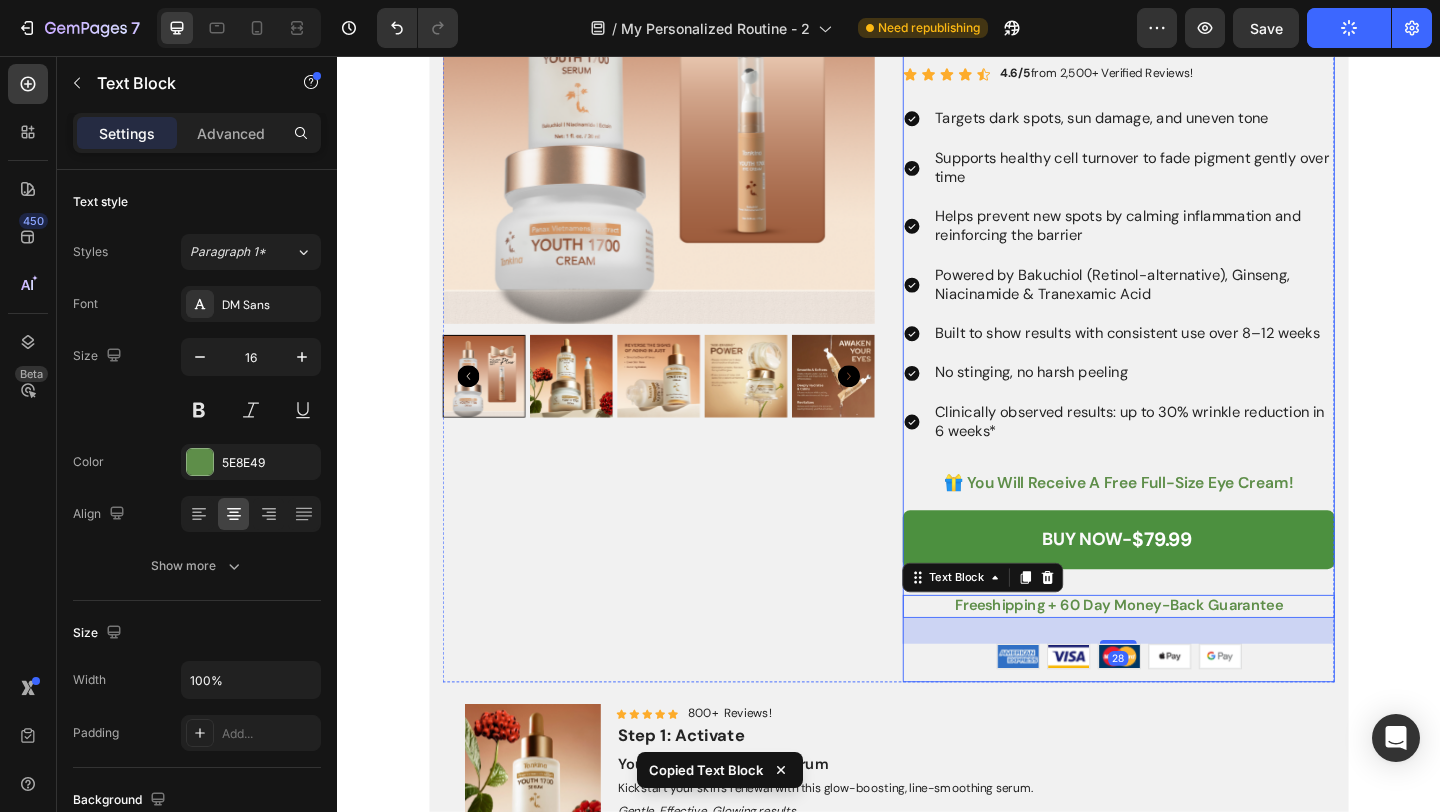 click on "BUY NOW-  $79.99 Add to Cart" at bounding box center (1187, 596) 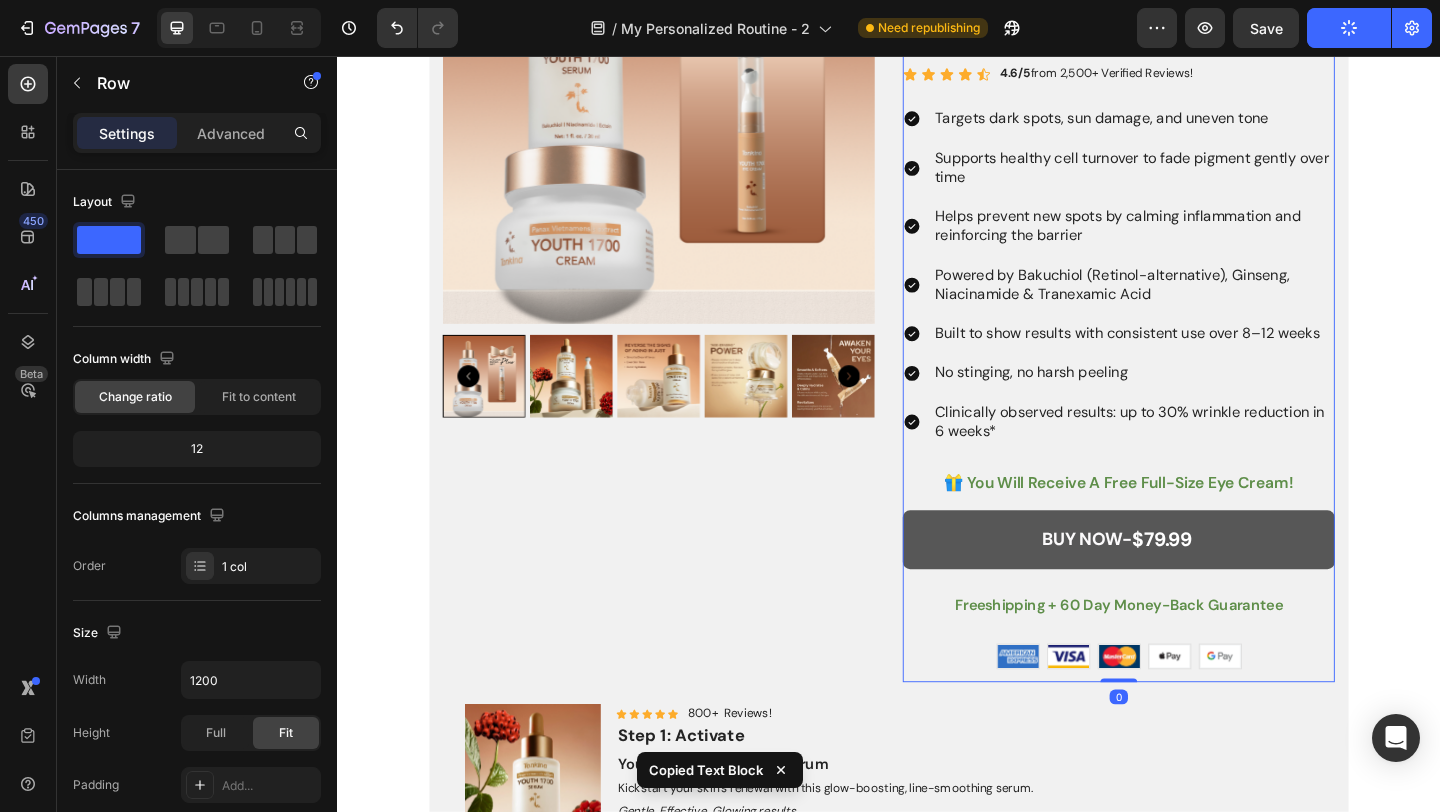 click on "BUY NOW-  $79.99" at bounding box center (1187, 582) 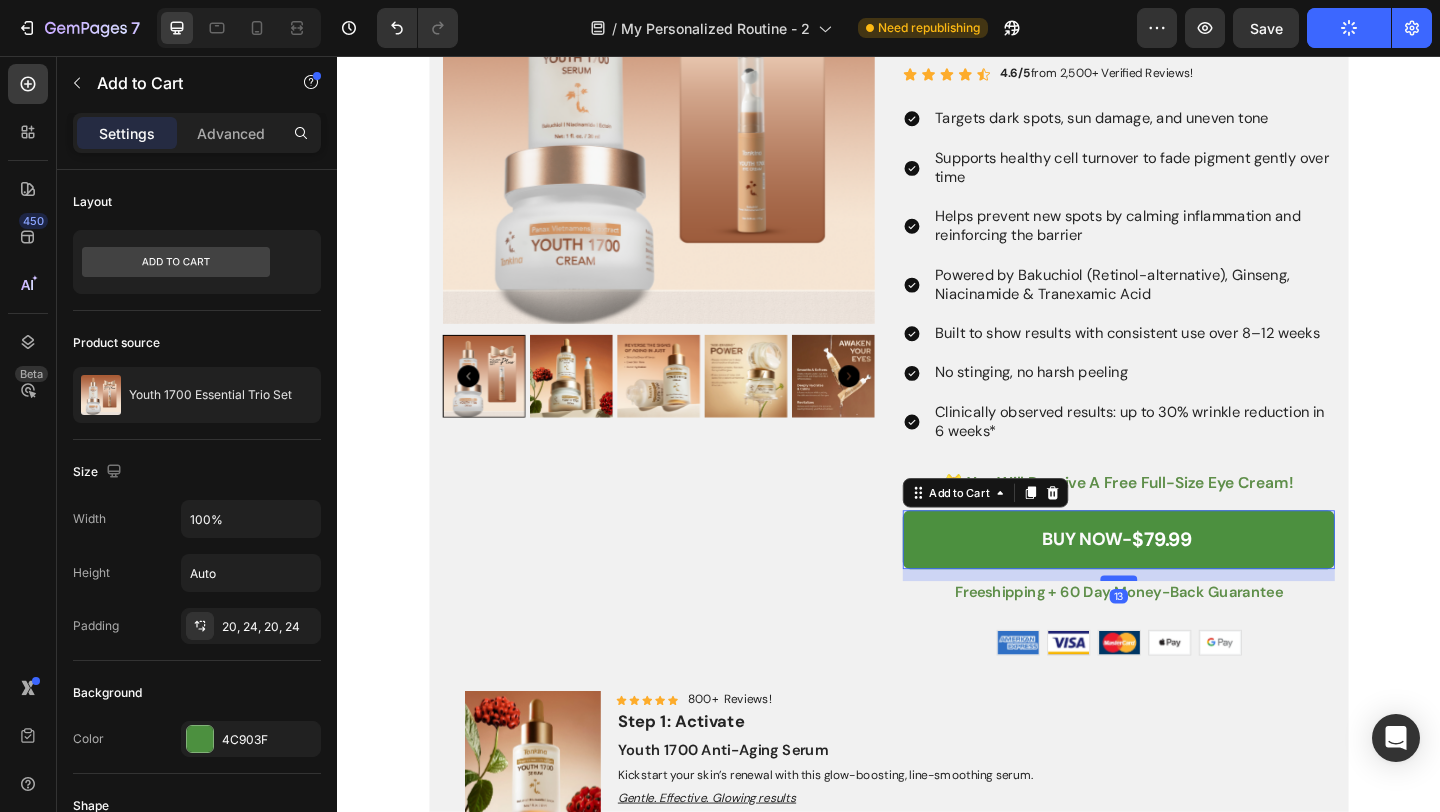 drag, startPoint x: 1174, startPoint y: 638, endPoint x: 1181, endPoint y: 623, distance: 16.552946 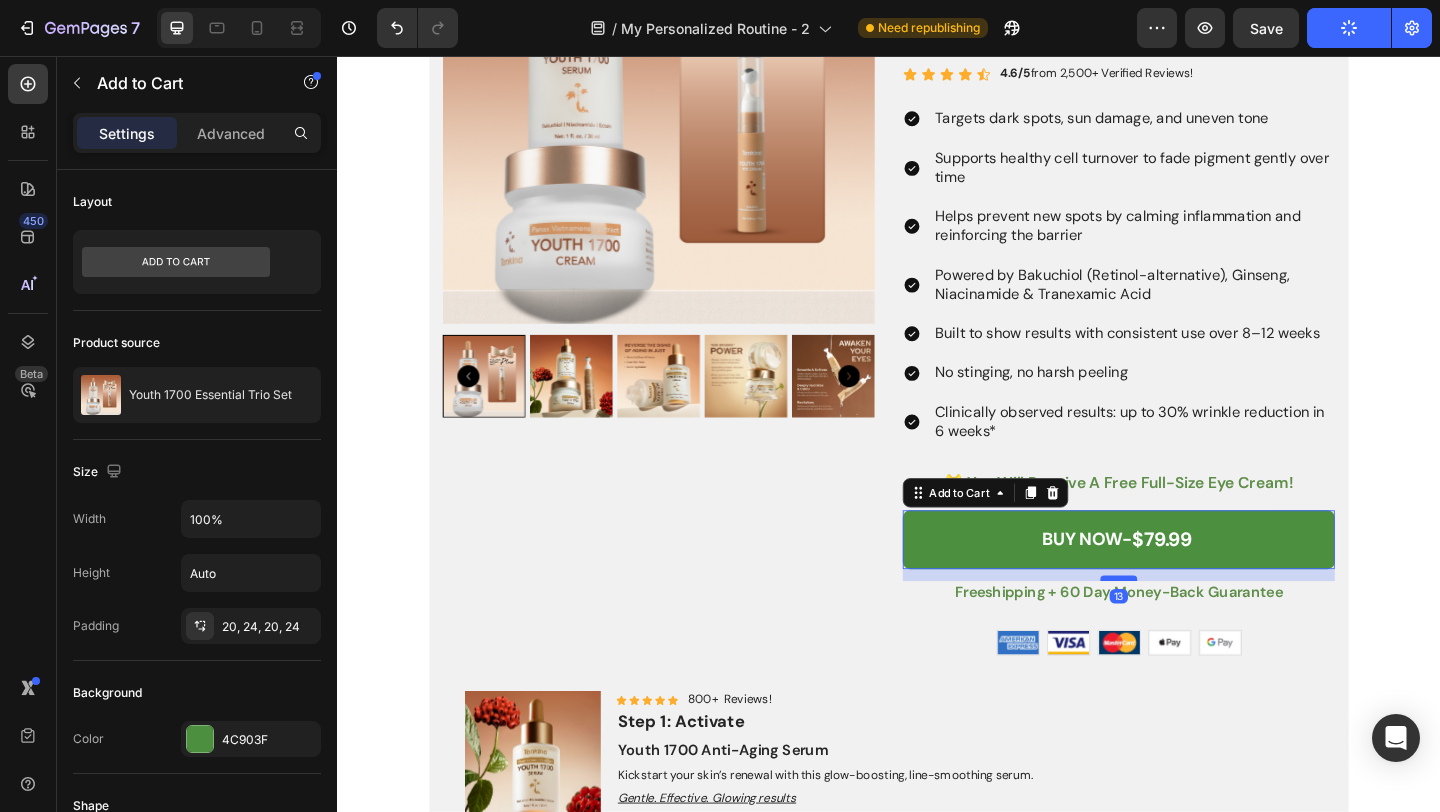 click at bounding box center [1187, 624] 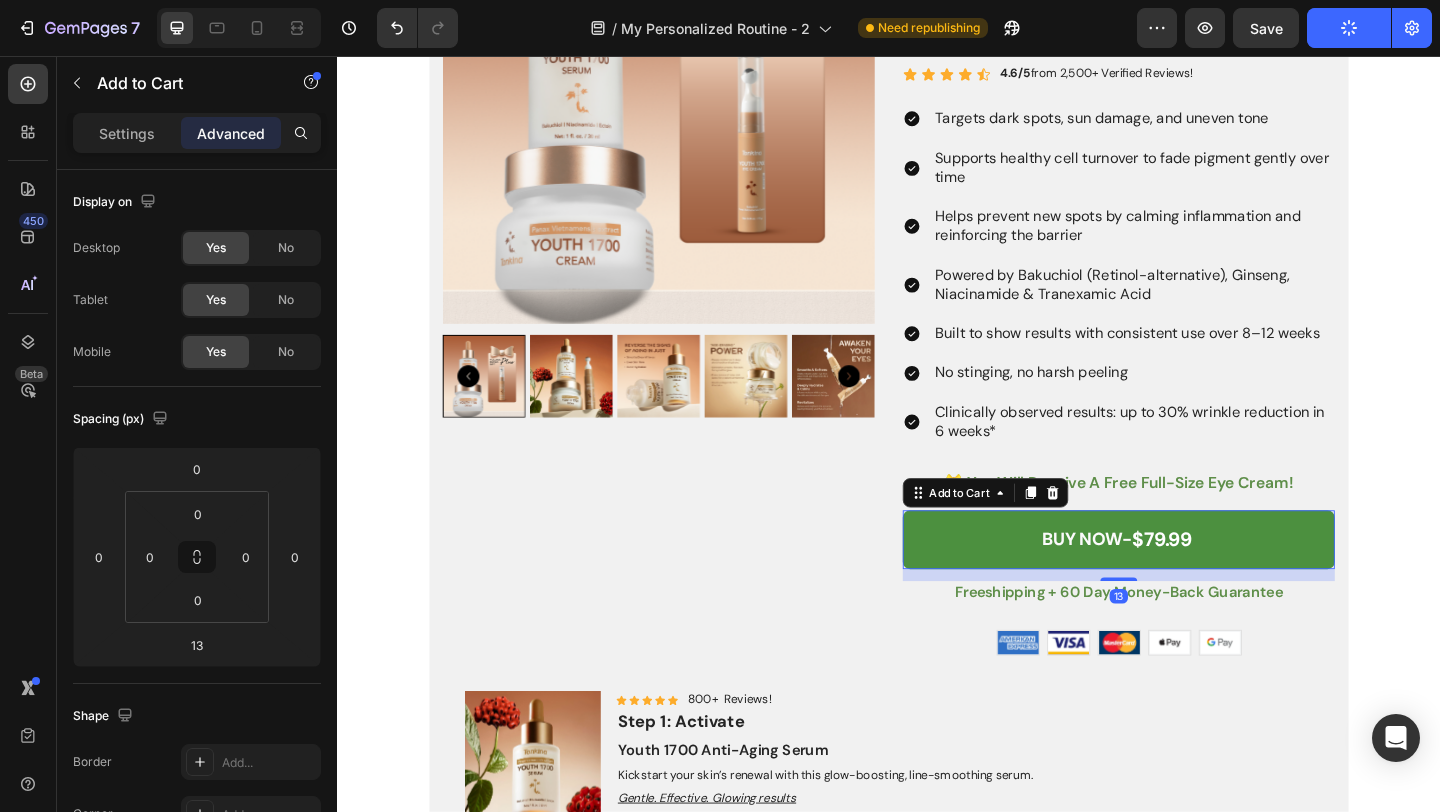 click on "Product Images For: Wrinkles & Dark Spots Text Block The Youth 1700 Ritual  That Brightens, Balances & Restores Glow — Gently Heading Designed for skin that fades pigment at its own pace — not overnight. Text Block Icon Icon Icon Icon Icon Icon List 4.6/5  from 2,500+ Verified Reviews! Text Block Row Targets dark spots, sun damage, and uneven tone Supports healthy cell turnover to fade pigment gently over time Helps prevent new spots by calming inflammation and reinforcing the barrier Powered by Bakuchiol (Retinol-alternative), Ginseng, Niacinamide & Tranexamic Acid Built to show results with consistent use over 8–12 weeks No stinging, no harsh peeling Clinically observed results: up to 30% wrinkle reduction in 6 weeks* Item List 🎁 you will receive a free full-size eye cream! Text Block BUY NOW-  $79.99 Add to Cart   13 freeshipping + 60 day money-back guarantee Text Block Image Image Image Image Image Row Row Product Product Images Icon Icon Icon Icon Icon Icon List Row Row" at bounding box center (937, 1475) 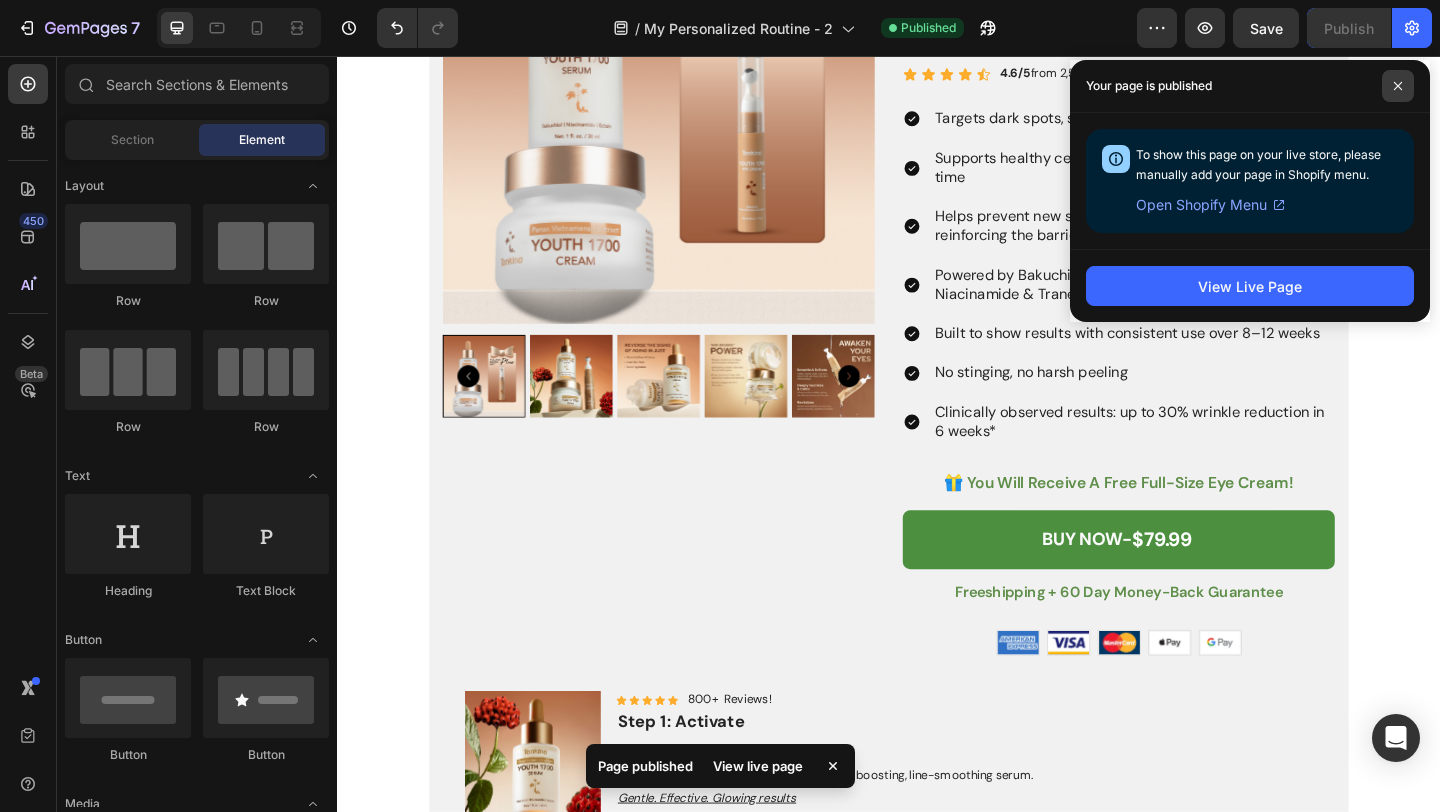 click at bounding box center (1398, 86) 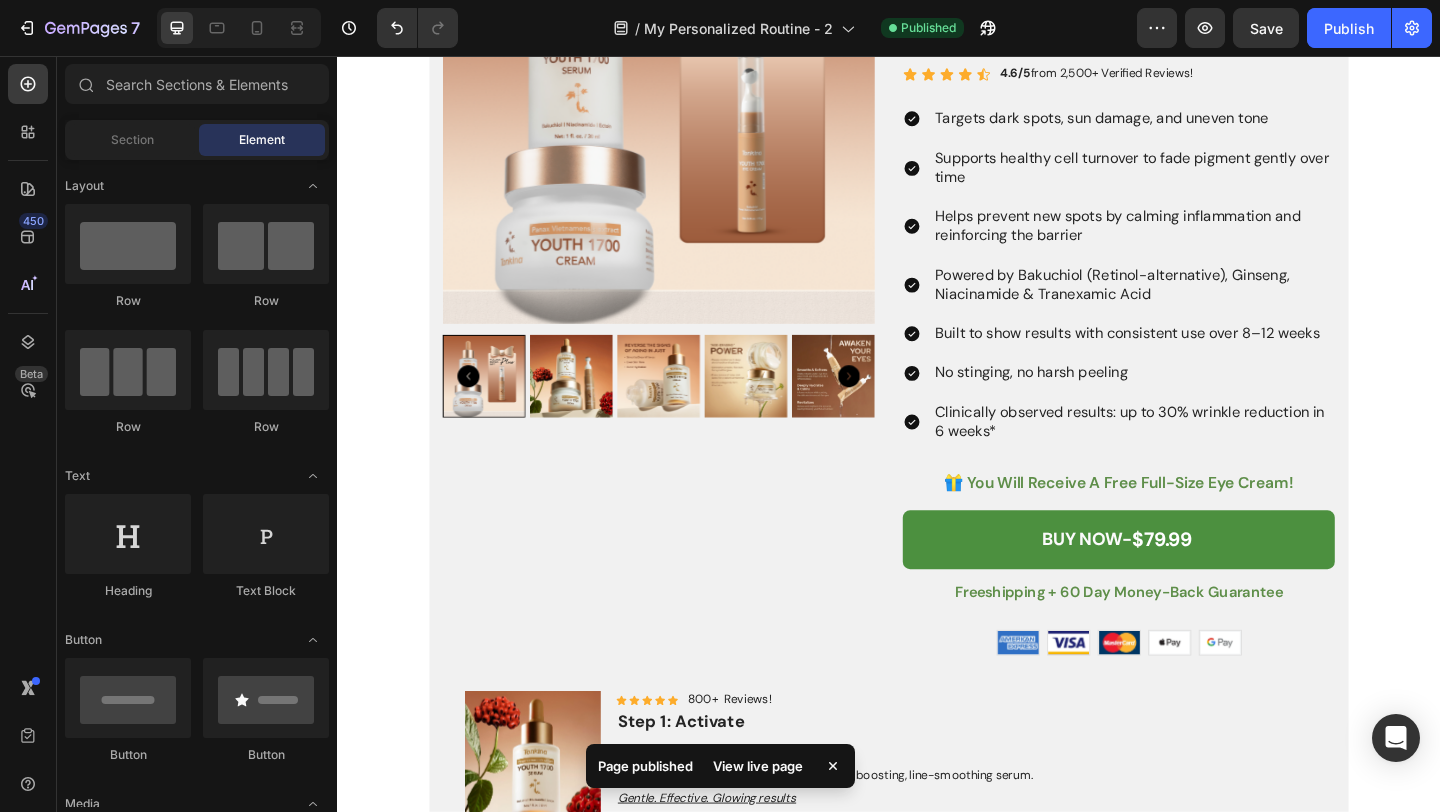 click on "Publish" at bounding box center [1349, 28] 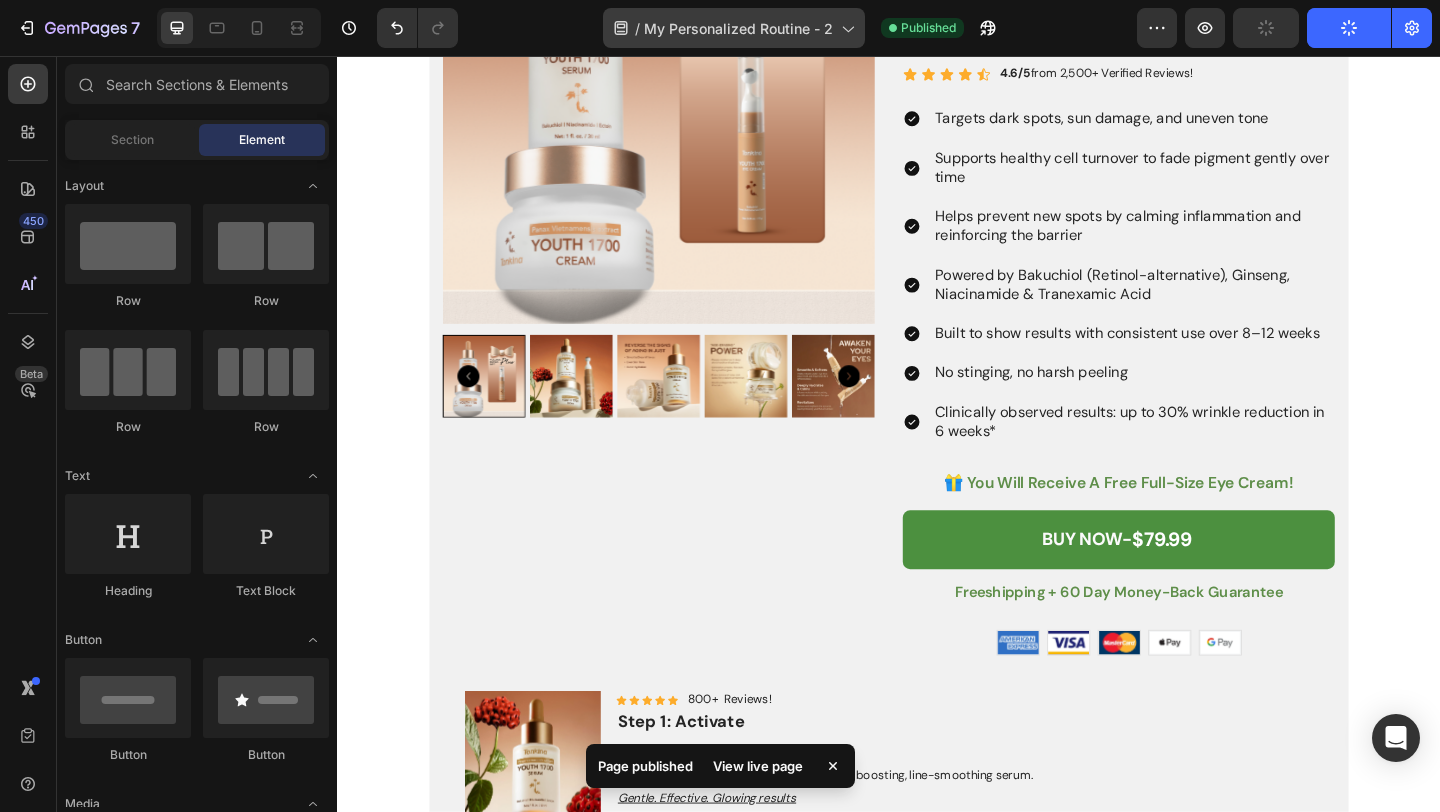 click on "My Personalized Routine - 2" at bounding box center [738, 28] 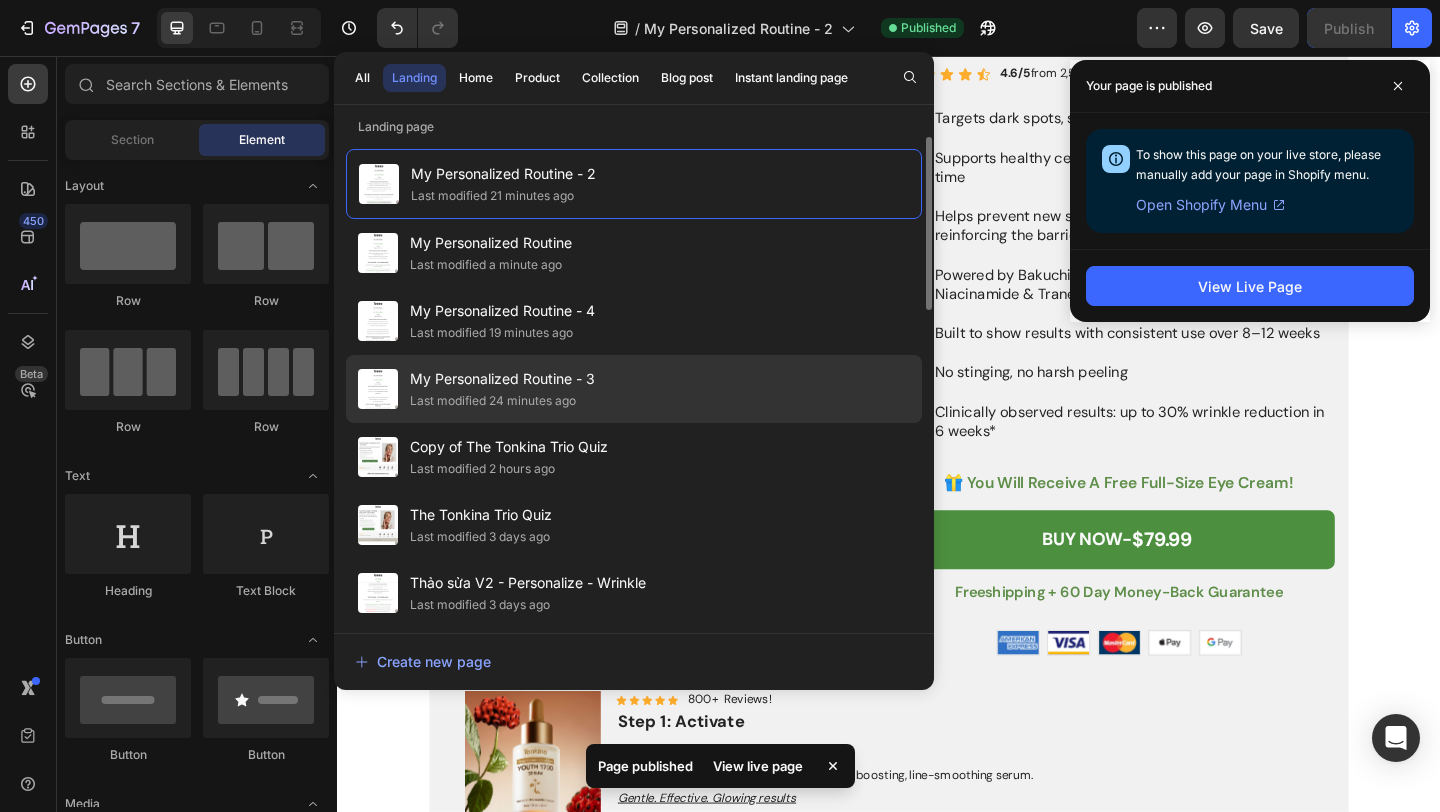 click on "My Personalized Routine - 3 Last modified 24 minutes ago" 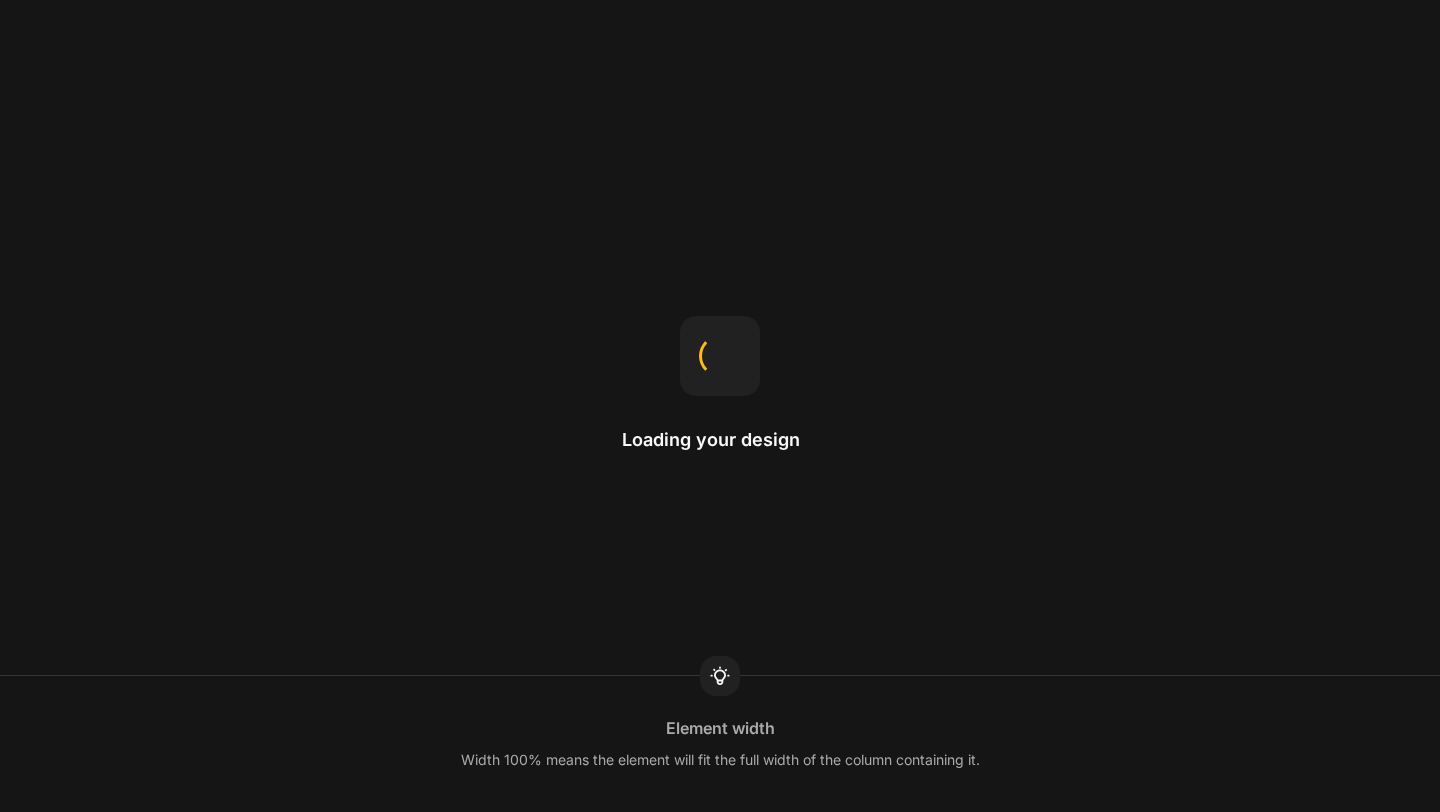 scroll, scrollTop: 0, scrollLeft: 0, axis: both 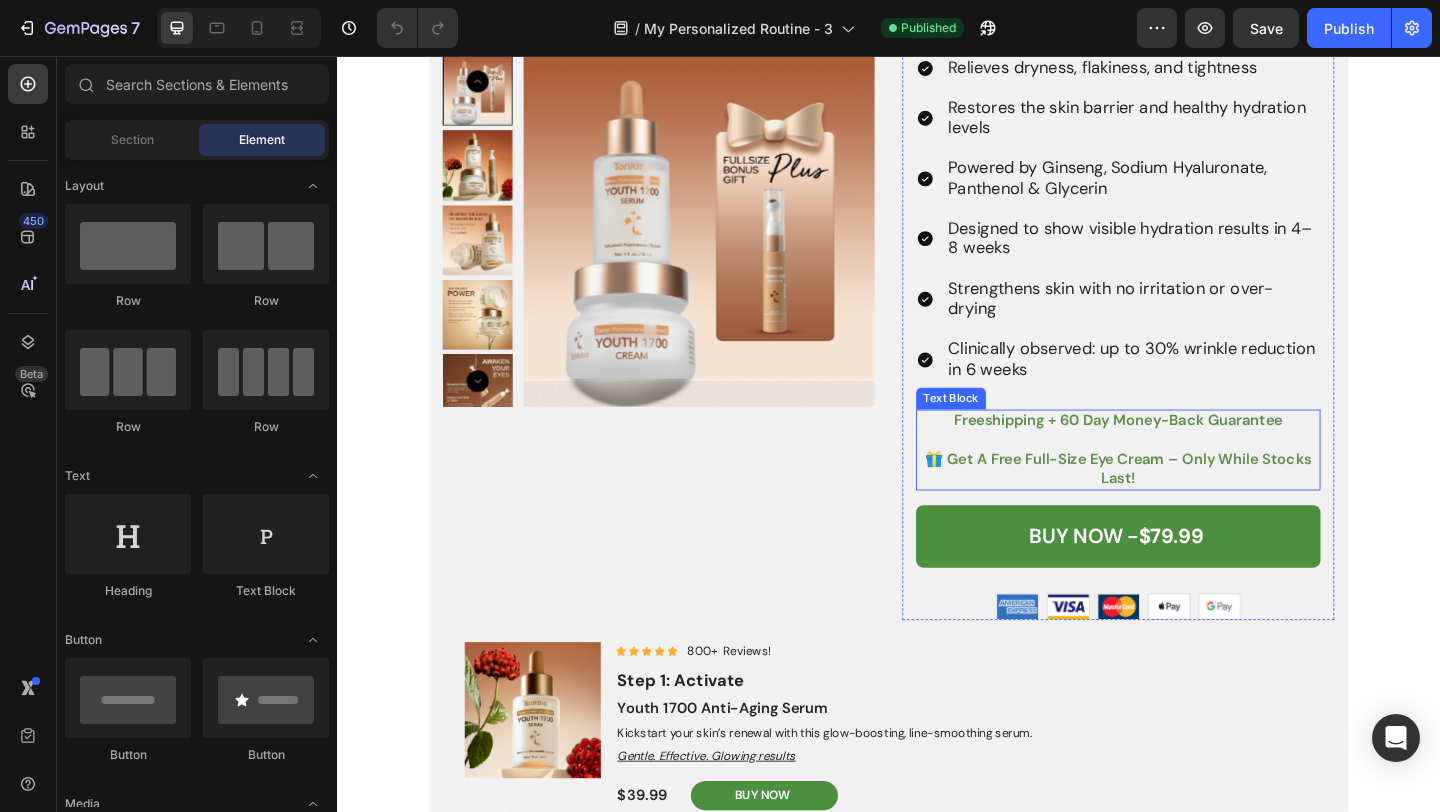 click at bounding box center (1187, 473) 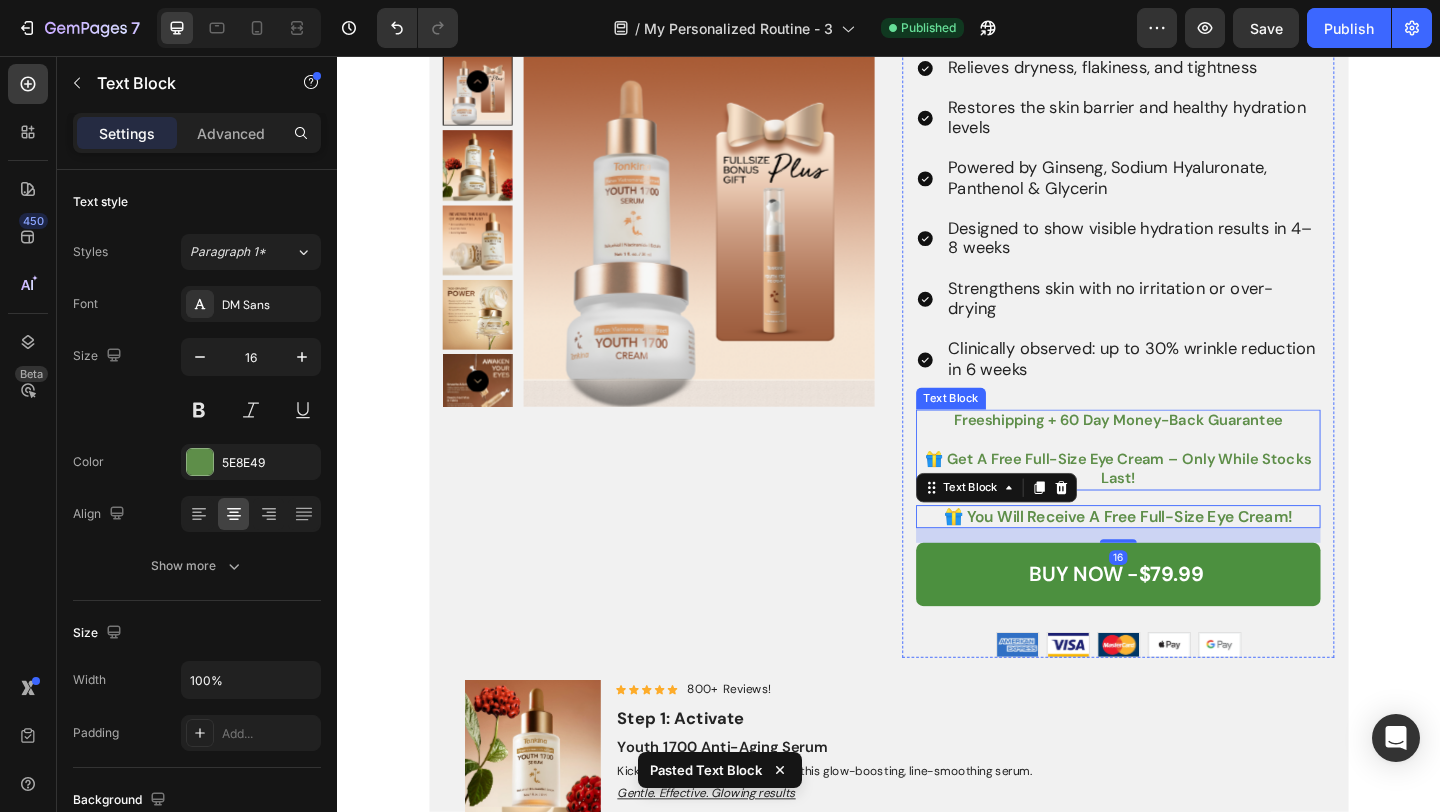 click at bounding box center (1187, 473) 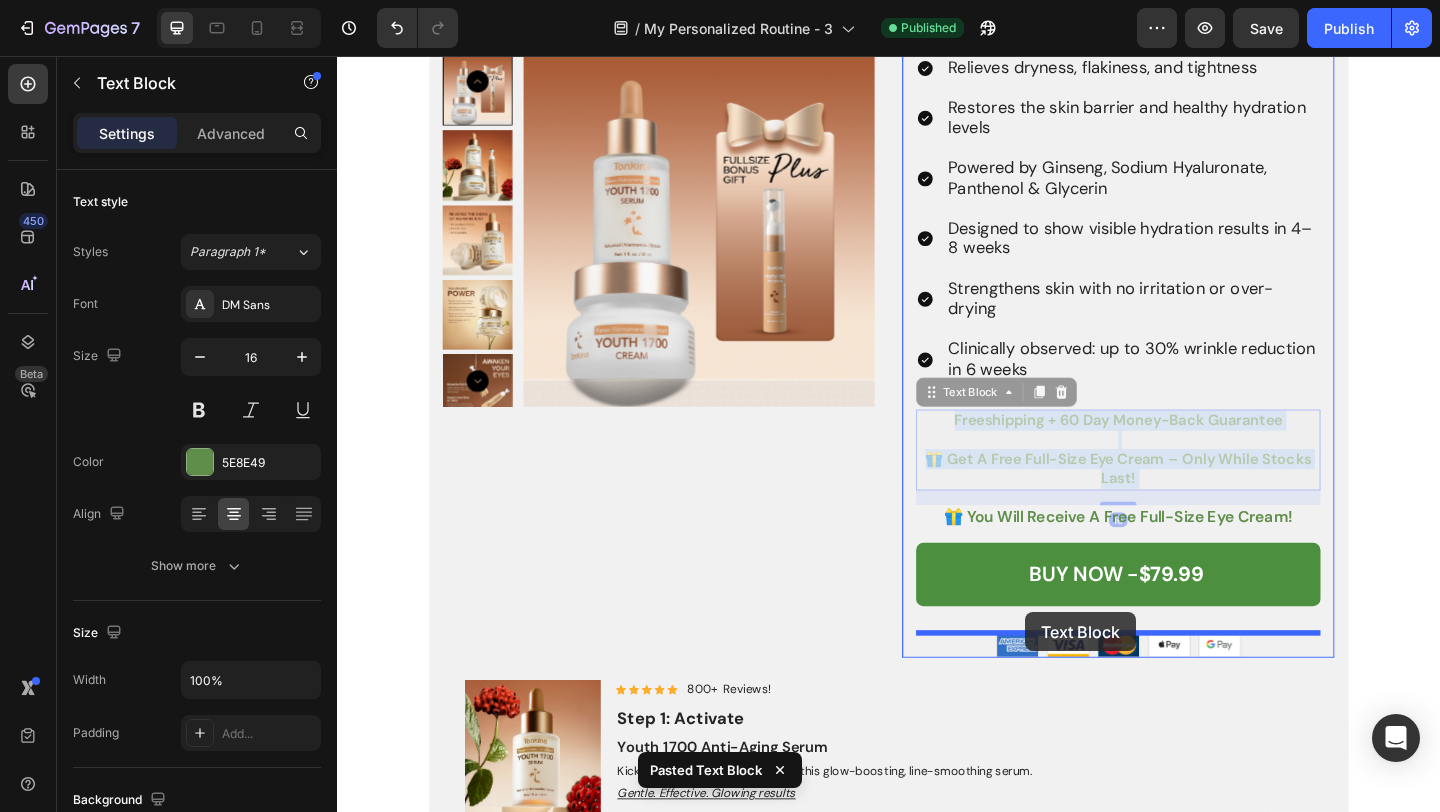 drag, startPoint x: 1126, startPoint y: 468, endPoint x: 1085, endPoint y: 661, distance: 197.30687 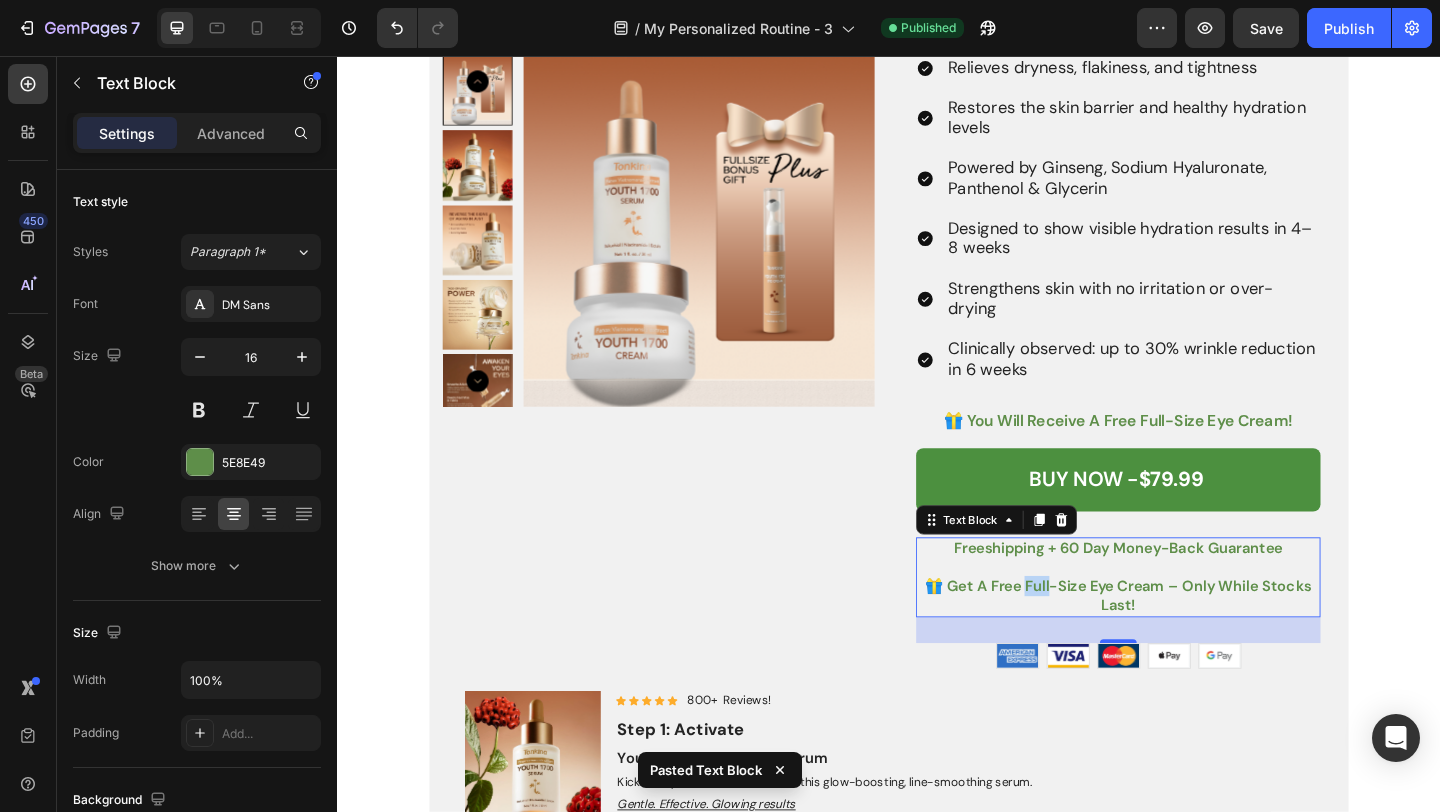 click on "🎁 get a free full-size eye cream – only while stocks last!" at bounding box center [1187, 643] 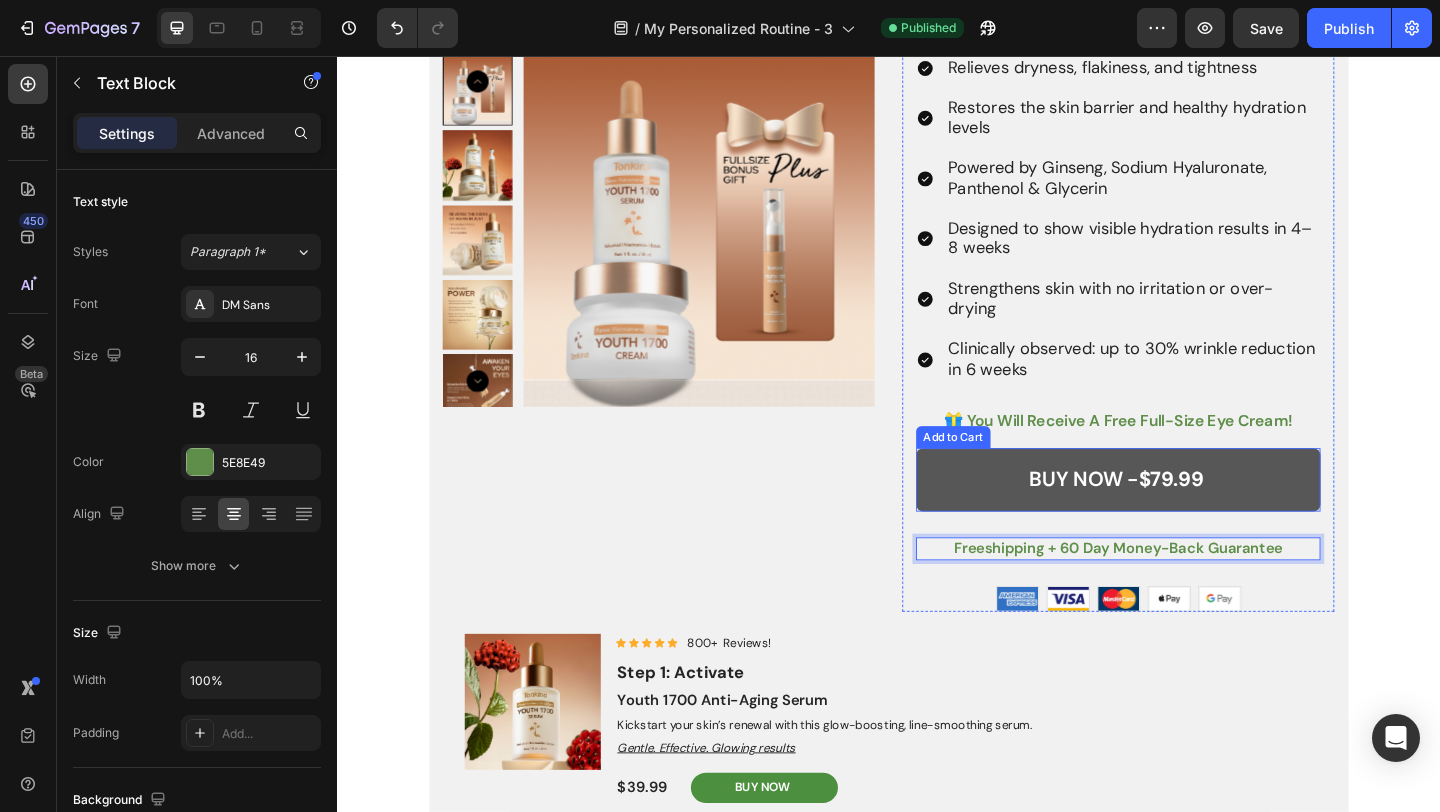 click on "BUY NOW -  $79.99" at bounding box center [1187, 516] 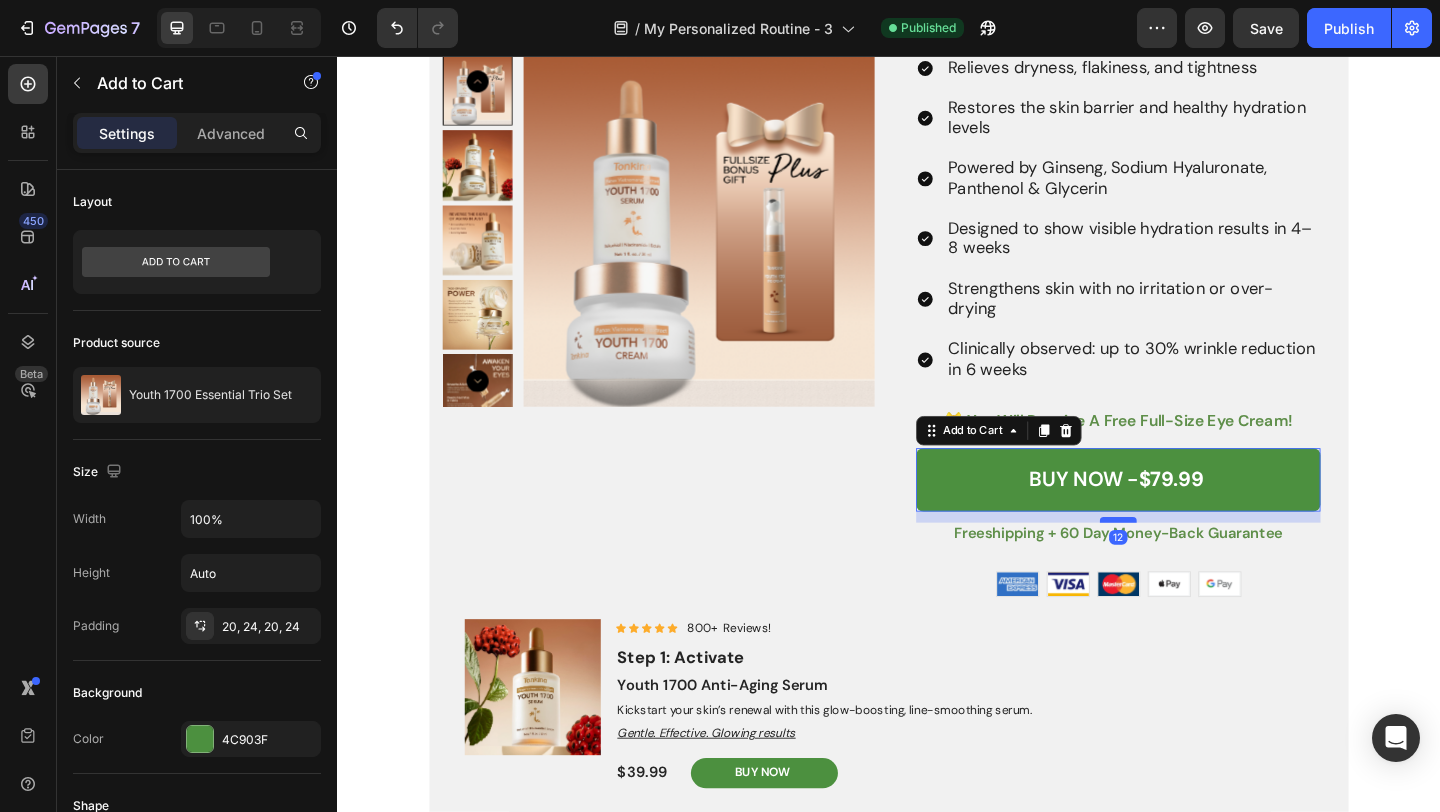 drag, startPoint x: 1177, startPoint y: 576, endPoint x: 1181, endPoint y: 560, distance: 16.492422 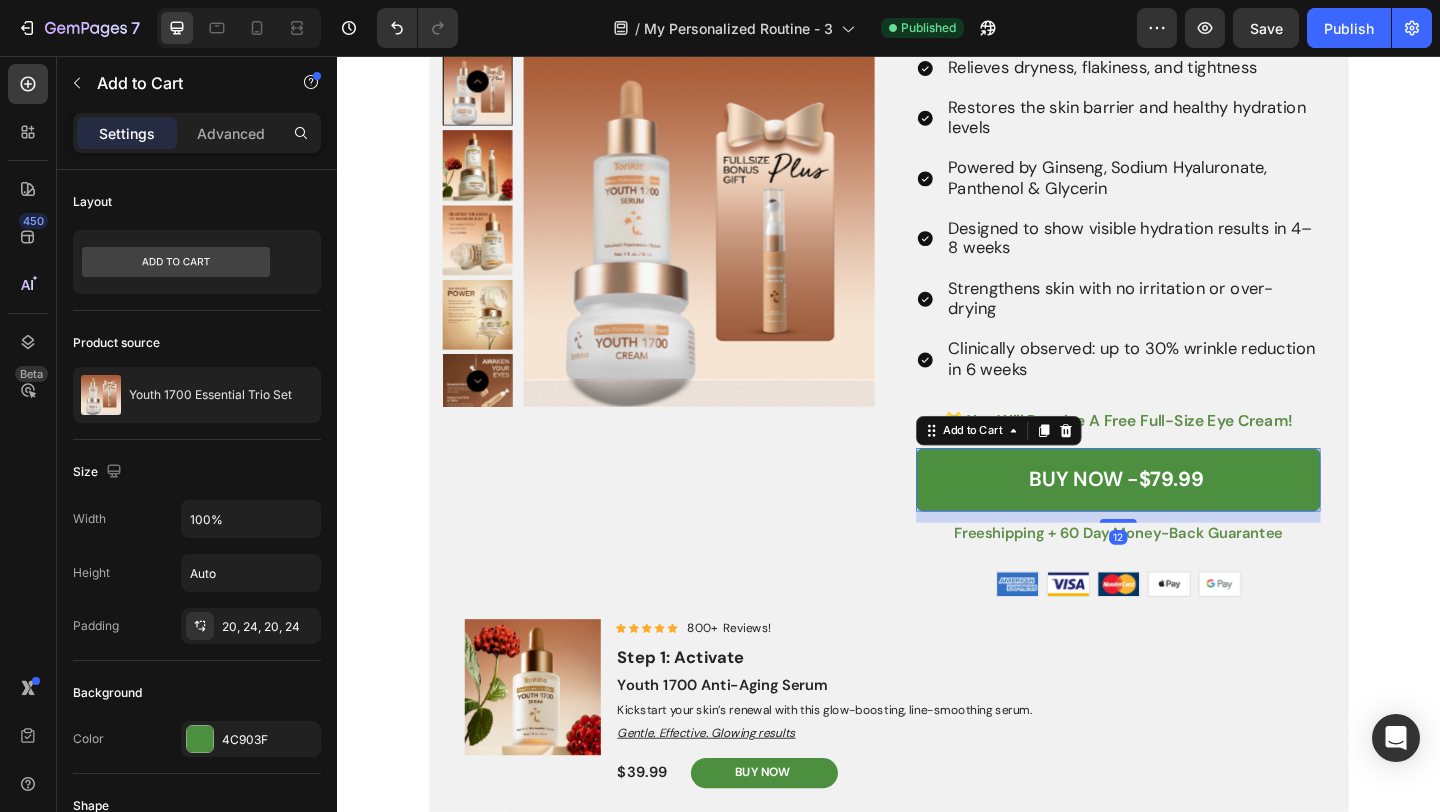 click on "Product Images For Dryness & Flakiness Text Block The Youth 1700 Ritual That Deeply Hydrates & Restores Glow — Gently Text Block Made for skin that needs moisture replenishment and barrier repair. Text Block Icon Icon Icon Icon Icon Icon List 4.6/5 from 2,500+ Verified Reviews! Text Block Row Relieves dryness, flakiness, and tightness Restores the skin barrier and healthy hydration levels Powered by Ginseng, Sodium Hyaluronate, Panthenol & Glycerin Designed to show visible hydration results in 4–8 weeks Strengthens skin with no irritation or over-drying Clinically observed: up to 30% wrinkle reduction in 6 weeks Item List 🎁 you will receive a free full-size eye cream! Text Block BUY NOW - $79.99 Add to Cart 12 freeshipping + 60 day money-back guarantee Text Block Image Image Image Image Image Row Row Product Product Images Icon Icon Icon Icon Icon Icon List 800+ Reviews! Text Block Row Step 1: Activate Text Block Youth 1700 Anti-Aging Serum Product Title Text Block Row" at bounding box center [937, 1399] 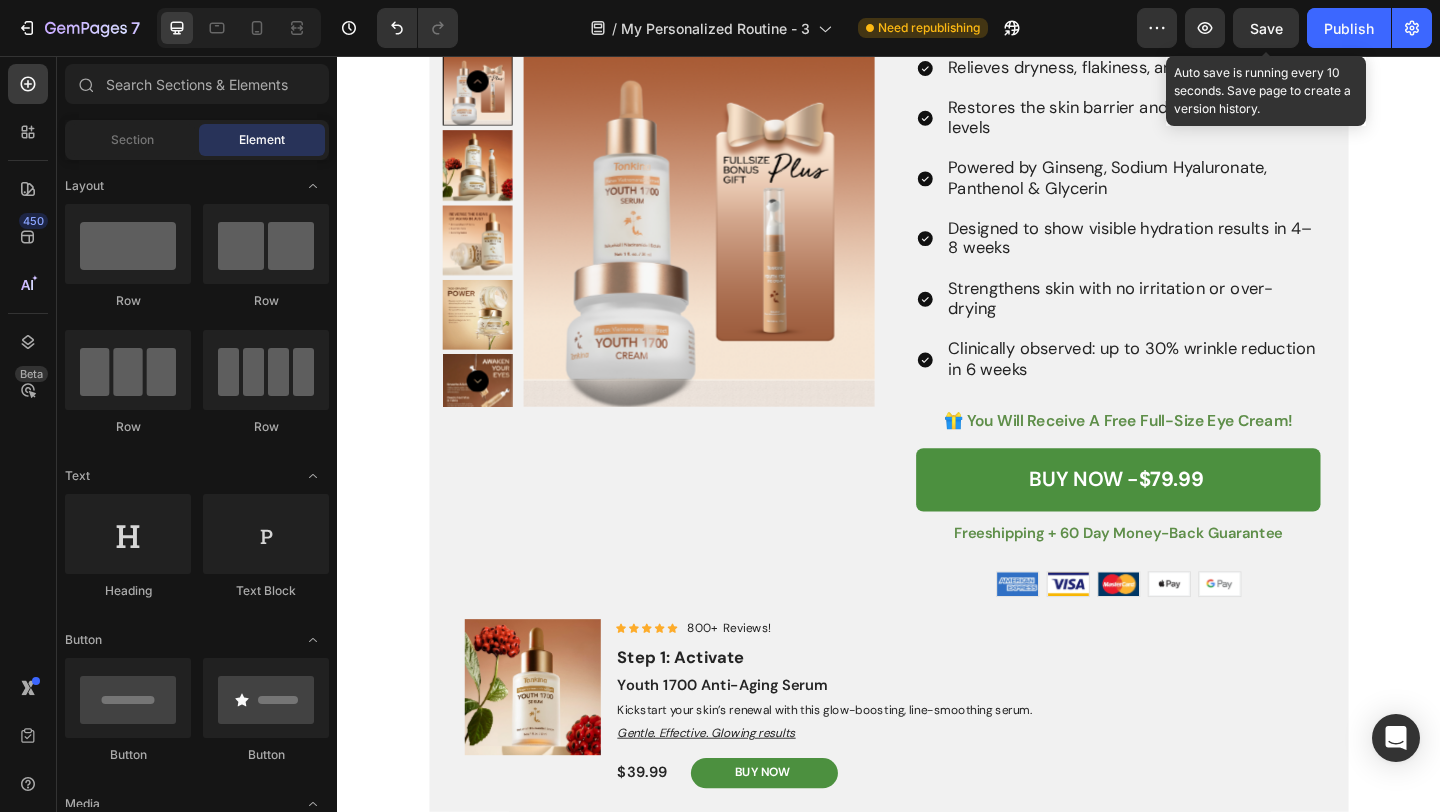 click on "Save" at bounding box center (1266, 28) 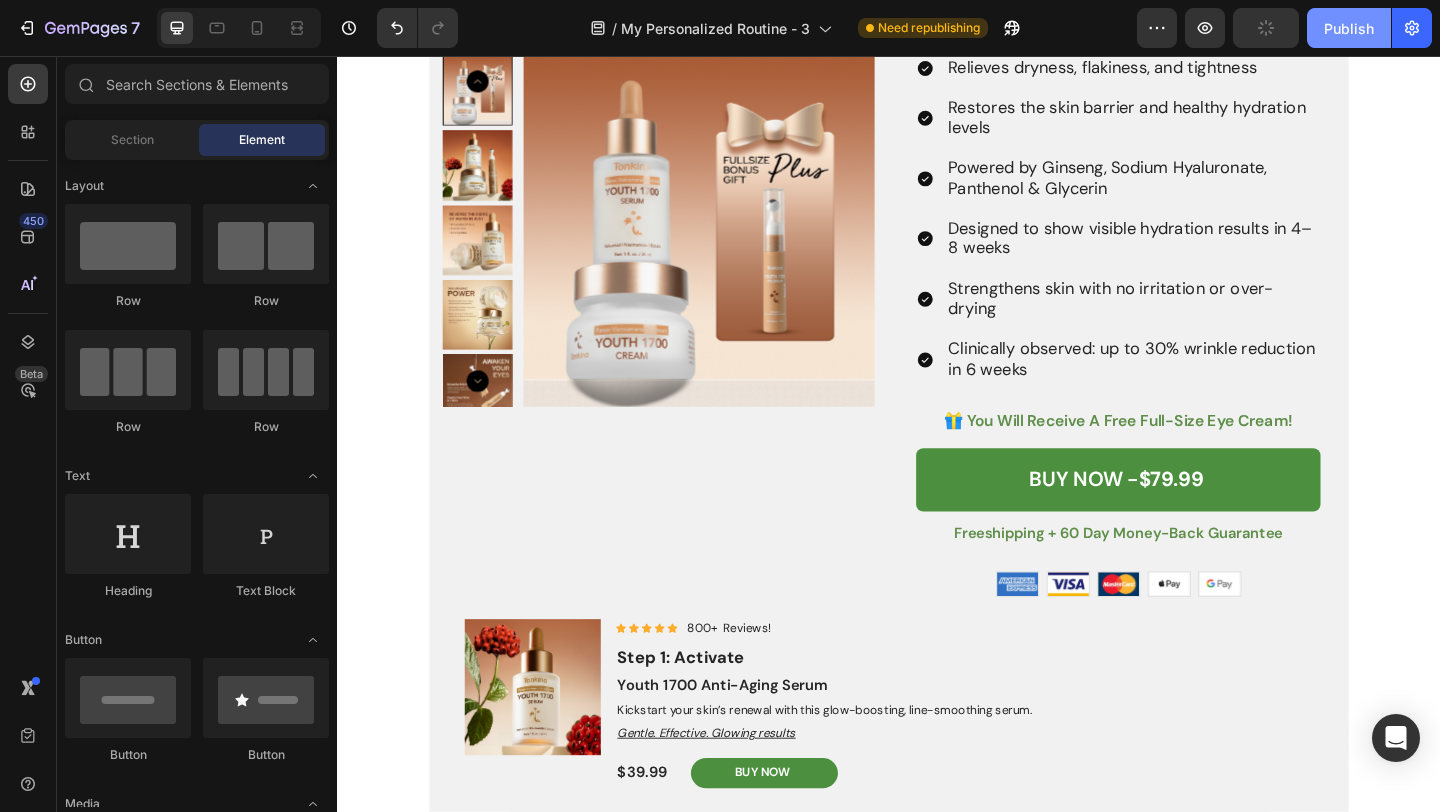 click on "Publish" 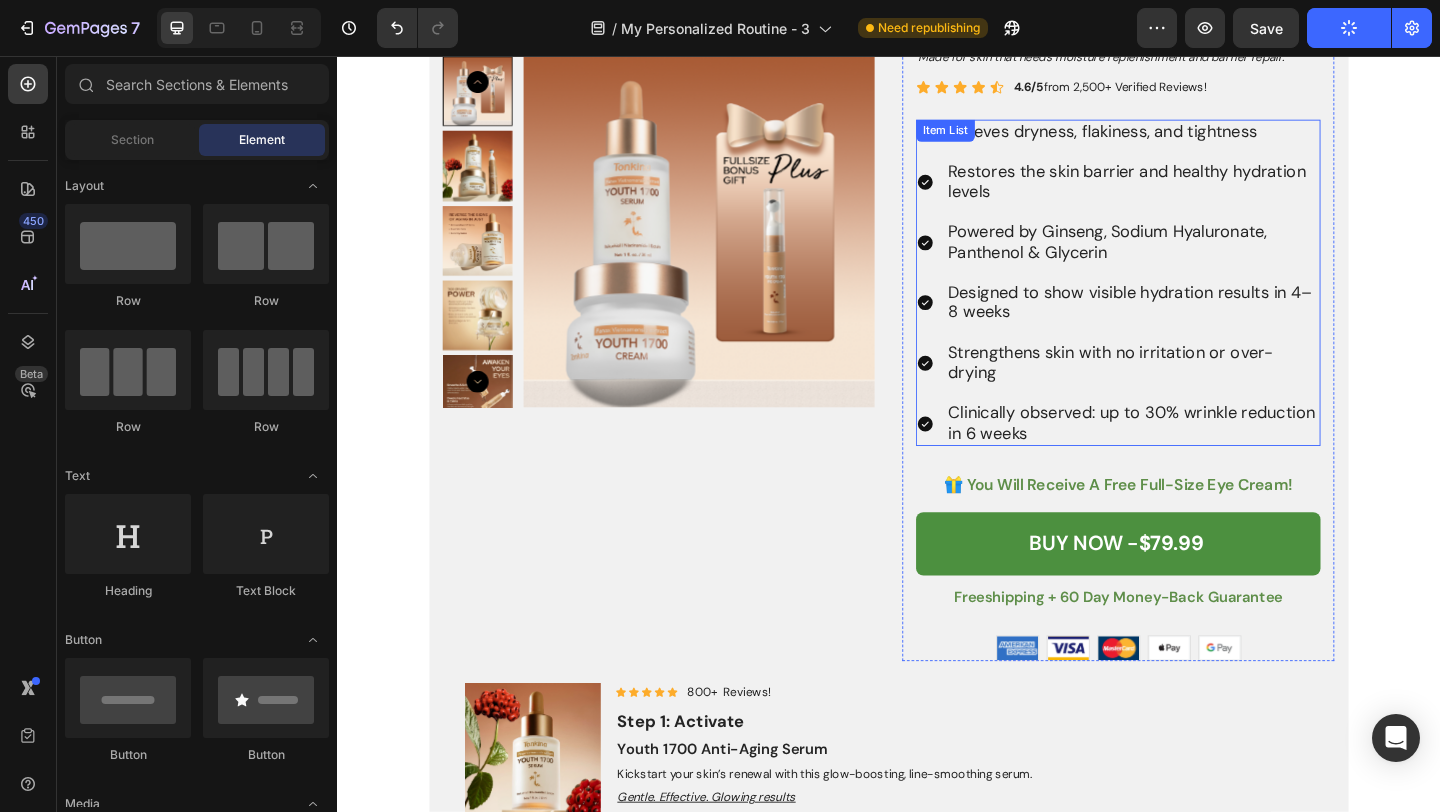 scroll, scrollTop: 3193, scrollLeft: 0, axis: vertical 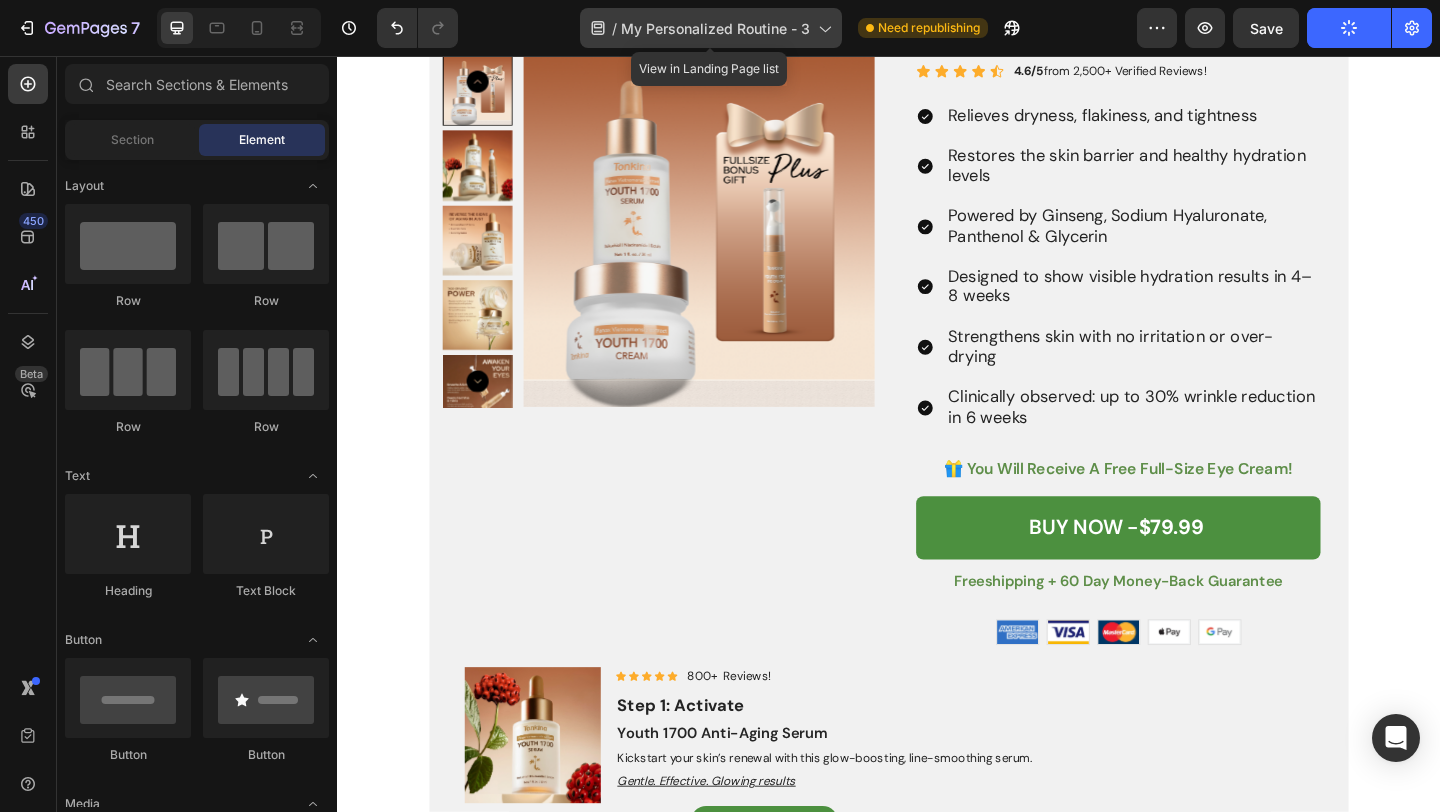 click 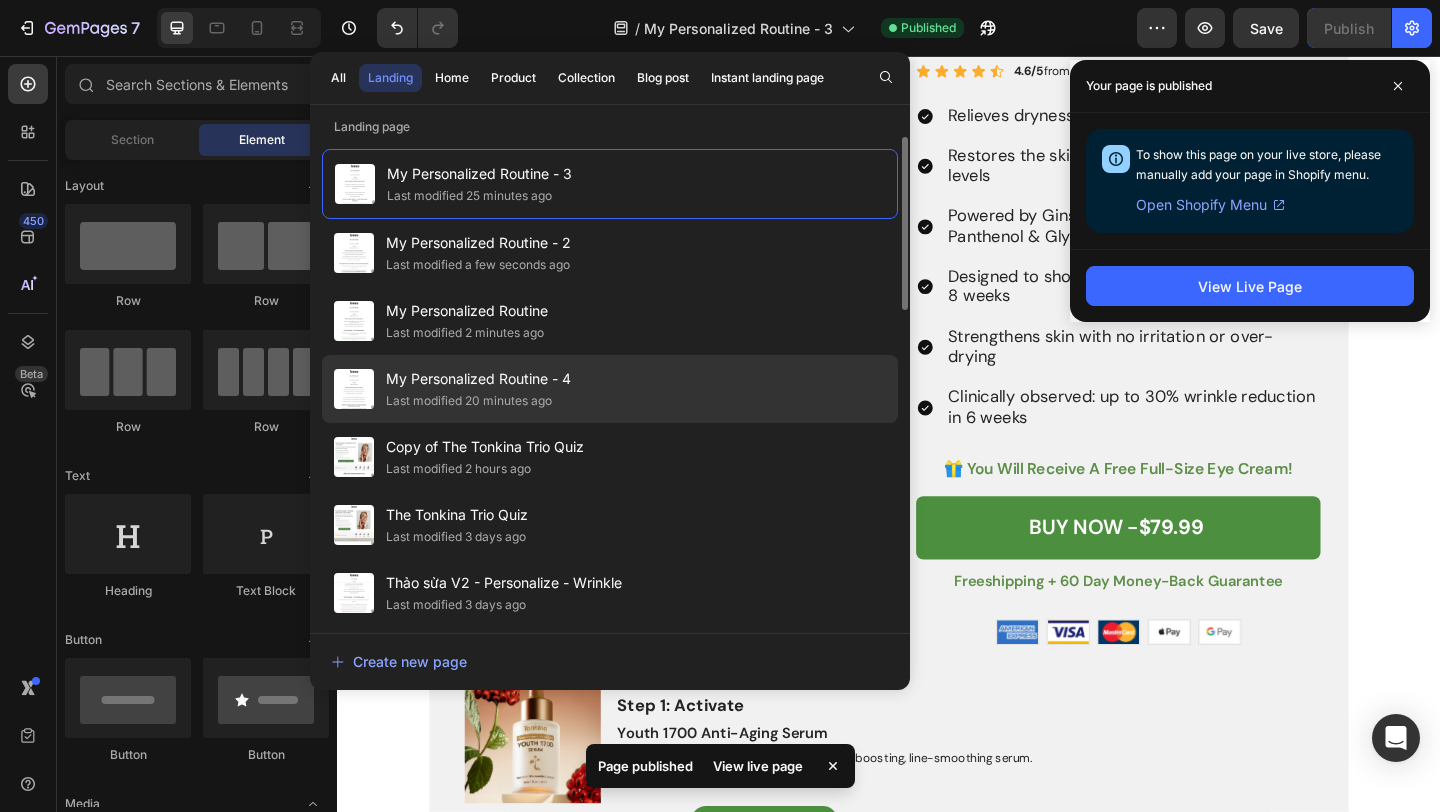 click on "My Personalized Routine - 4 Last modified [TIME]" 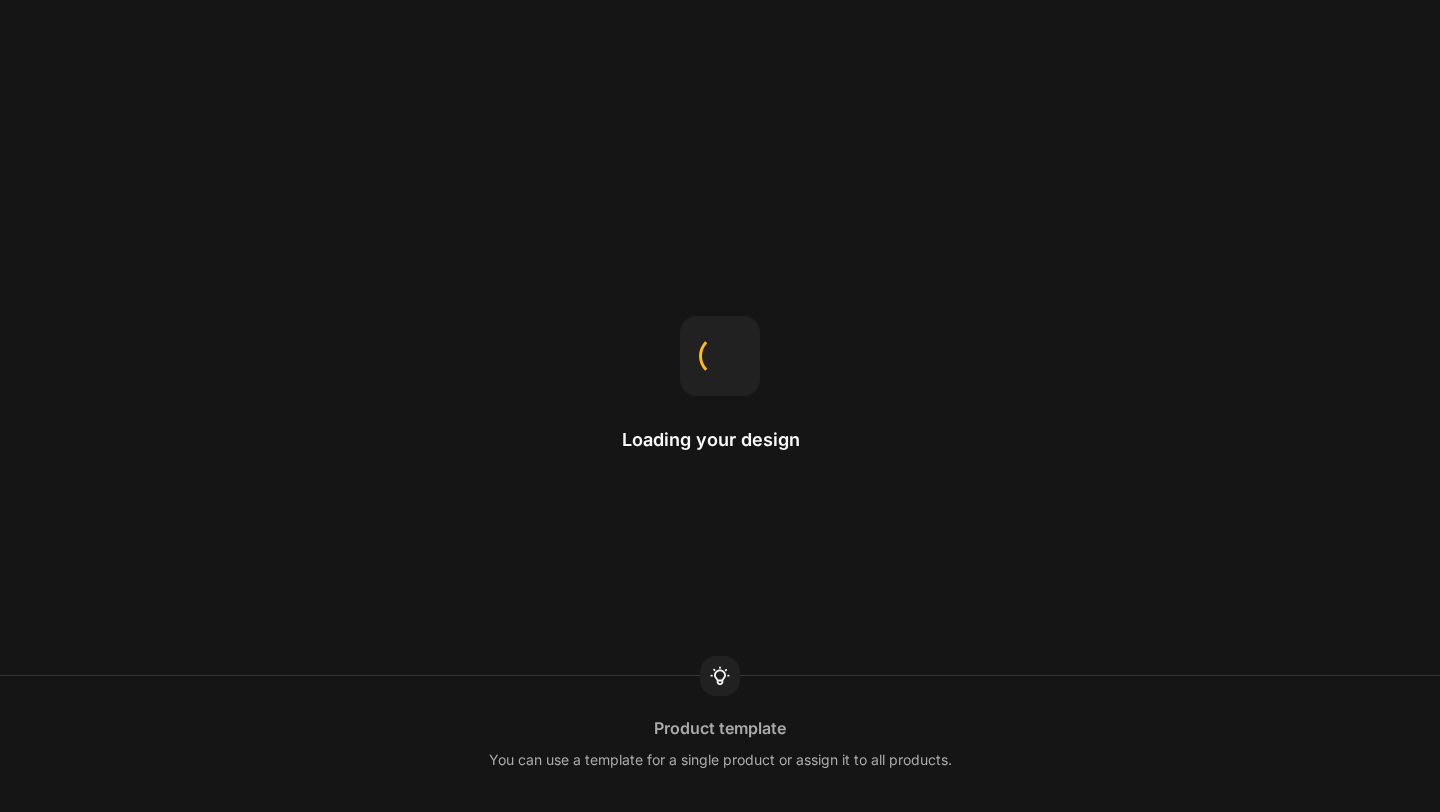 scroll, scrollTop: 0, scrollLeft: 0, axis: both 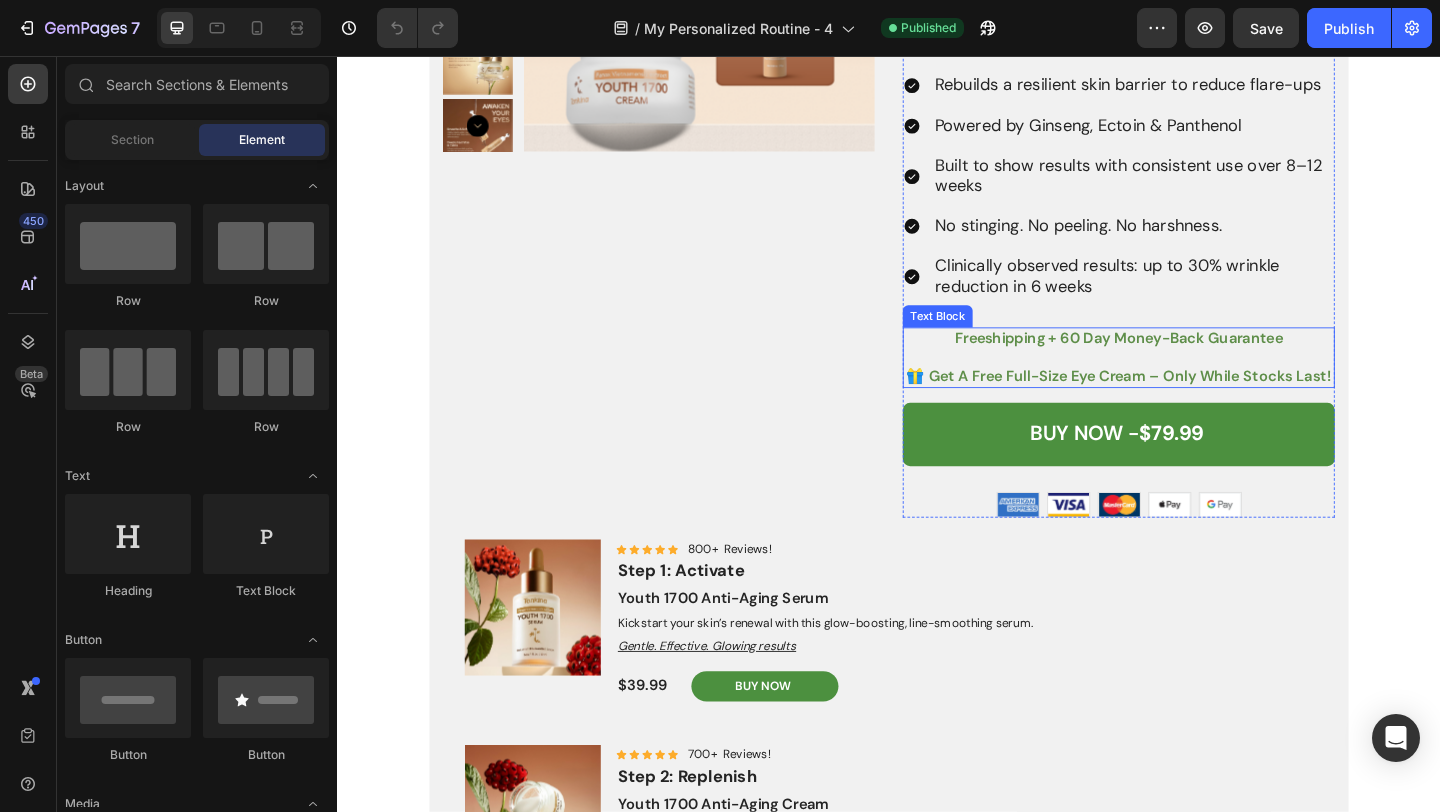 click on "🎁 get a free full-size eye cream – only while stocks last!" at bounding box center (1187, 404) 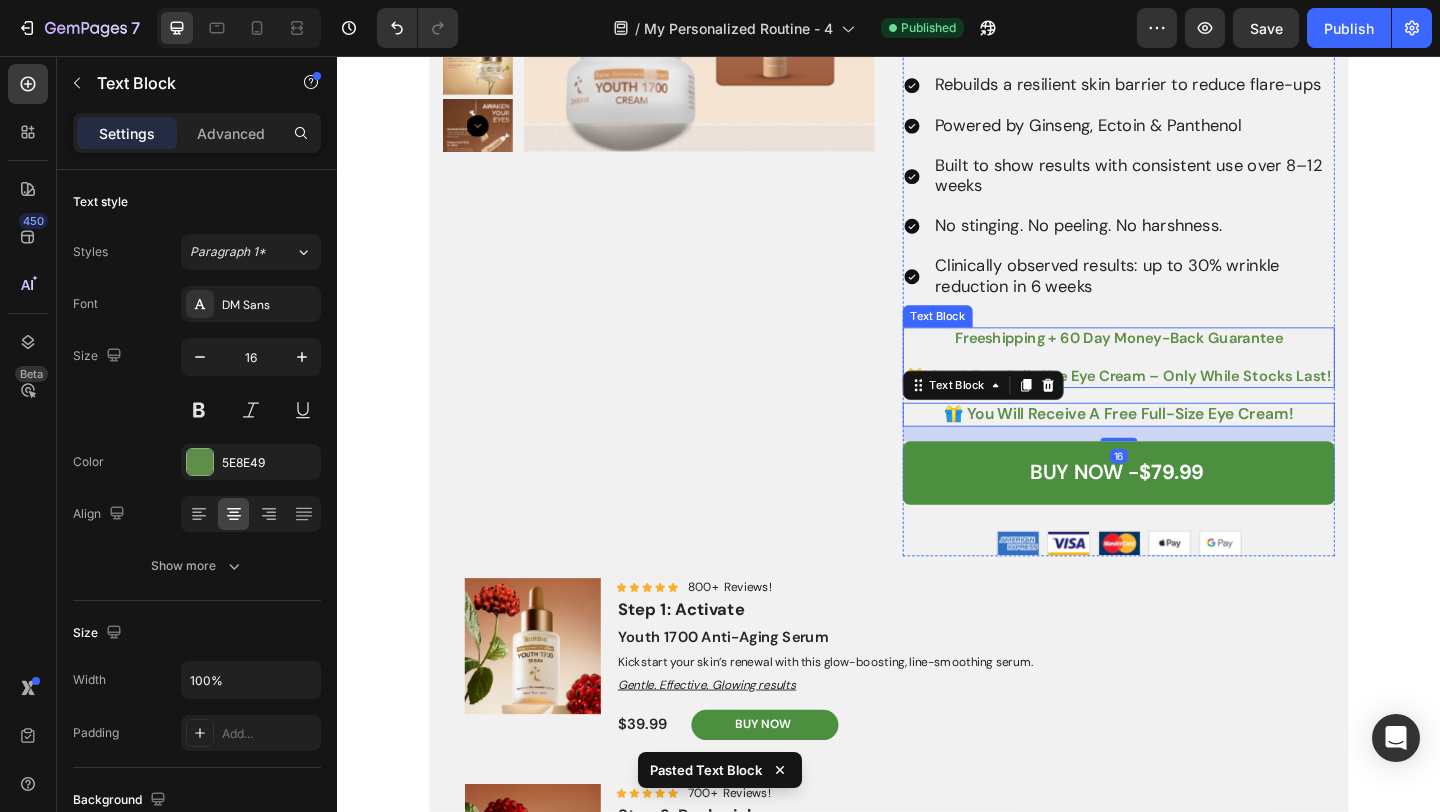 click at bounding box center (1187, 384) 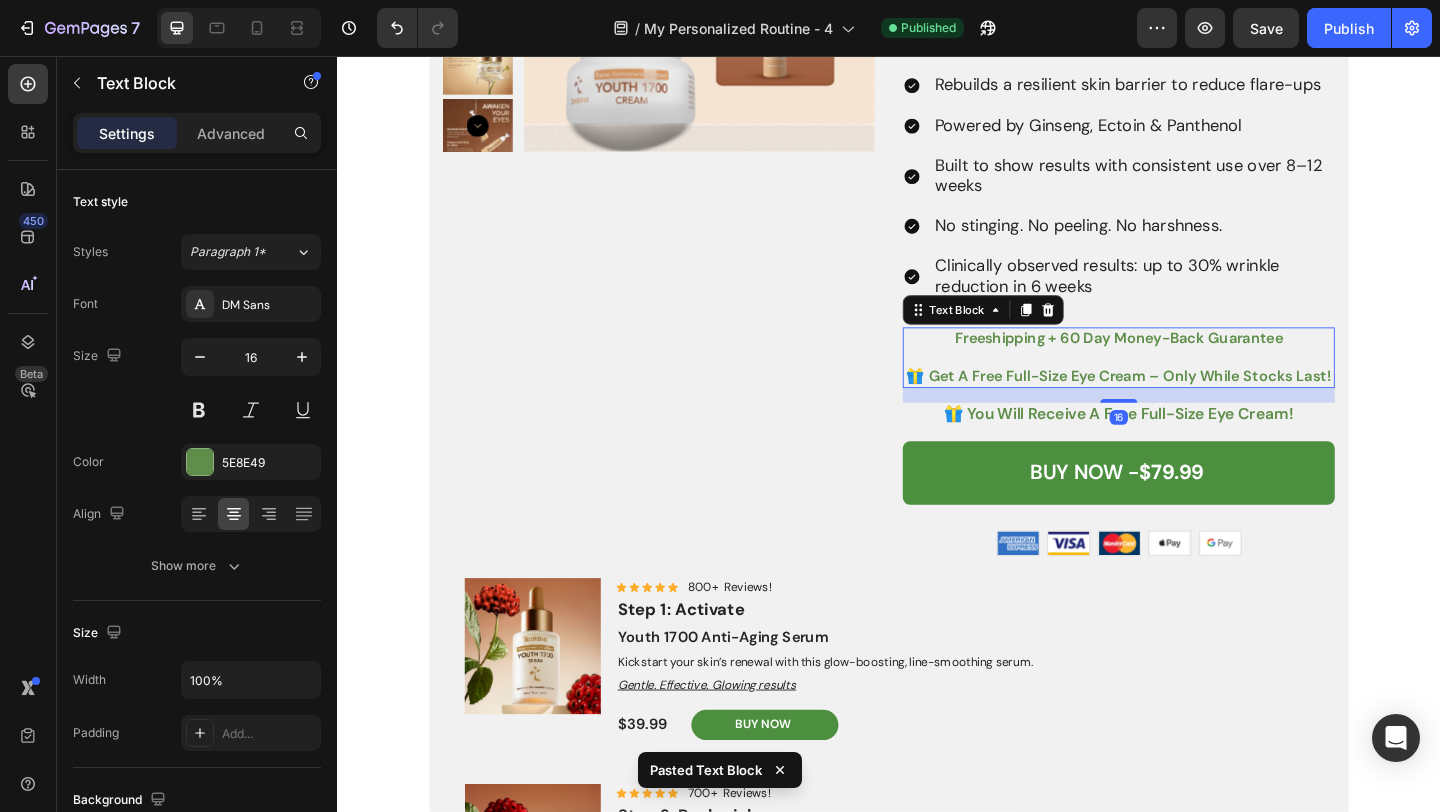 click at bounding box center [1187, 384] 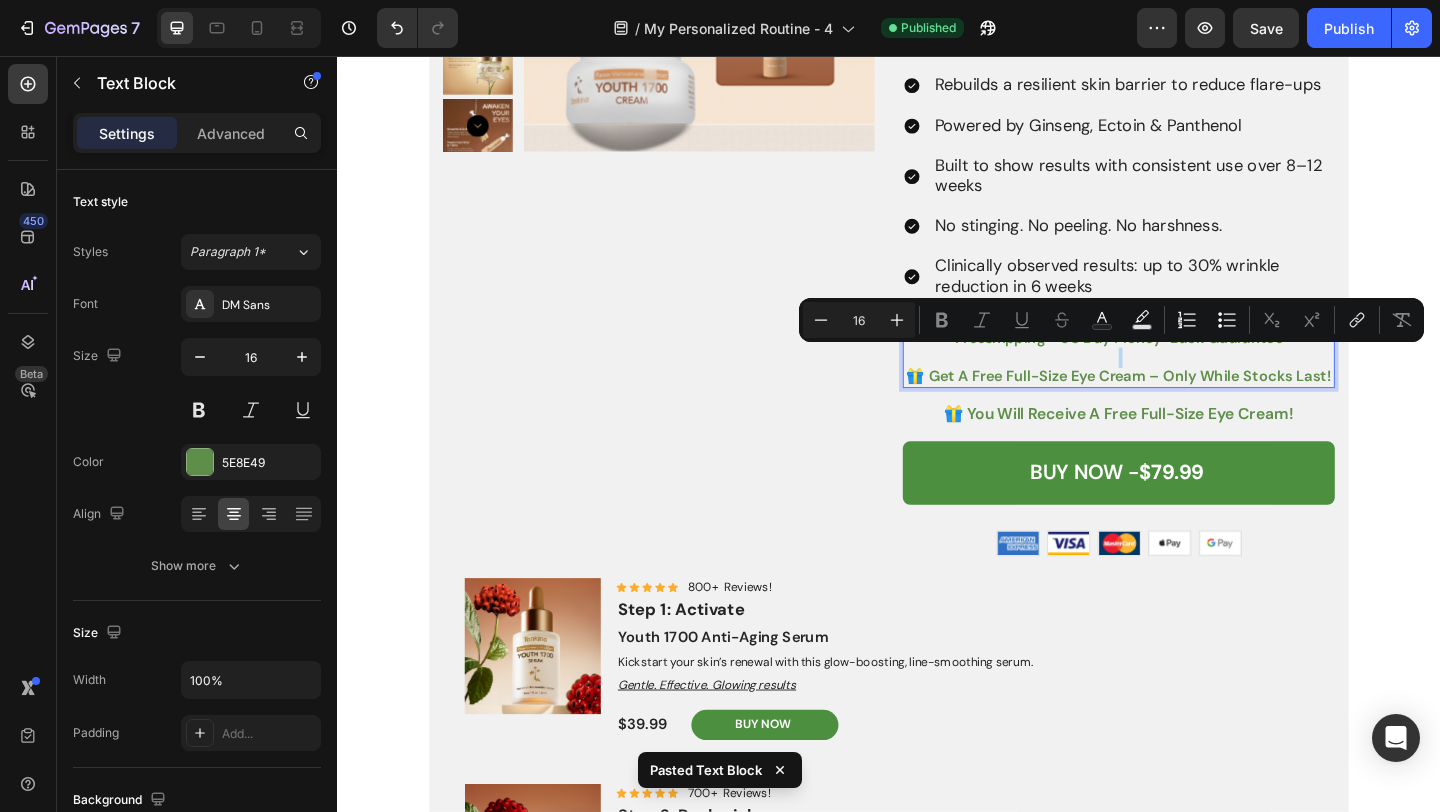 click on "🎁 get a free full-size eye cream – only while stocks last!" at bounding box center [1187, 404] 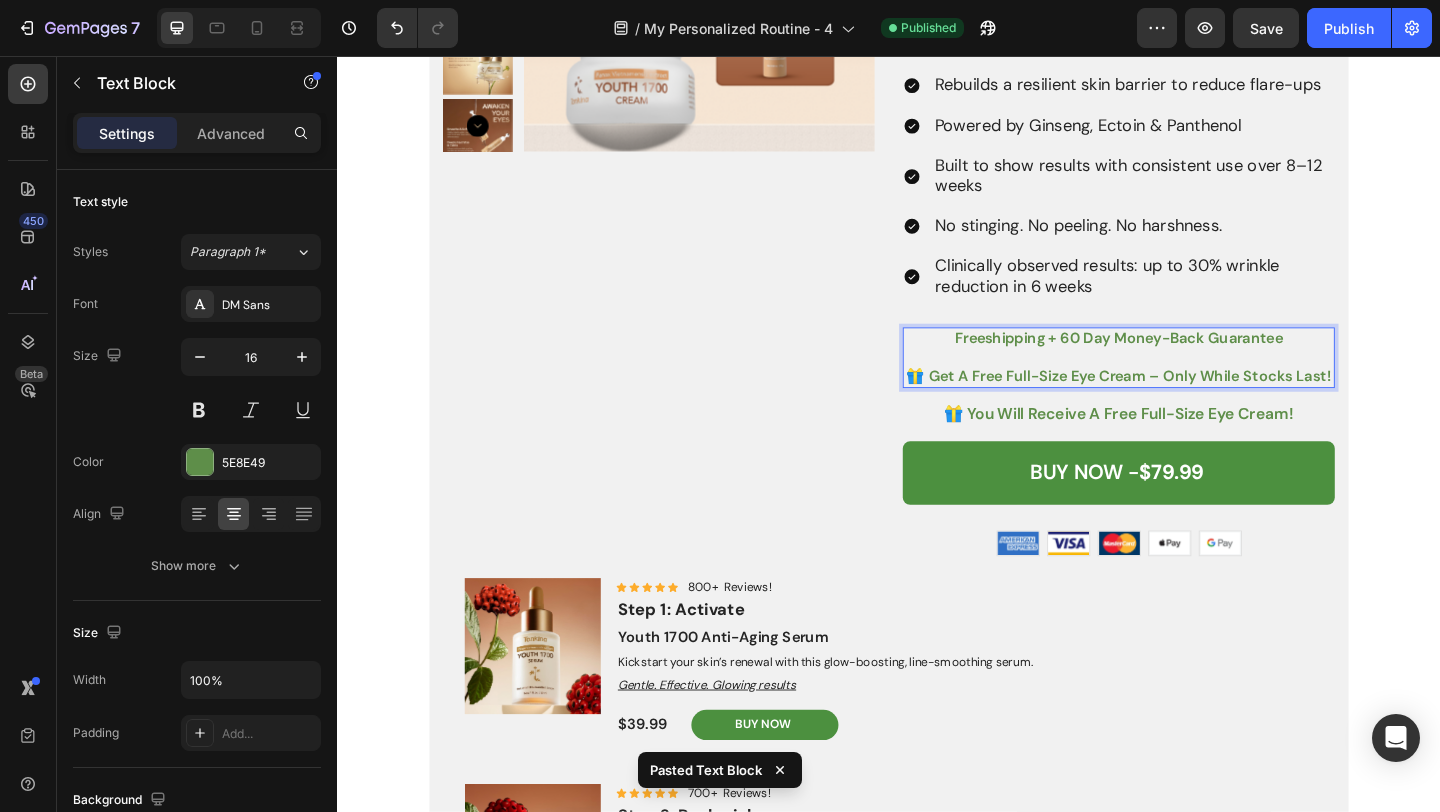 click on "🎁 get a free full-size eye cream – only while stocks last!" at bounding box center (1187, 404) 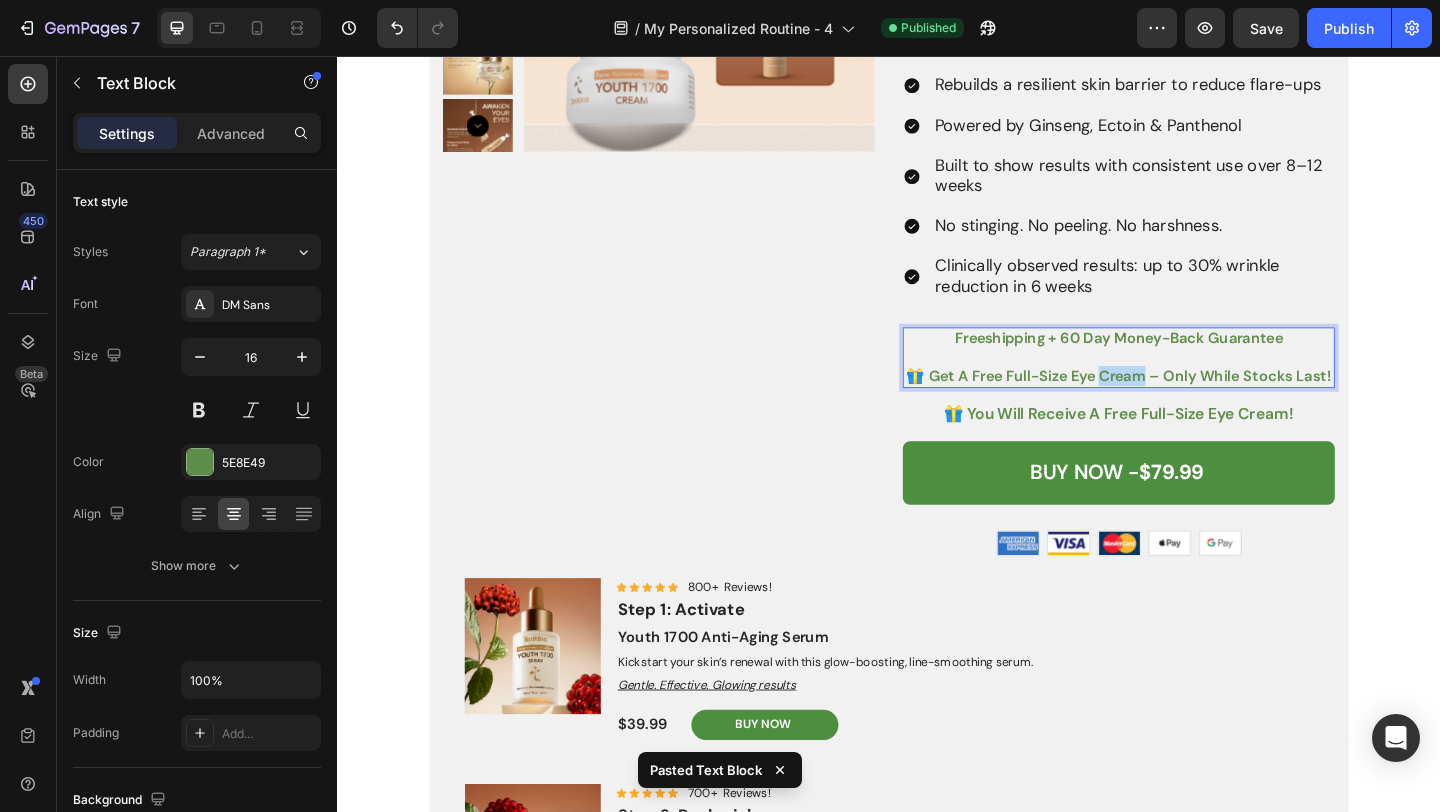 click on "🎁 get a free full-size eye cream – only while stocks last!" at bounding box center [1187, 404] 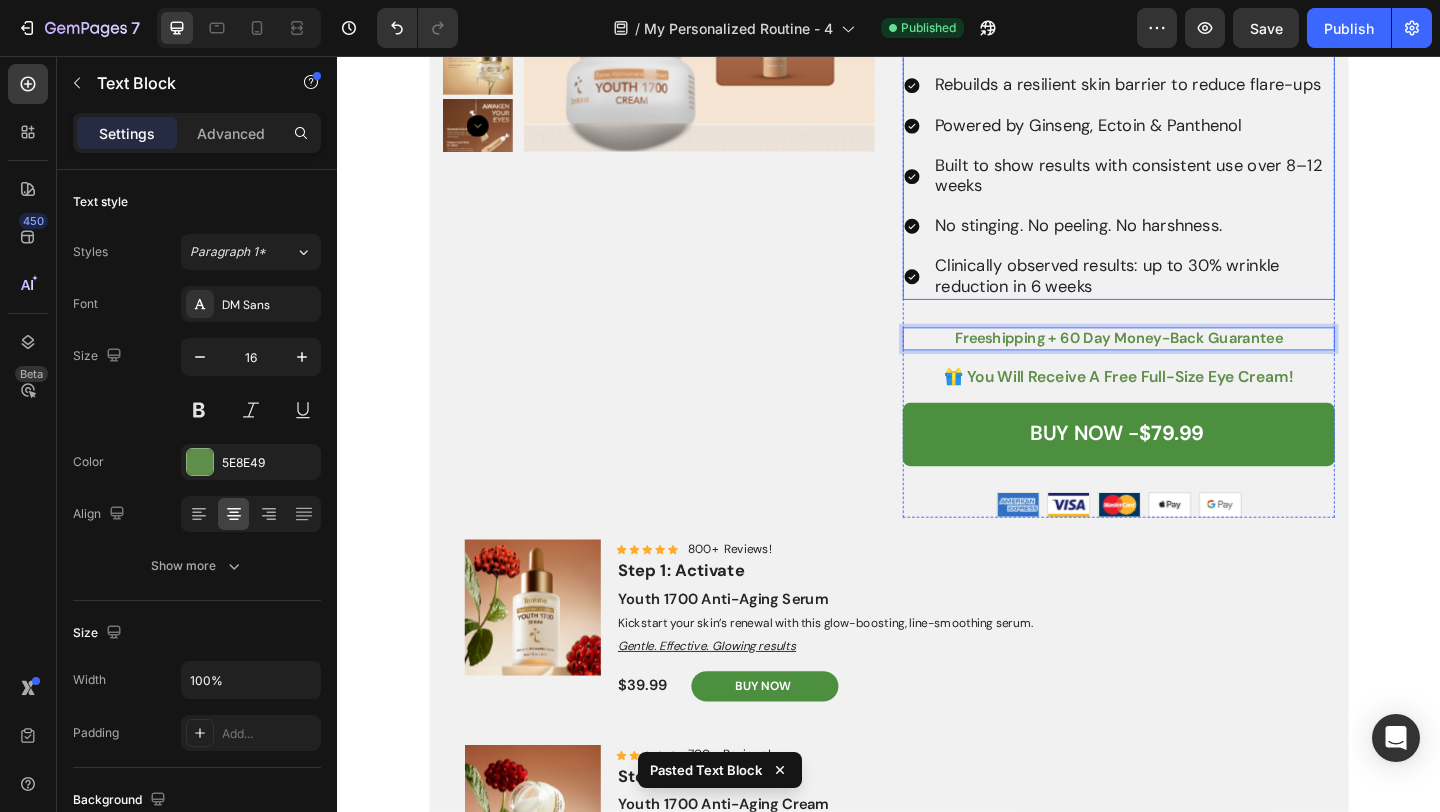 click on "Clinically observed results: up to 30% wrinkle reduction in 6 weeks" at bounding box center (1203, 296) 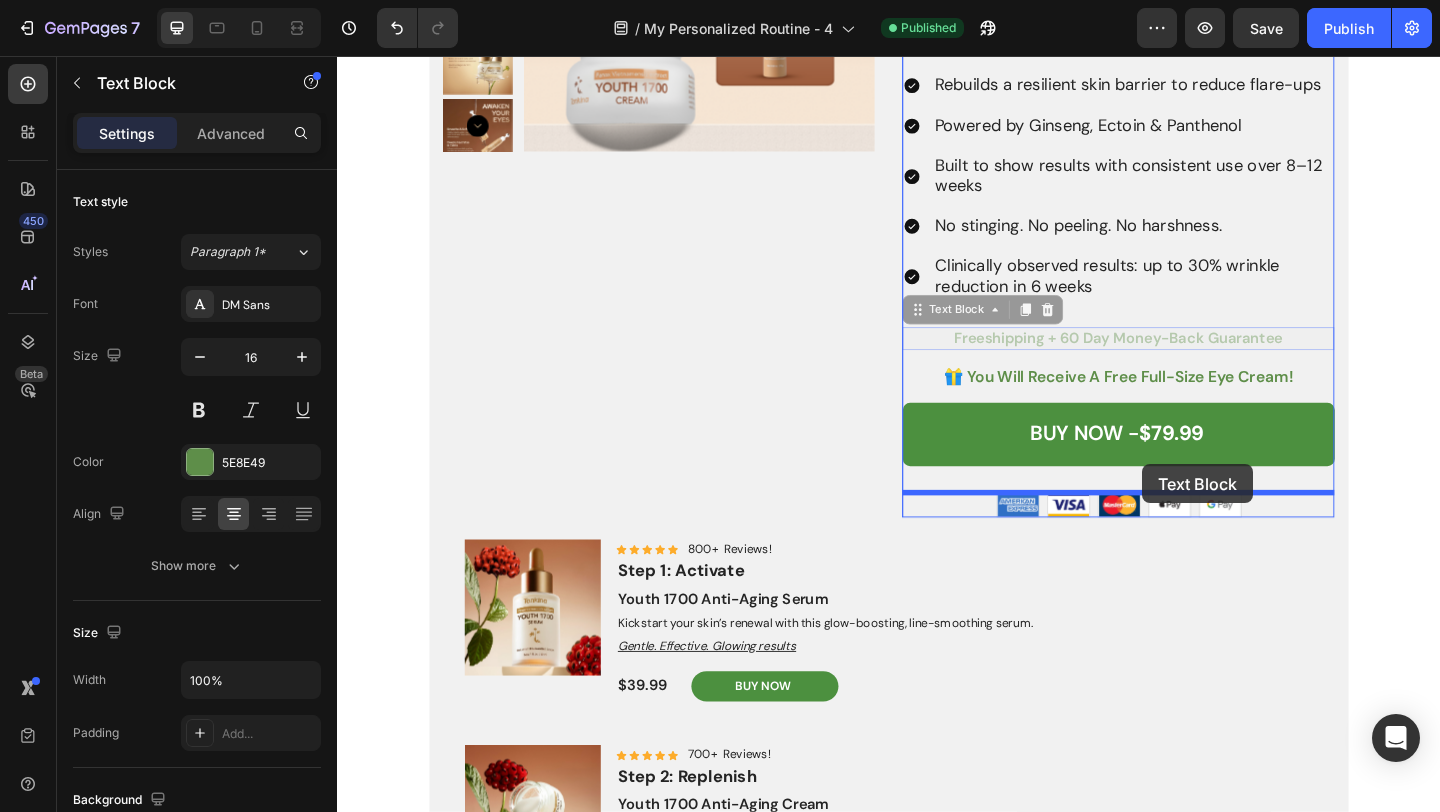drag, startPoint x: 1251, startPoint y: 360, endPoint x: 1213, endPoint y: 500, distance: 145.0655 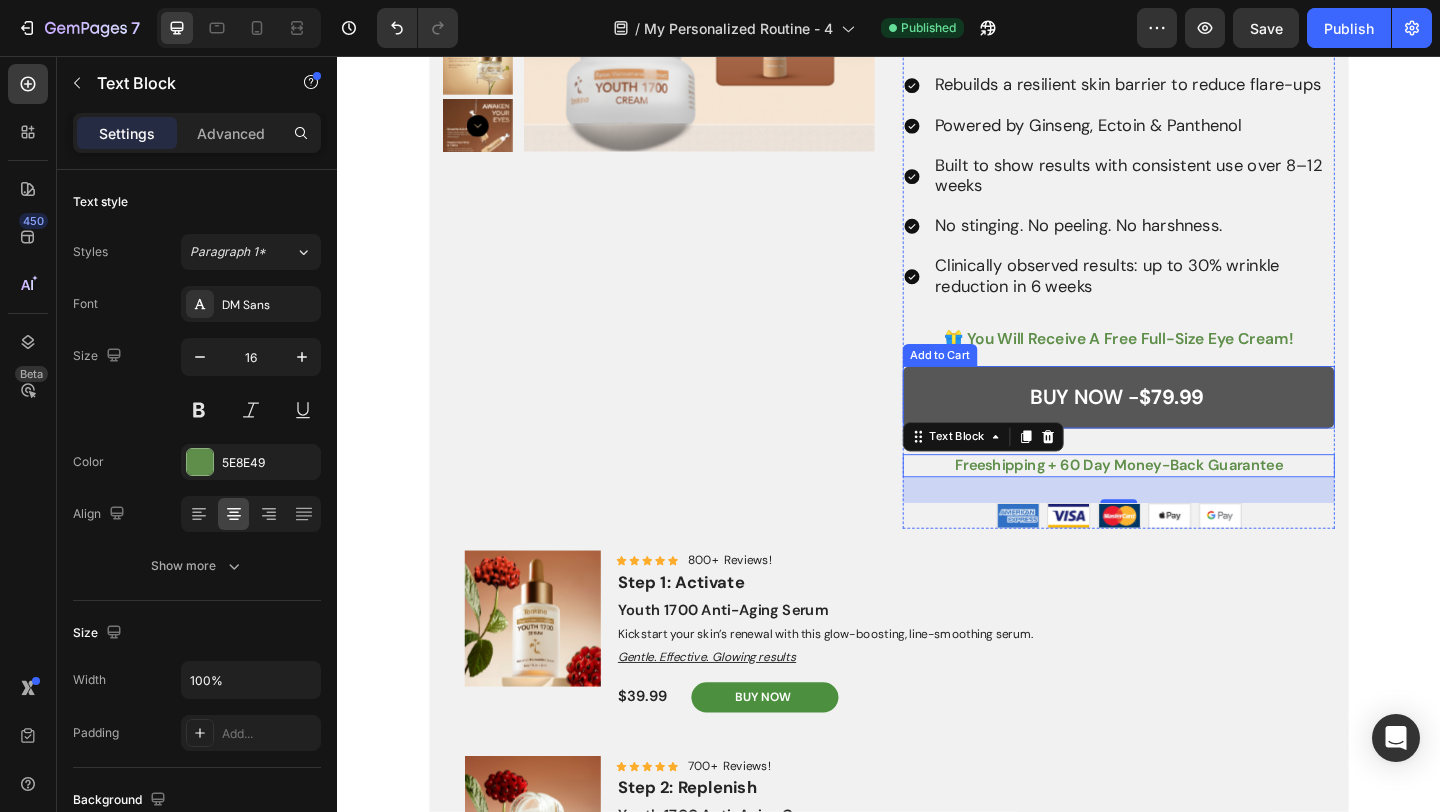 click on "BUY NOW -  $79.99" at bounding box center (1187, 427) 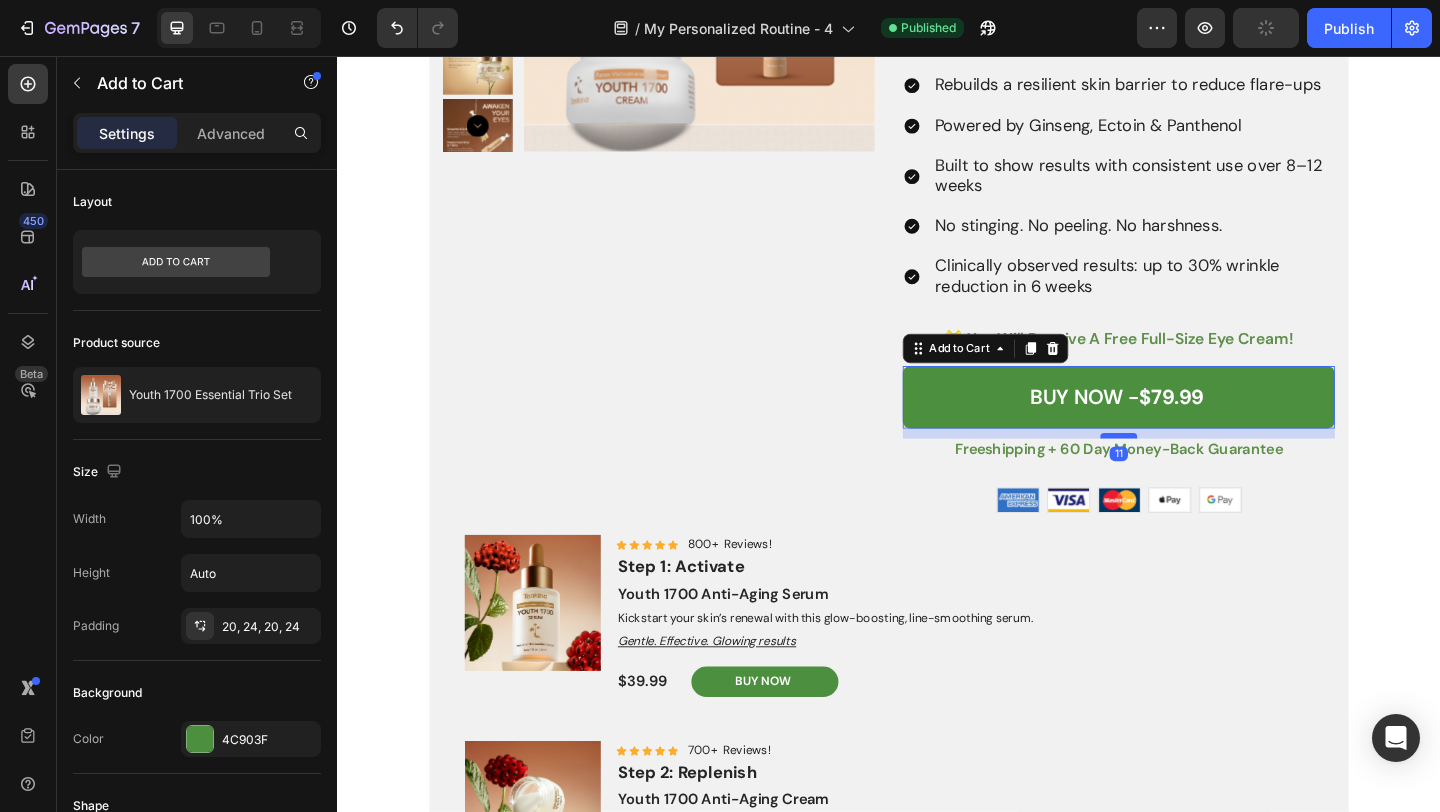 drag, startPoint x: 1193, startPoint y: 487, endPoint x: 1199, endPoint y: 470, distance: 18.027756 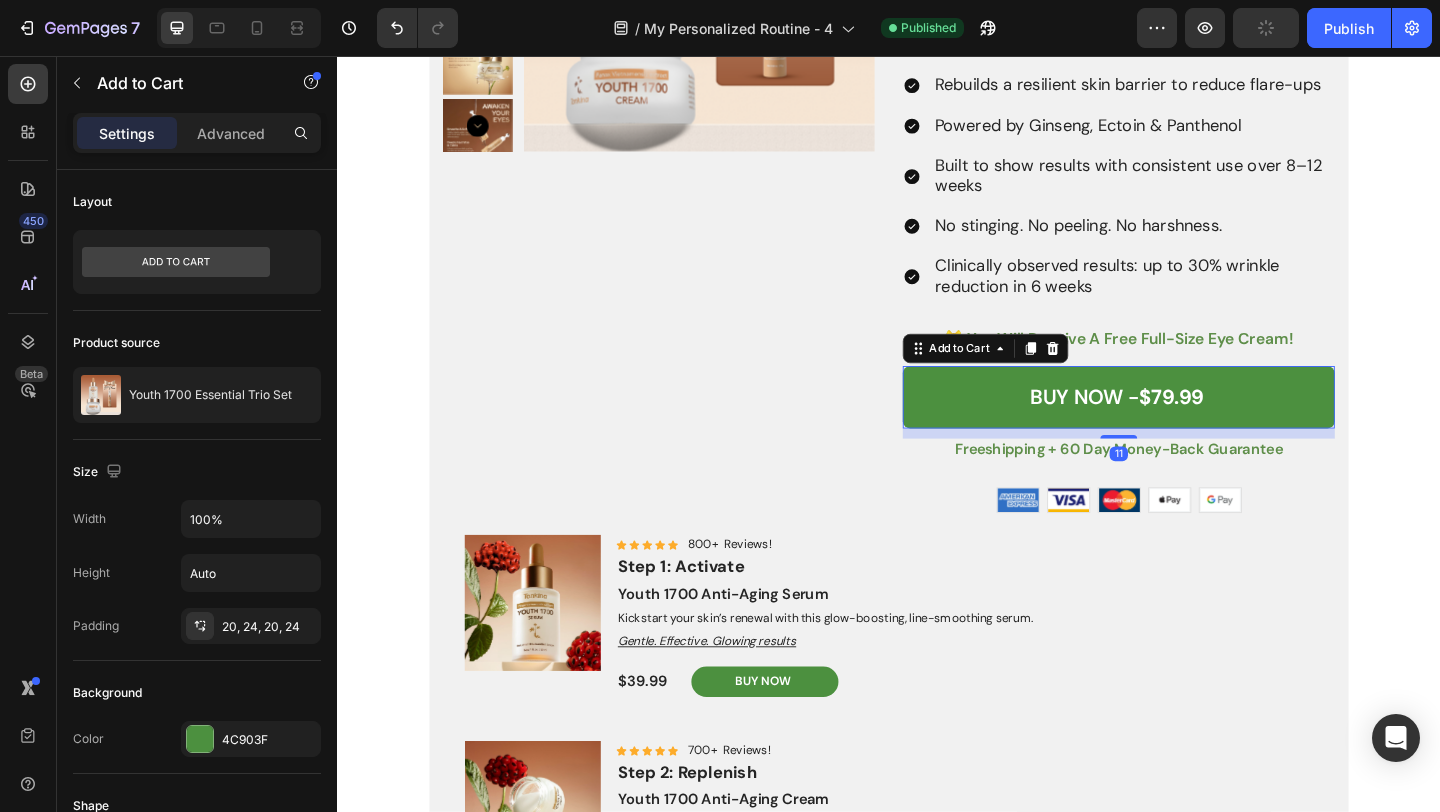click on "Product Images For: Wrinkles & Sensitive Skin Text Block The Youth 1700 Ritual That Calms, Smooths & Strengthens — Gently Text Block Designed for skin that reacts easily and needs calm to recover. Text Block Icon Icon Icon Icon Icon Icon List 4.6/5  from 2,500+ Verified Reviews! Text Block Row Targets fine lines, visible redness, and signs of stress Rebuilds a resilient skin barrier to reduce flare-ups Powered by Ginseng, Ectoin & Panthenol Built to show results with consistent use over 8–12 weeks No stinging. No peeling. No harshness. Clinically observed results: up to 30% wrinkle reduction in 6 weeks Item List 🎁 you will receive a free full-size eye cream! Text Block BUY NOW -  $79.99    Add to Cart   11 freeshipping + 60 day money-back guarantee Text Block Image Image Image Image Image Row Row Product Product Images Icon Icon Icon Icon Icon Icon List 800+  Reviews! Text Block Row Step 1: Activate Text Block Youth 1700 Anti-Aging Serum Product Title Text Block Text Block Row" at bounding box center (937, 1110) 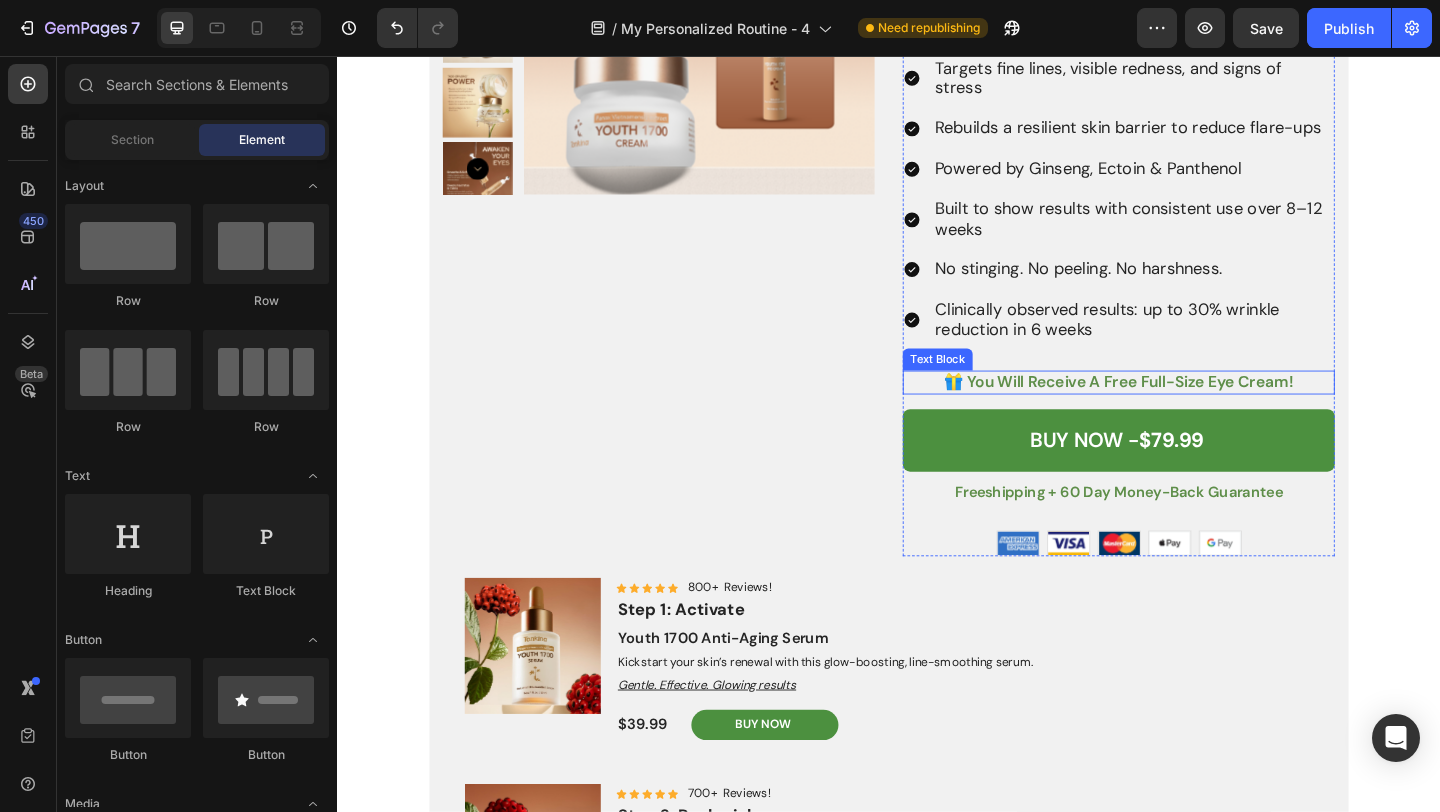 scroll, scrollTop: 3479, scrollLeft: 0, axis: vertical 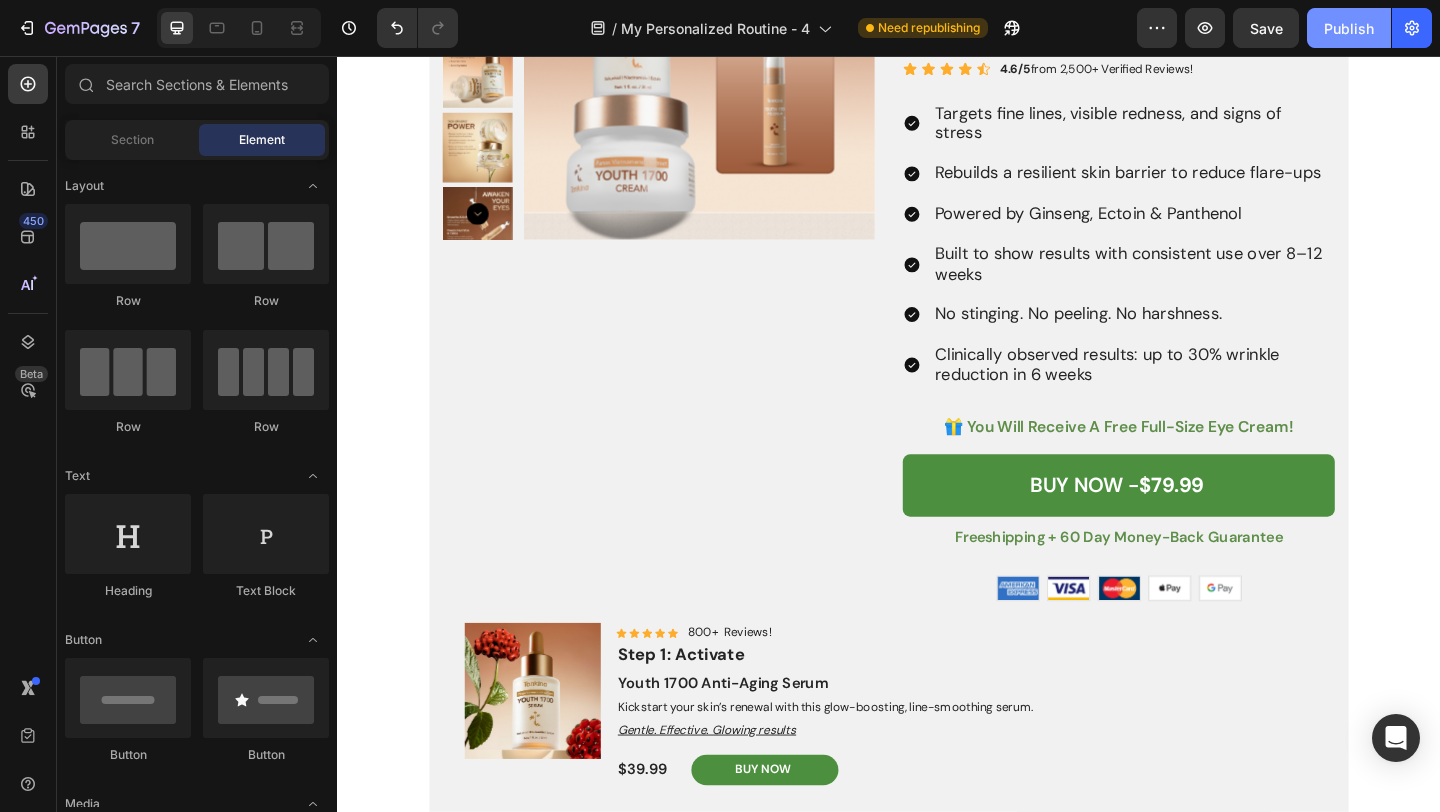 click on "Publish" 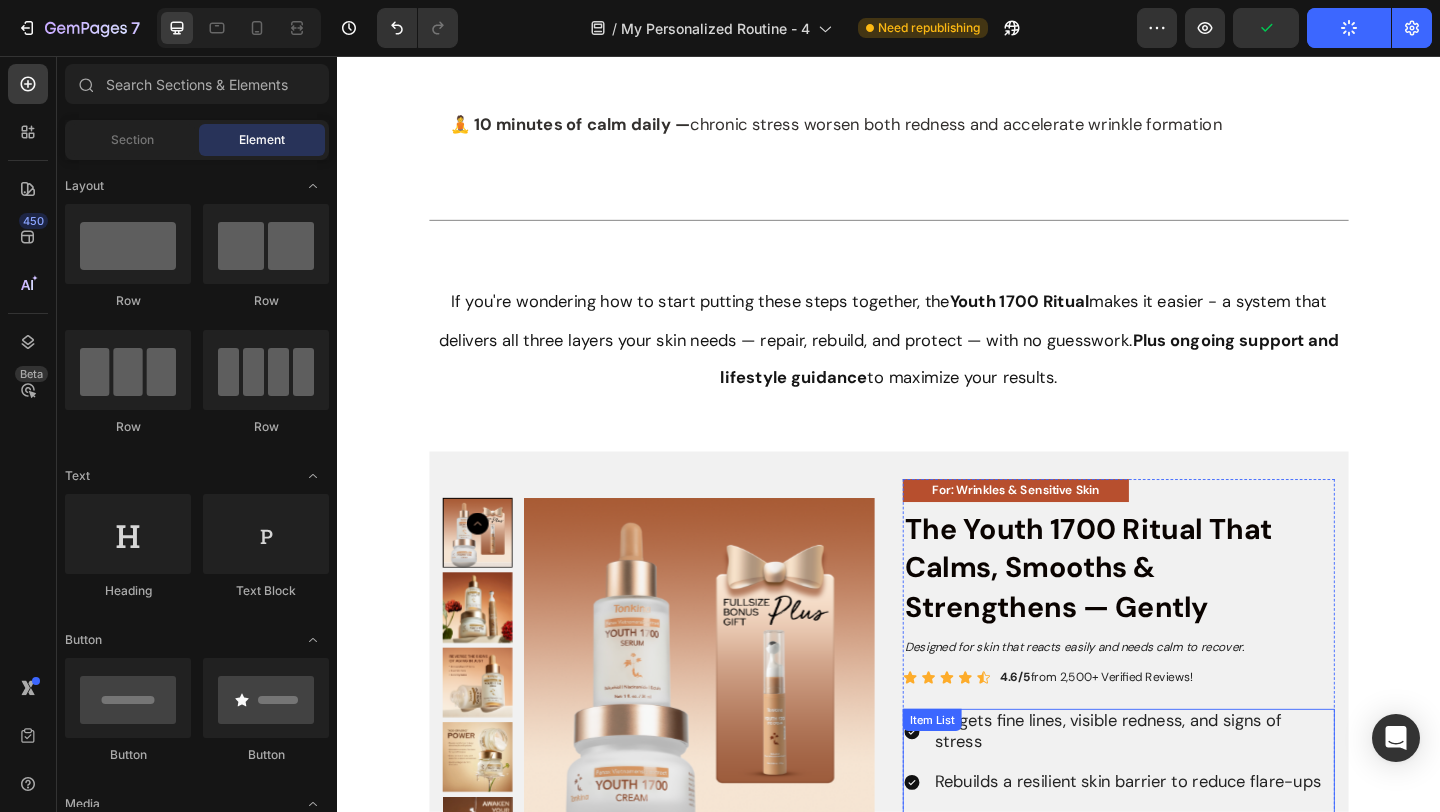 scroll, scrollTop: 2818, scrollLeft: 0, axis: vertical 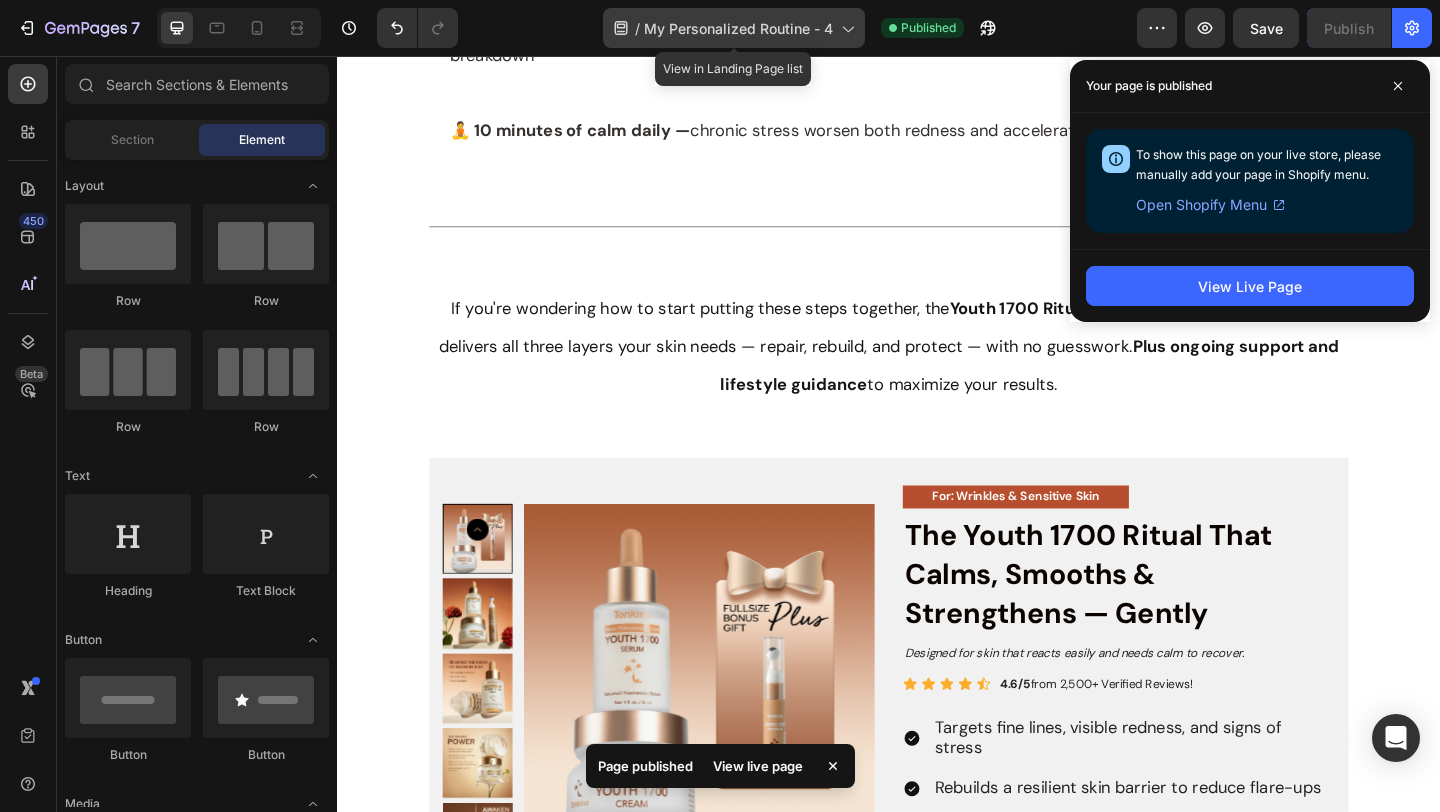 click on "My Personalized Routine - 4" at bounding box center (738, 28) 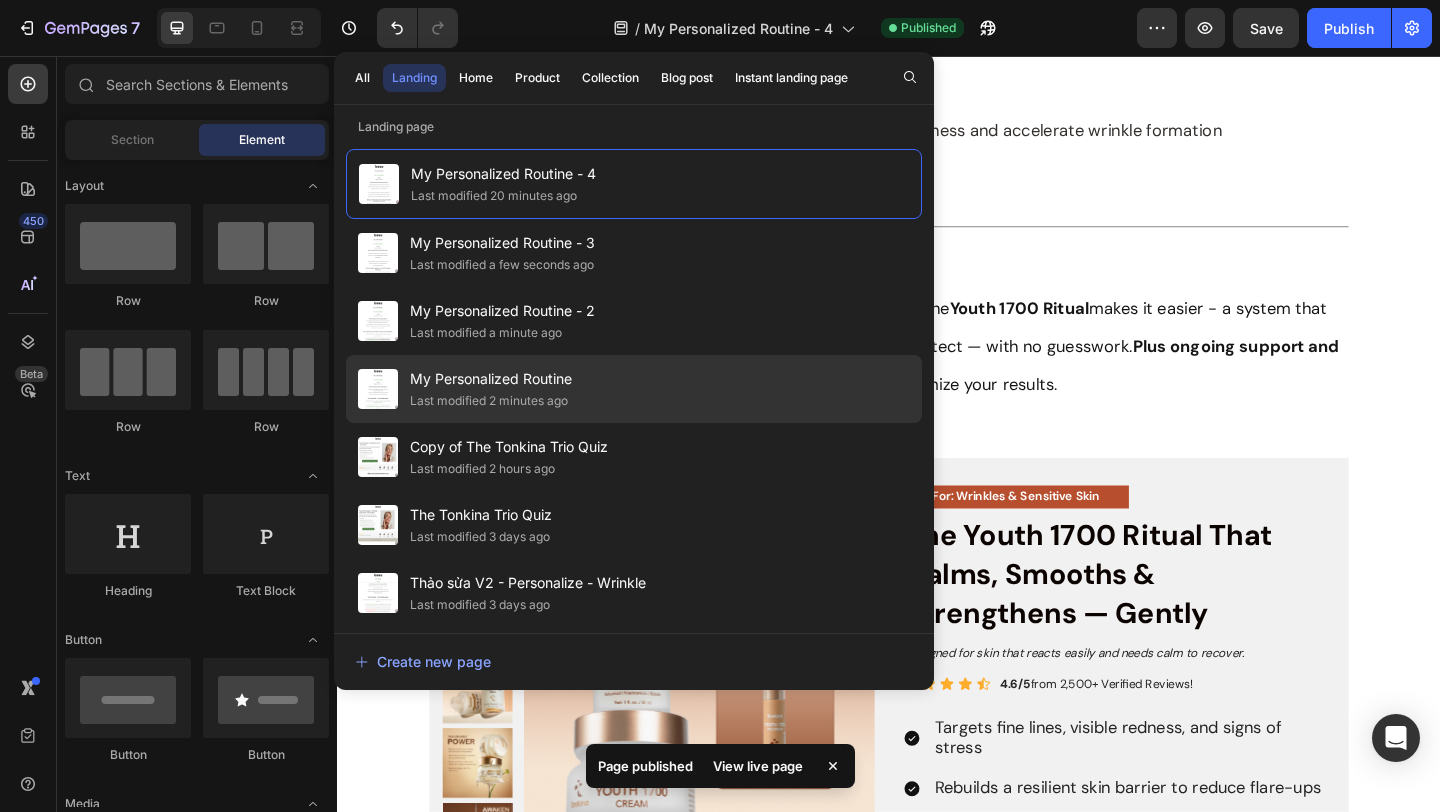 click on "My Personalized Routine Last modified 2 minutes ago" 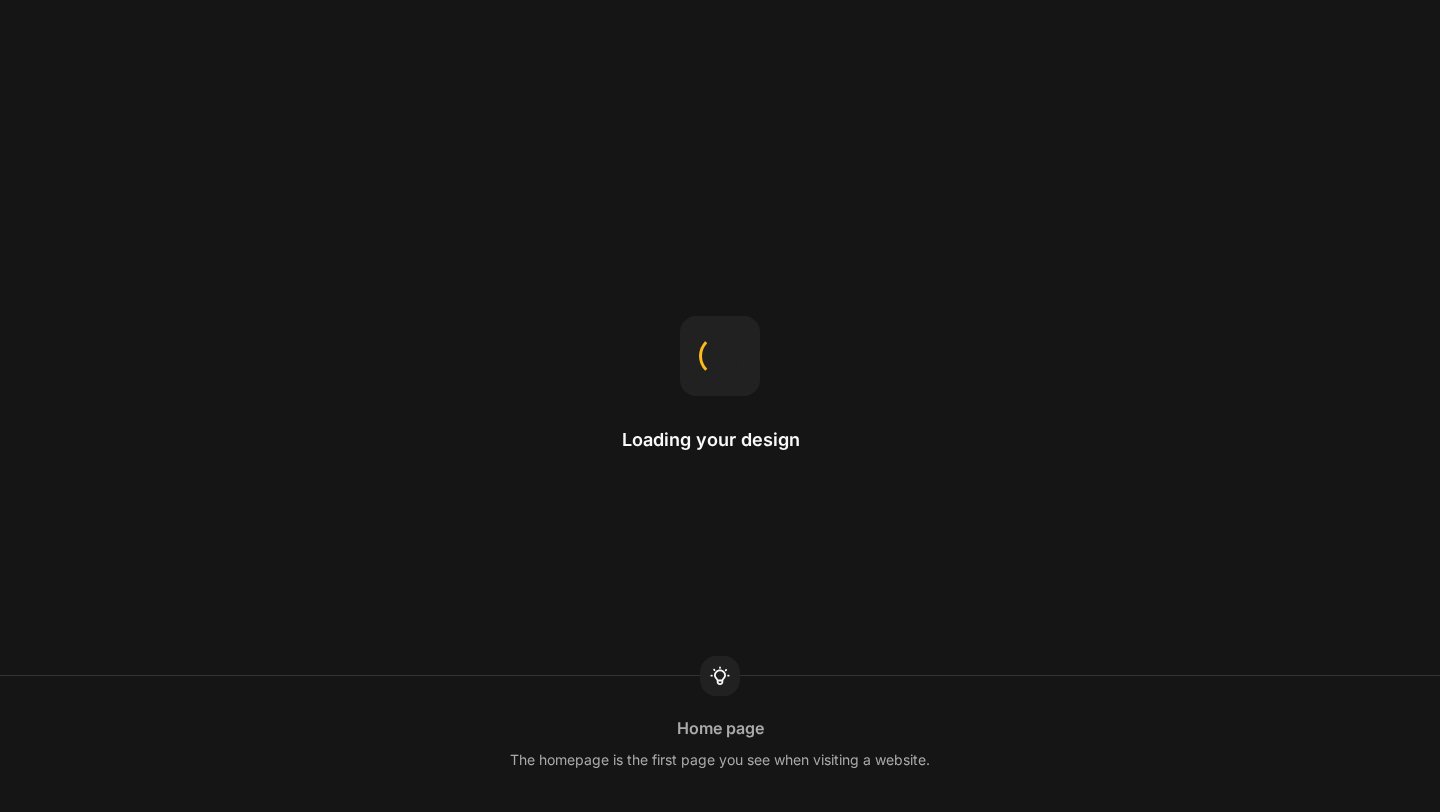 scroll, scrollTop: 0, scrollLeft: 0, axis: both 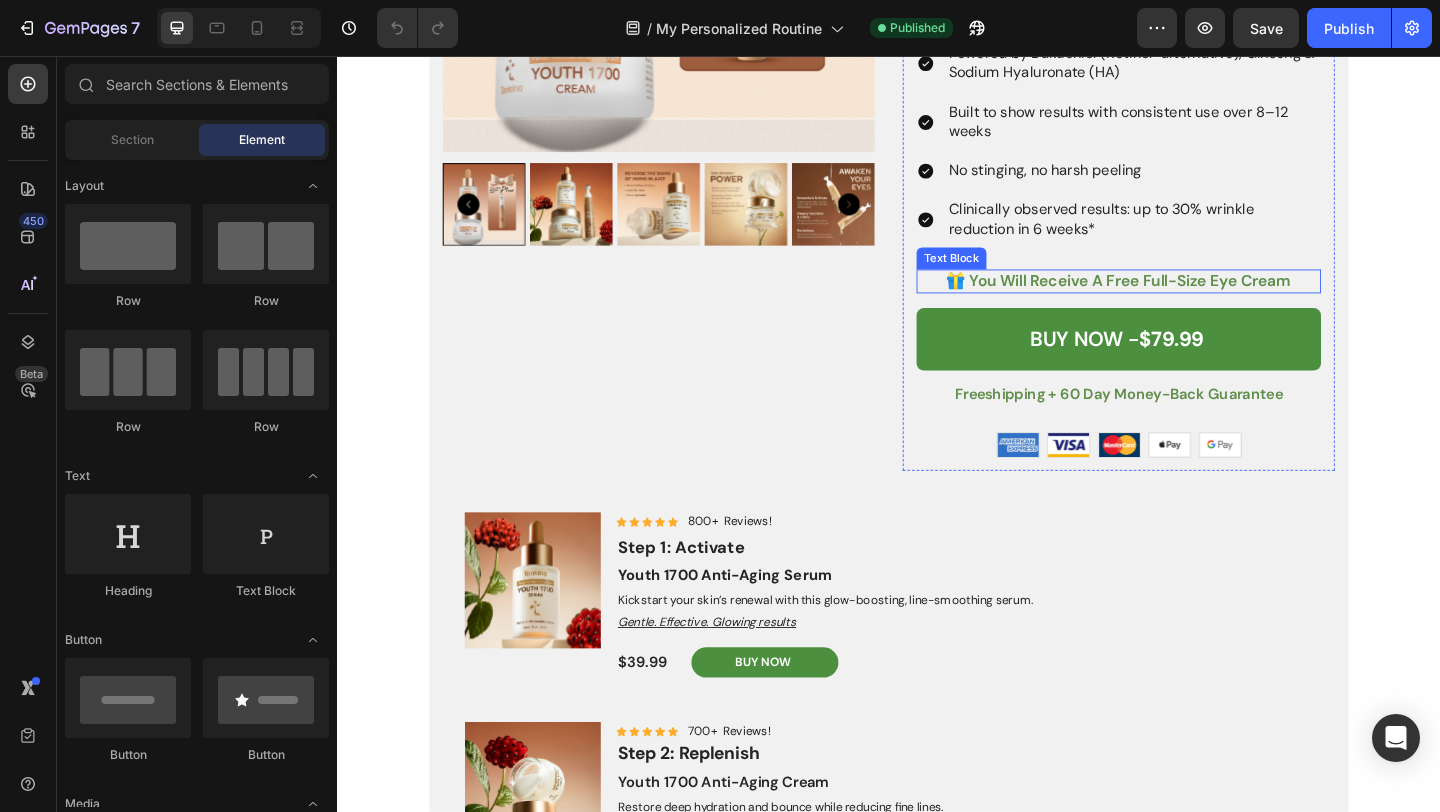 click on "For:  Wrinkles & Sagging  Text Block The Youth 1700 Ritual That Smooths, Firms & Rebuilds — Gently Heading Designed for skin that heals at its own pace — not overnight. Text Block Icon Icon Icon Icon Icon Icon List 4.6/5  from 2,500+ Verified Reviews! Text Block Row Targets wrinkles, fine lines, and loss of firmness Supports collagen production and speeds up cell renewal Powered by Bakuchiol (Retinol-alternative), Ginseng & Sodium Hyaluronate (HA) Built to show results with consistent use over 8–12 weeks No stinging, no harsh peeling Clinically observed results: up to 30% wrinkle reduction in 6 weeks* Item List 🎁 you will receive a free full-size eye cream Text Block BUY NOW -  $79.99    Add to Cart freeshipping + 60 day money-back guarantee Text Block Image Image Image Image Image Row" at bounding box center [1187, 88] 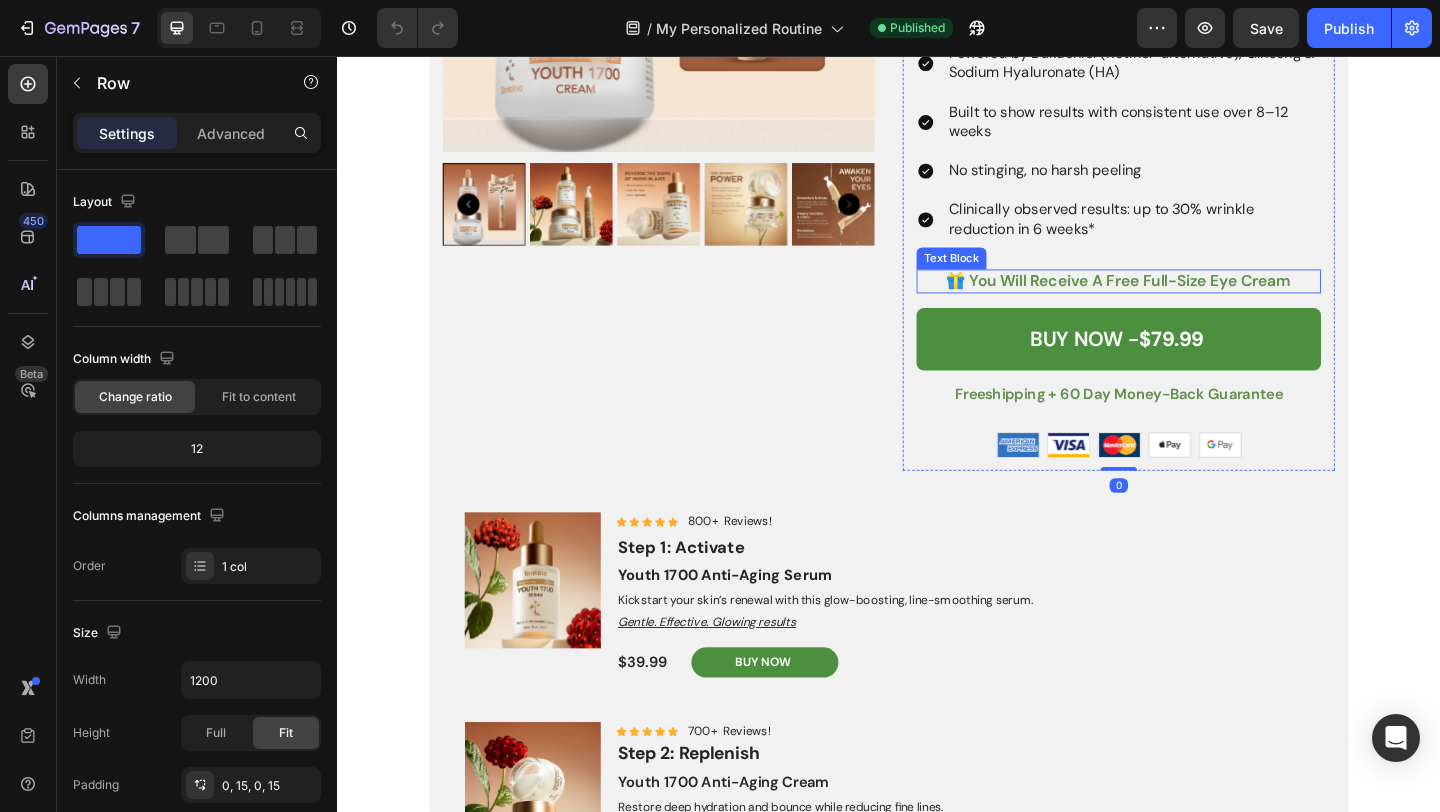 click on "🎁 you will receive a free full-size eye cream" at bounding box center (1187, 300) 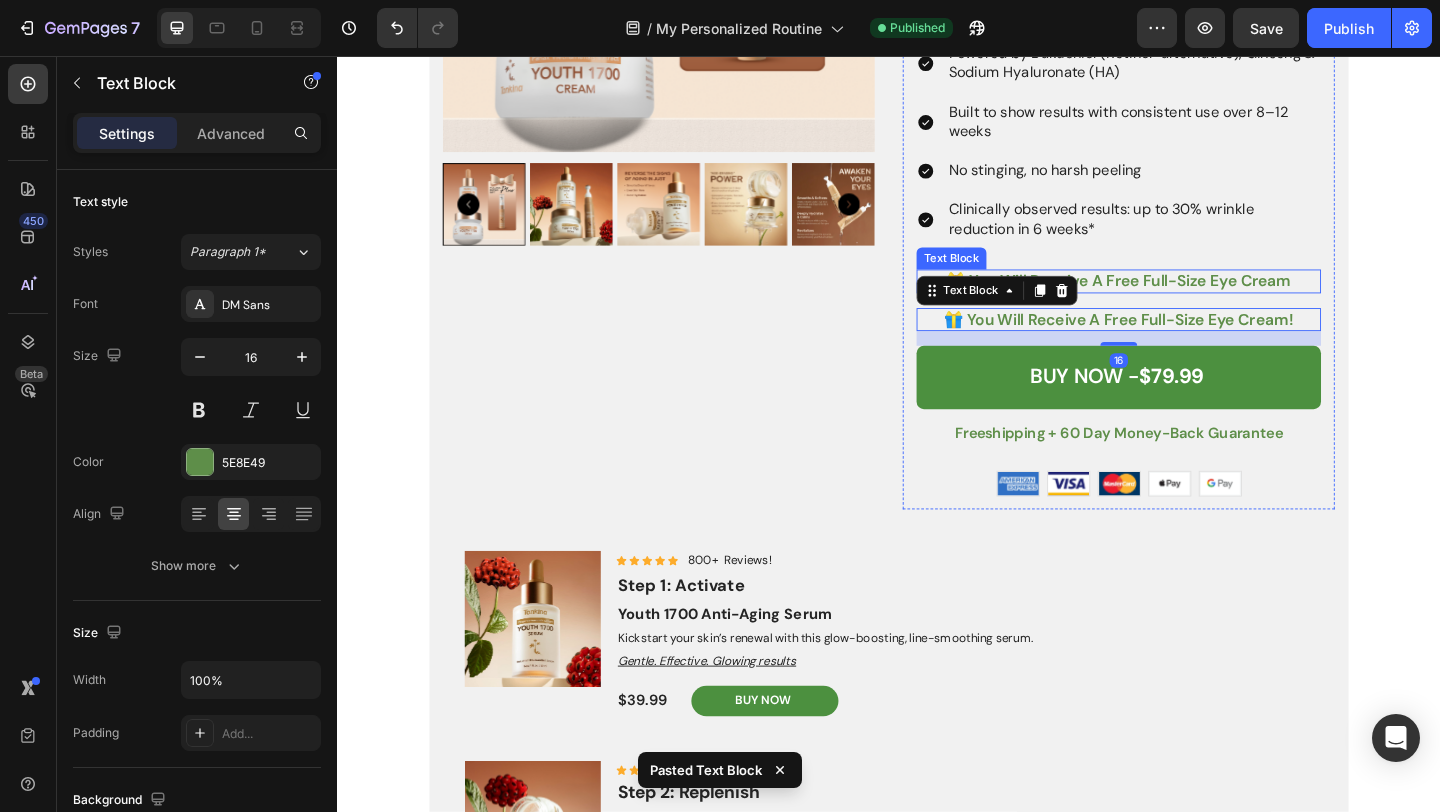 click on "🎁 you will receive a free full-size eye cream" at bounding box center [1187, 300] 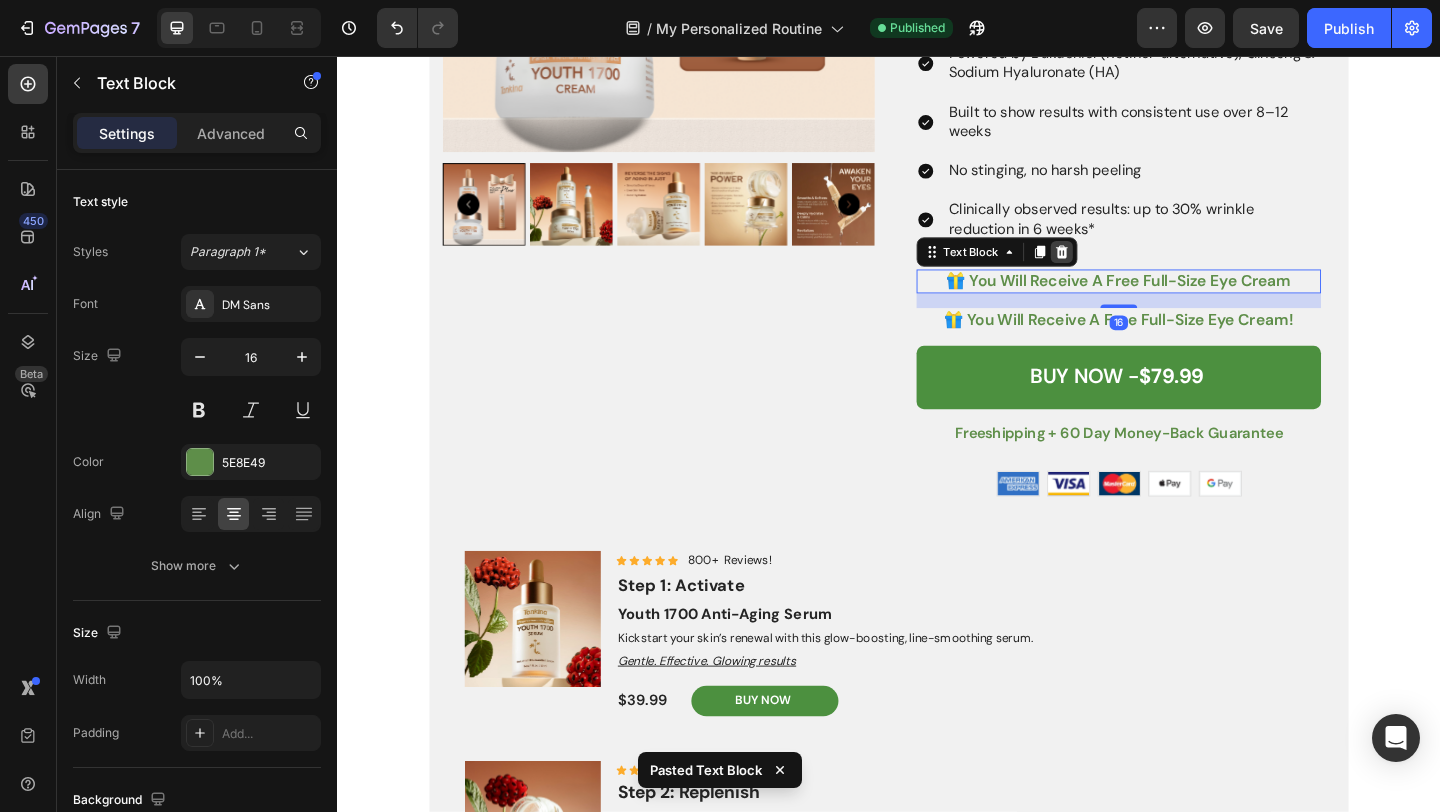 click 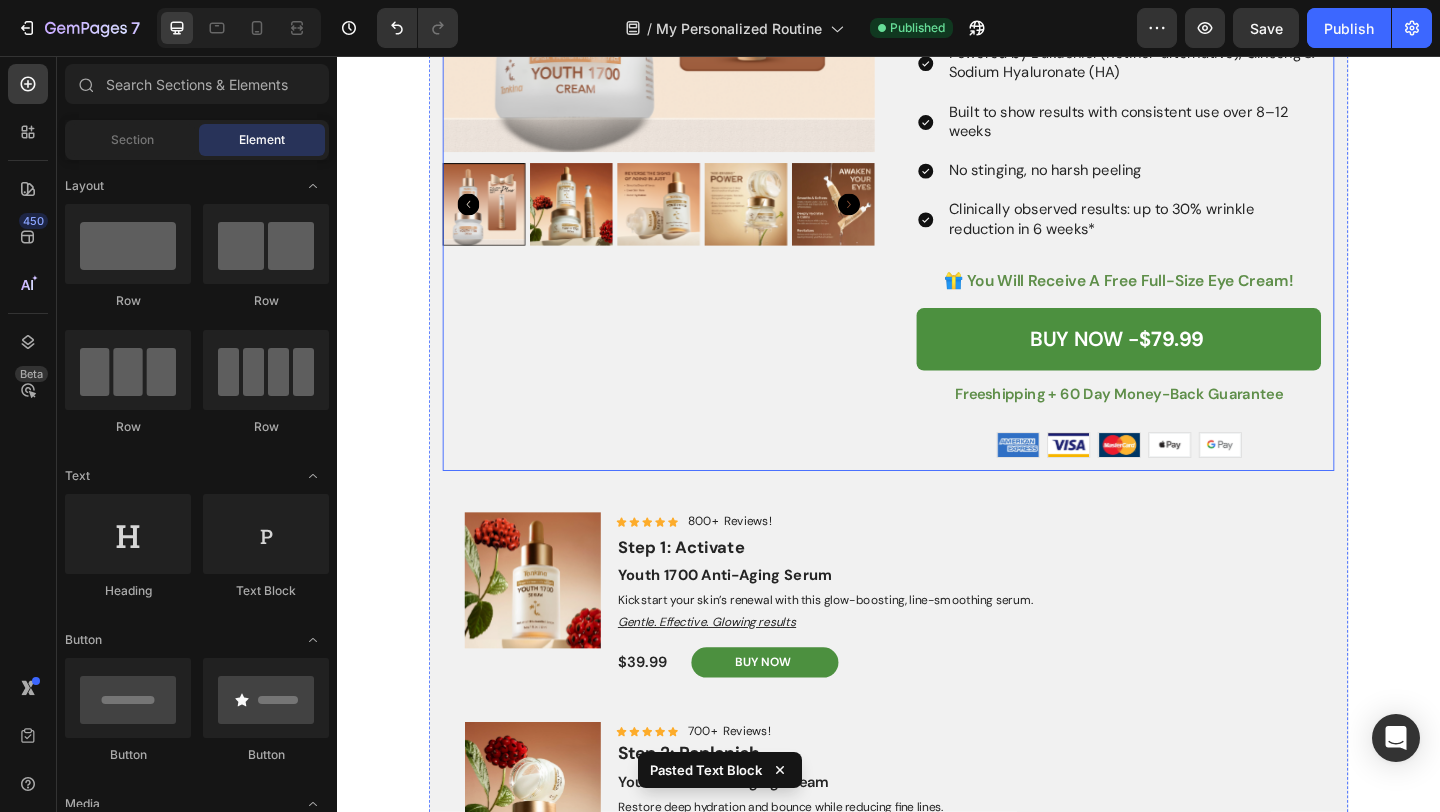 click on "Product Images" at bounding box center (687, 88) 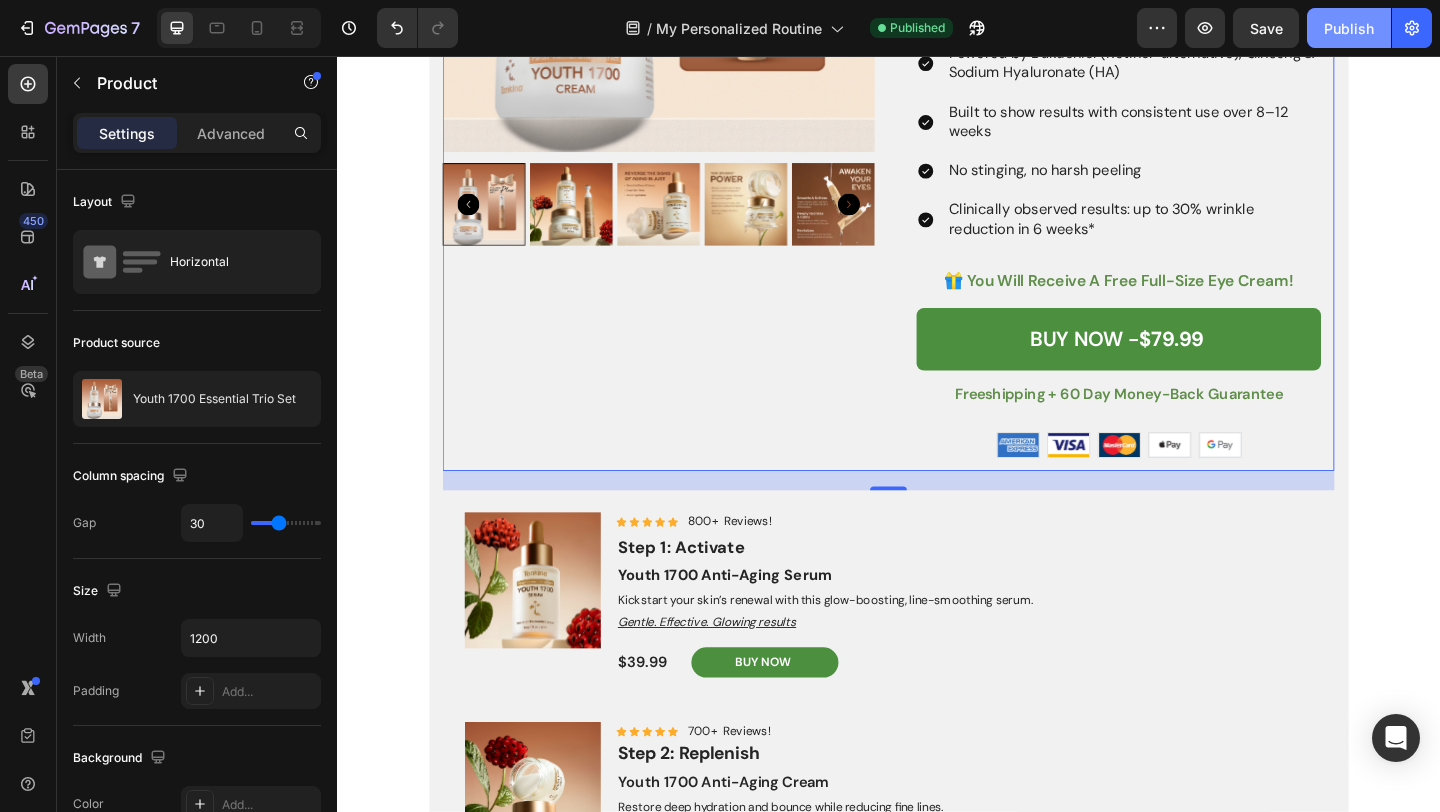 click on "Publish" at bounding box center [1349, 28] 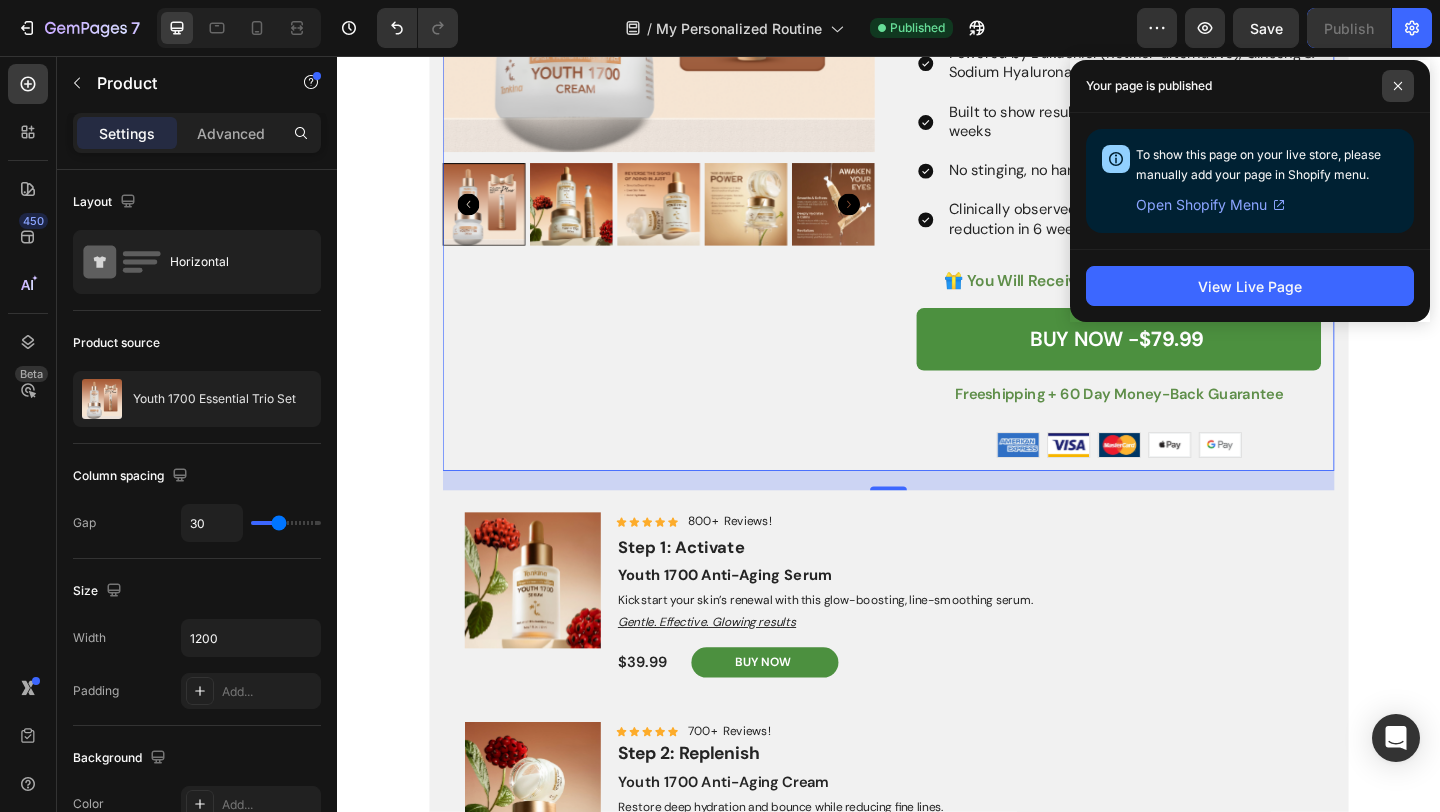 click at bounding box center (1398, 86) 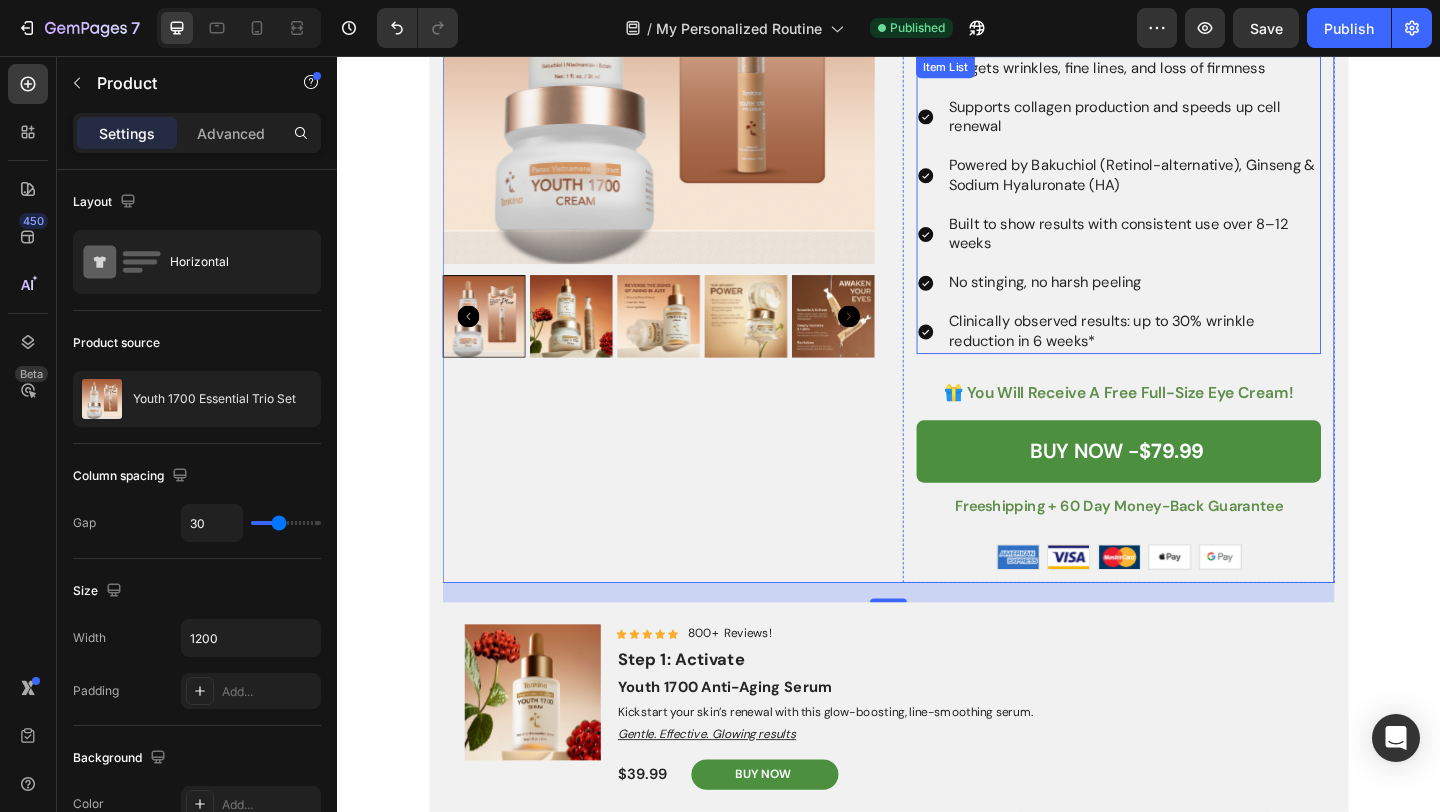 scroll, scrollTop: 3172, scrollLeft: 0, axis: vertical 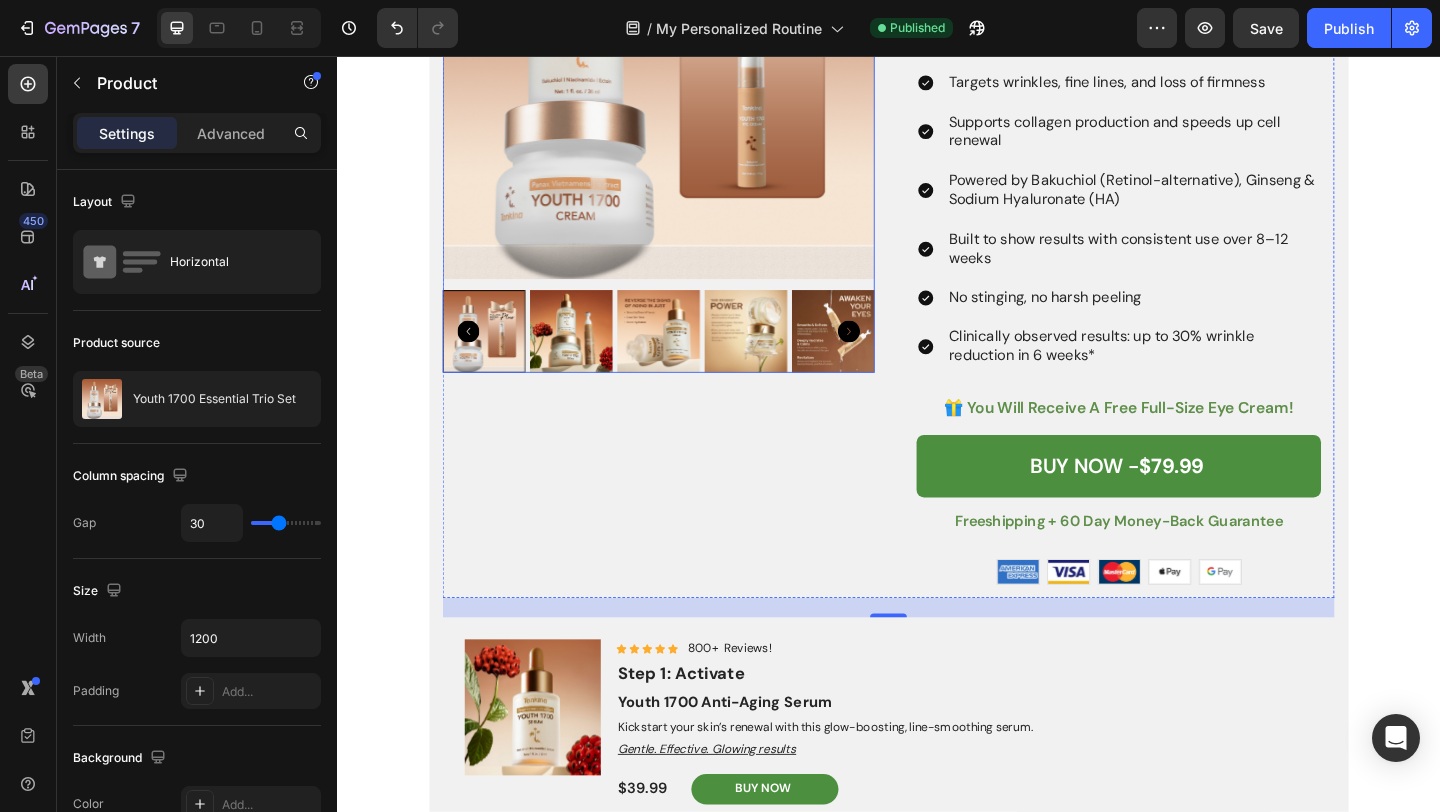 click at bounding box center (687, 63) 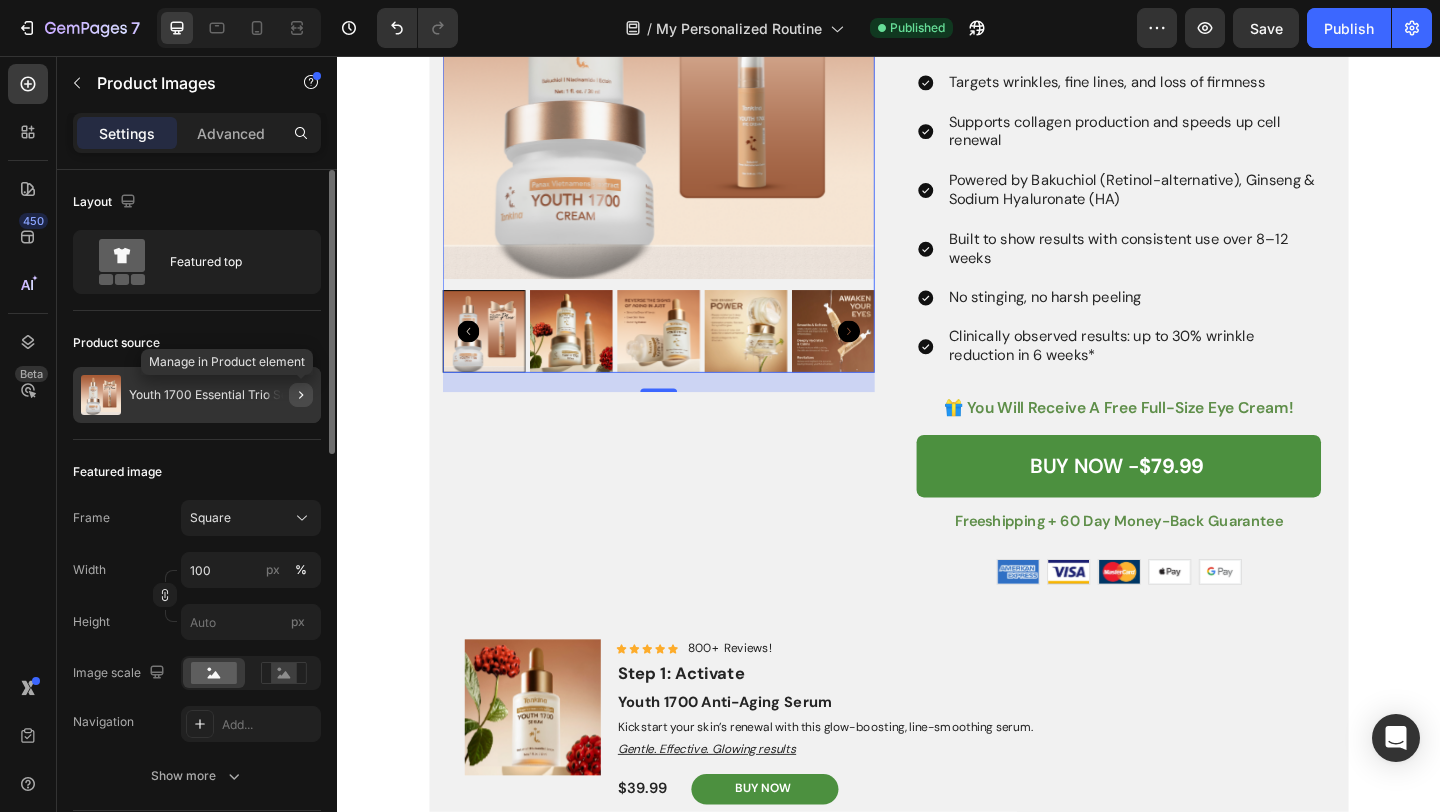 click 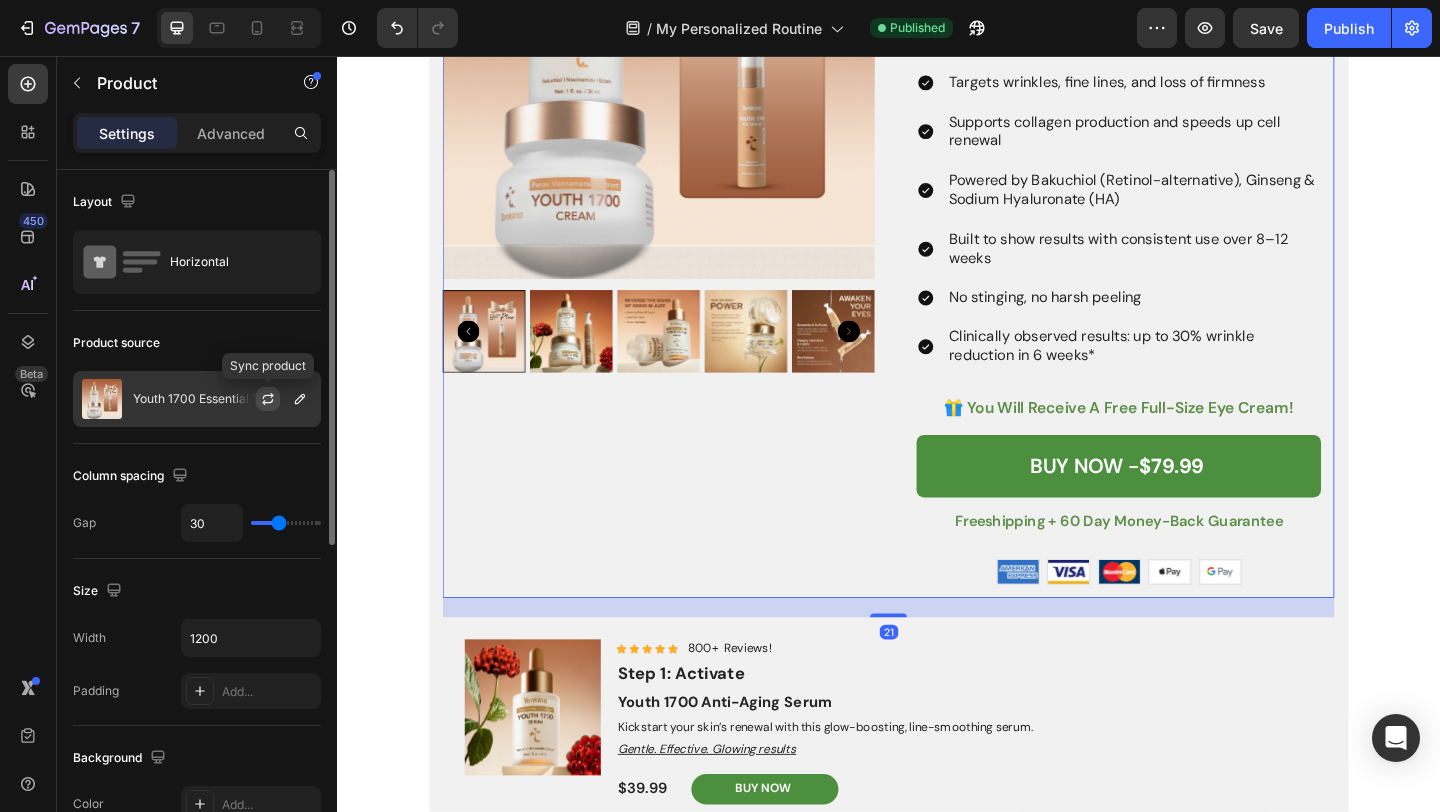 click 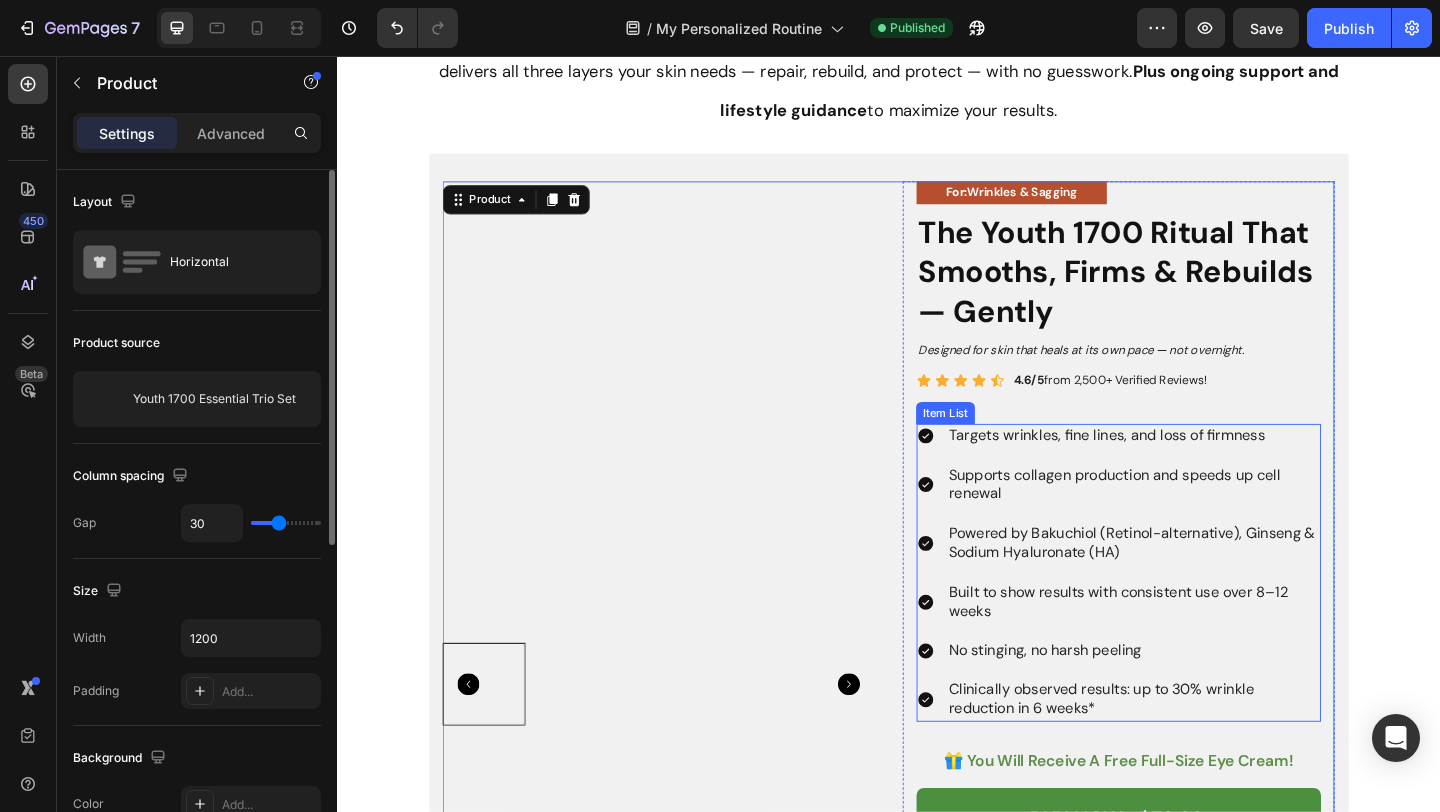 scroll, scrollTop: 2744, scrollLeft: 0, axis: vertical 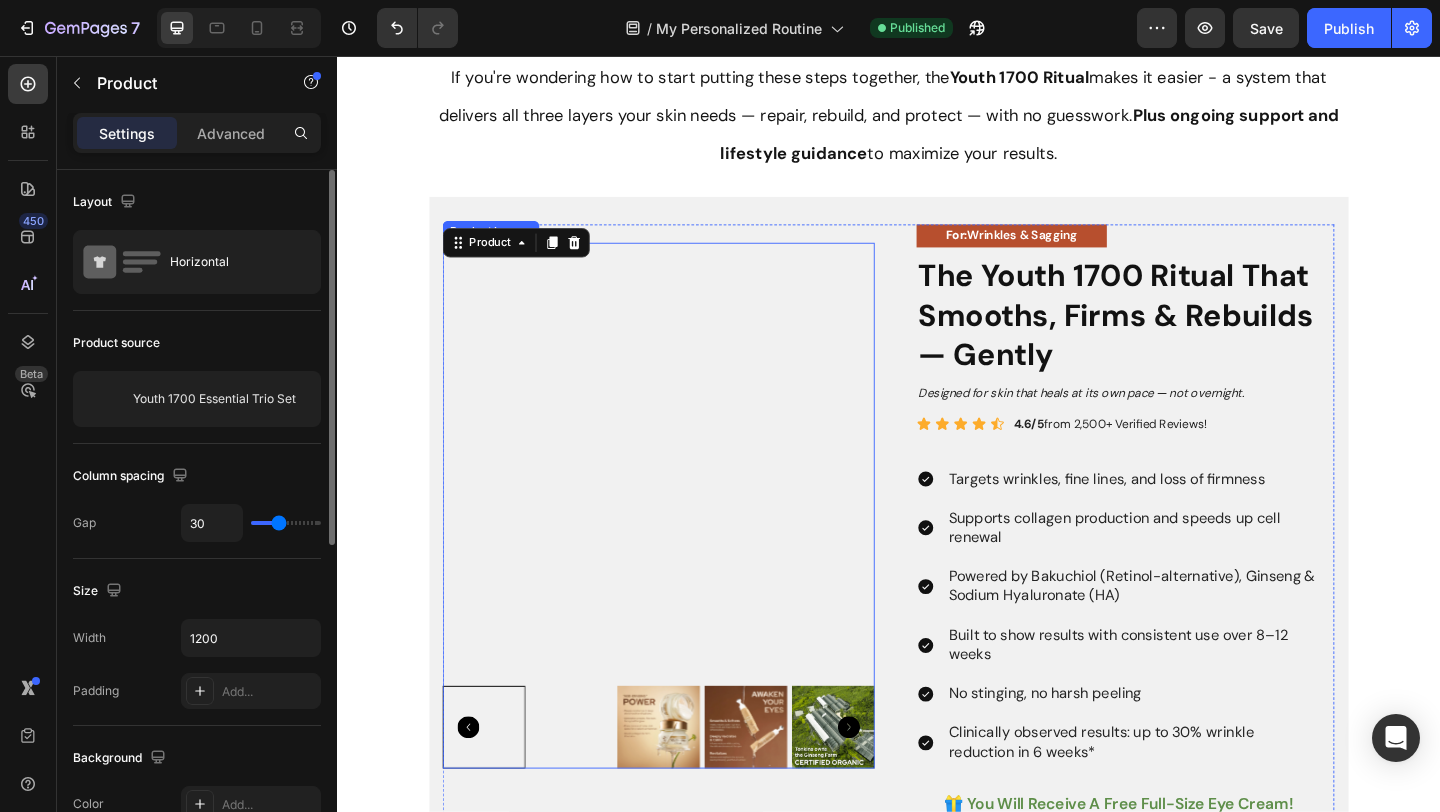 click at bounding box center (592, 786) 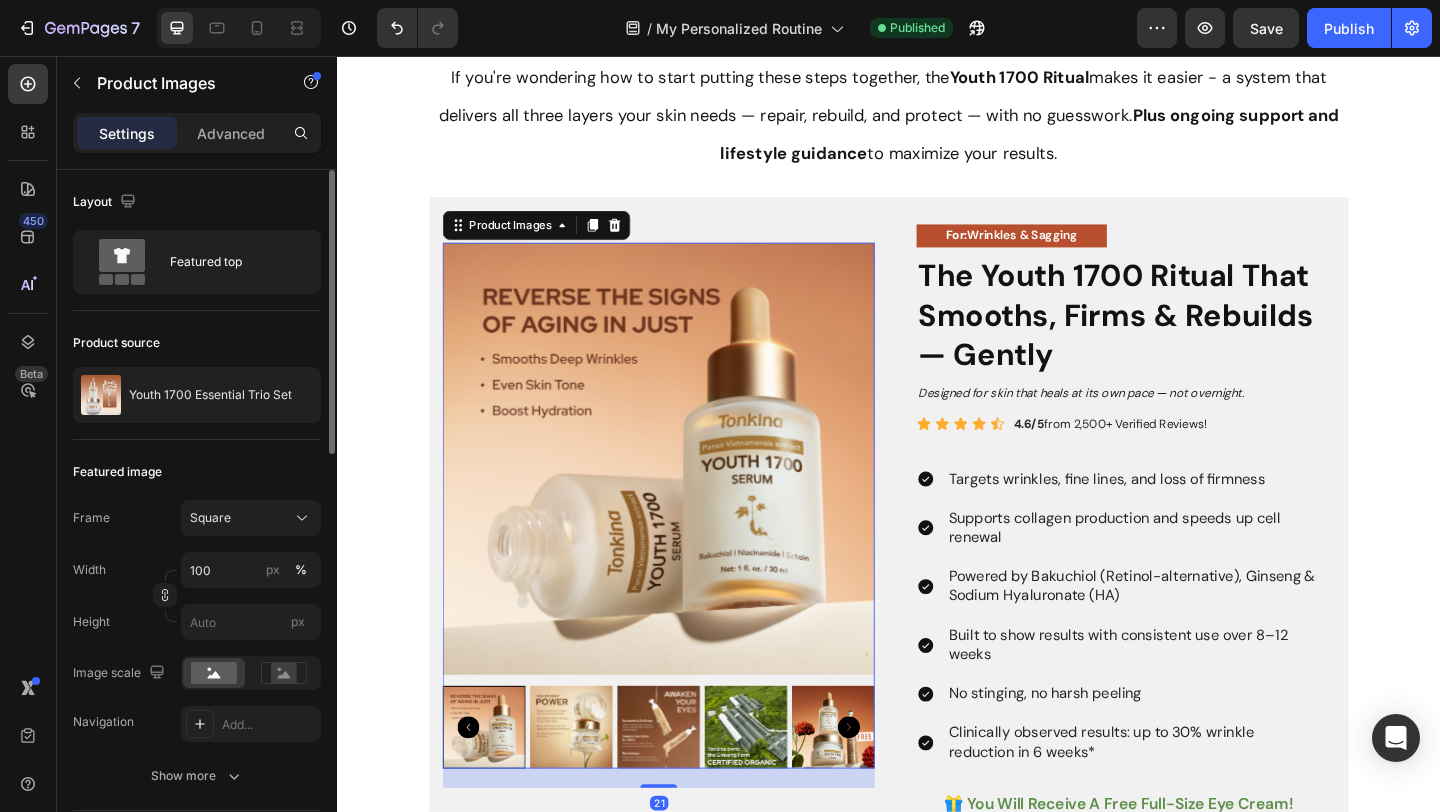 click 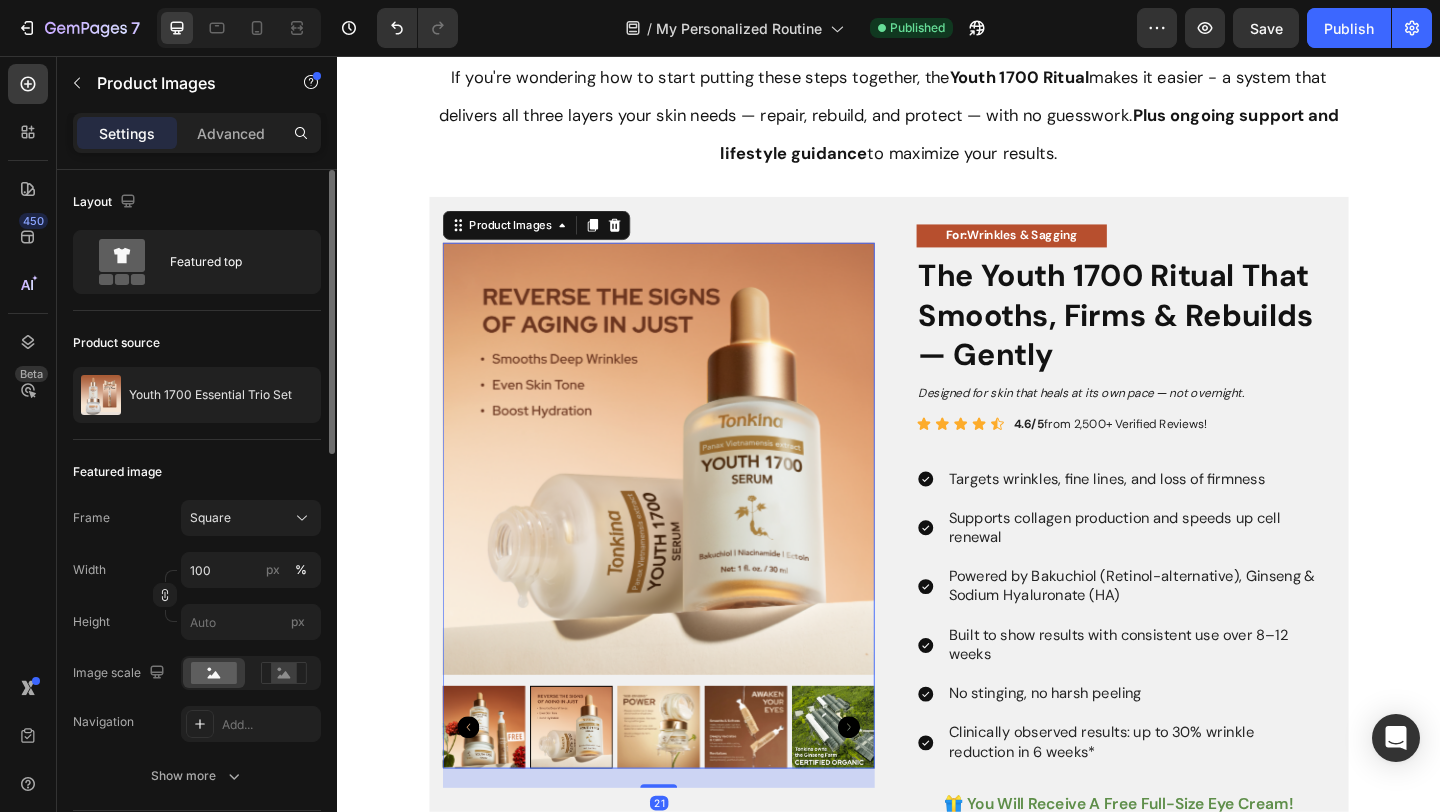 click at bounding box center [497, 786] 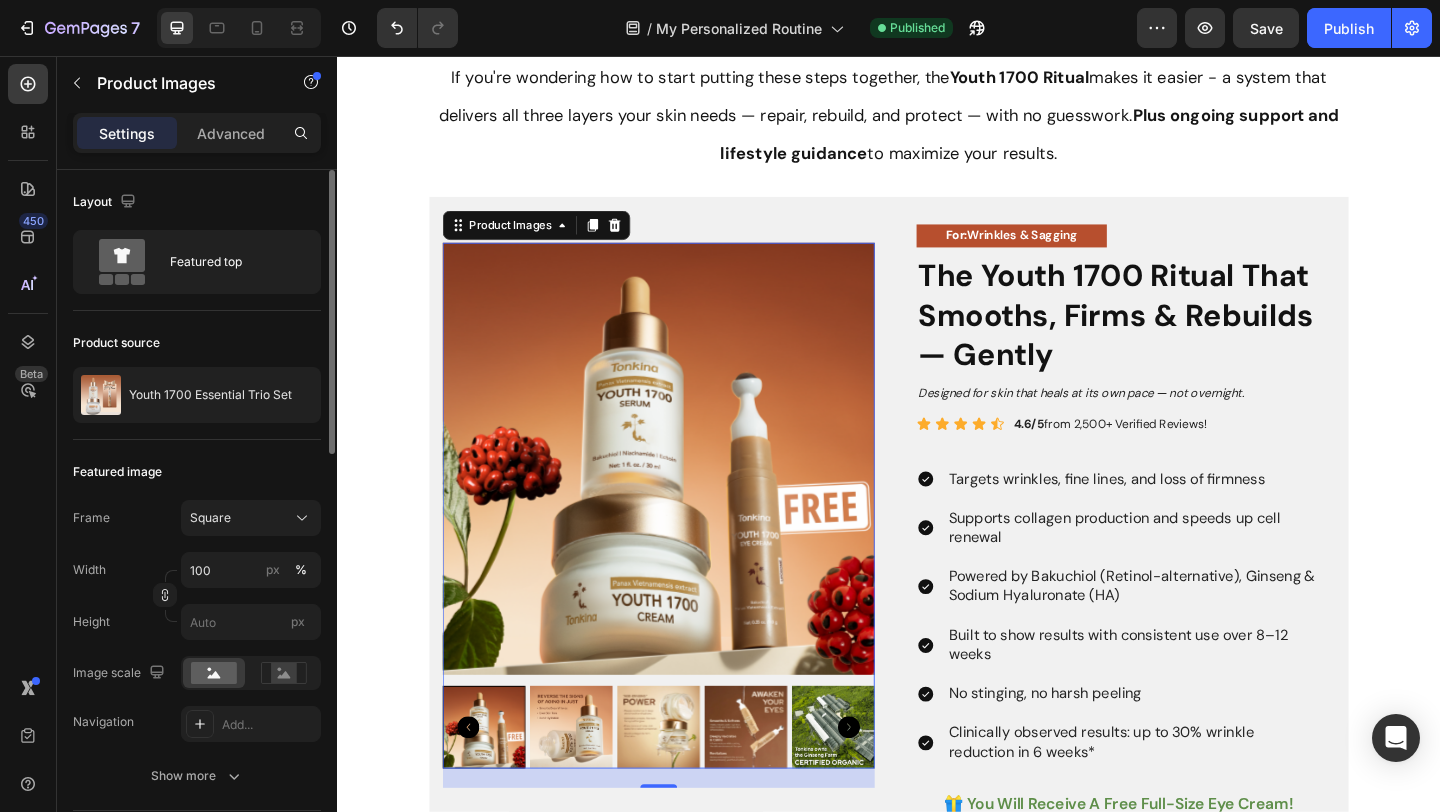 click at bounding box center [592, 786] 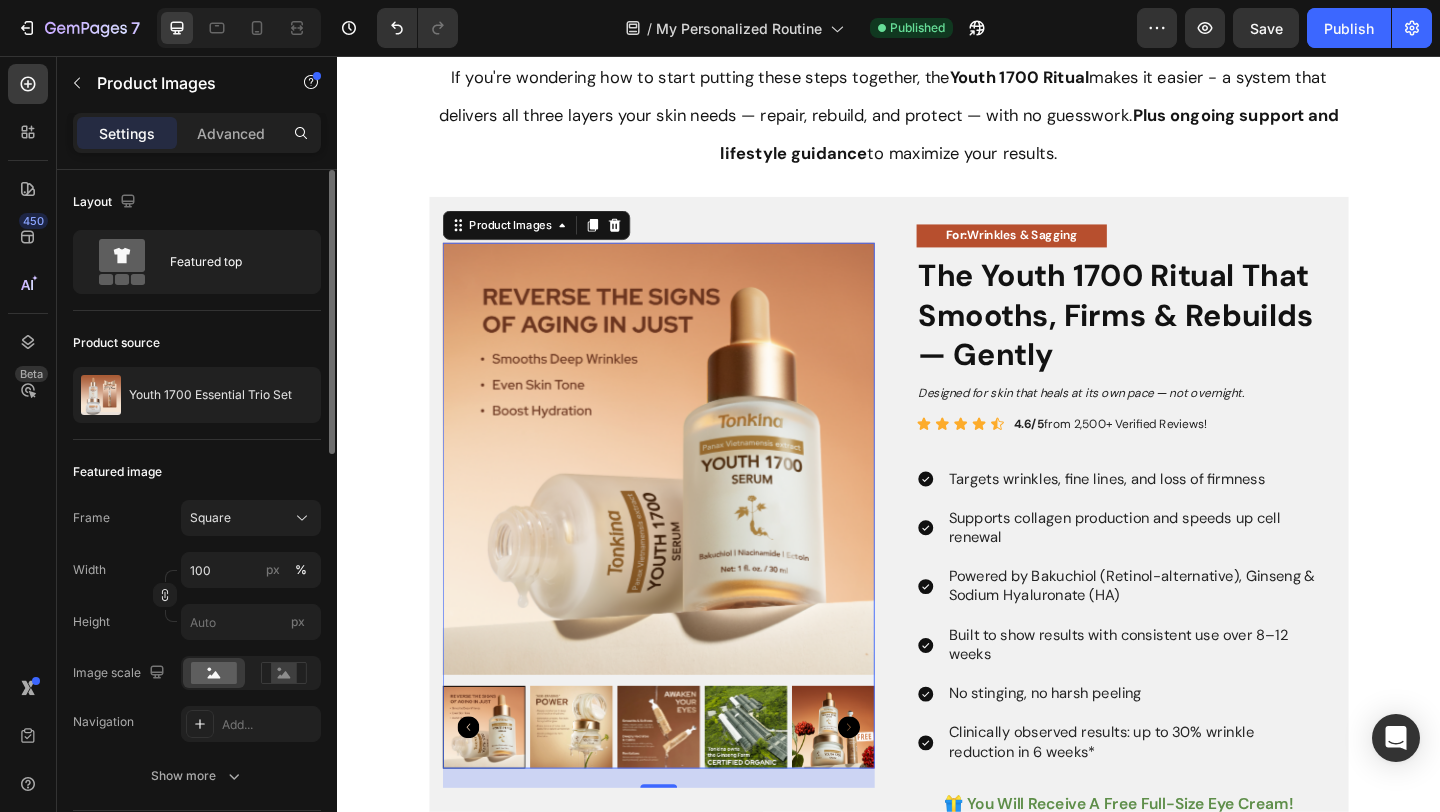 click 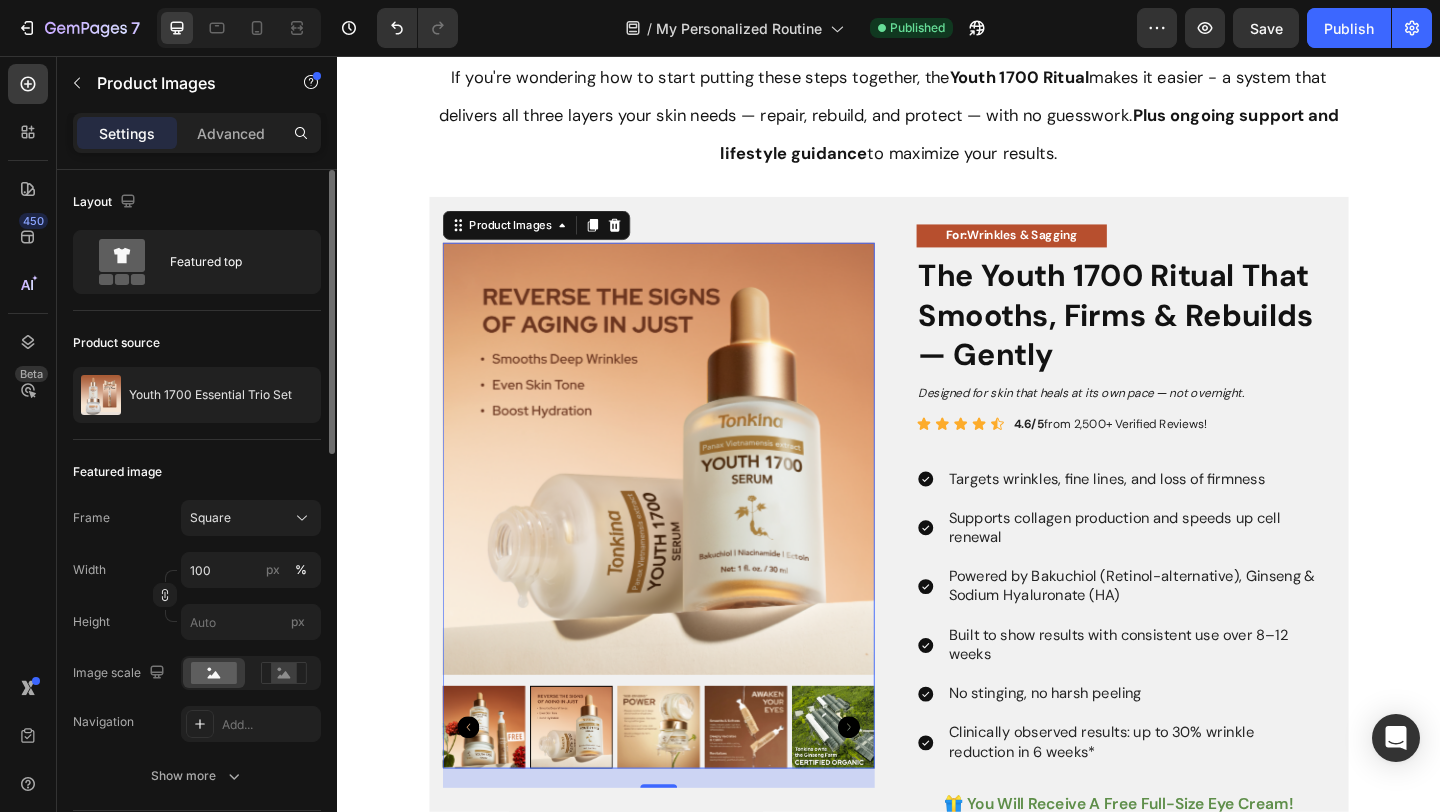 click at bounding box center [497, 786] 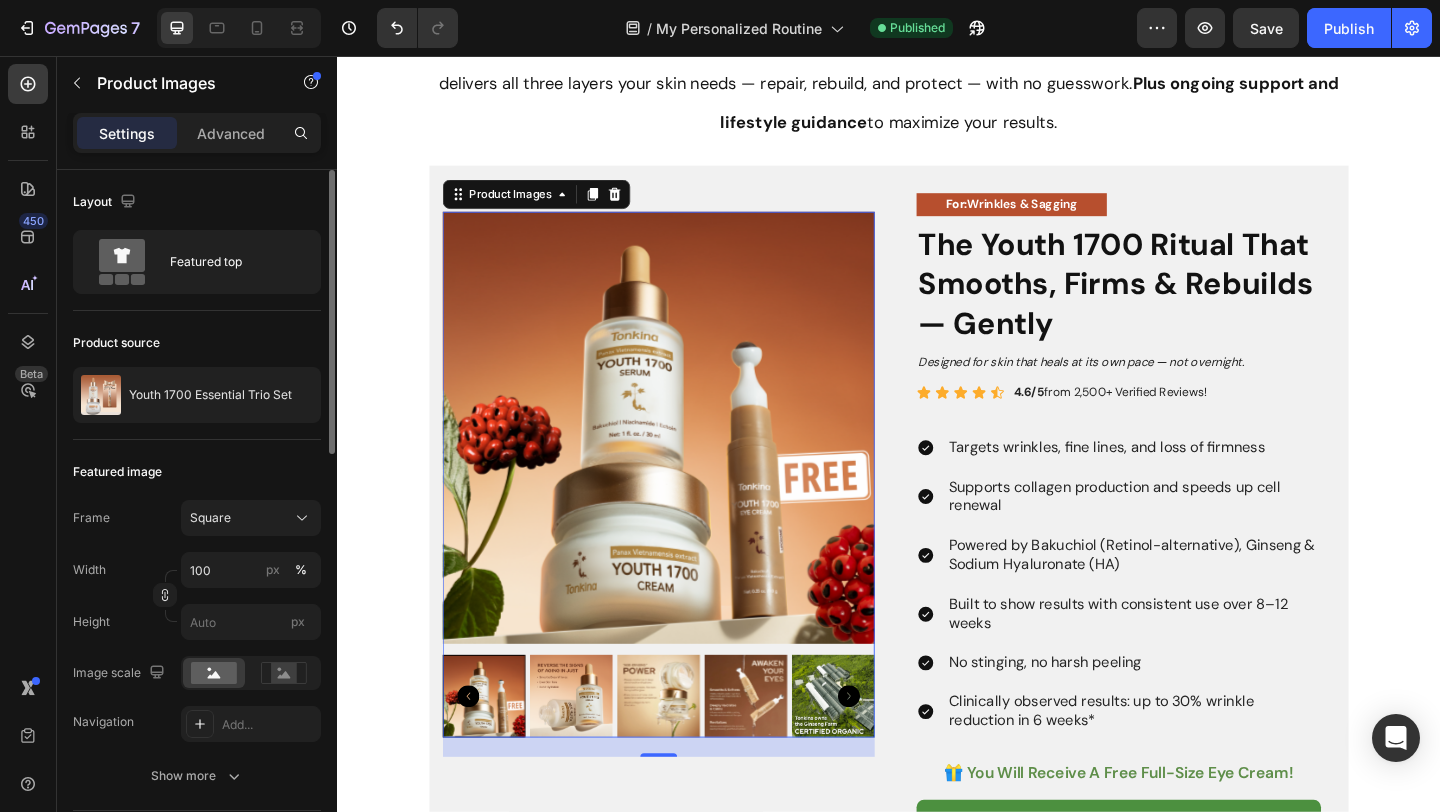 scroll, scrollTop: 2785, scrollLeft: 0, axis: vertical 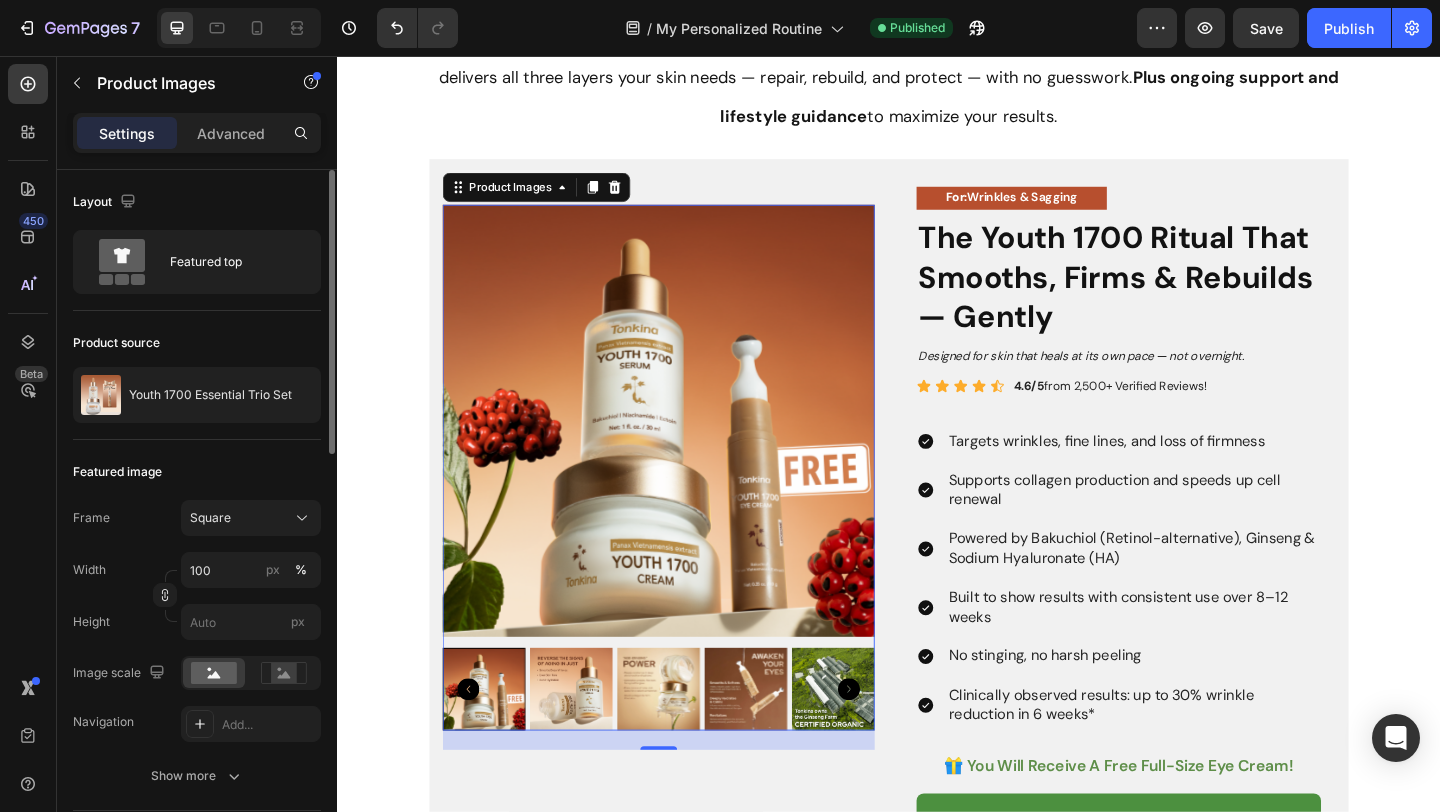 click at bounding box center [592, 745] 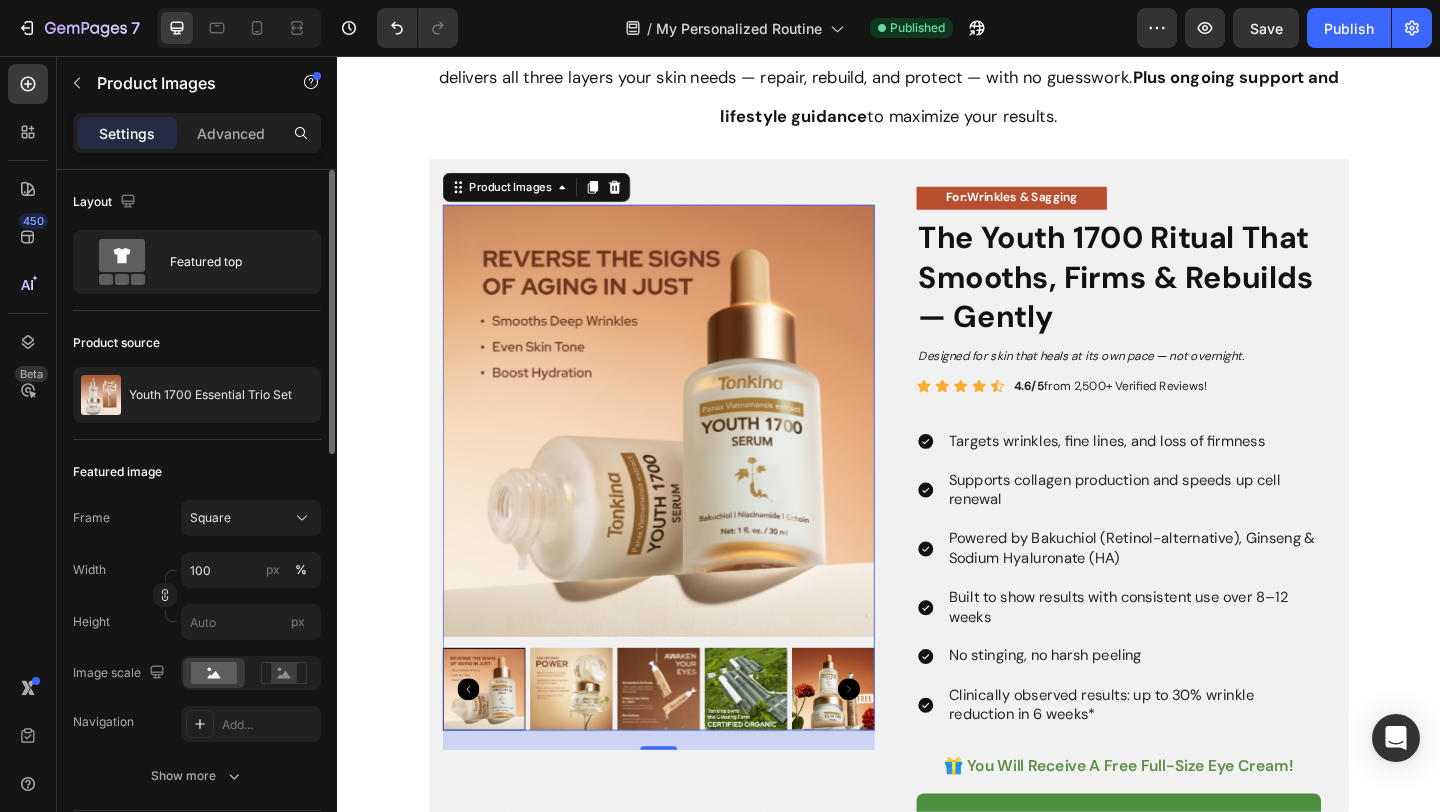click at bounding box center [592, 745] 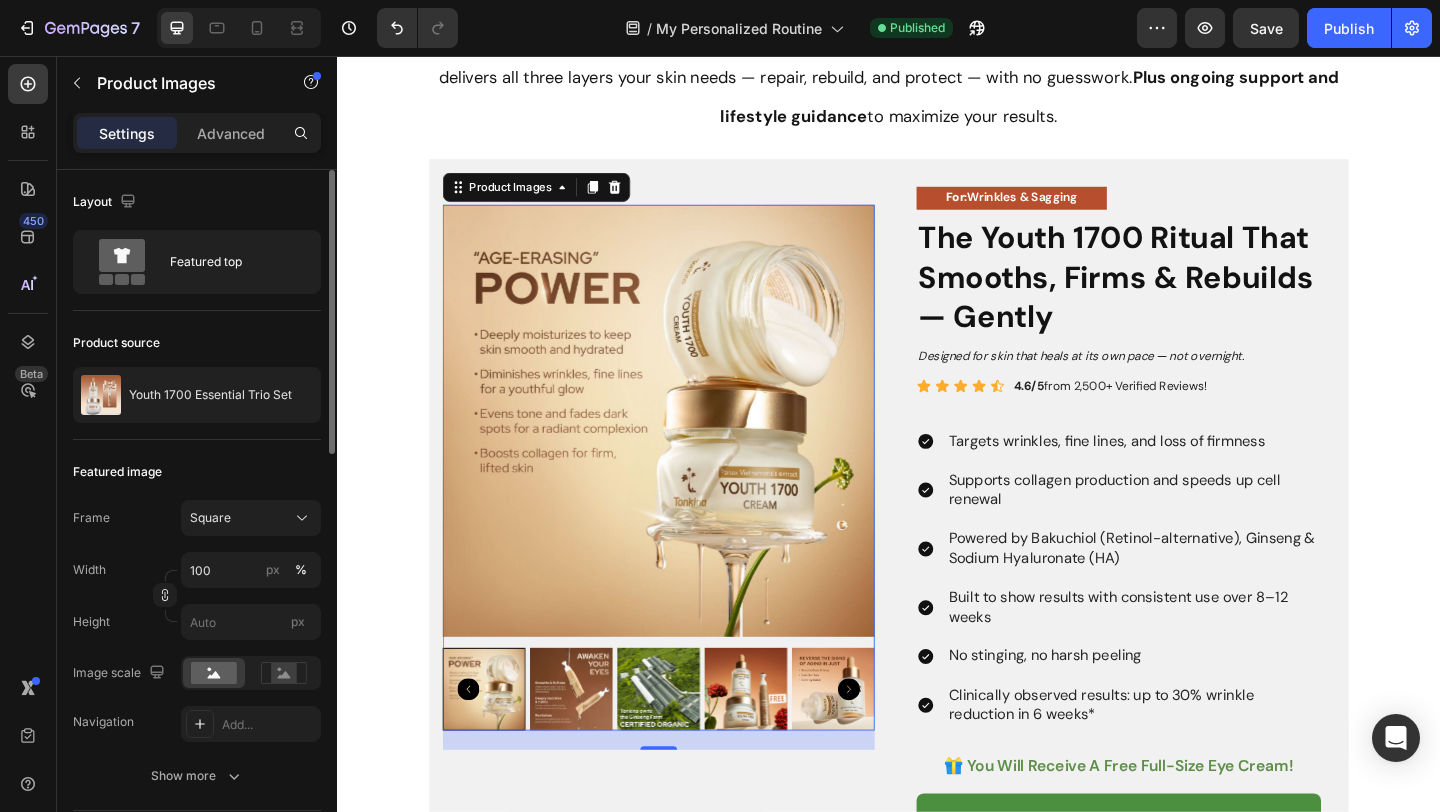 click at bounding box center (687, 745) 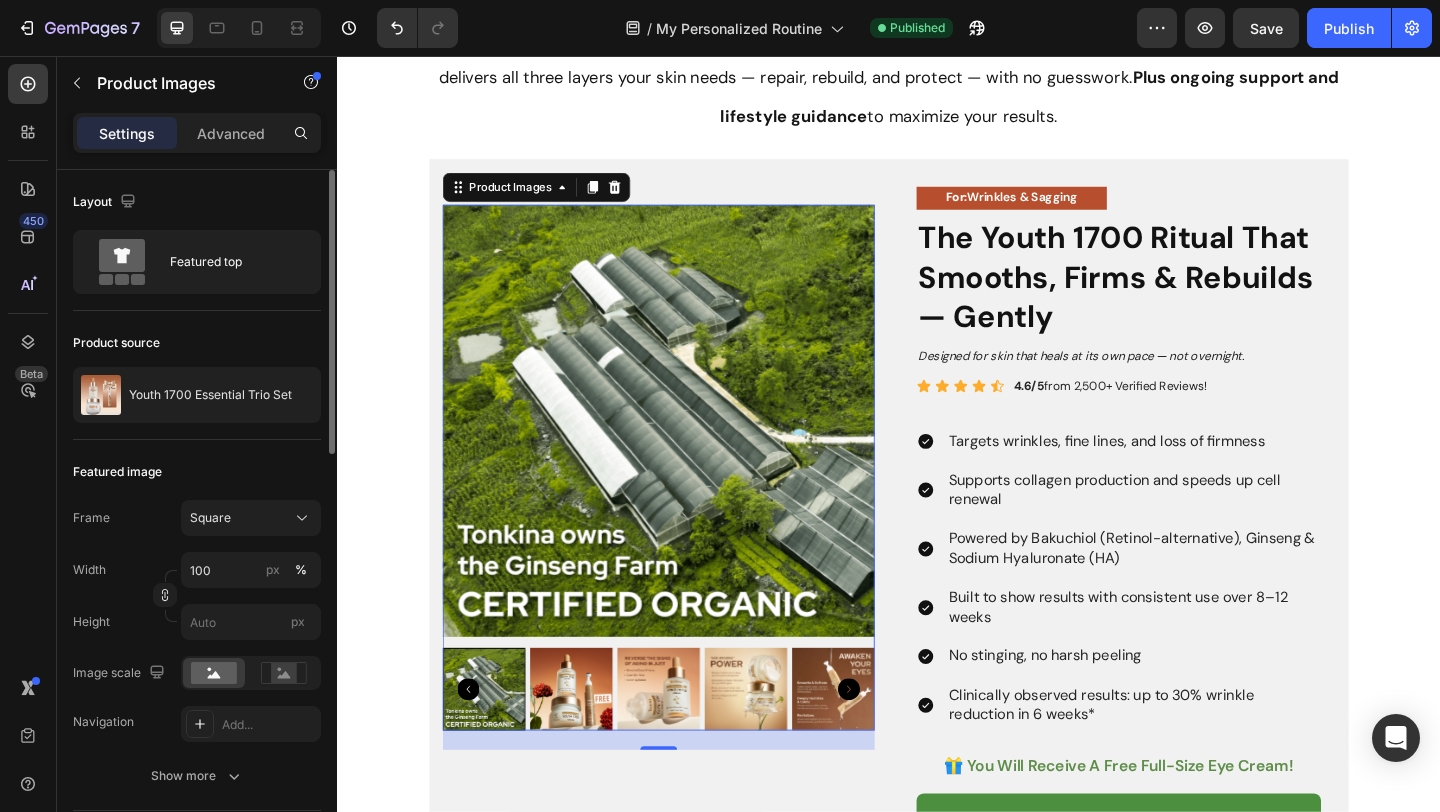 click 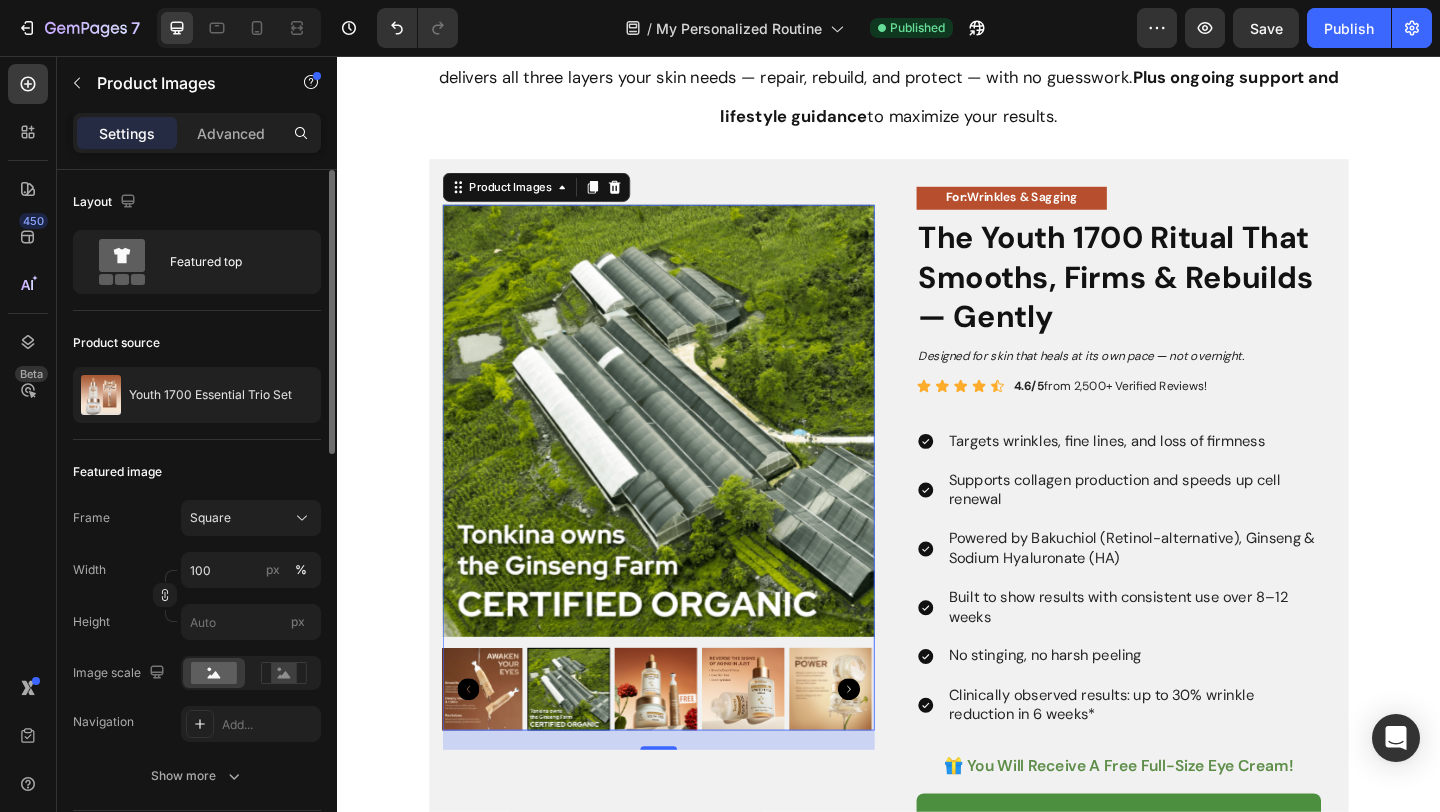 click 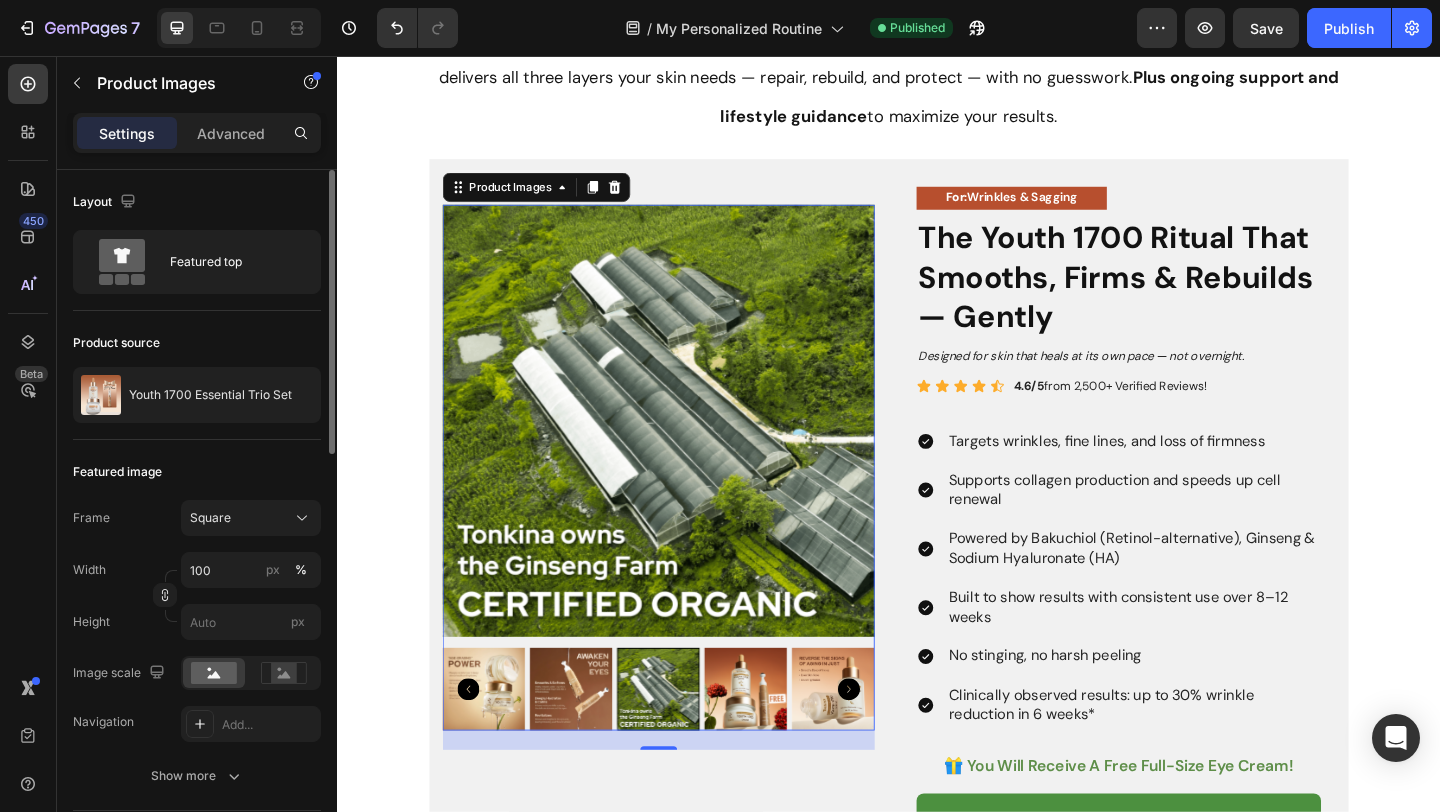 click 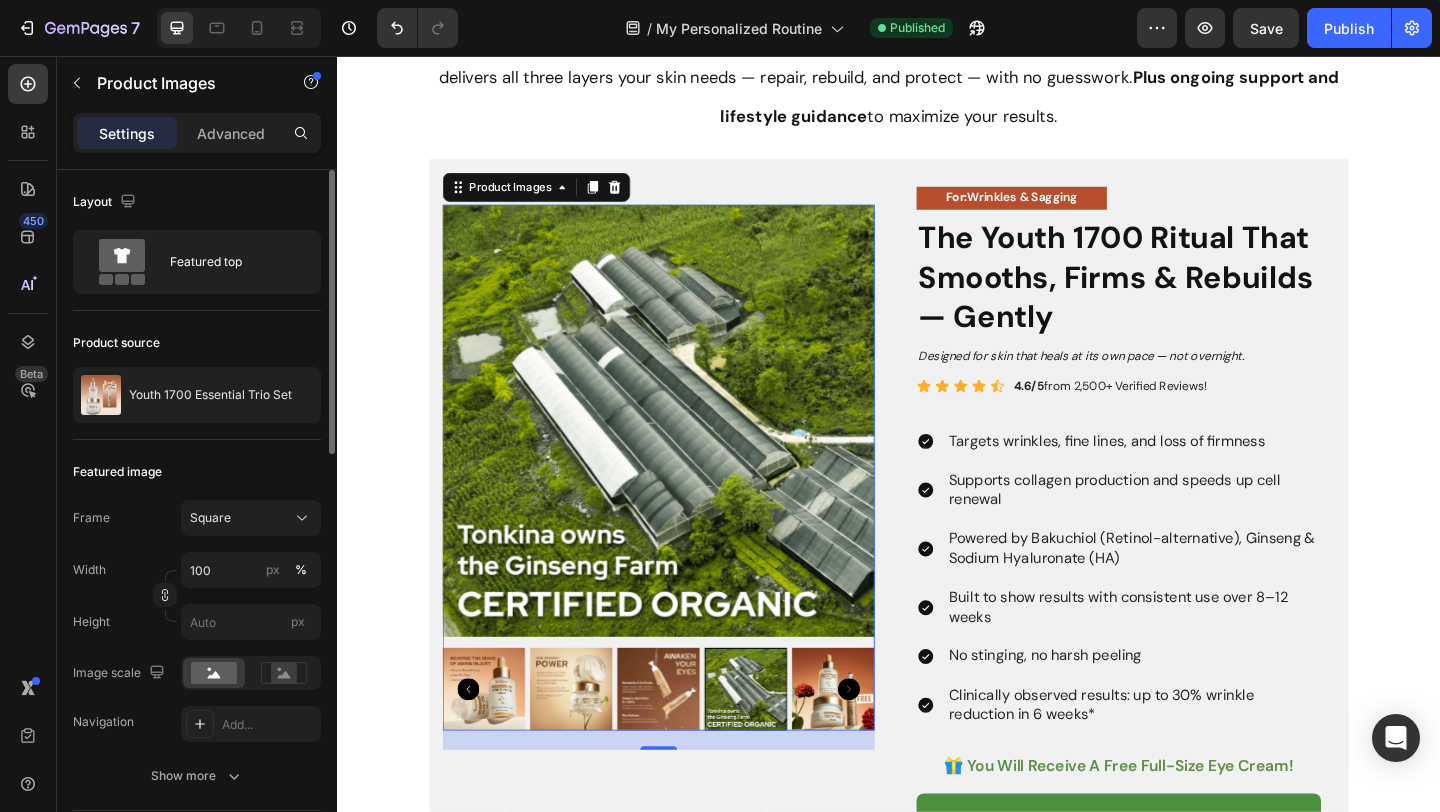 click 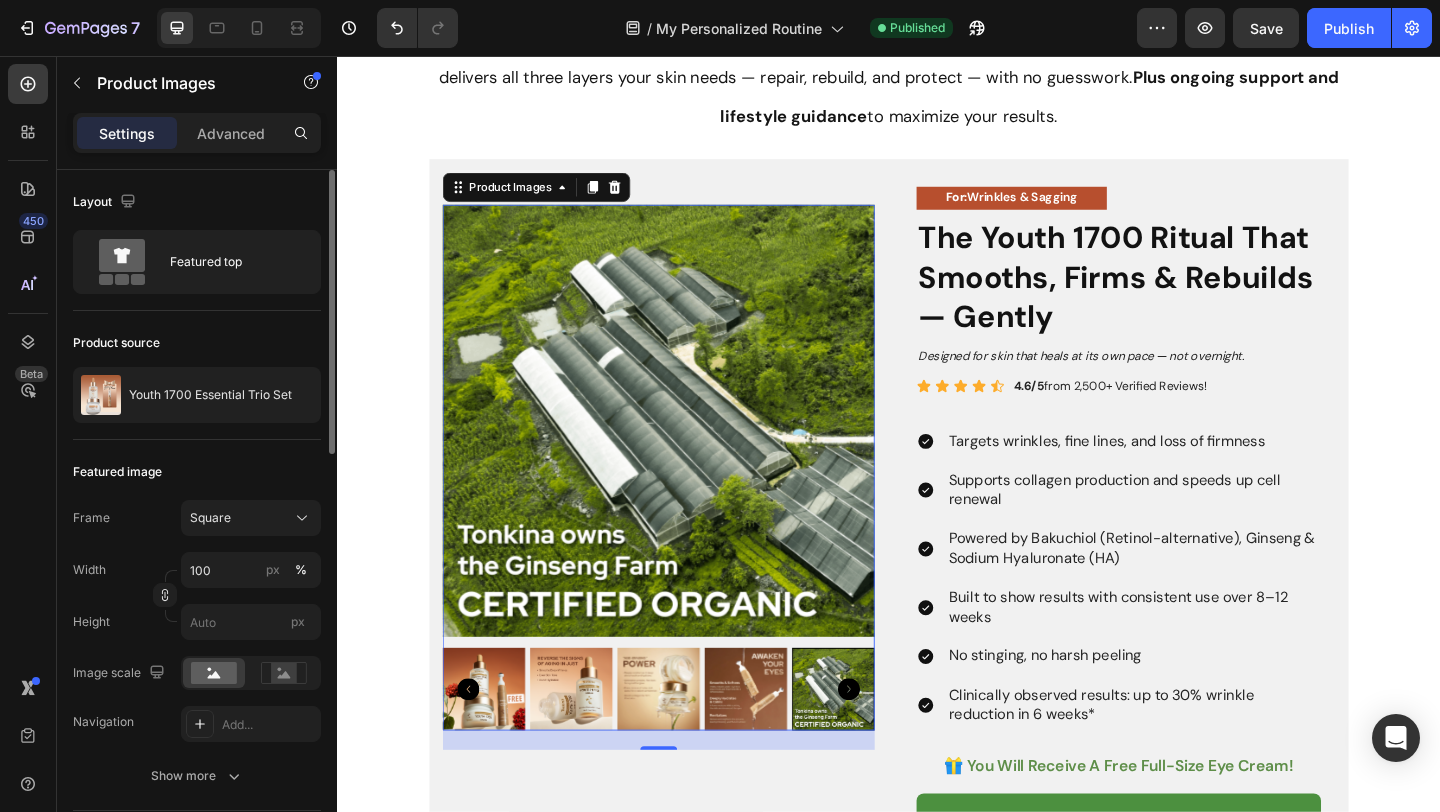 click at bounding box center (497, 745) 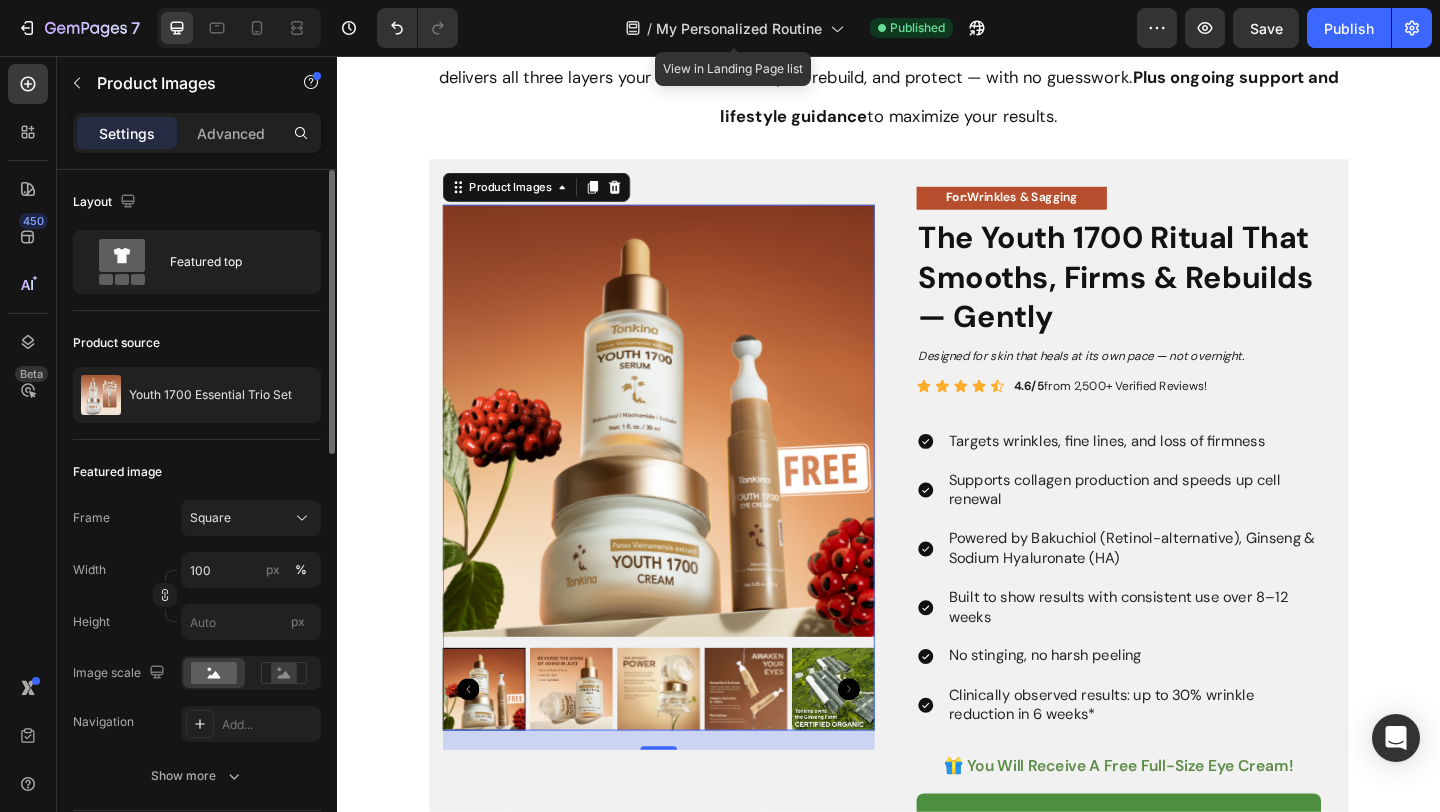 click on "/  My Personalized Routine" 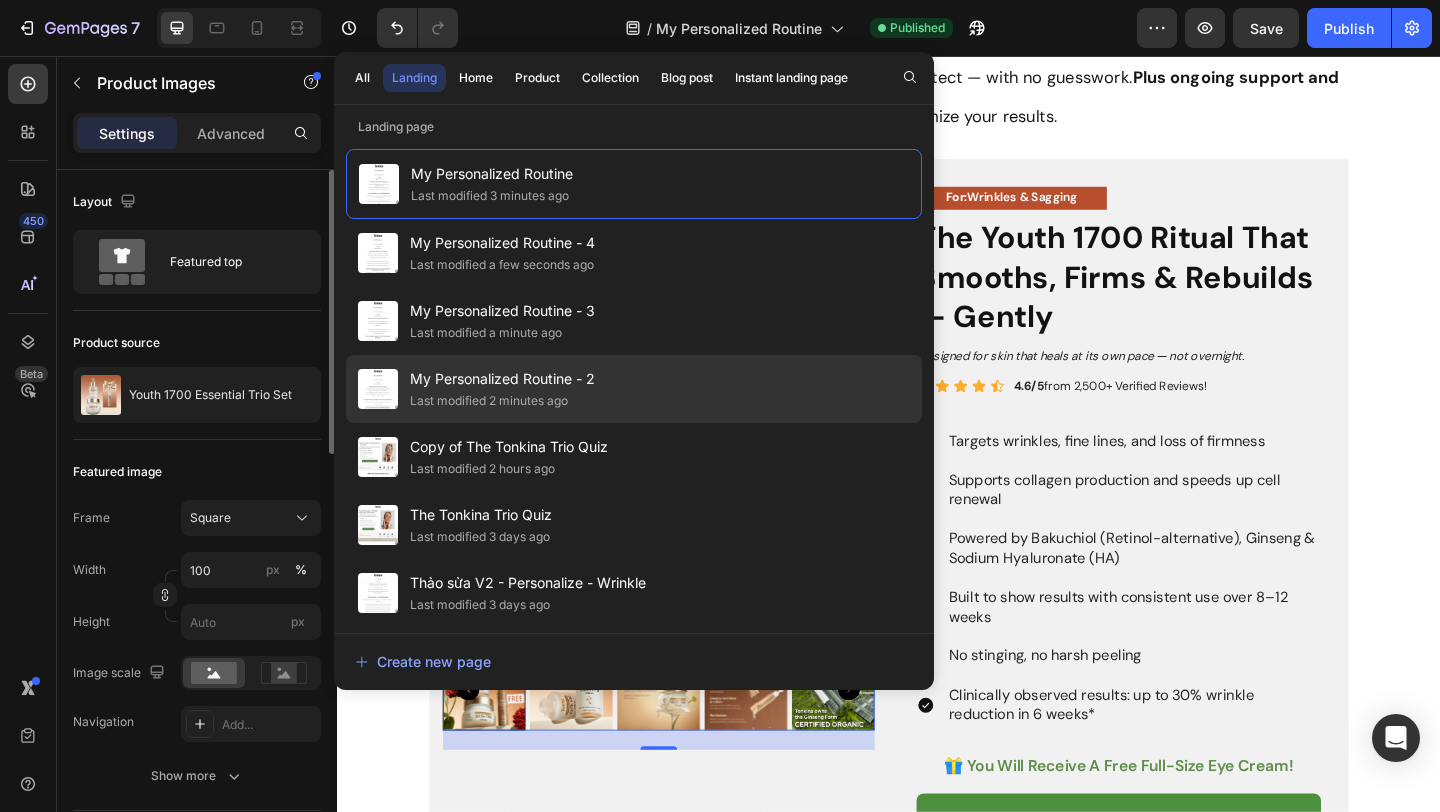 click on "My Personalized Routine - 2" at bounding box center [502, 379] 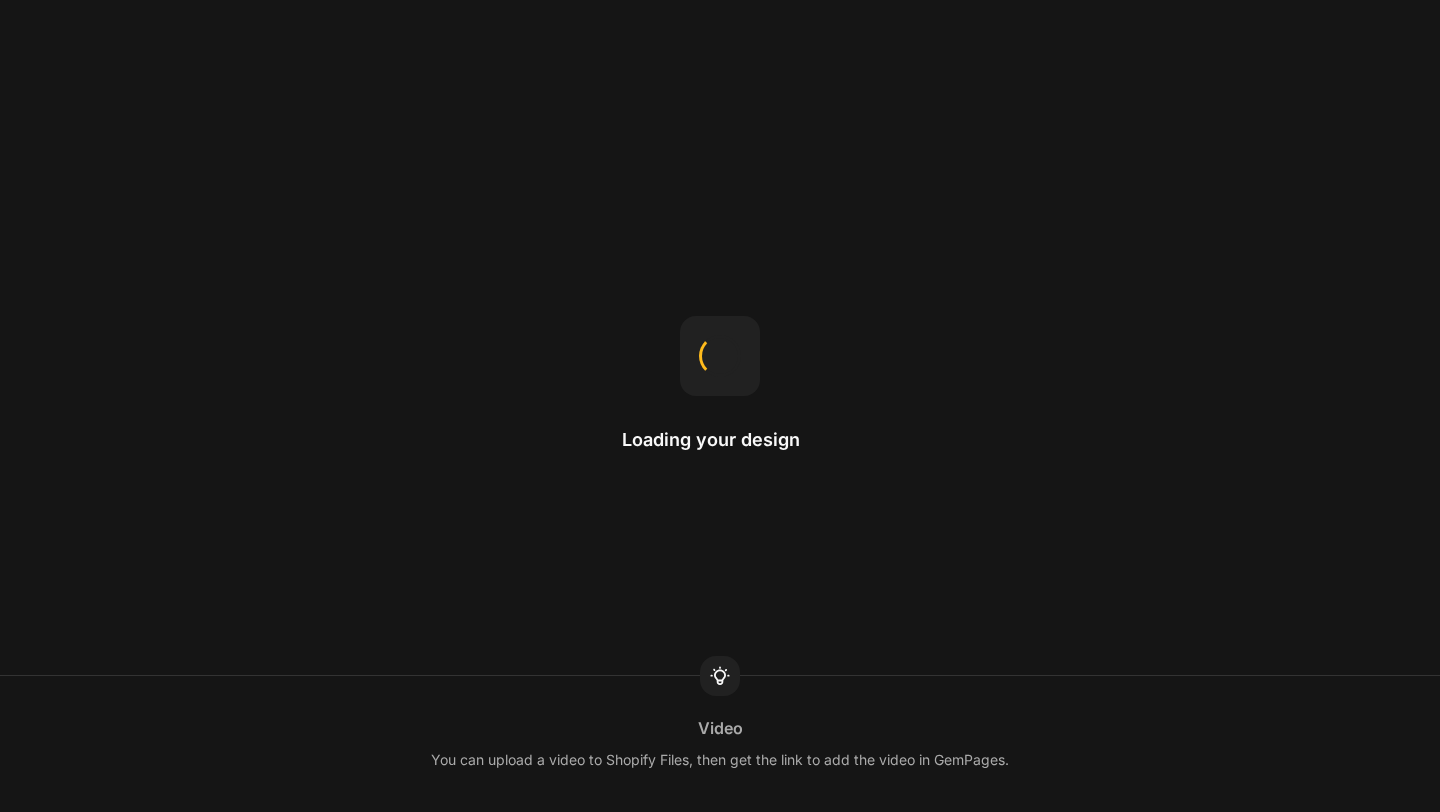 scroll, scrollTop: 0, scrollLeft: 0, axis: both 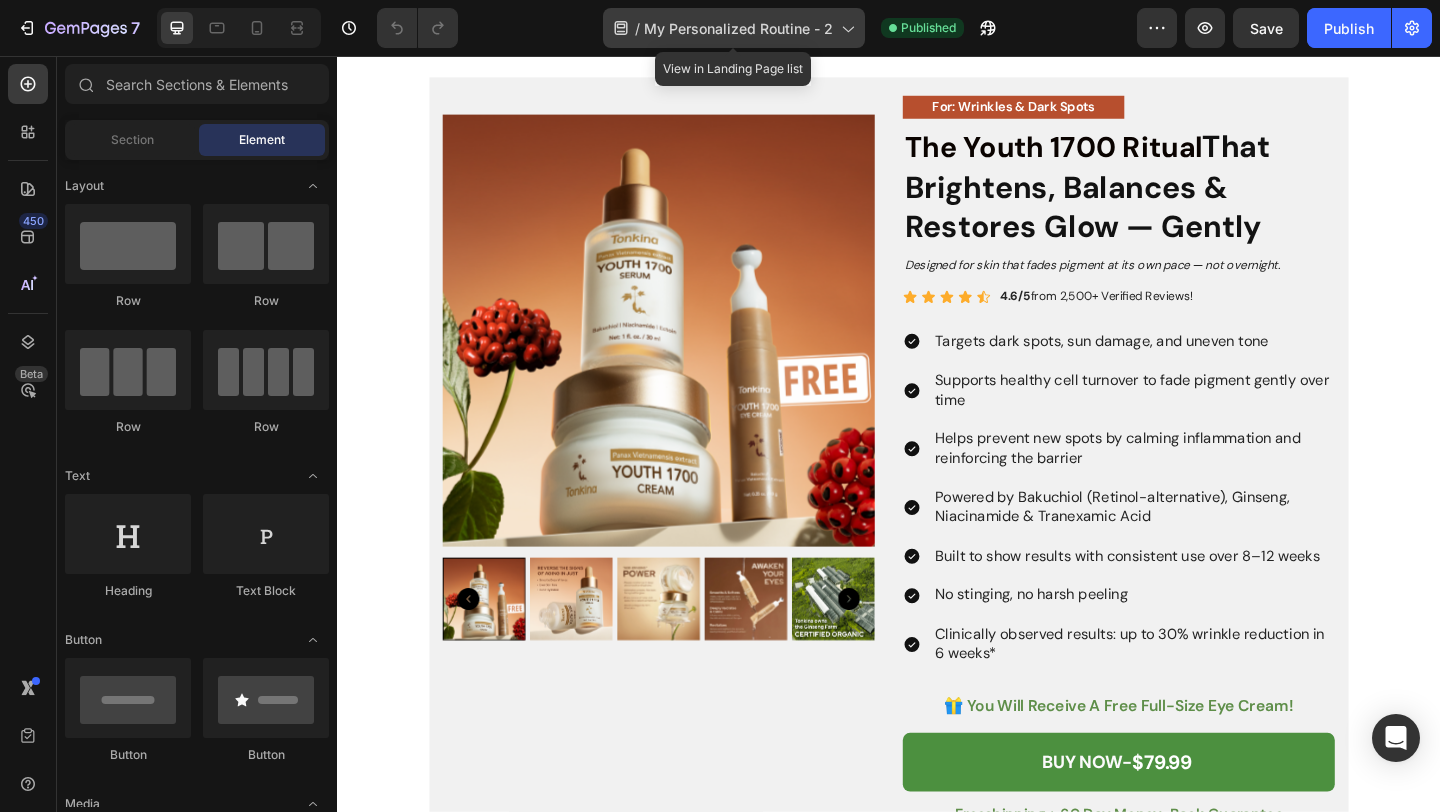 click on "My Personalized Routine - 2" at bounding box center [738, 28] 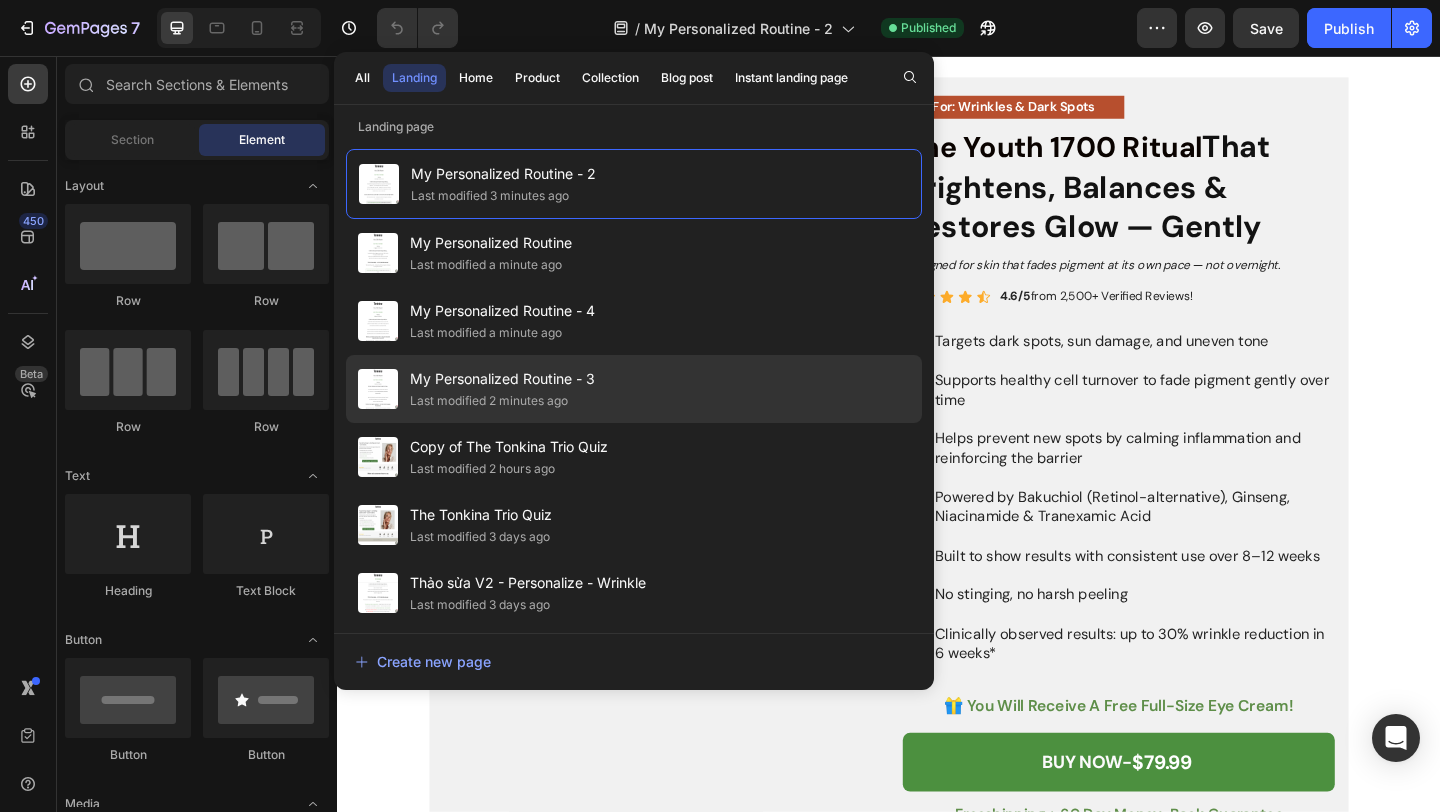 click on "My Personalized Routine - 3 Last modified 2 minutes ago" 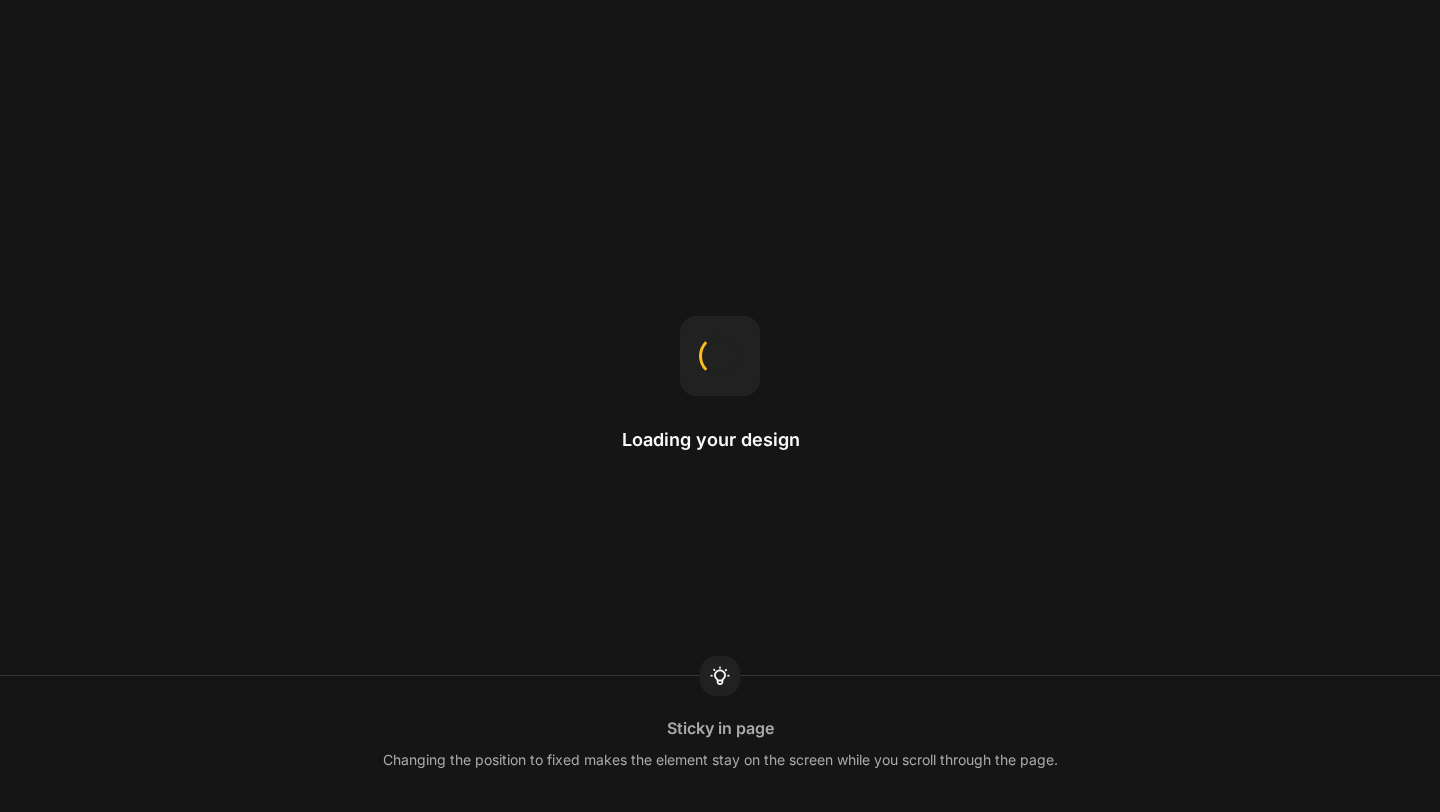 scroll, scrollTop: 0, scrollLeft: 0, axis: both 